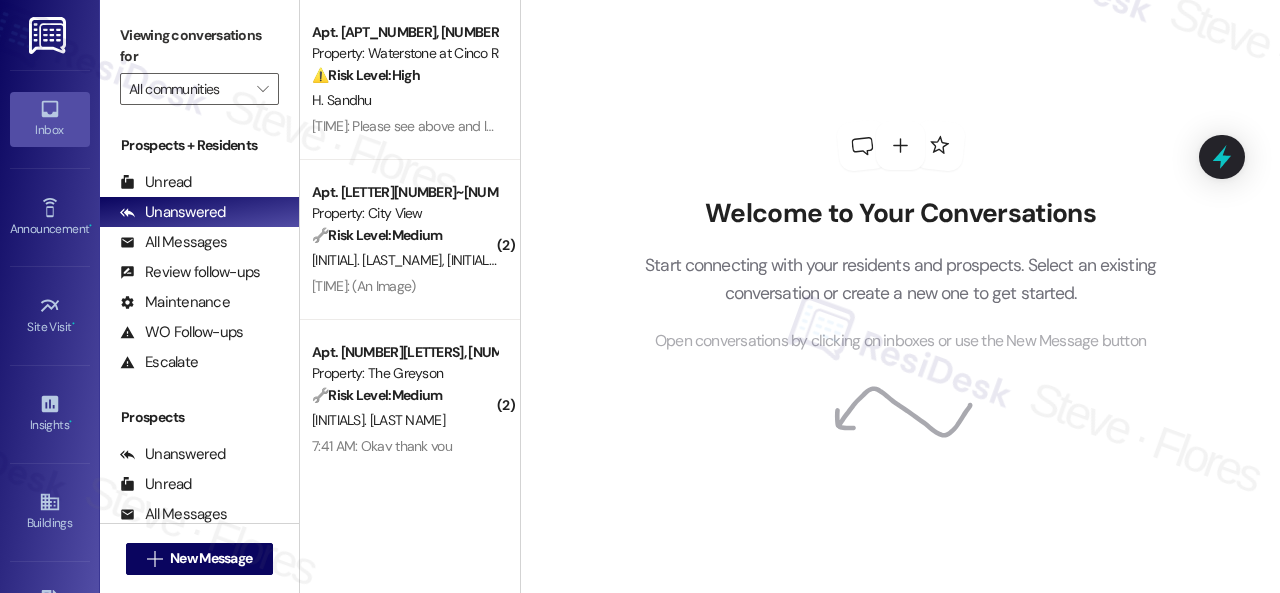 scroll, scrollTop: 0, scrollLeft: 0, axis: both 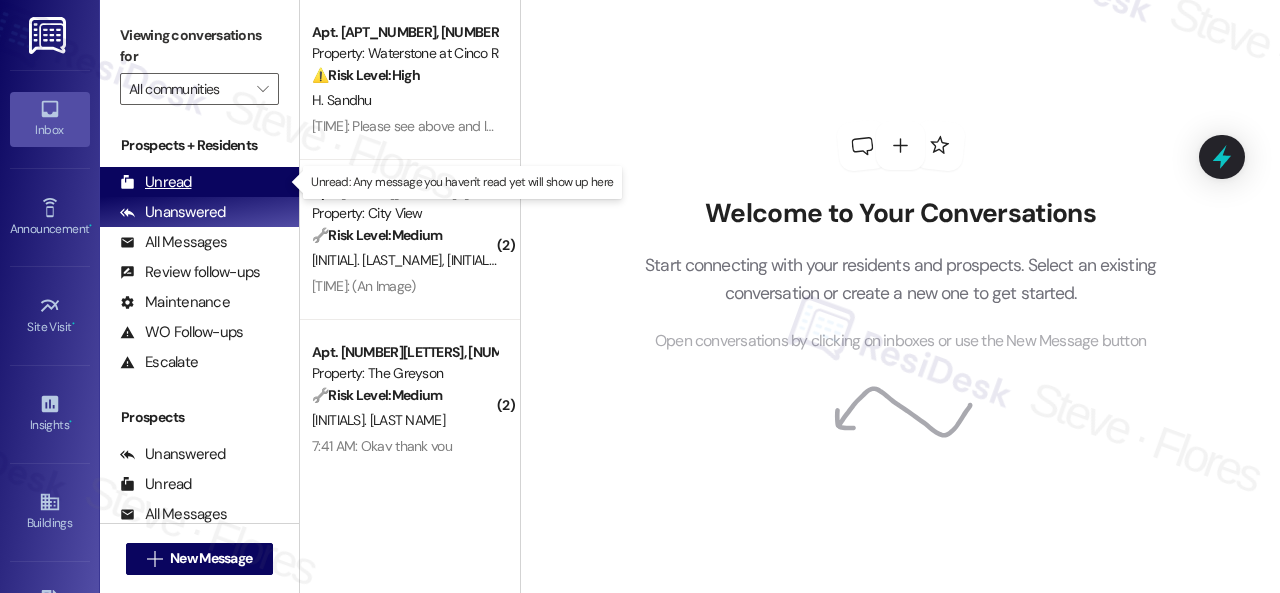 click on "Unread" at bounding box center (156, 182) 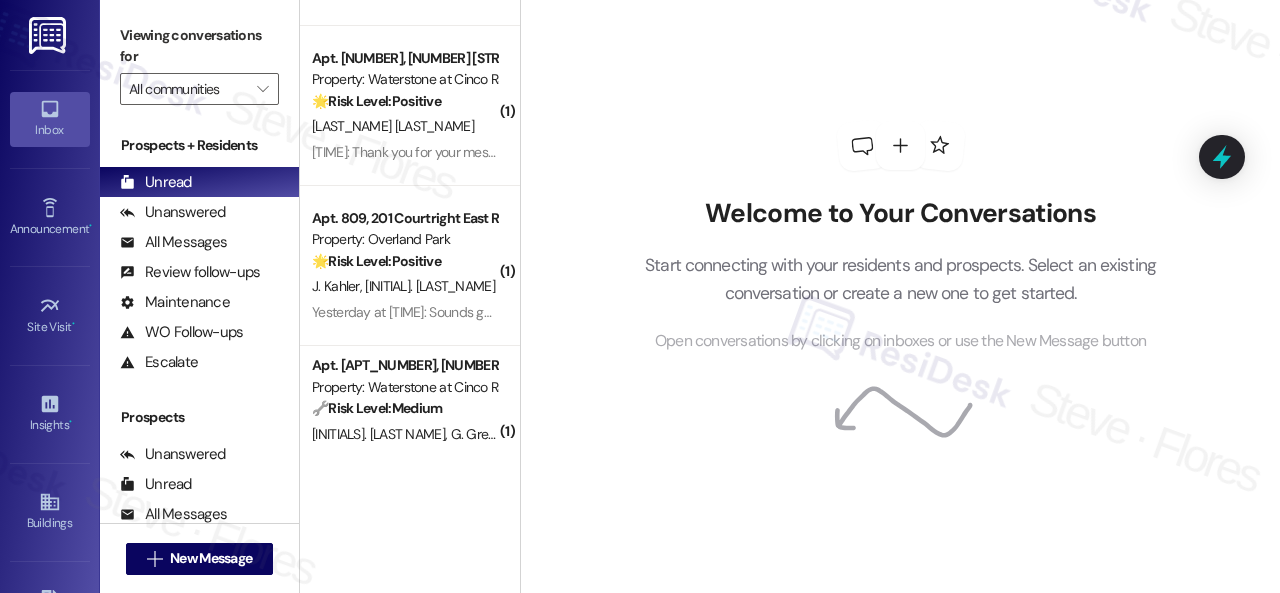 scroll, scrollTop: 1548, scrollLeft: 0, axis: vertical 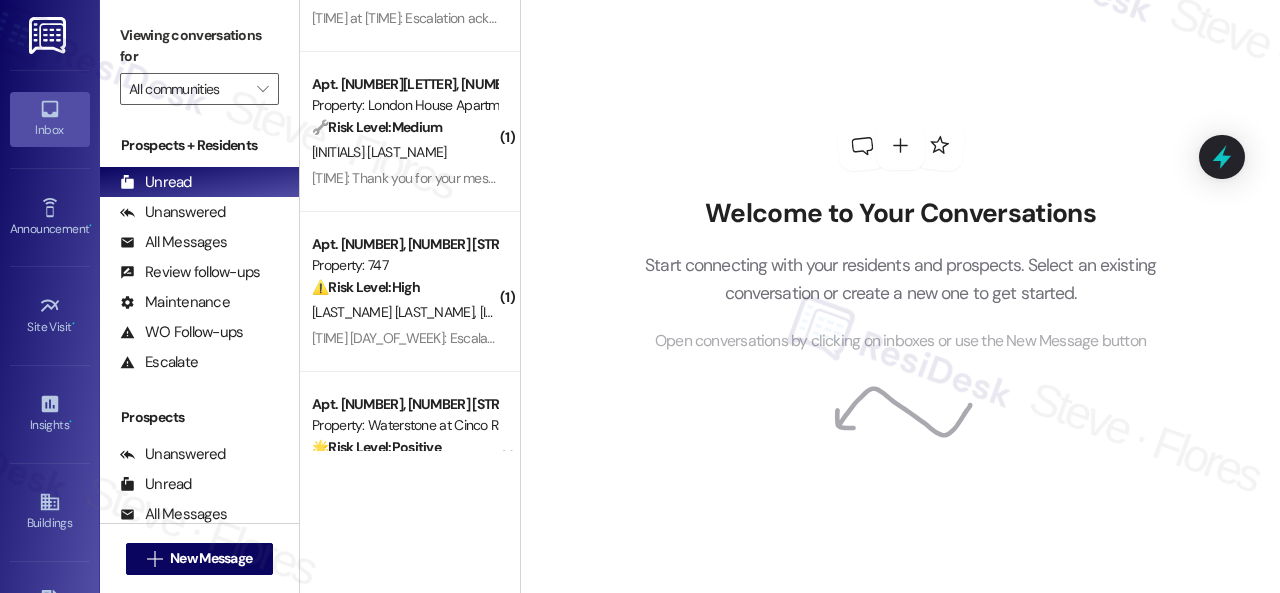 drag, startPoint x: 718, startPoint y: 100, endPoint x: 702, endPoint y: 101, distance: 16.03122 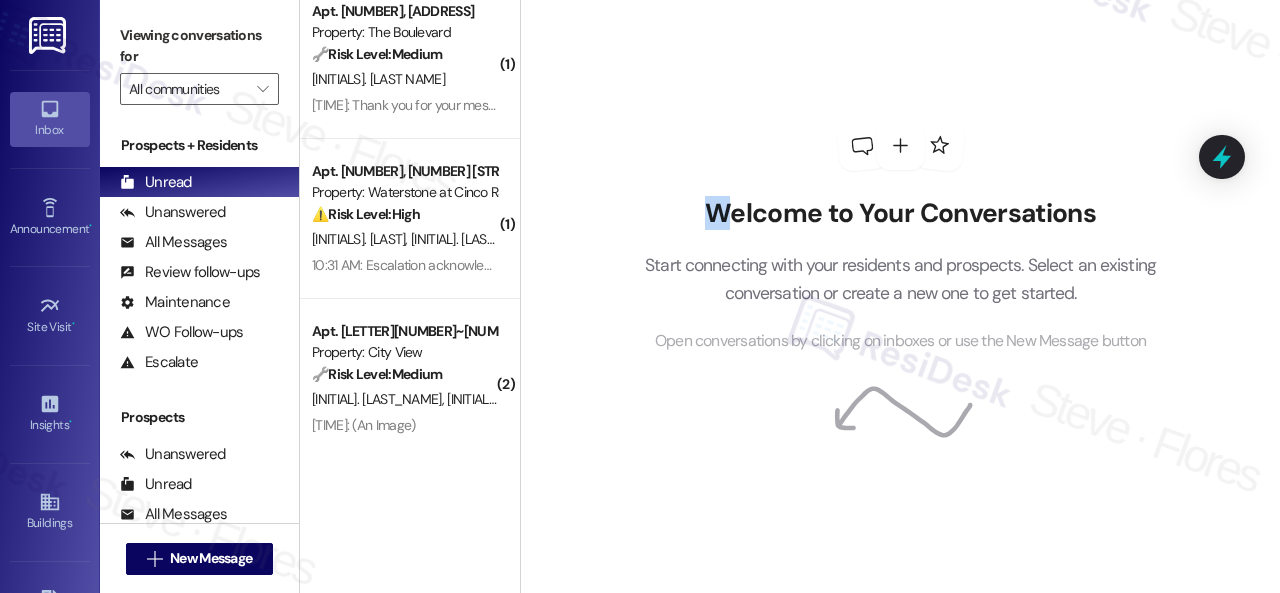 scroll, scrollTop: 0, scrollLeft: 0, axis: both 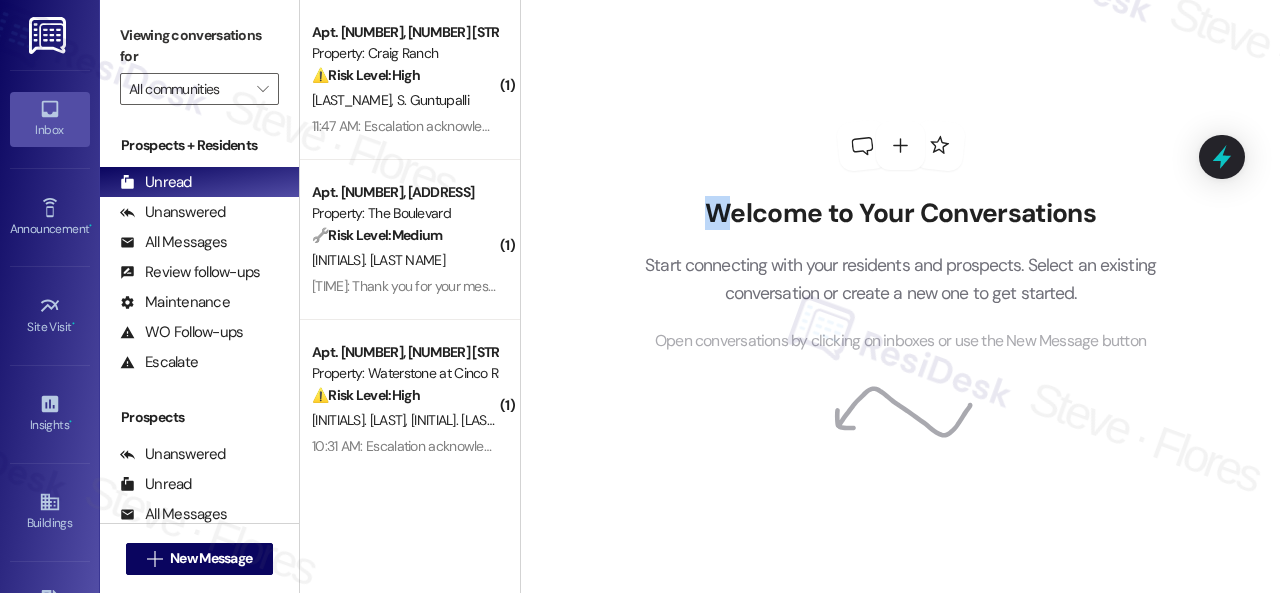 click on "Welcome to Your Conversations Start connecting with your residents and prospects. Select an existing conversation or create a new one to get started. Open conversations by clicking on inboxes or use the New Message button" at bounding box center [901, 237] 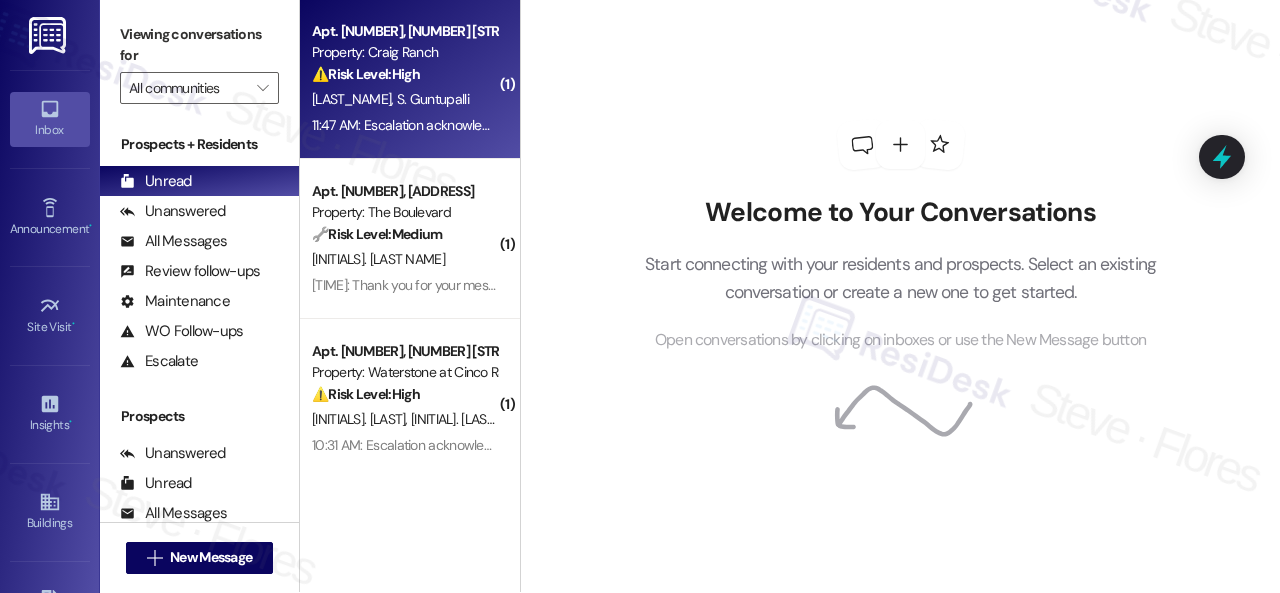 scroll, scrollTop: 0, scrollLeft: 0, axis: both 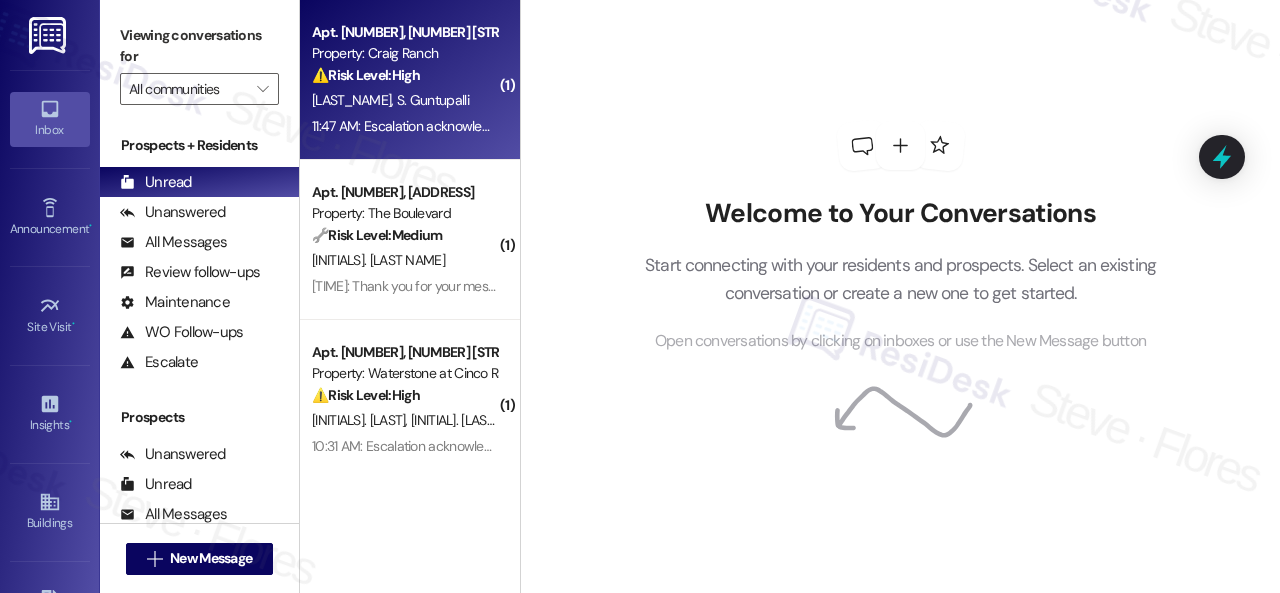 click on "⚠️  Risk Level:  High The resident is requesting escalation of a pest control request. Pests can pose health and safety risks, potentially impacting multiple units. Escalation suggests the issue is not being resolved through normal channels, making it urgent." at bounding box center [404, 75] 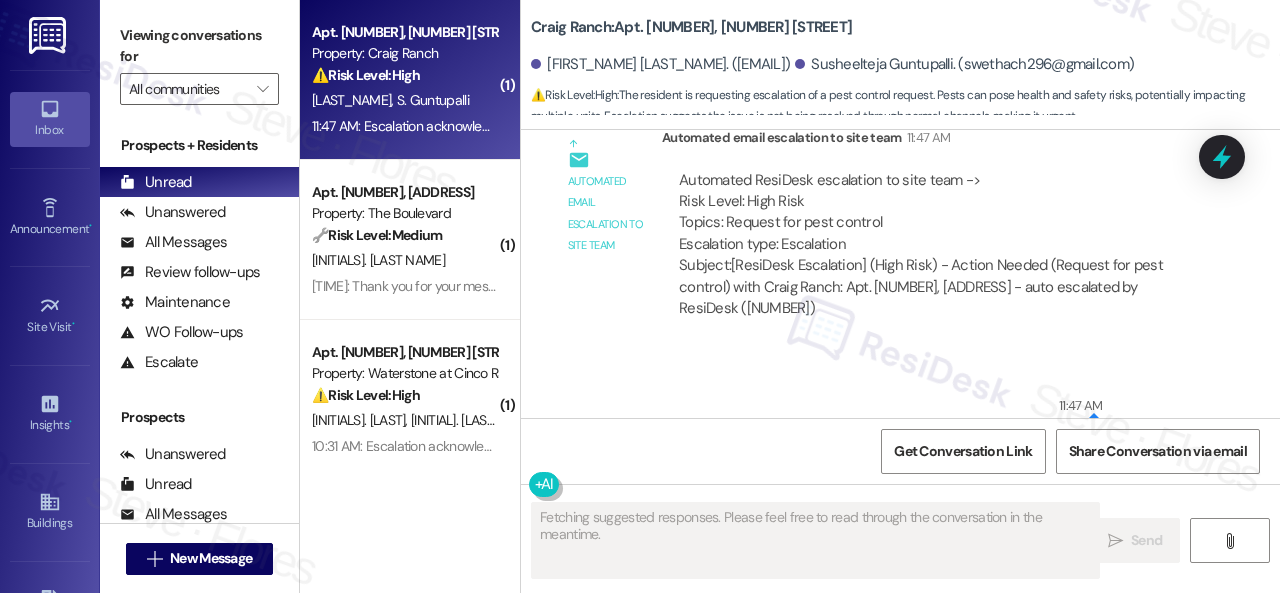scroll, scrollTop: 14231, scrollLeft: 0, axis: vertical 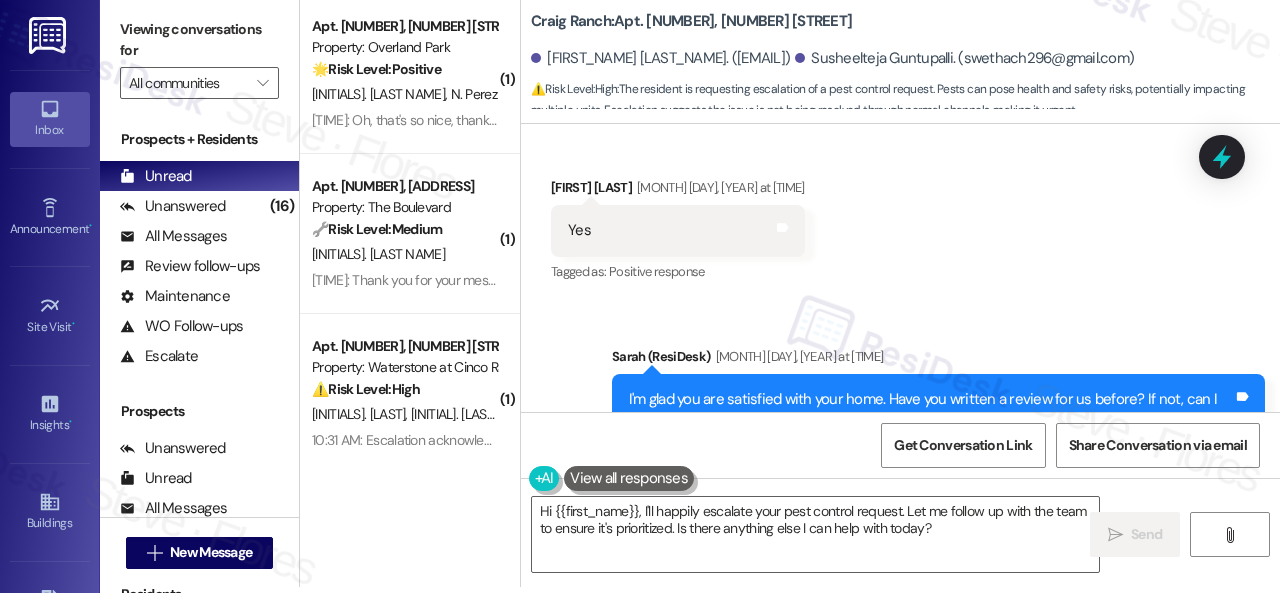 drag, startPoint x: 1017, startPoint y: 283, endPoint x: 1021, endPoint y: 269, distance: 14.56022 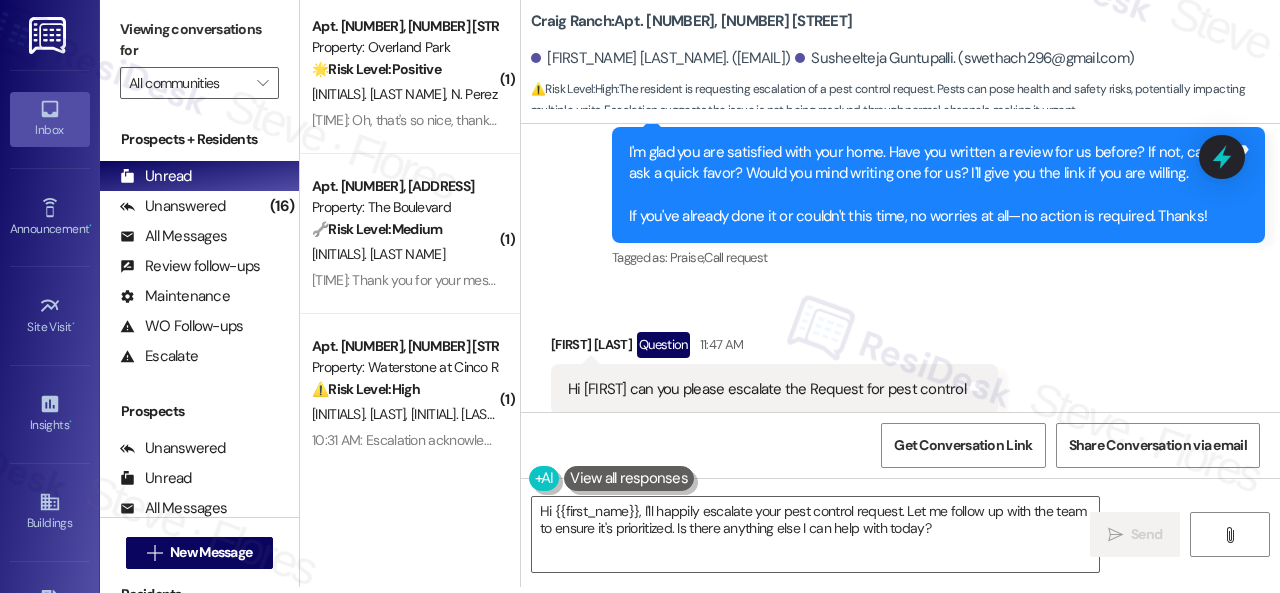 scroll, scrollTop: 13631, scrollLeft: 0, axis: vertical 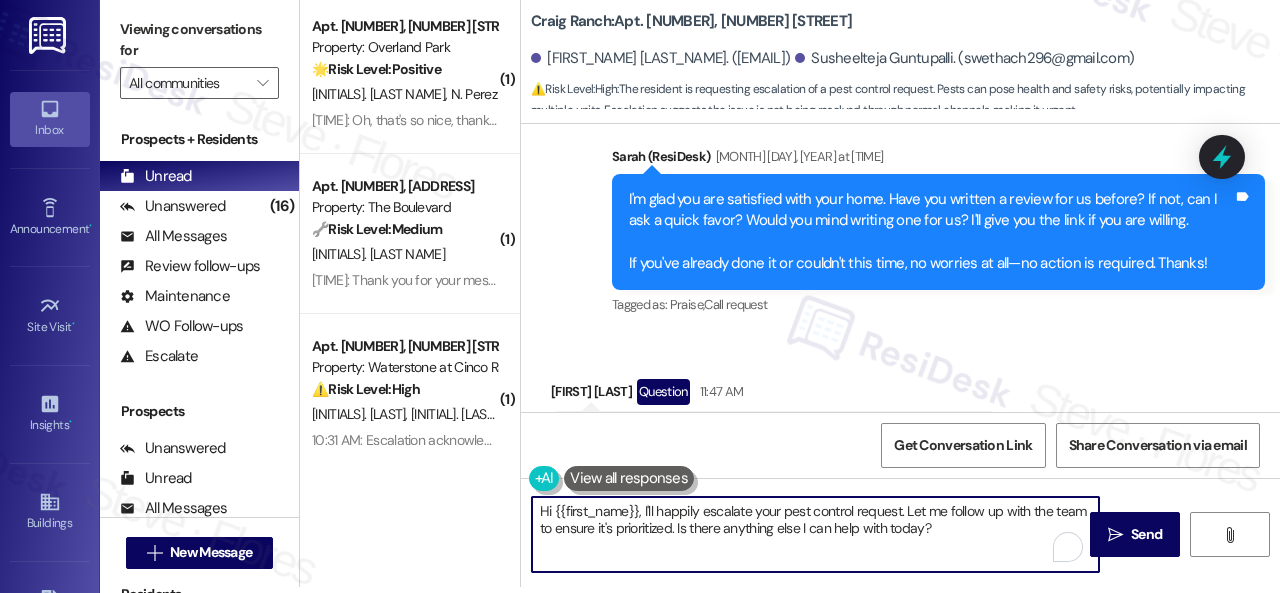drag, startPoint x: 902, startPoint y: 503, endPoint x: 954, endPoint y: 525, distance: 56.462376 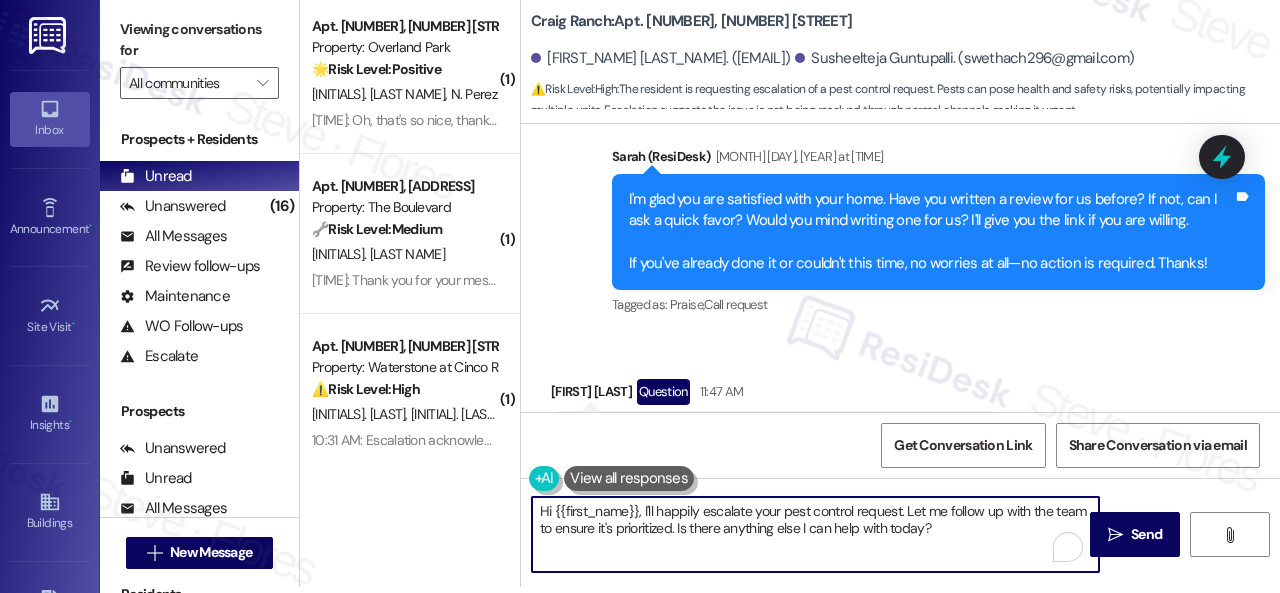 click on "Hi {{first_name}}, I'll happily escalate your pest control request. Let me follow up with the team to ensure it's prioritized. Is there anything else I can help with today?" at bounding box center (815, 534) 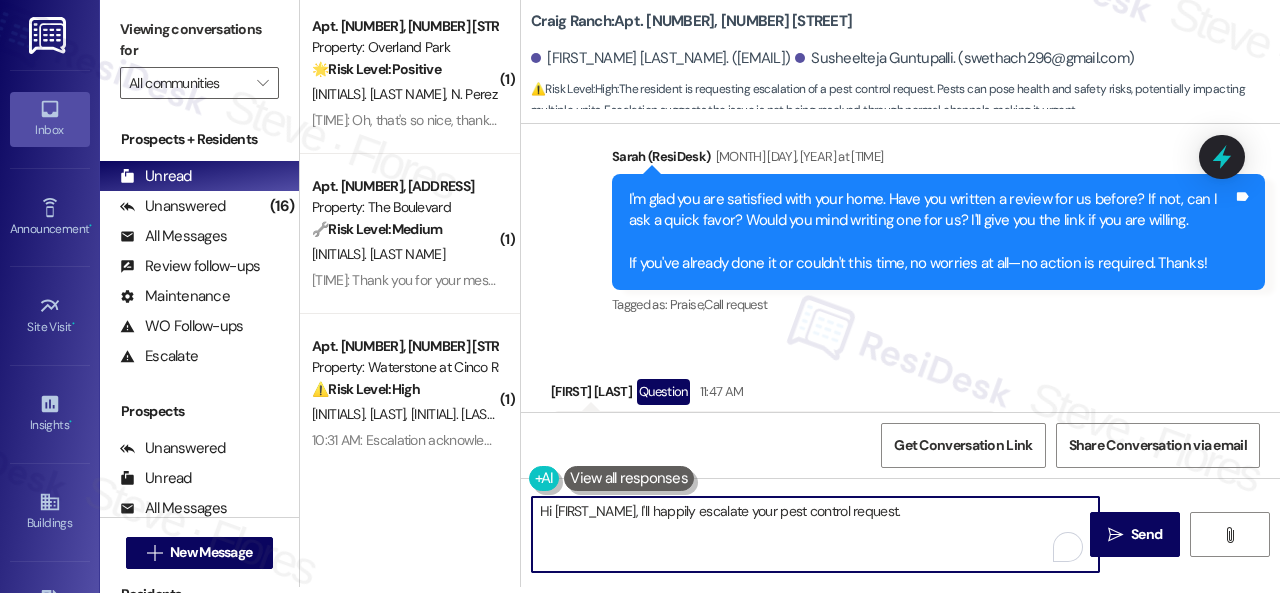 paste on "Do you have a maintenance request for the issue? If so, is the work order still open/active? If it is, please provide the work order number, and I'll gladly follow up with the site team immediately. Thank you!" 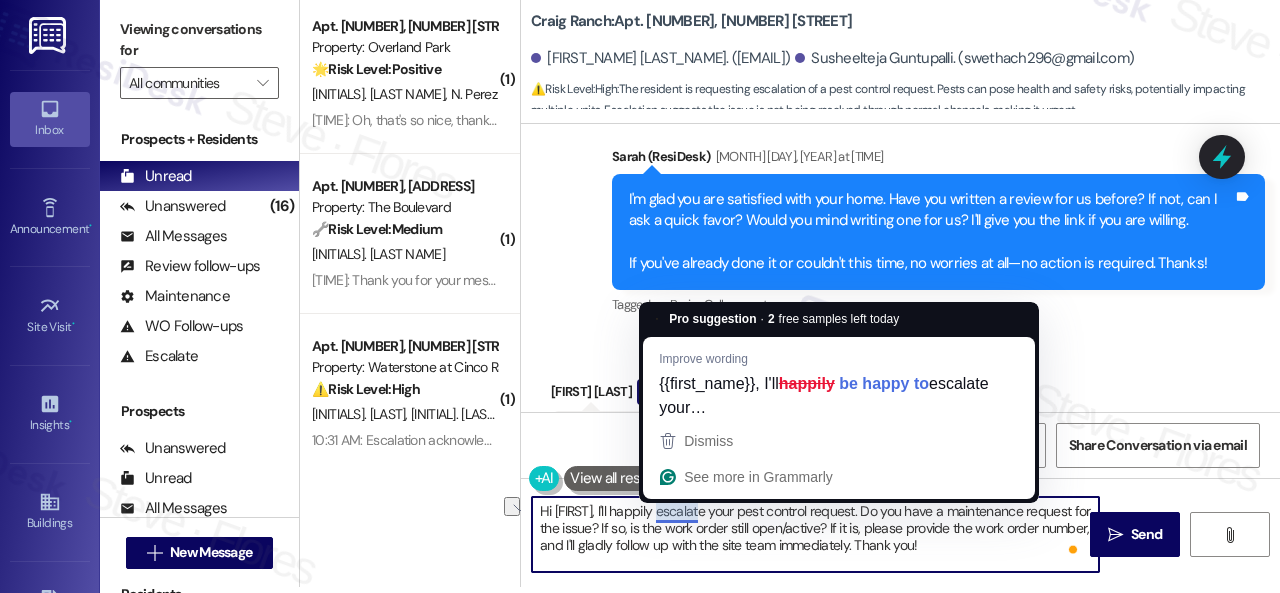 drag, startPoint x: 646, startPoint y: 509, endPoint x: 701, endPoint y: 518, distance: 55.7315 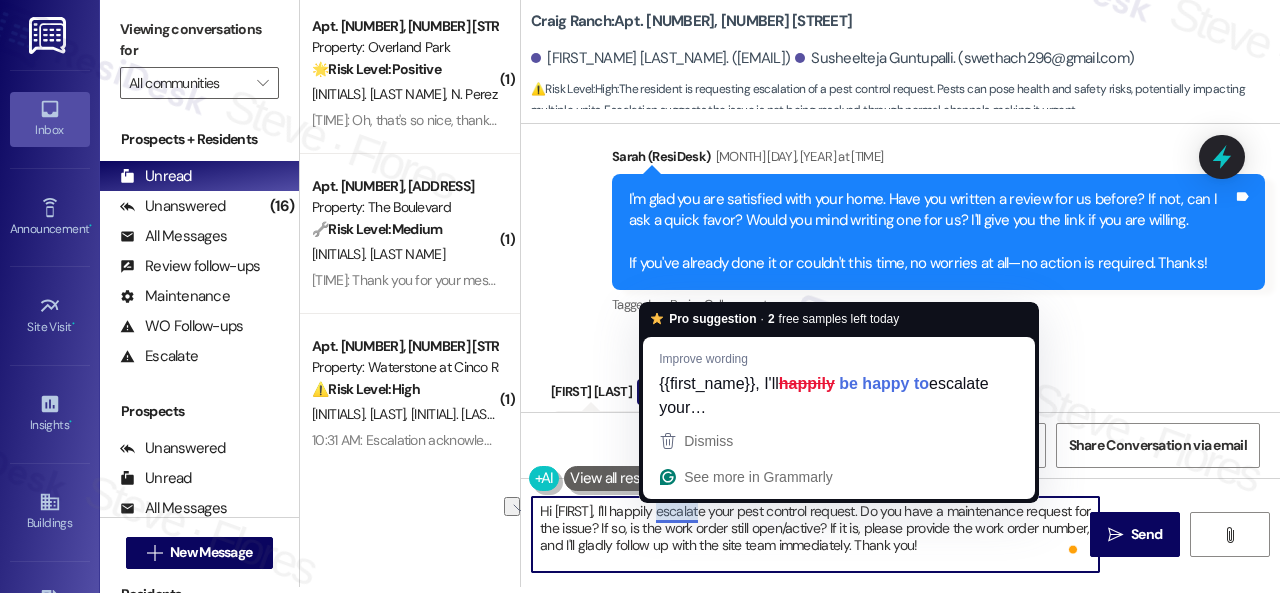 click on "Hi [FIRST], I'll happily escalate your pest control request. Do you have a maintenance request for the issue? If so, is the work order still open/active? If it is, please provide the work order number, and I'll gladly follow up with the site team immediately. Thank you!" at bounding box center (815, 534) 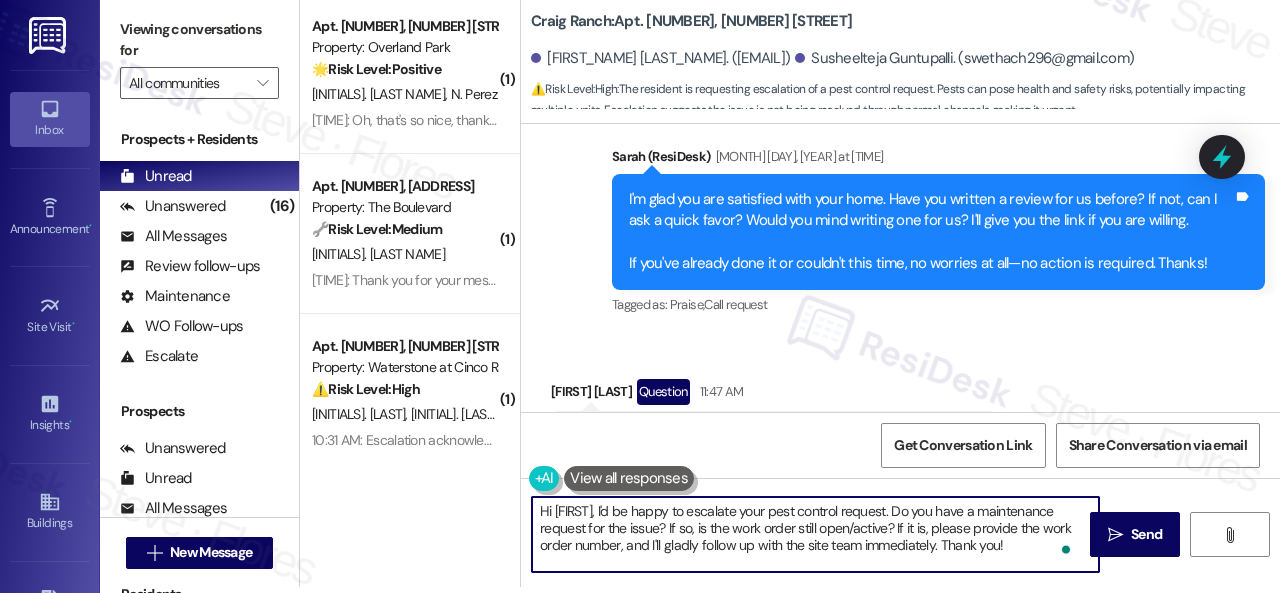 click on "Hi [FIRST], I'd be happy to escalate your pest control request. Do you have a maintenance request for the issue? If so, is the work order still open/active? If it is, please provide the work order number, and I'll gladly follow up with the site team immediately. Thank you!" at bounding box center [815, 534] 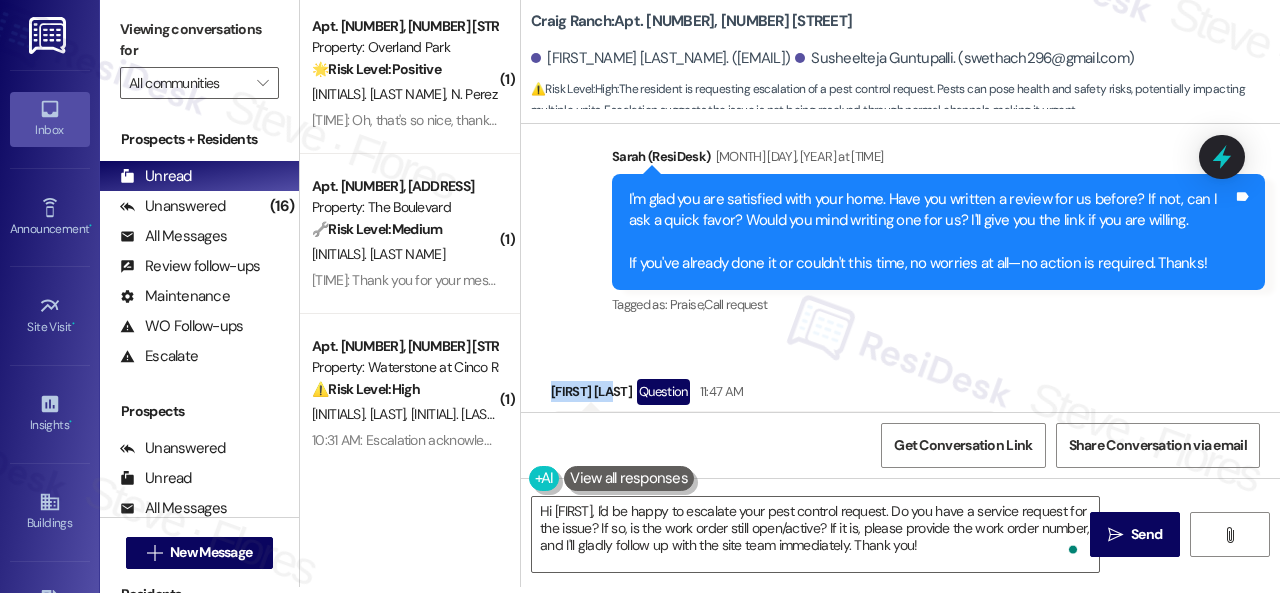 drag, startPoint x: 618, startPoint y: 323, endPoint x: 548, endPoint y: 315, distance: 70.45566 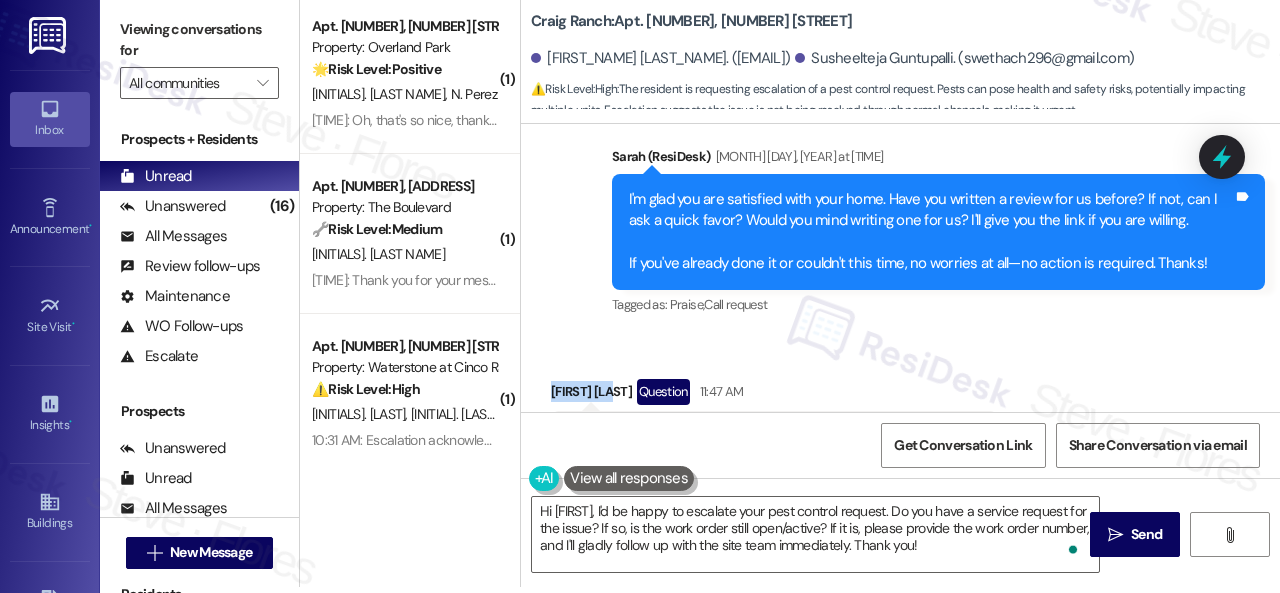click on "Received via SMS Susheelteja Guntupalli Question 11:47 AM Hi sarah can you please escalate the Request for pest control  Tags and notes Tagged as:   Pest control ,  Click to highlight conversations about Pest control Maintenance request Click to highlight conversations about Maintenance request" at bounding box center (774, 435) 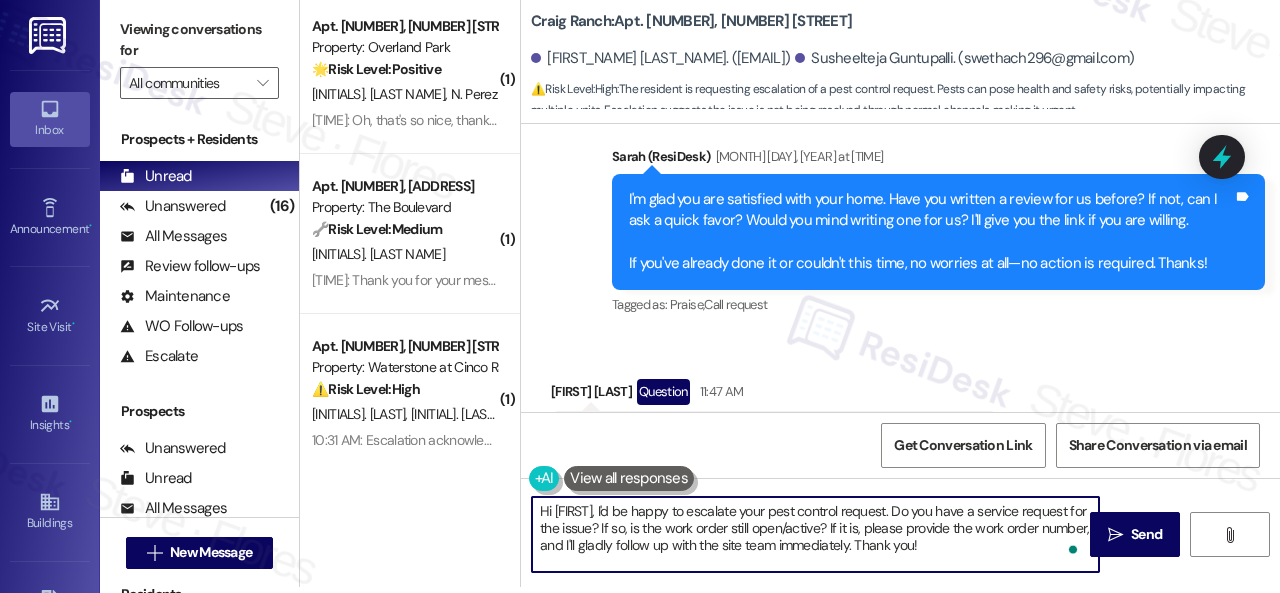 drag, startPoint x: 553, startPoint y: 507, endPoint x: 637, endPoint y: 507, distance: 84 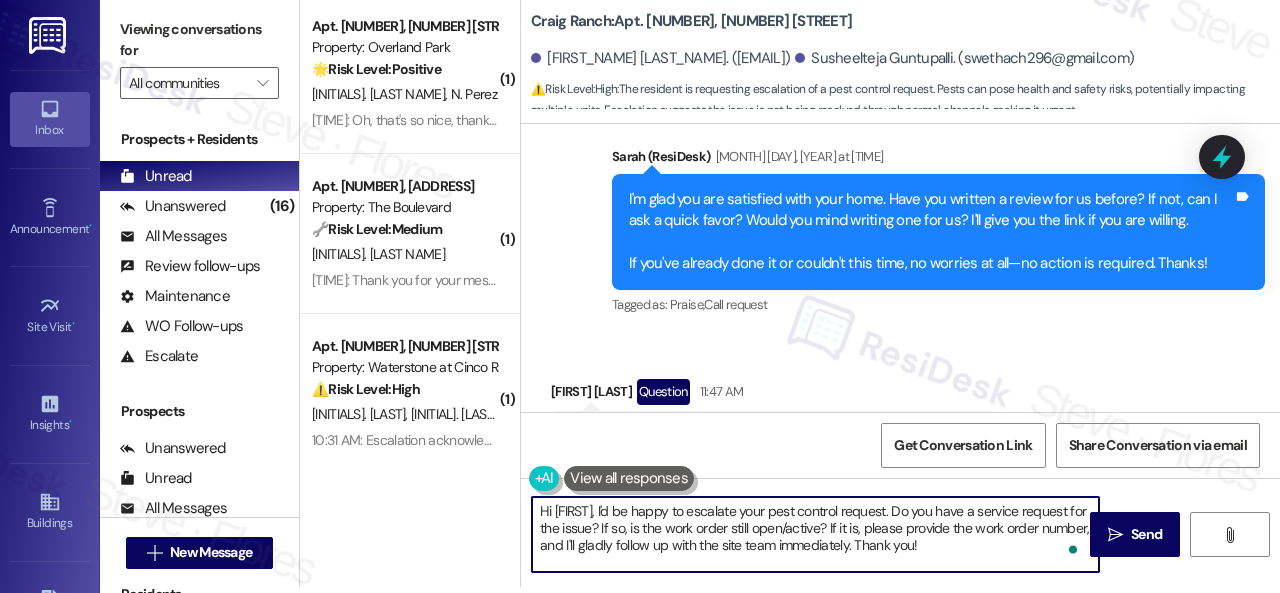 click on "Hi {{first_name}}, I'd be happy to escalate your pest control request. Do you have a service request for the issue? If so, is the work order still open/active? If it is, please provide the work order number, and I'll gladly follow up with the site team immediately. Thank you!" at bounding box center (815, 534) 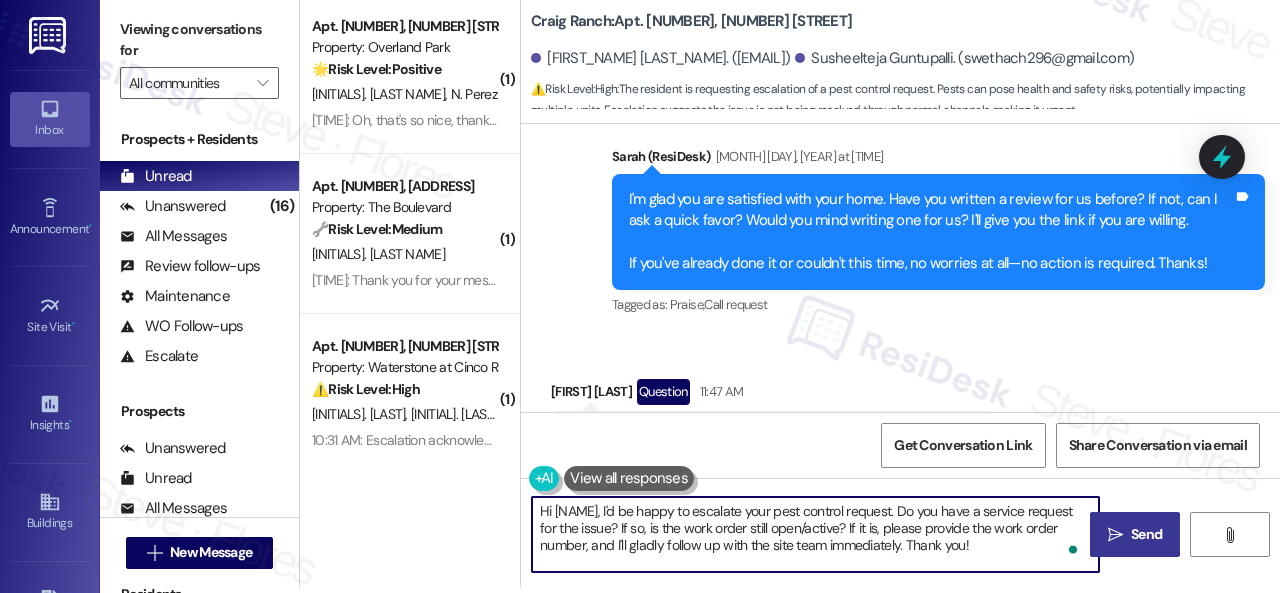 type on "Hi Susheelteja, I'd be happy to escalate your pest control request. Do you have a service request for the issue? If so, is the work order still open/active? If it is, please provide the work order number, and I'll gladly follow up with the site team immediately. Thank you!" 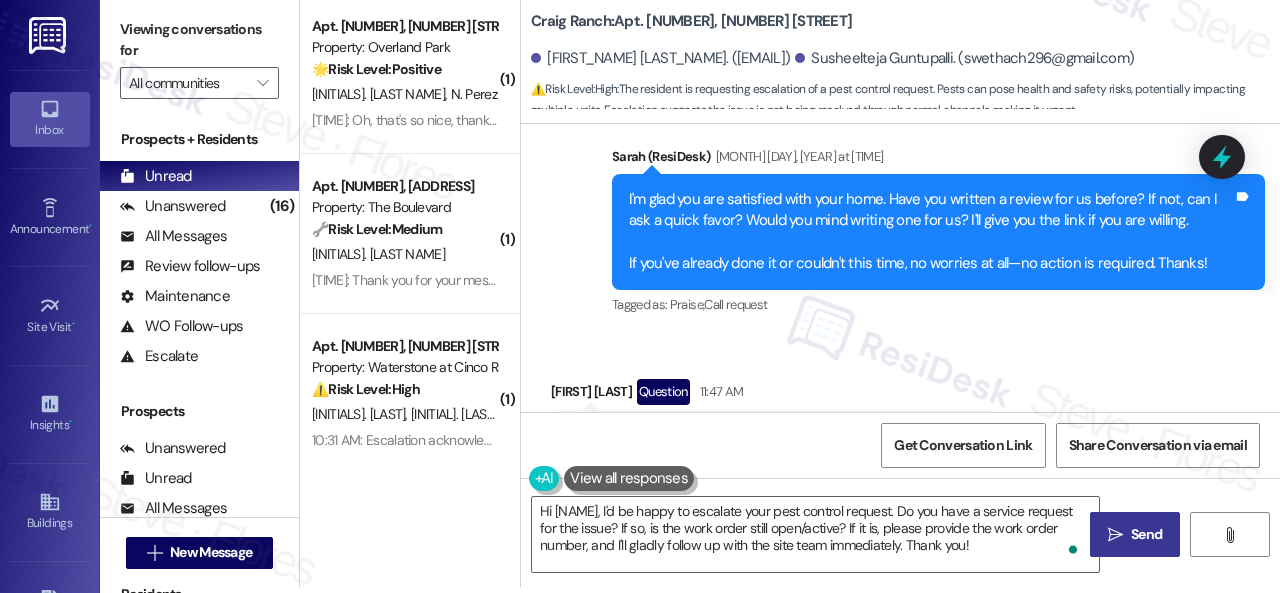 click on " Send" at bounding box center (1135, 534) 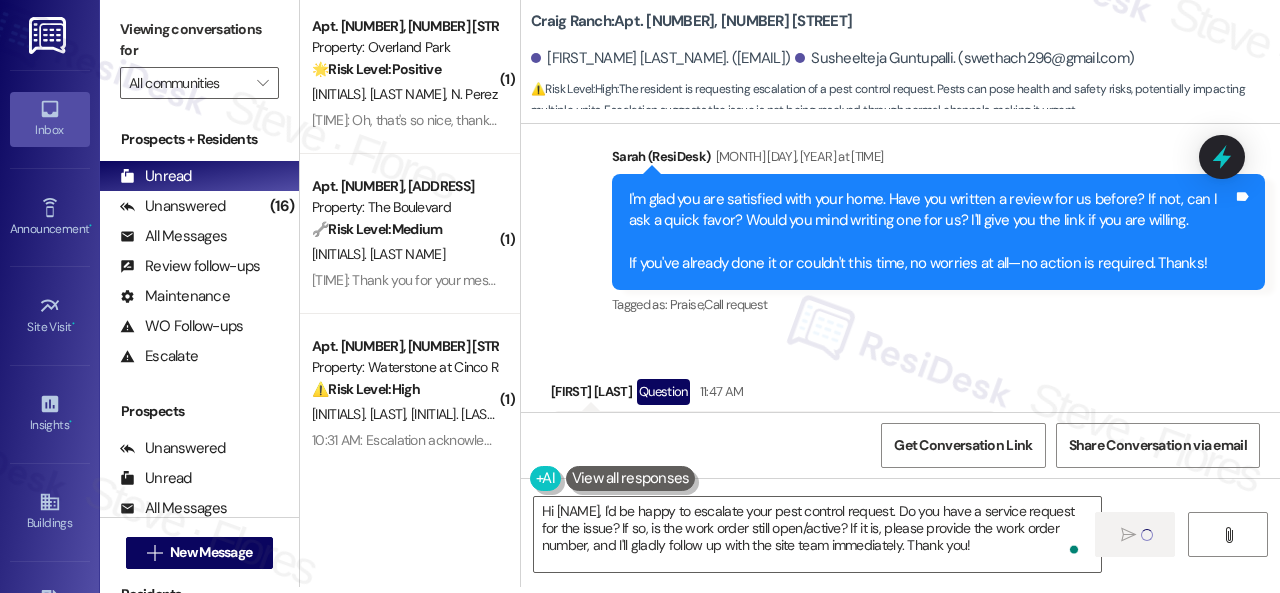 type 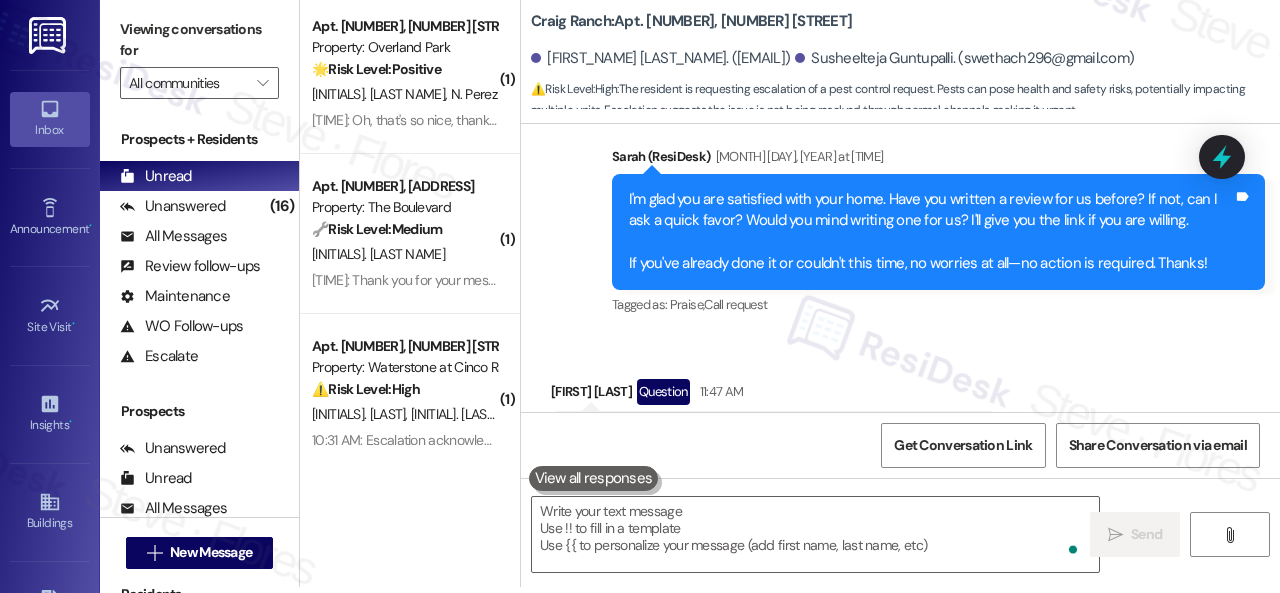 scroll, scrollTop: 0, scrollLeft: 0, axis: both 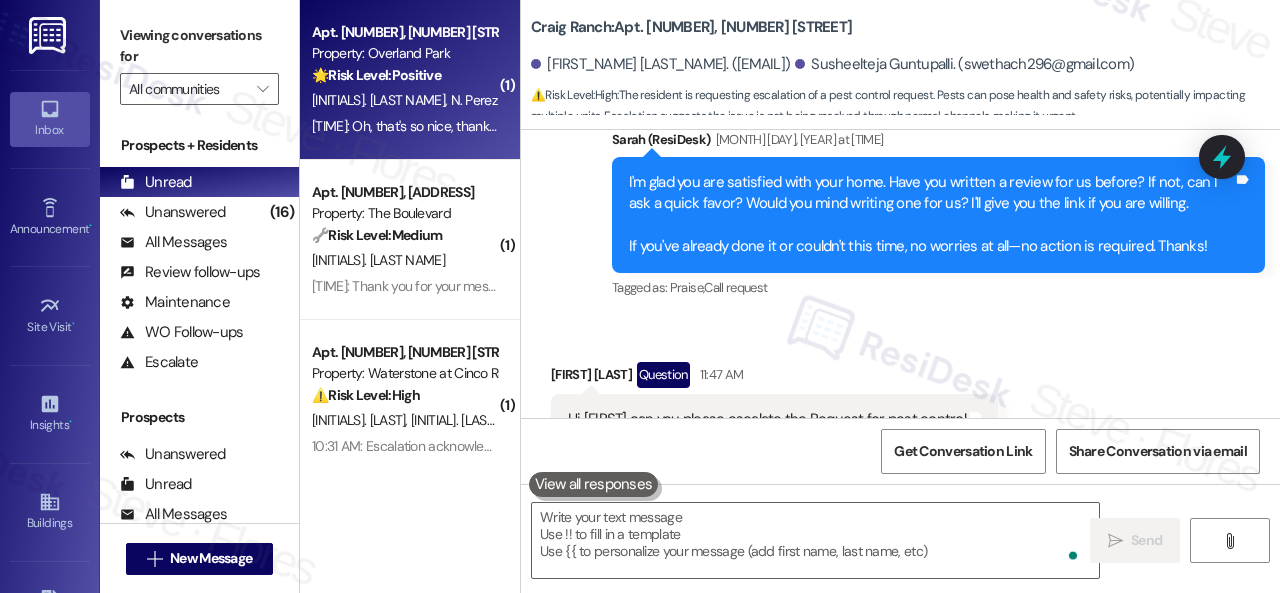 click on "M. Aquino N. Perez" at bounding box center [404, 100] 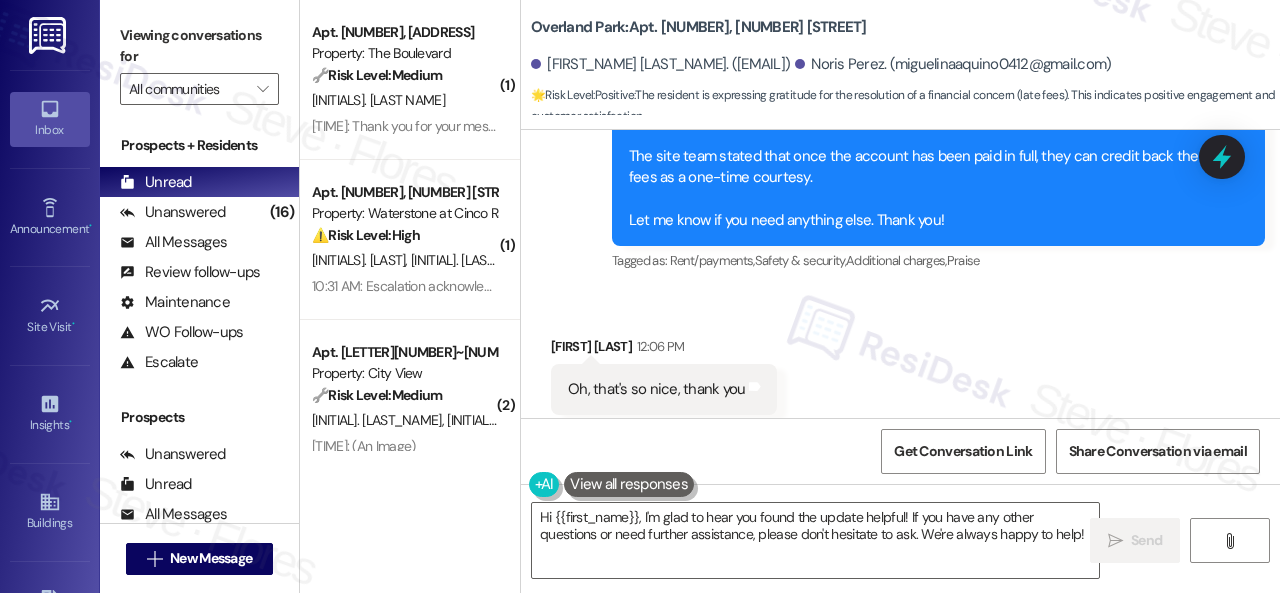 scroll, scrollTop: 2963, scrollLeft: 0, axis: vertical 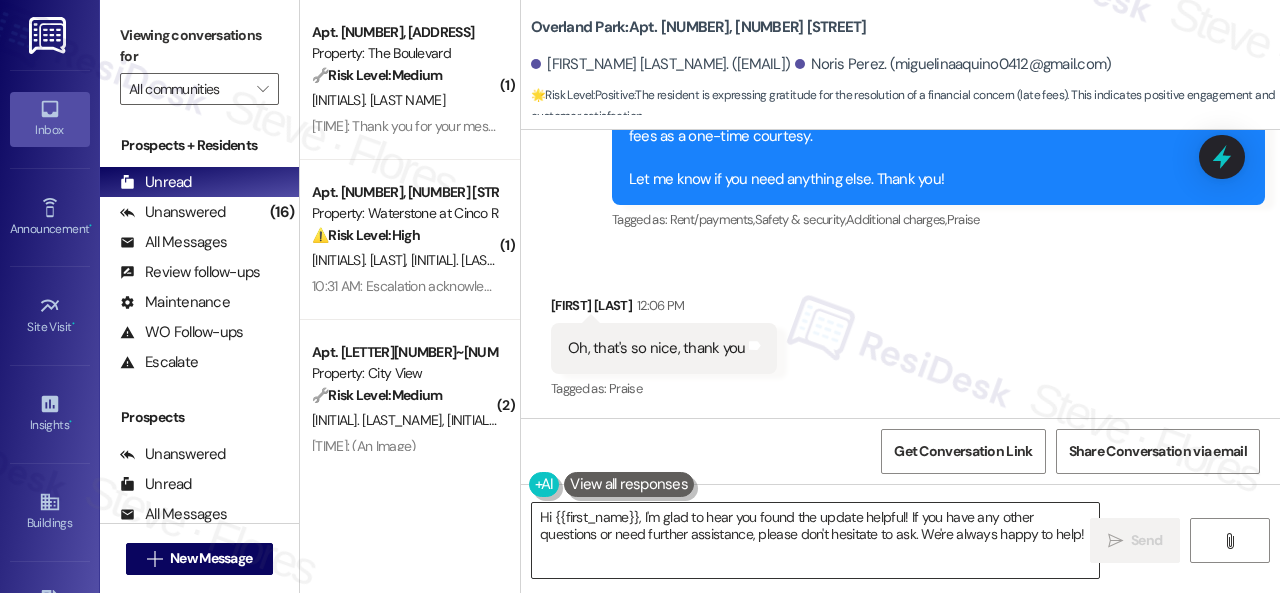 click on "Hi {{first_name}}, I'm glad to hear you found the update helpful! If you have any other questions or need further assistance, please don't hesitate to ask. We're always happy to help!" at bounding box center (815, 540) 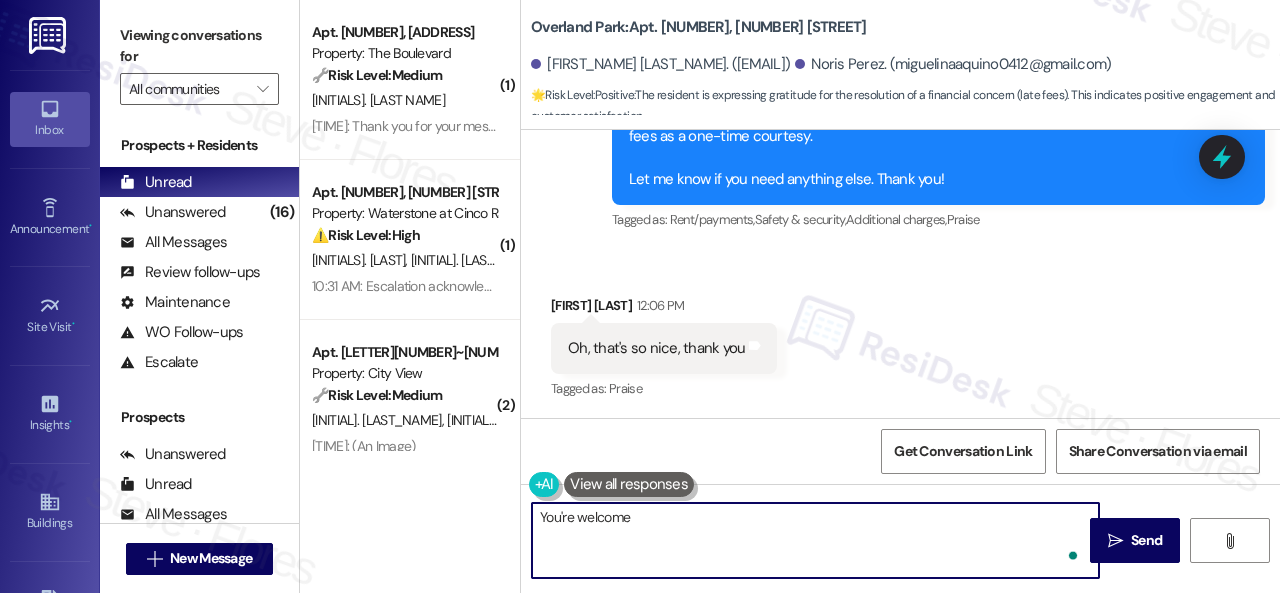 type on "You're welcome!" 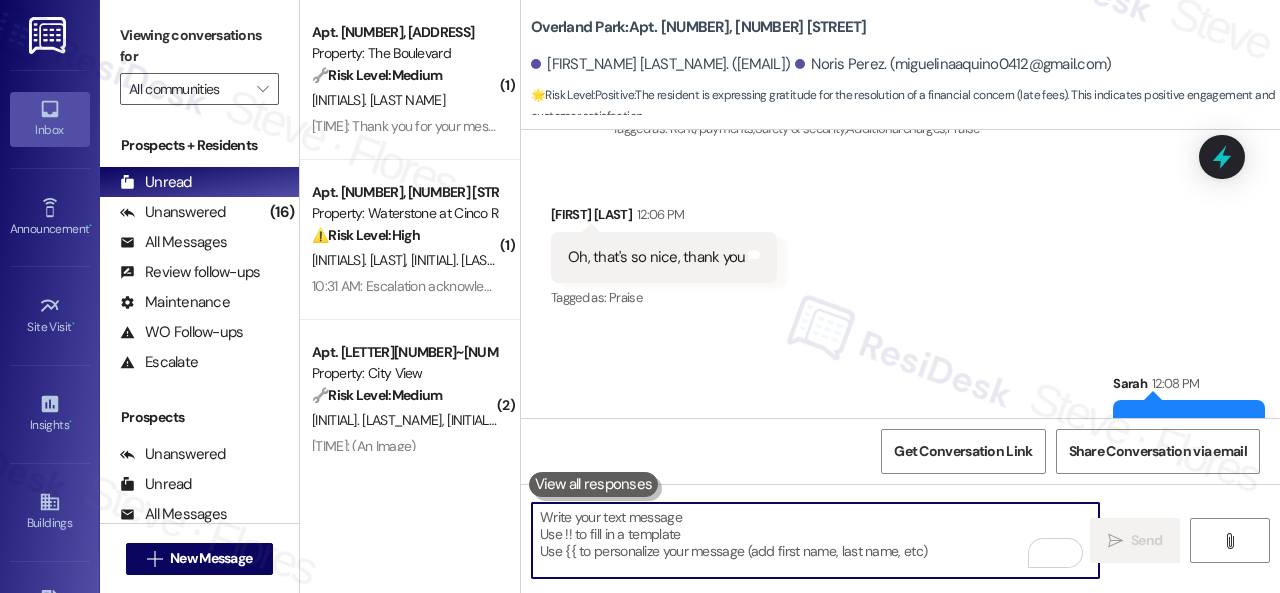 scroll, scrollTop: 3102, scrollLeft: 0, axis: vertical 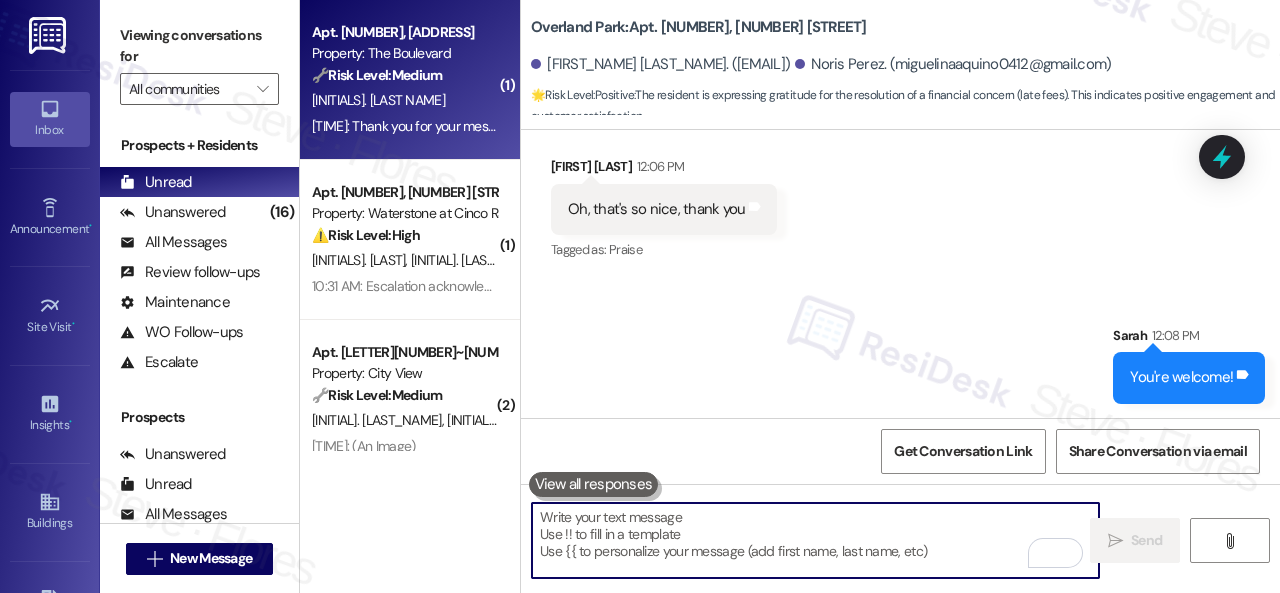 type 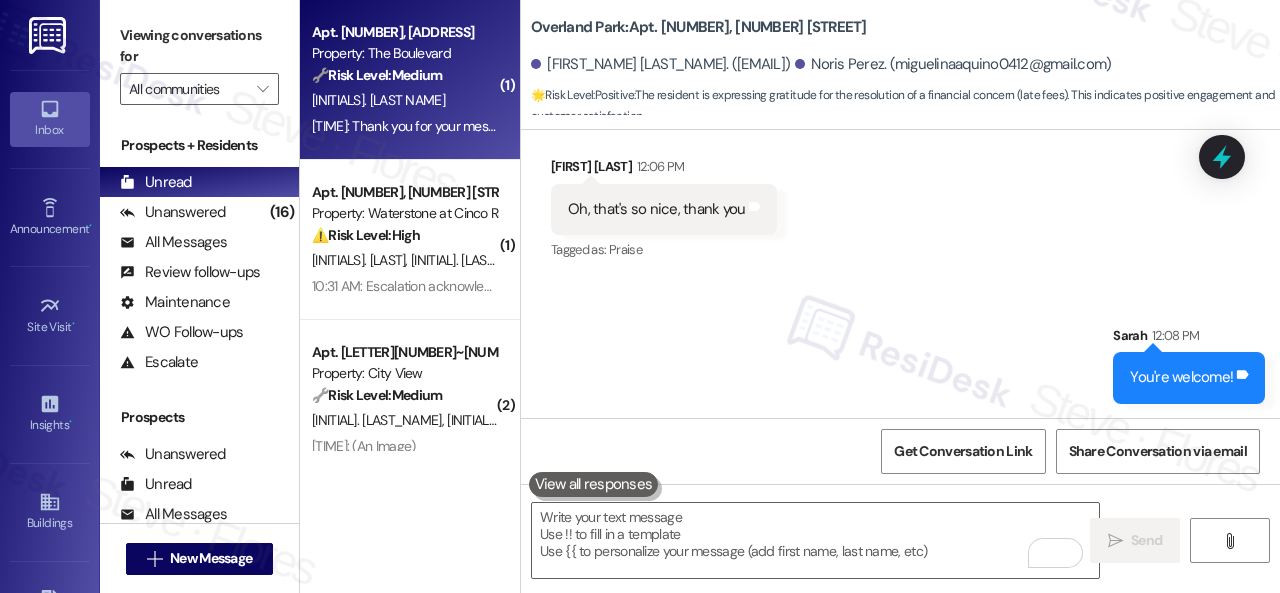 click on "[INITIAL] [LAST]" at bounding box center [404, 100] 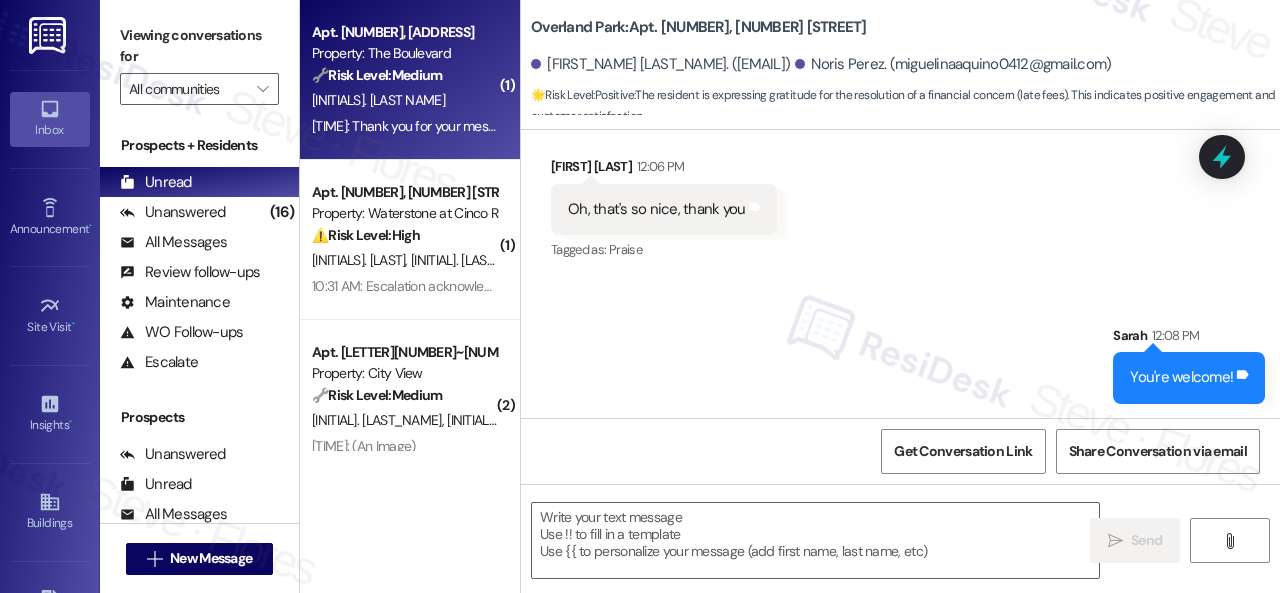 type on "Fetching suggested responses. Please feel free to read through the conversation in the meantime." 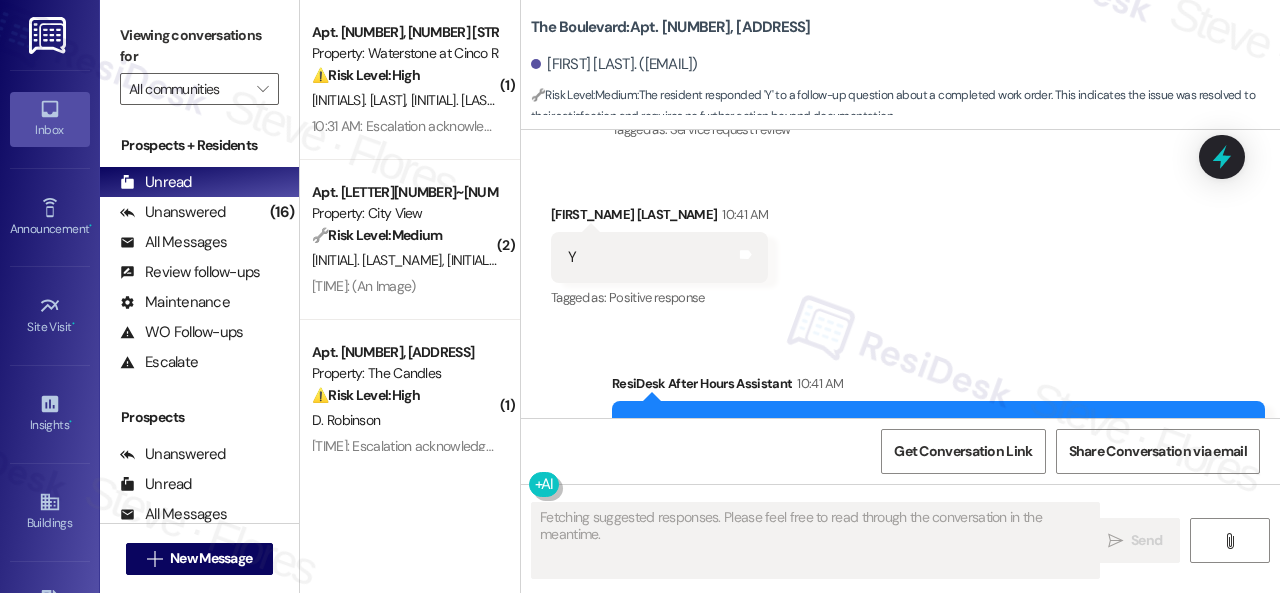 scroll, scrollTop: 5495, scrollLeft: 0, axis: vertical 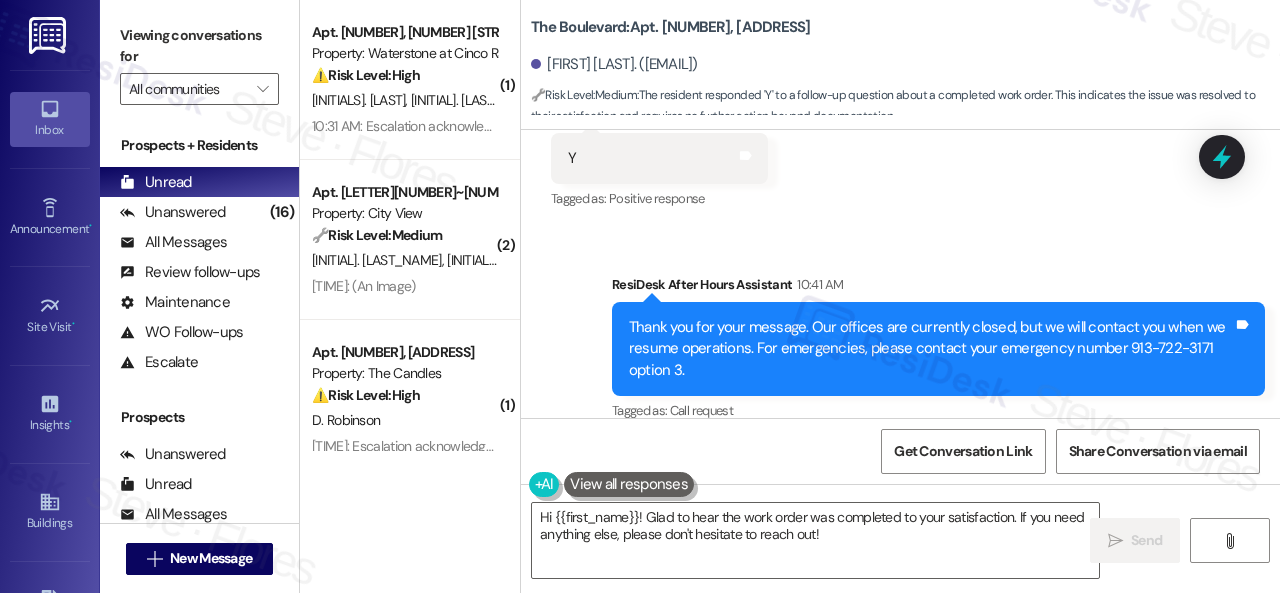 click on "Sent via SMS ResiDesk After Hours Assistant 10:41 AM Thank you for your message. Our offices are currently closed, but we will contact you when we resume operations. For emergencies, please contact your emergency number 913-722-3171 option 3. Tags and notes Tagged as:   Call request Click to highlight conversations about Call request" at bounding box center [900, 335] 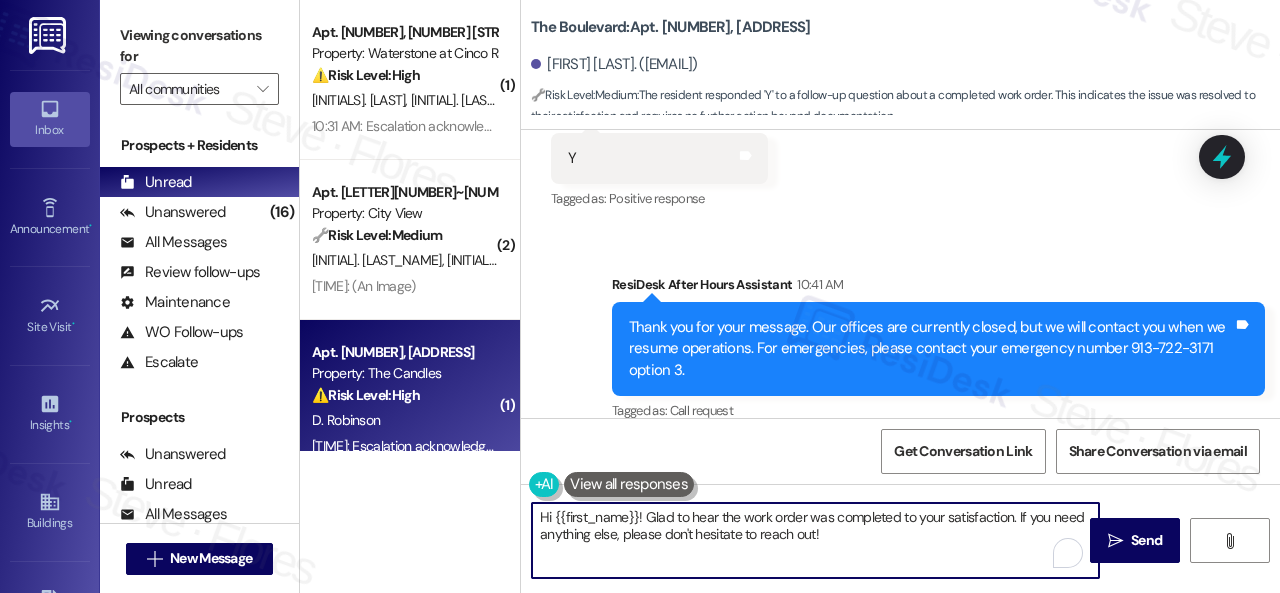 drag, startPoint x: 856, startPoint y: 536, endPoint x: 448, endPoint y: 421, distance: 423.8974 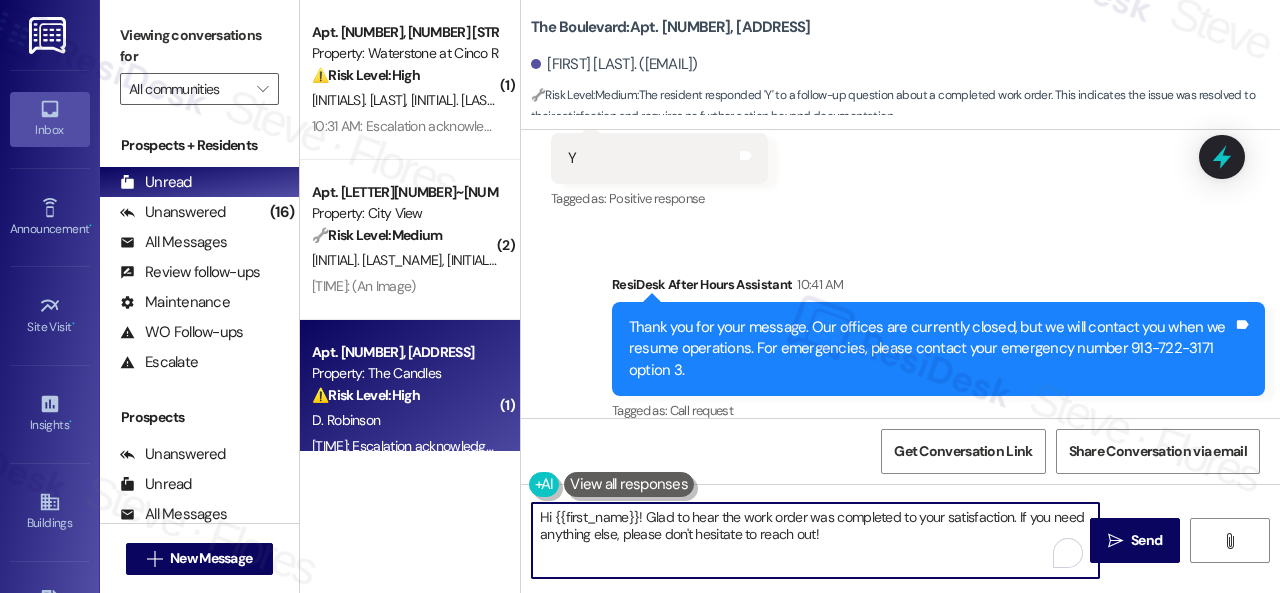 click on "( 1 ) Apt. 16105, 6855 S Mason Rd Property: Waterstone at Cinco Ranch ⚠️  Risk Level:  High The resident is waiting for a renewal lease that is not yet available in the system, and the offer price is expiring soon. This is a time-sensitive financial concern related to lease renewal. B. De Sanudo H. Sanudo 10:31 AM: Escalation acknowledged.
Thank you for your message. Our offices are currently closed, but we will contact you when we resume operations. For emergencies, please contact your emergency number 844-900-3642 Option 3. 10:31 AM: Escalation acknowledged.
Thank you for your message. Our offices are currently closed, but we will contact you when we resume operations. For emergencies, please contact your emergency number 844-900-3642 Option 3. ( 2 ) Apt. C2~0206, 2600 Cityview Drive Property: City View 🔧  Risk Level:  Medium C. Omer M. Omer 8:34 AM: (An Image) 8:34 AM: (An Image) ( 1 ) Apt. 08W05, 9 Candlelight Dr Property: The Candles ⚠️  Risk Level:  High D. Robinson ( 2 ) 🔧  Risk Level:  (" at bounding box center [790, 296] 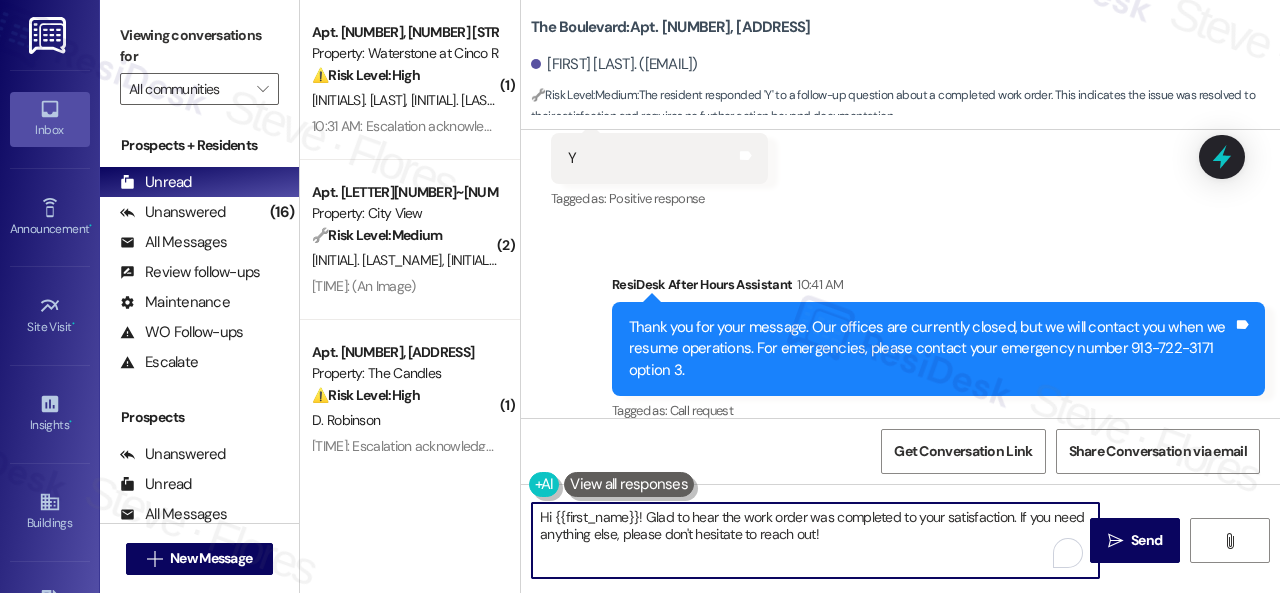 paste on "appy to hear everything's all set! If {{property}} met your expectations, please reply with "Yes." If not, no worries - we'd appreciate any feedback so we can keep getting better. Thanks" 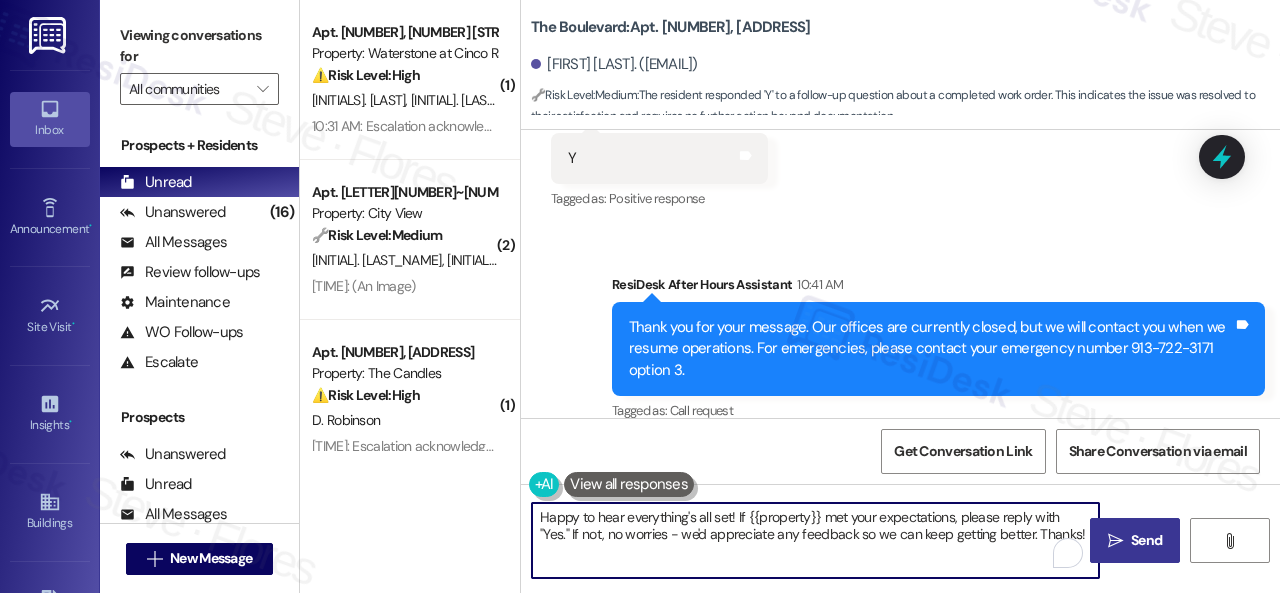 type on "Happy to hear everything's all set! If {{property}} met your expectations, please reply with "Yes." If not, no worries - we'd appreciate any feedback so we can keep getting better. Thanks!" 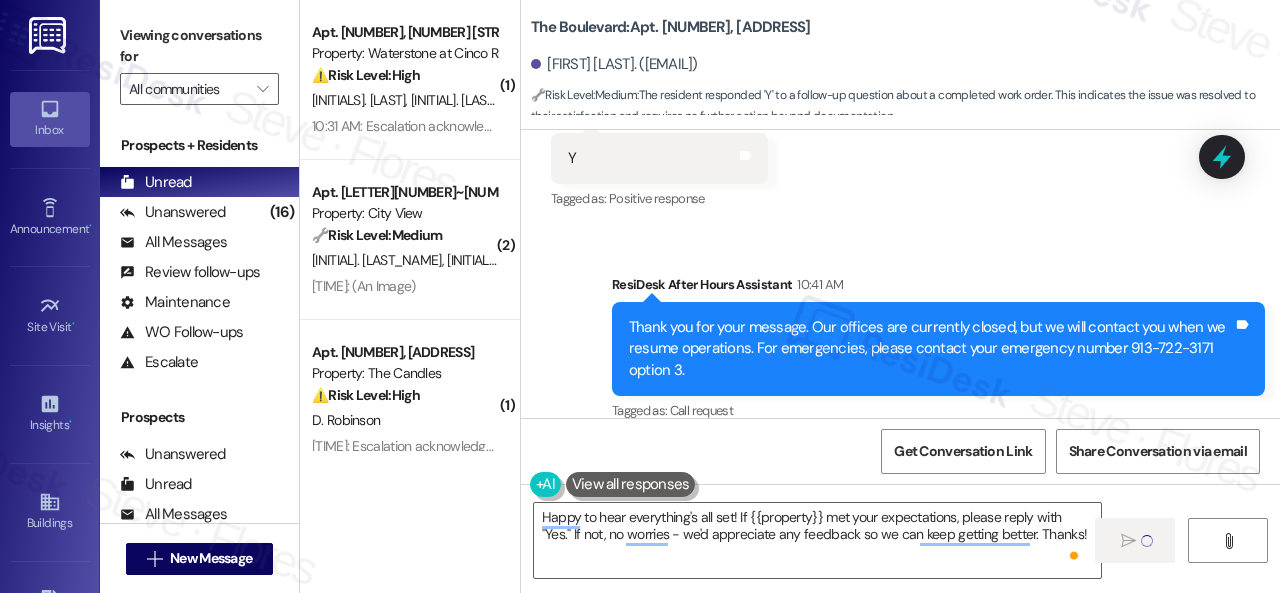 type 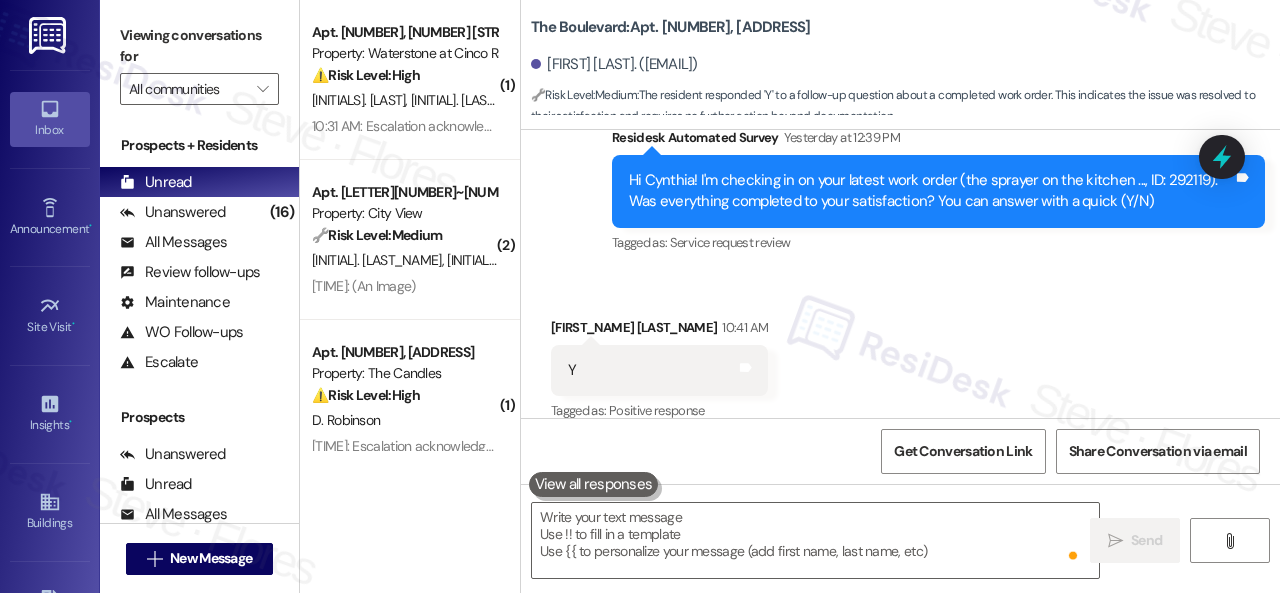 scroll, scrollTop: 5282, scrollLeft: 0, axis: vertical 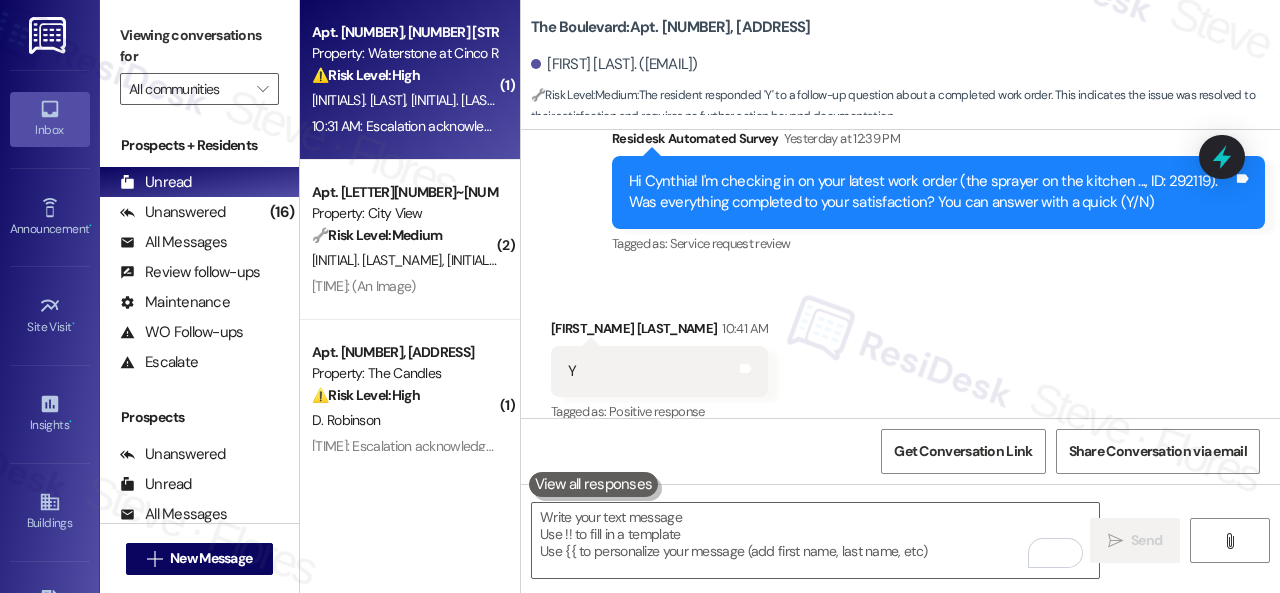 click on "Apt. 16105, 6855 S Mason Rd Property: Waterstone at Cinco Ranch ⚠️  Risk Level:  High The resident is waiting for a renewal lease that is not yet available in the system, and the offer price is expiring soon. This is a time-sensitive financial concern related to lease renewal." at bounding box center [404, 54] 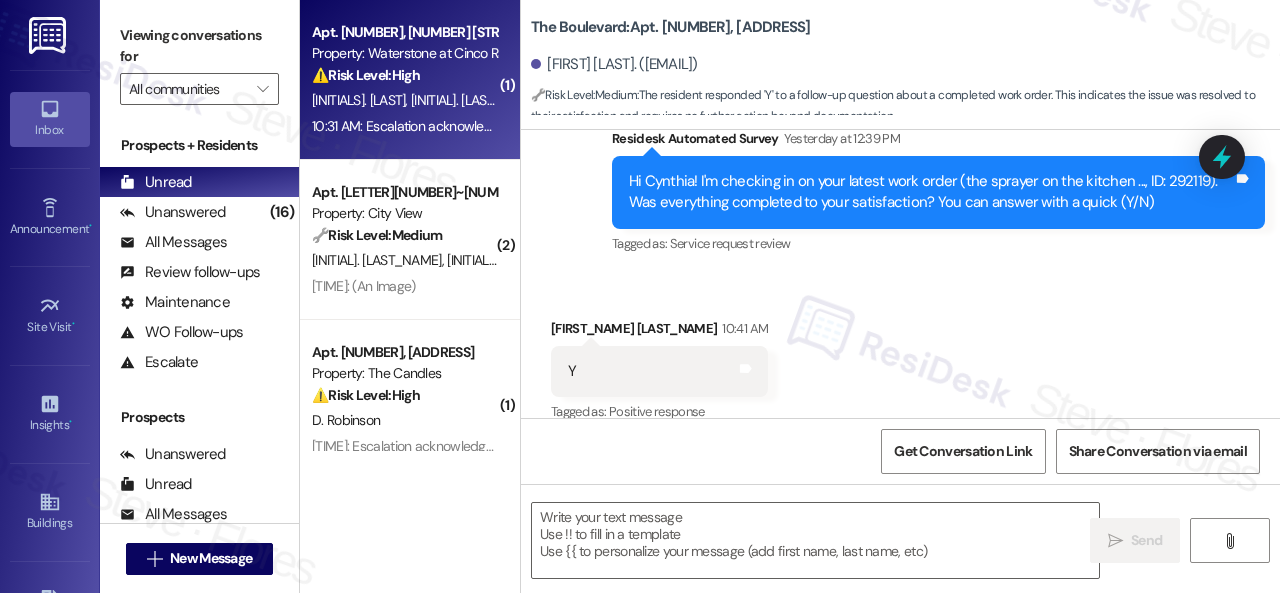 type on "Fetching suggested responses. Please feel free to read through the conversation in the meantime." 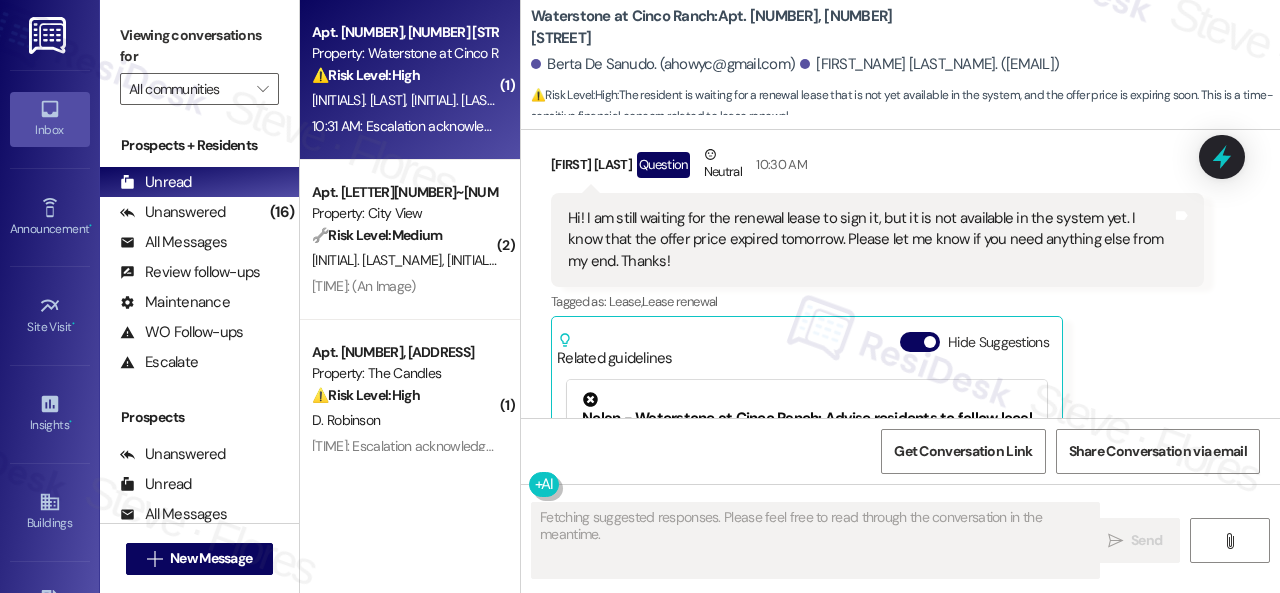 scroll, scrollTop: 21660, scrollLeft: 0, axis: vertical 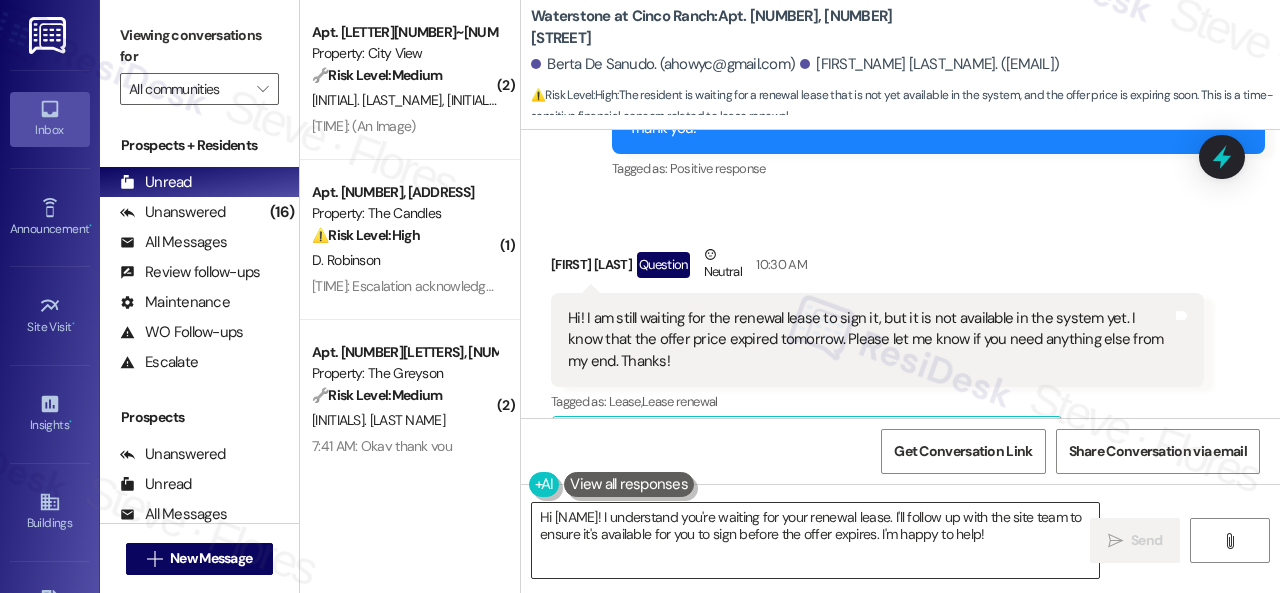 click on "Hi {{first_name}}! I understand you're waiting for your renewal lease. I'll follow up with the site team to ensure it's available for you to sign before the offer expires. I'm happy to help!" at bounding box center [815, 540] 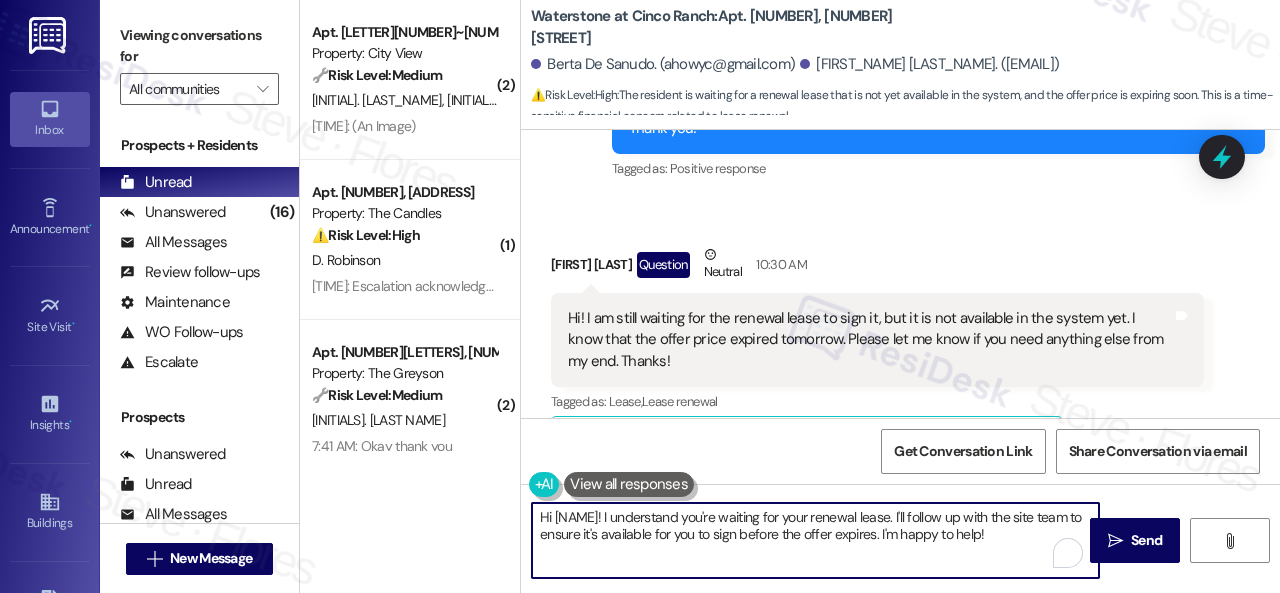 drag, startPoint x: 573, startPoint y: 534, endPoint x: 1062, endPoint y: 571, distance: 490.3978 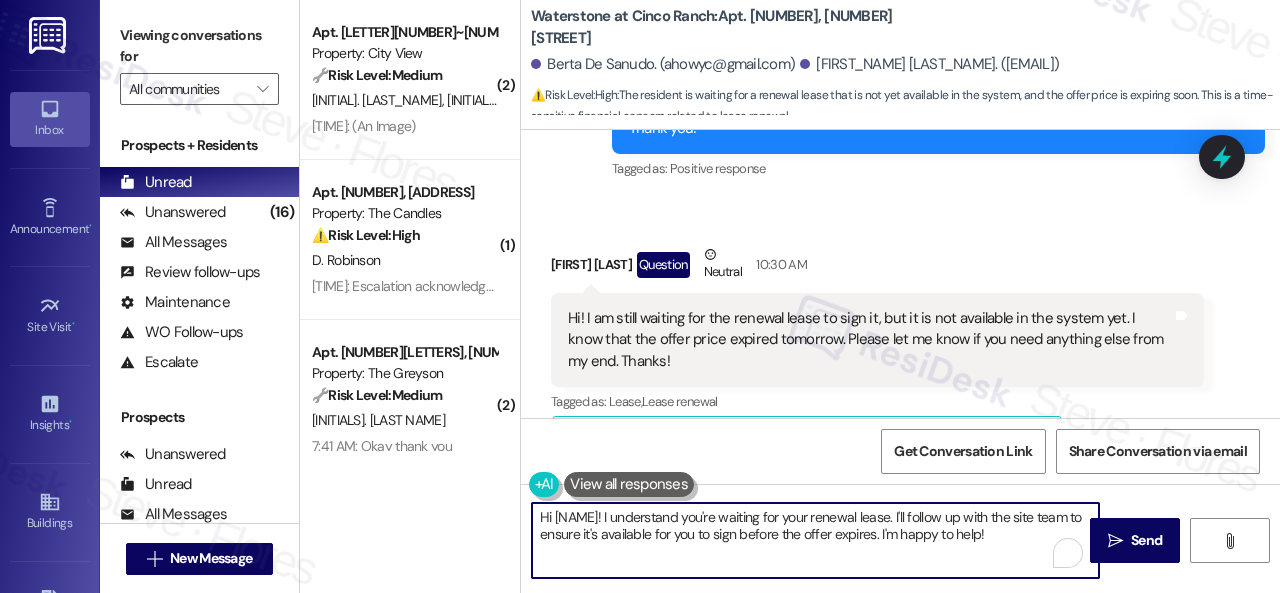 click on "Hi {{first_name}}! I understand you're waiting for your renewal lease. I'll follow up with the site team to ensure it's available for you to sign before the offer expires. I'm happy to help!" at bounding box center (815, 540) 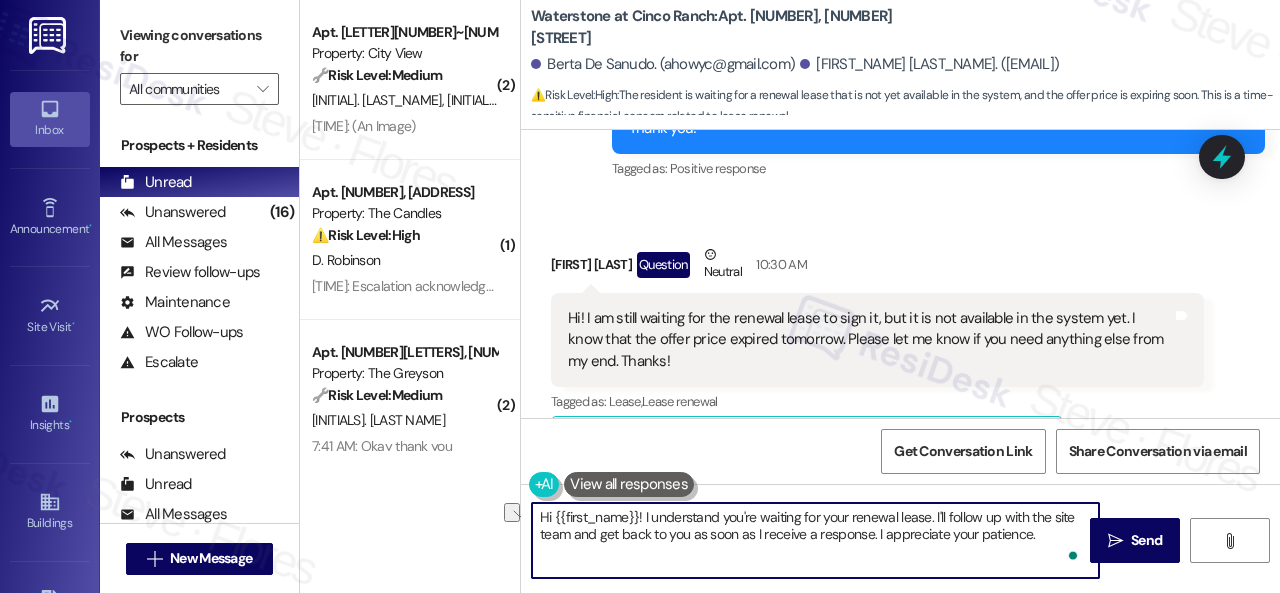 drag, startPoint x: 850, startPoint y: 519, endPoint x: 929, endPoint y: 520, distance: 79.00633 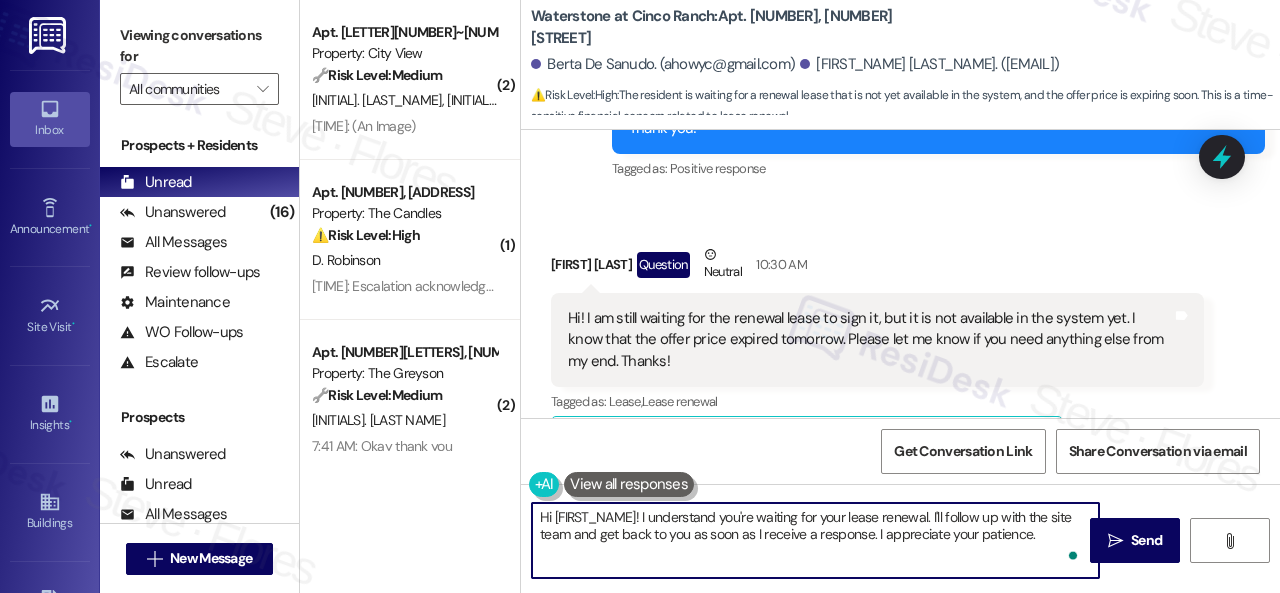 drag, startPoint x: 556, startPoint y: 516, endPoint x: 637, endPoint y: 515, distance: 81.00617 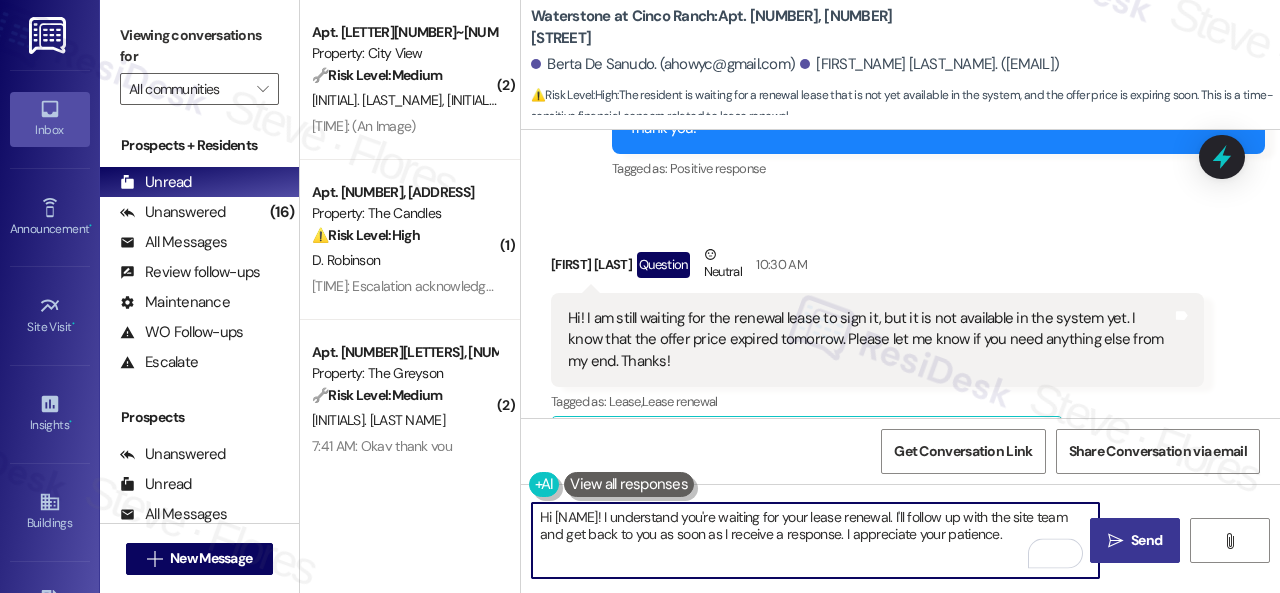 type on "Hi Berta! I understand you're waiting for your lease renewal. I'll follow up with the site team and get back to you as soon as I receive a response. I appreciate your patience." 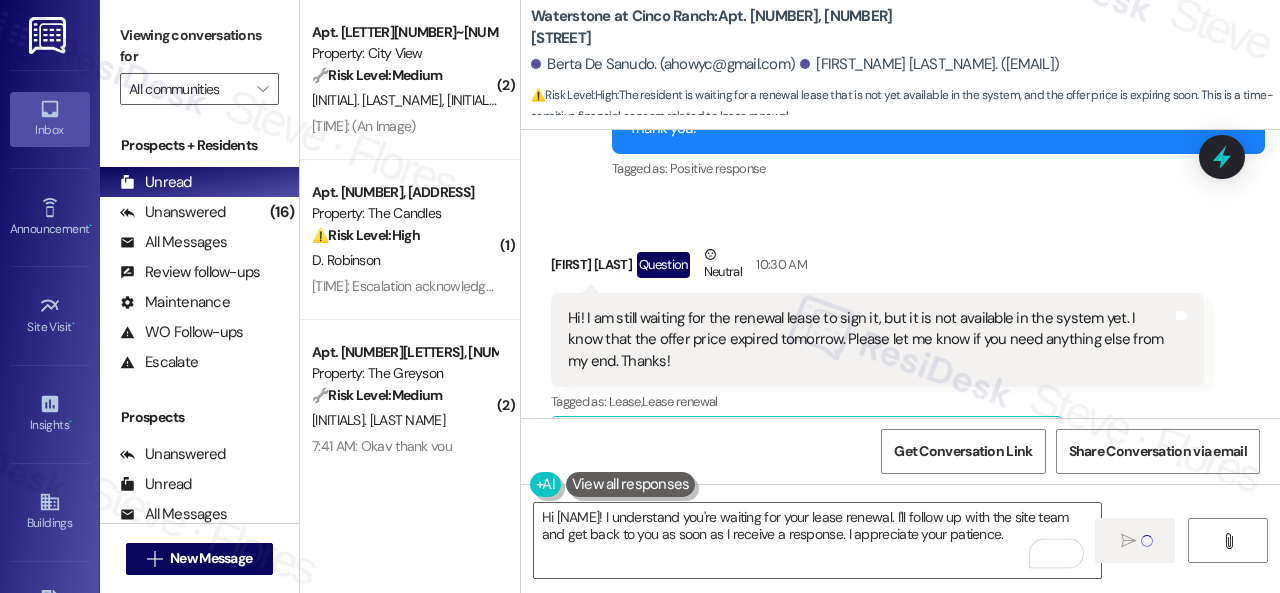 type 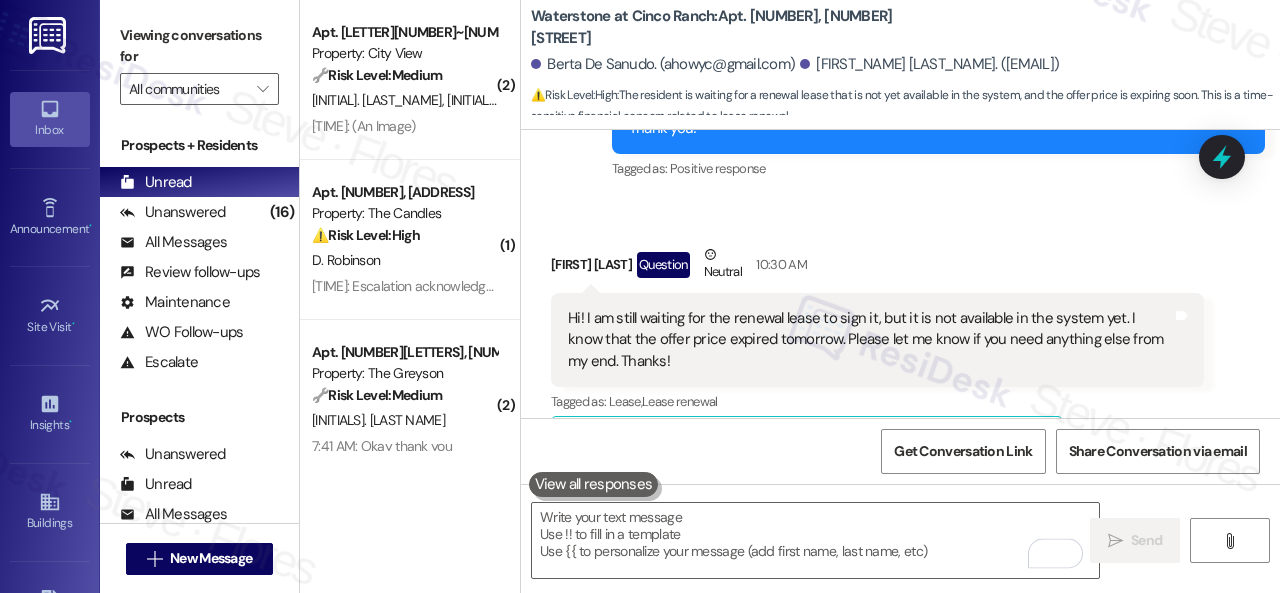 scroll, scrollTop: 21960, scrollLeft: 0, axis: vertical 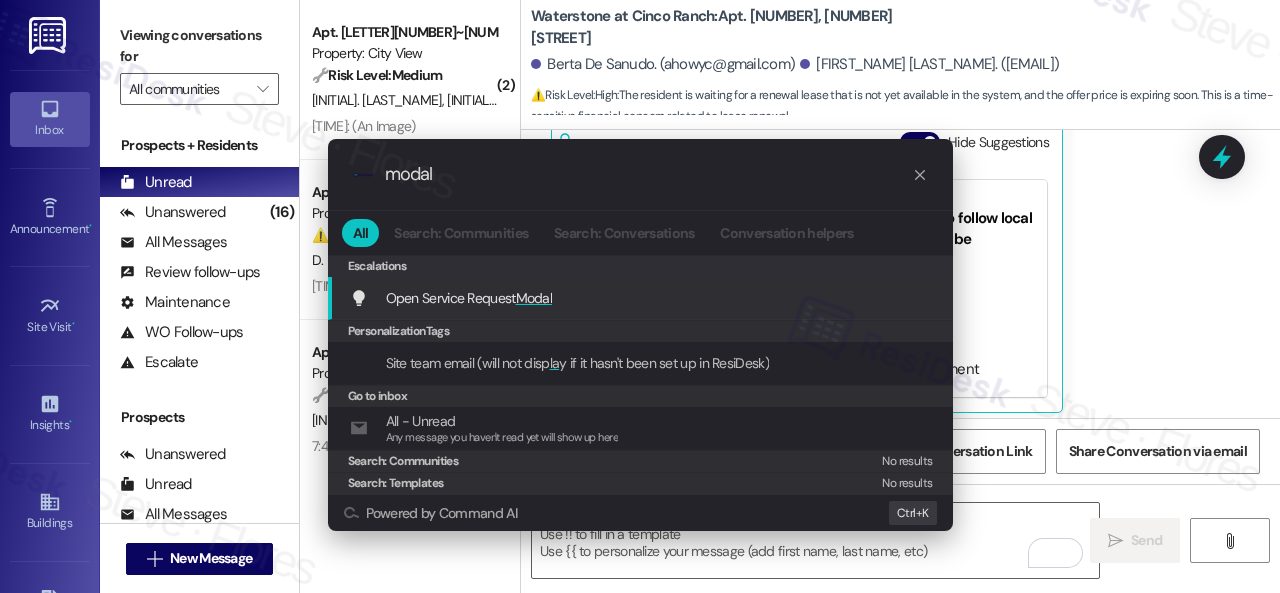click on "Open Service Request  Modal" at bounding box center (469, 298) 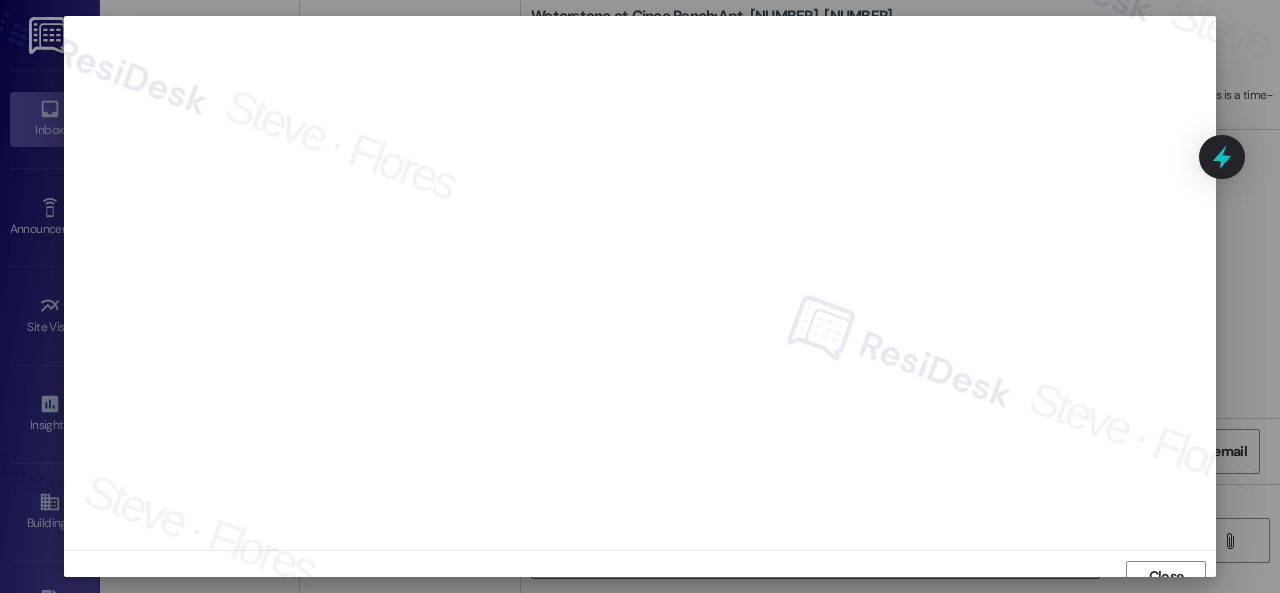 scroll, scrollTop: 15, scrollLeft: 0, axis: vertical 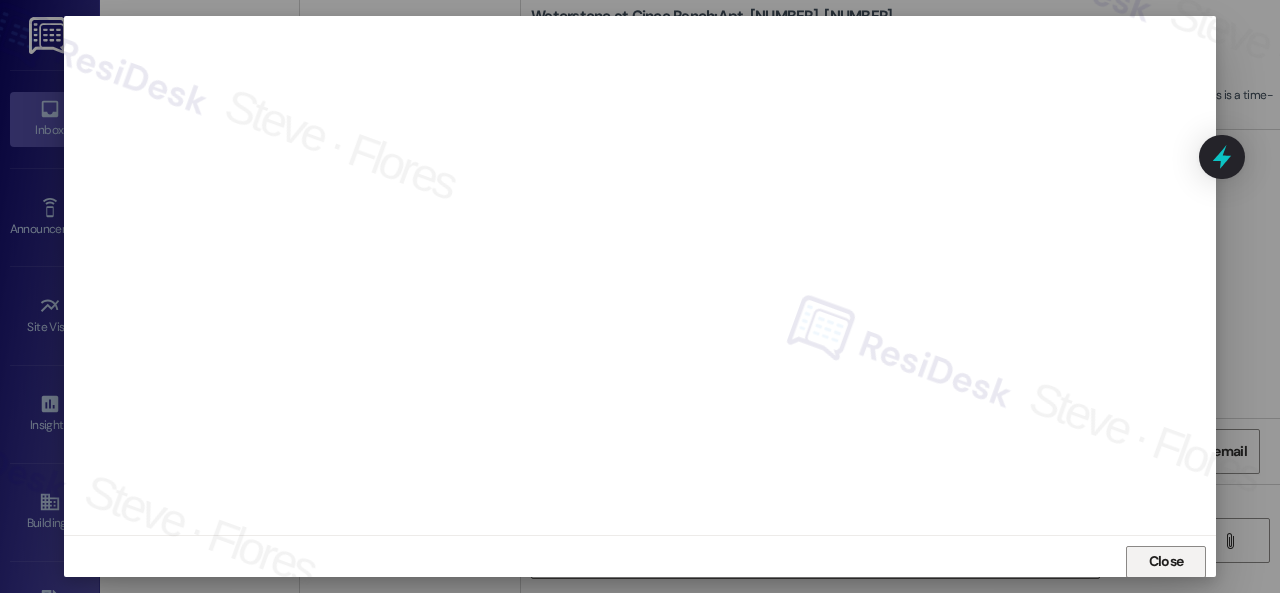 click on "Close" at bounding box center [1166, 562] 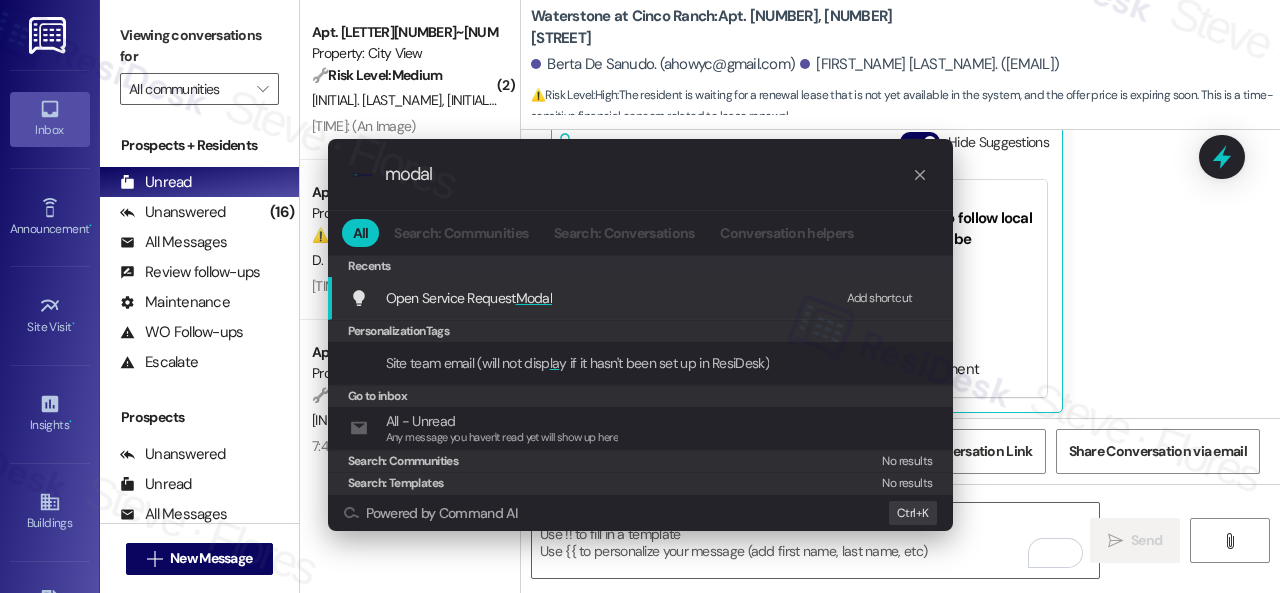 click on "Add shortcut" at bounding box center (880, 298) 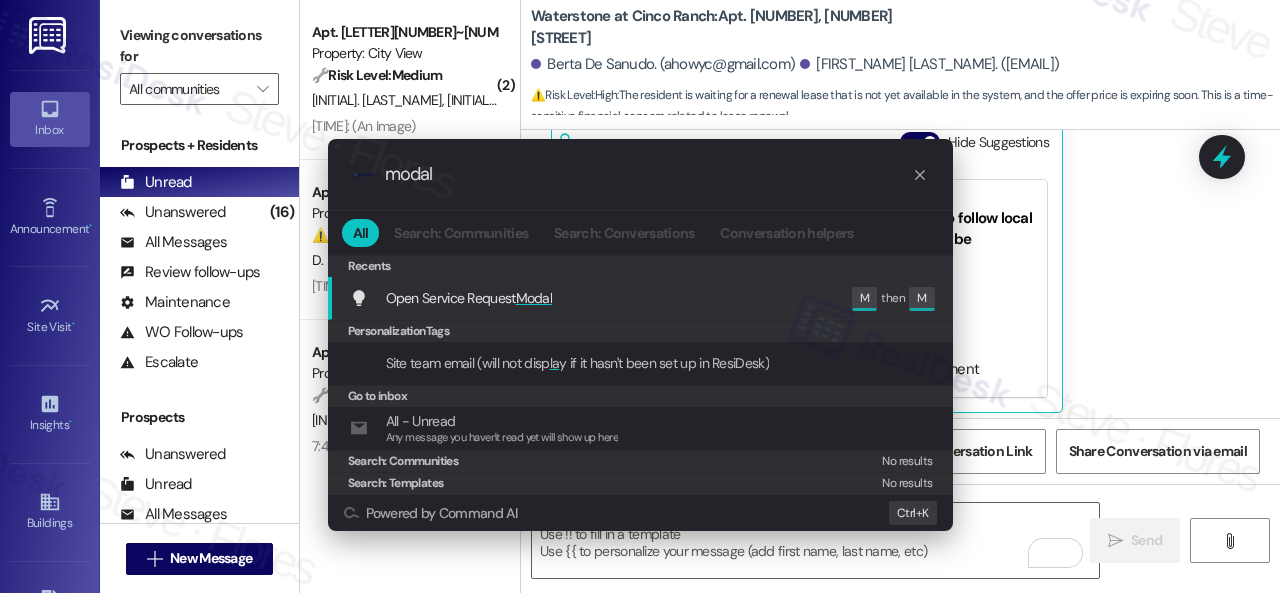 drag, startPoint x: 483, startPoint y: 175, endPoint x: 230, endPoint y: 143, distance: 255.01569 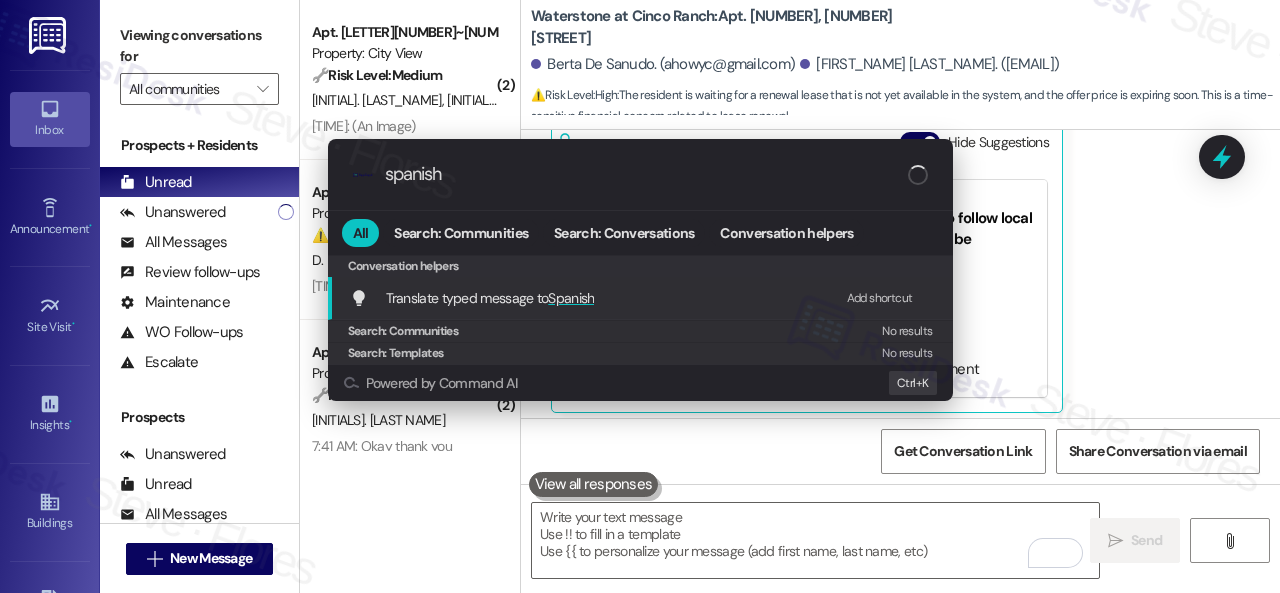 drag, startPoint x: 876, startPoint y: 297, endPoint x: 875, endPoint y: 281, distance: 16.03122 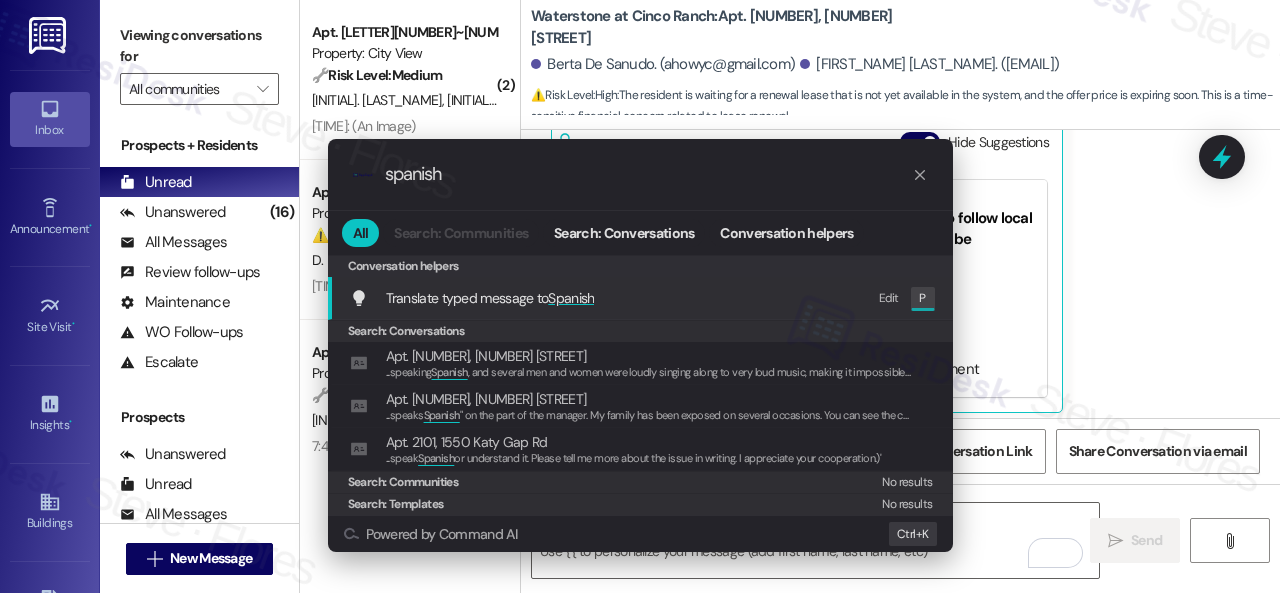 click on "Edit" at bounding box center (889, 298) 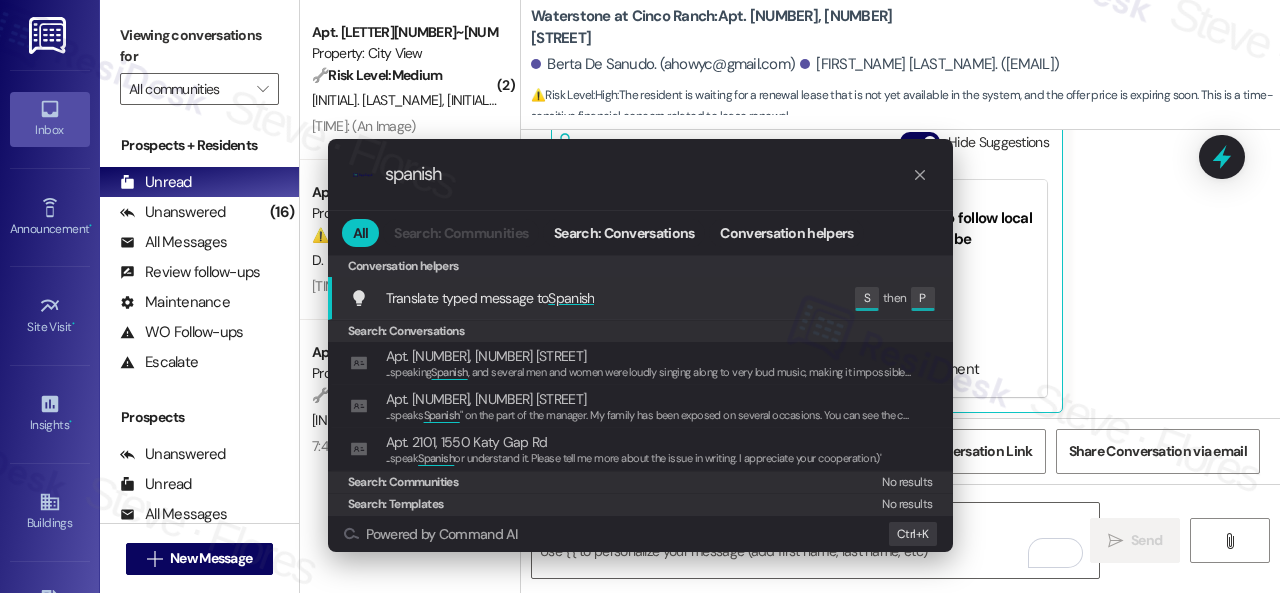 drag, startPoint x: 279, startPoint y: 171, endPoint x: 210, endPoint y: 165, distance: 69.260376 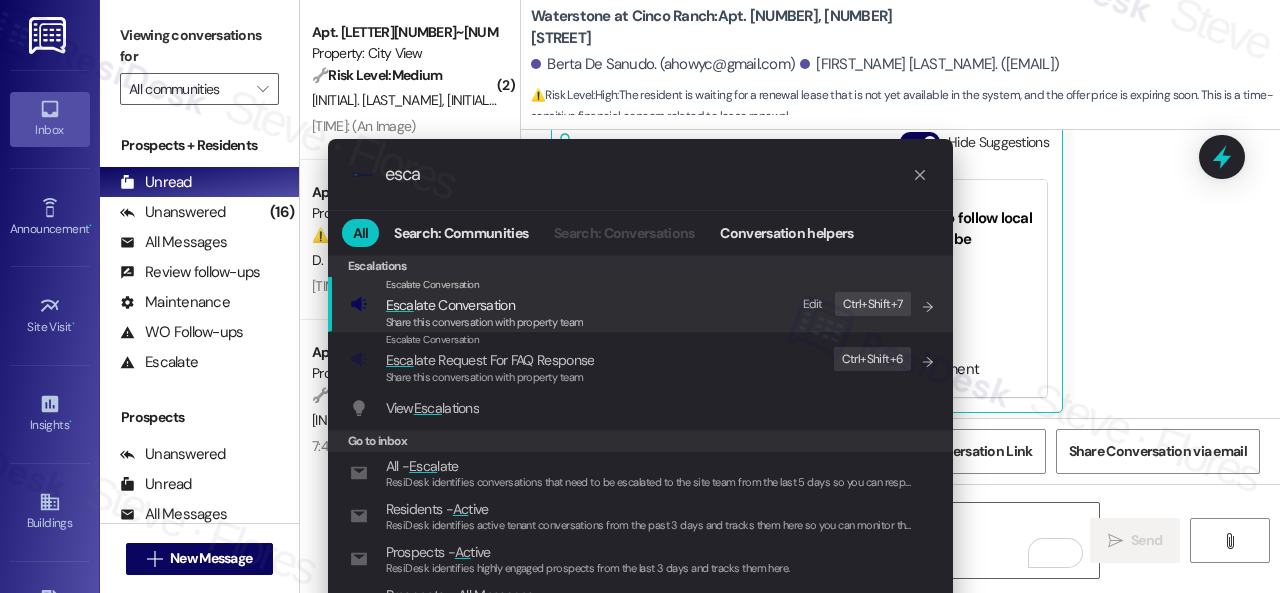 type on "esca" 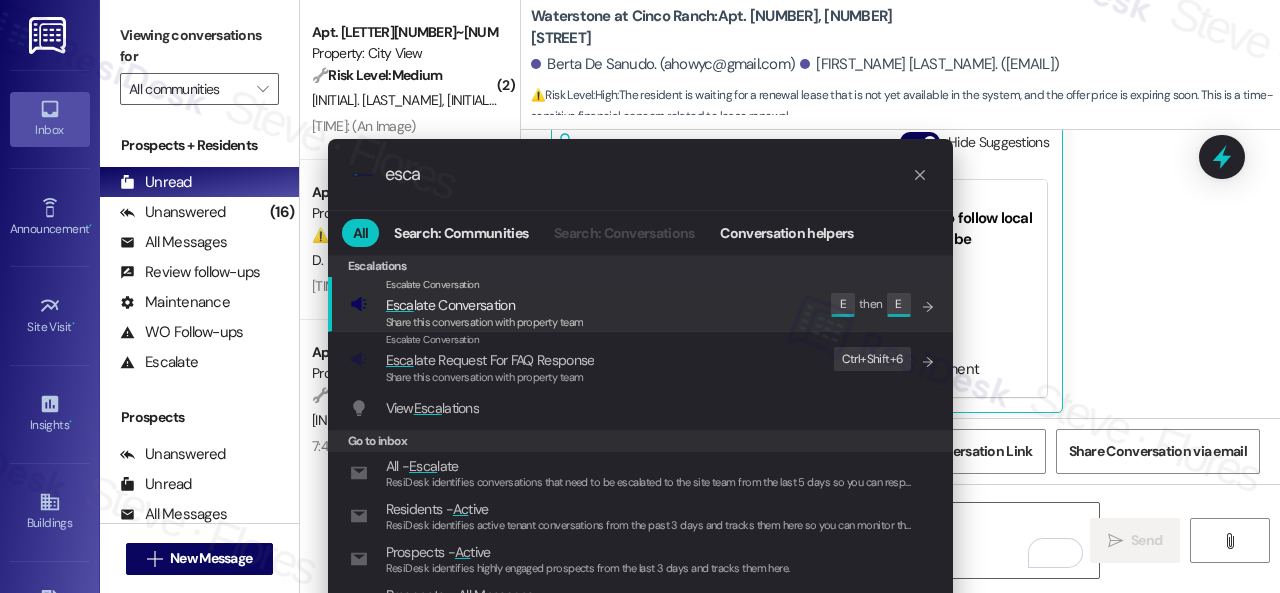 click on "Esca late Conversation" at bounding box center [450, 305] 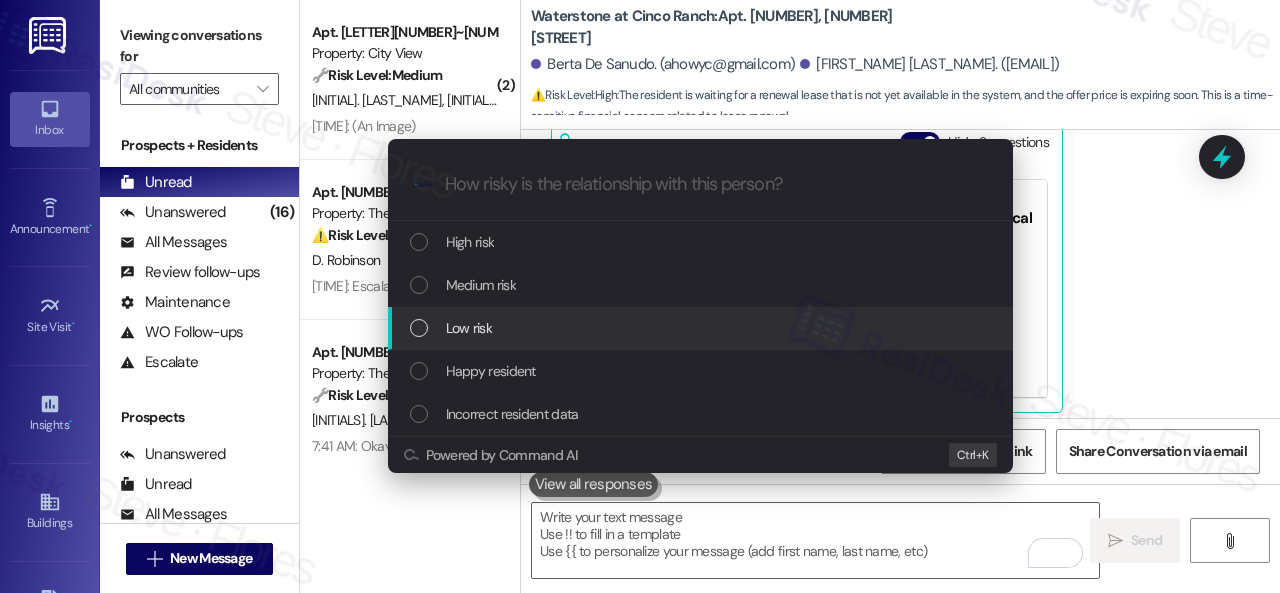 click on "Low risk" at bounding box center (469, 328) 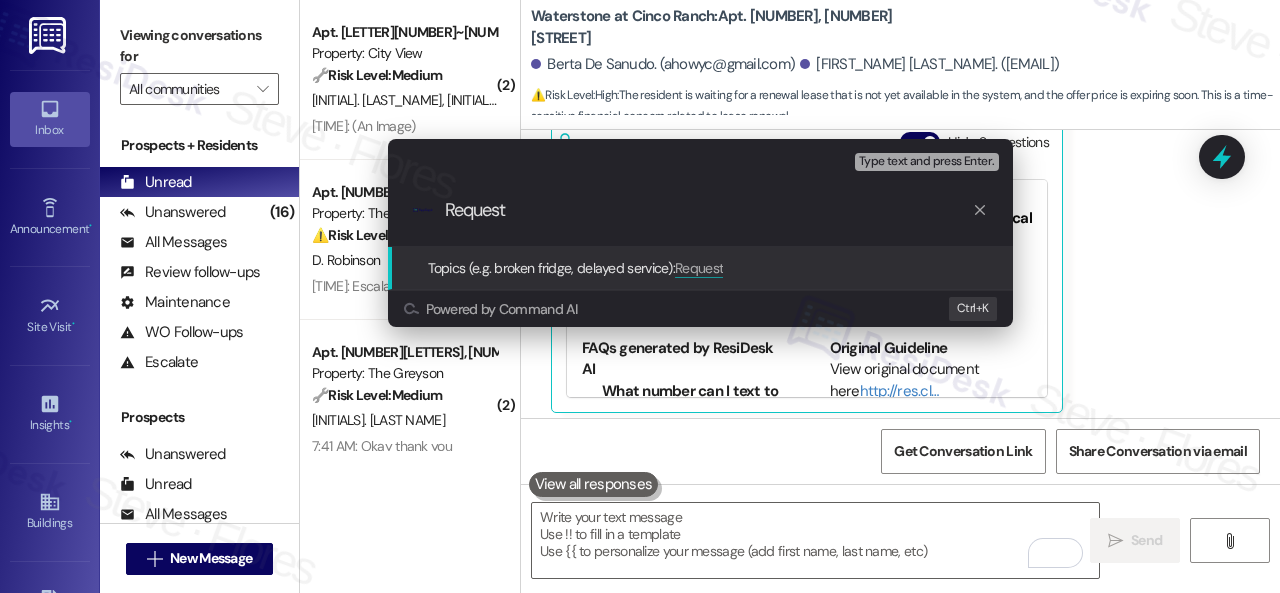 scroll, scrollTop: 22804, scrollLeft: 0, axis: vertical 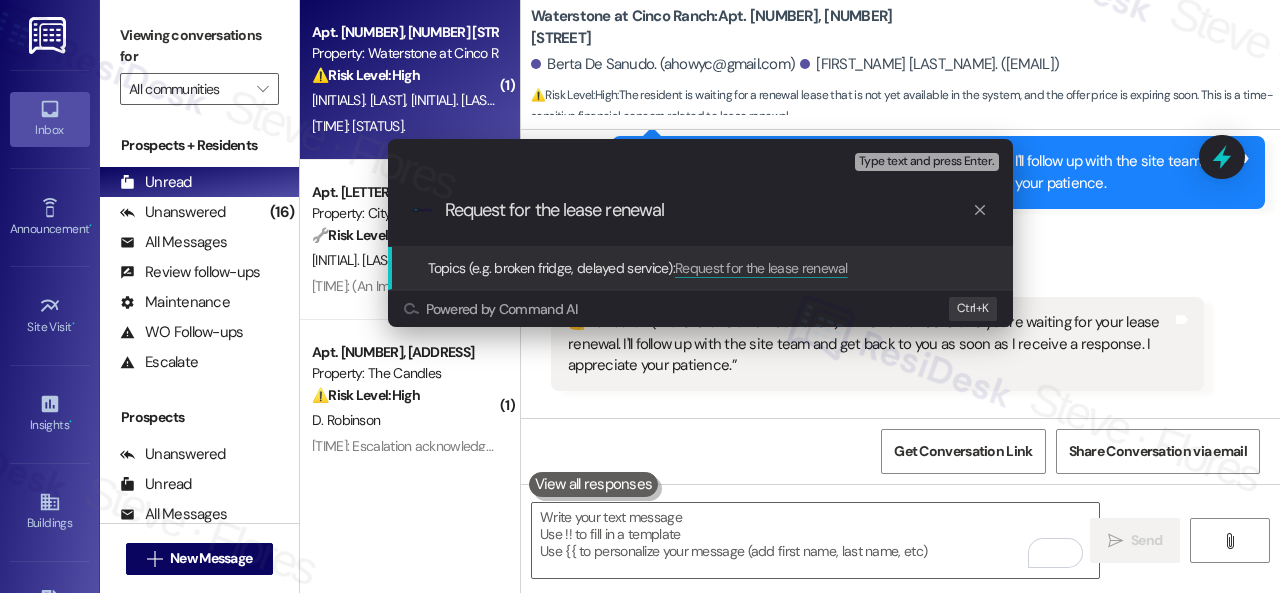 type on "Request for the lease renewal." 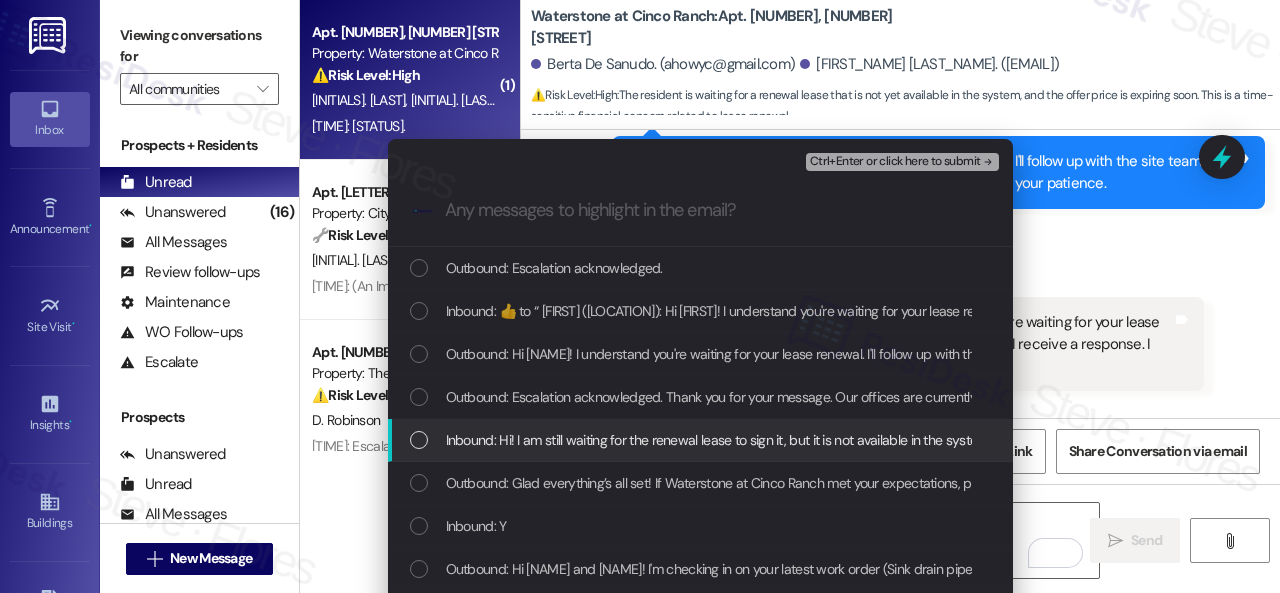 click on "Inbound: Hi! I am still waiting for the renewal lease to sign it, but it is not available in the system yet. I know that the offer price expired tomorrow. Please let me know if you need anything else from my end. Thanks!" at bounding box center (1056, 440) 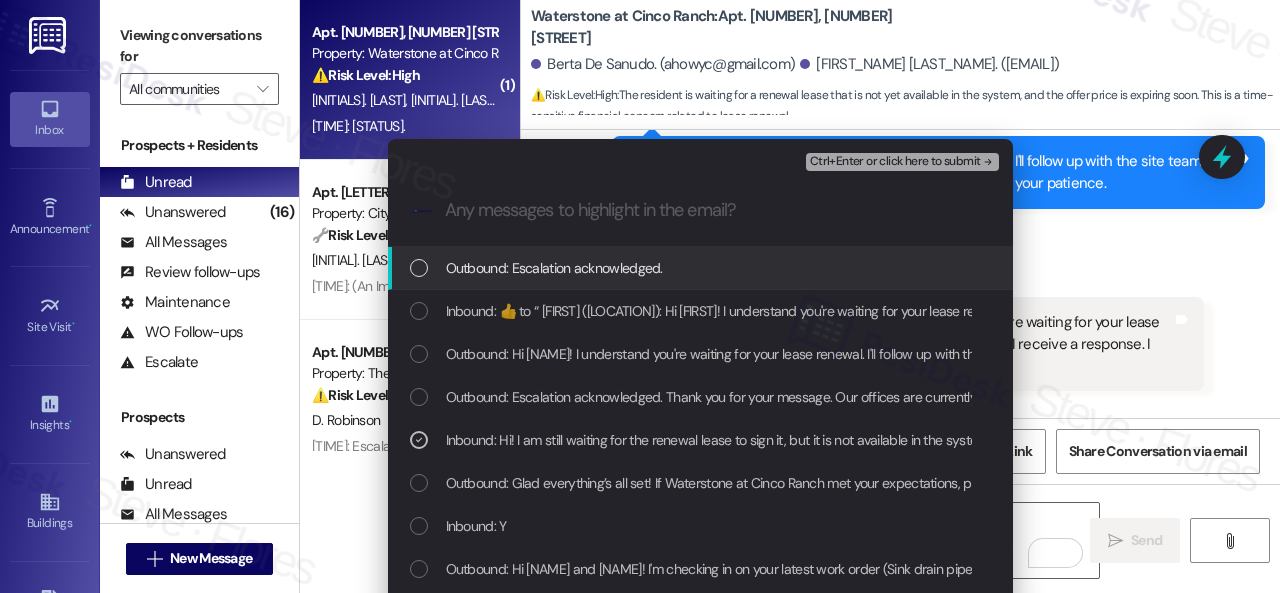 click on "Ctrl+Enter or click here to submit" at bounding box center [895, 162] 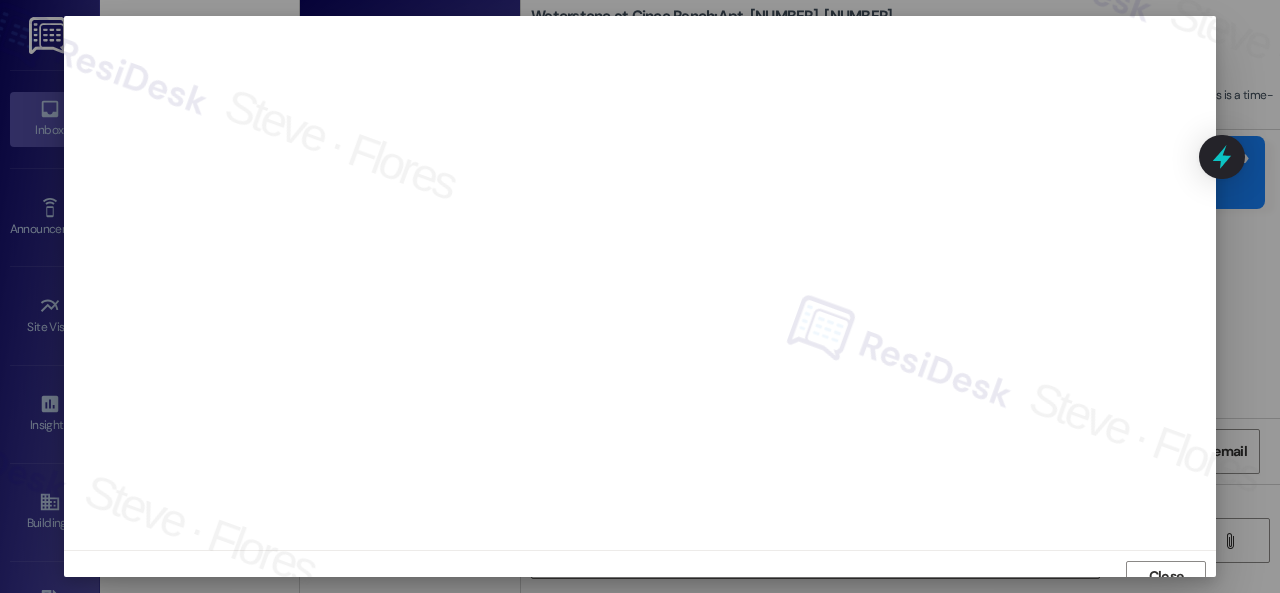 scroll, scrollTop: 15, scrollLeft: 0, axis: vertical 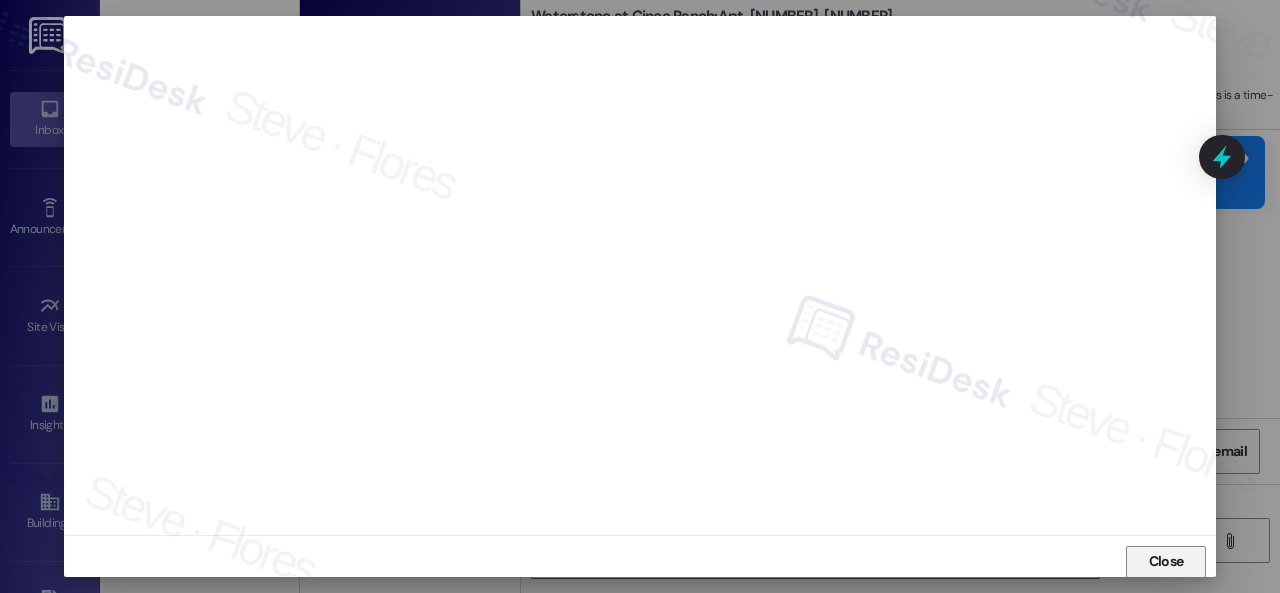 click on "Close" at bounding box center (1166, 561) 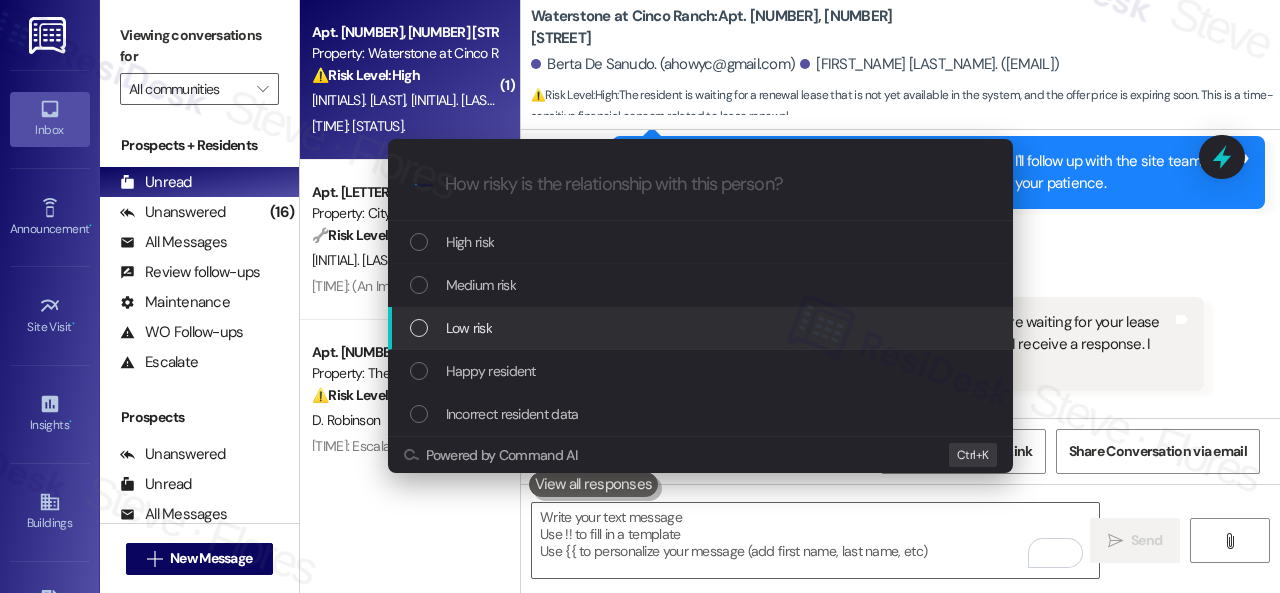 click on "Low risk" at bounding box center [469, 328] 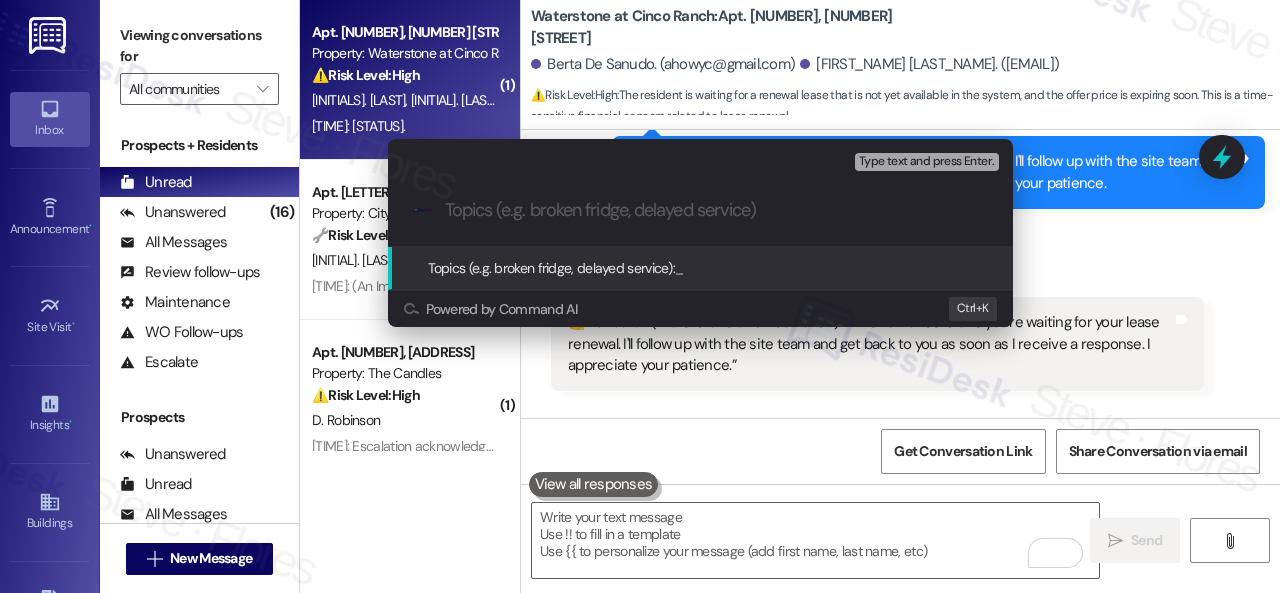 paste on "Request for the lease renewal." 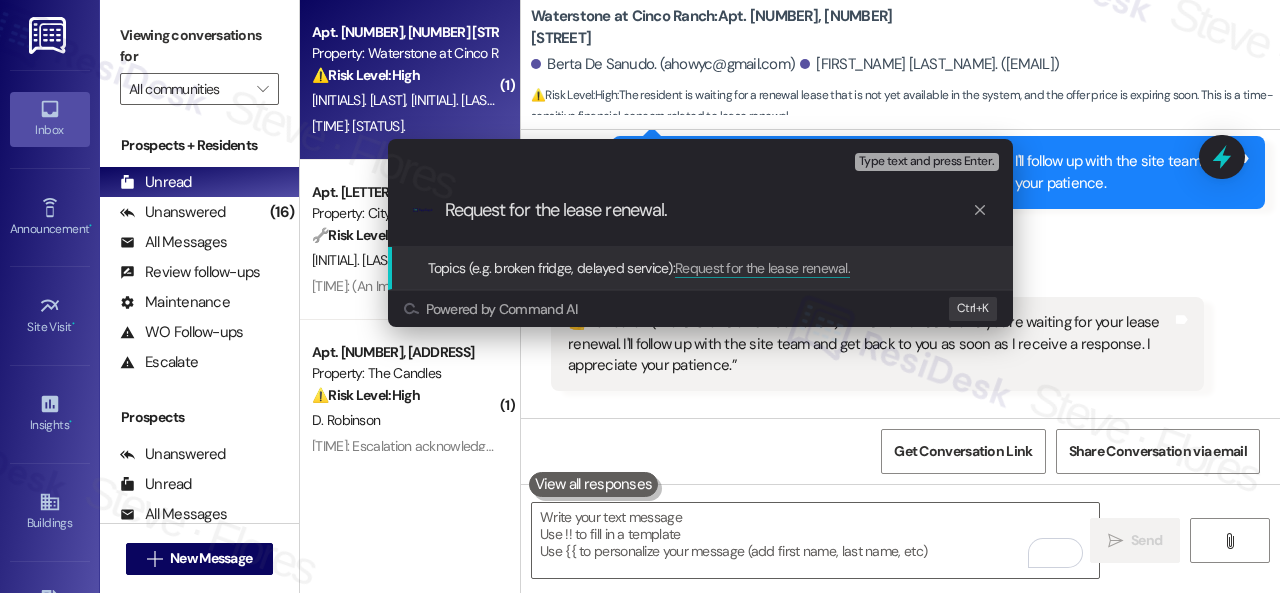 type 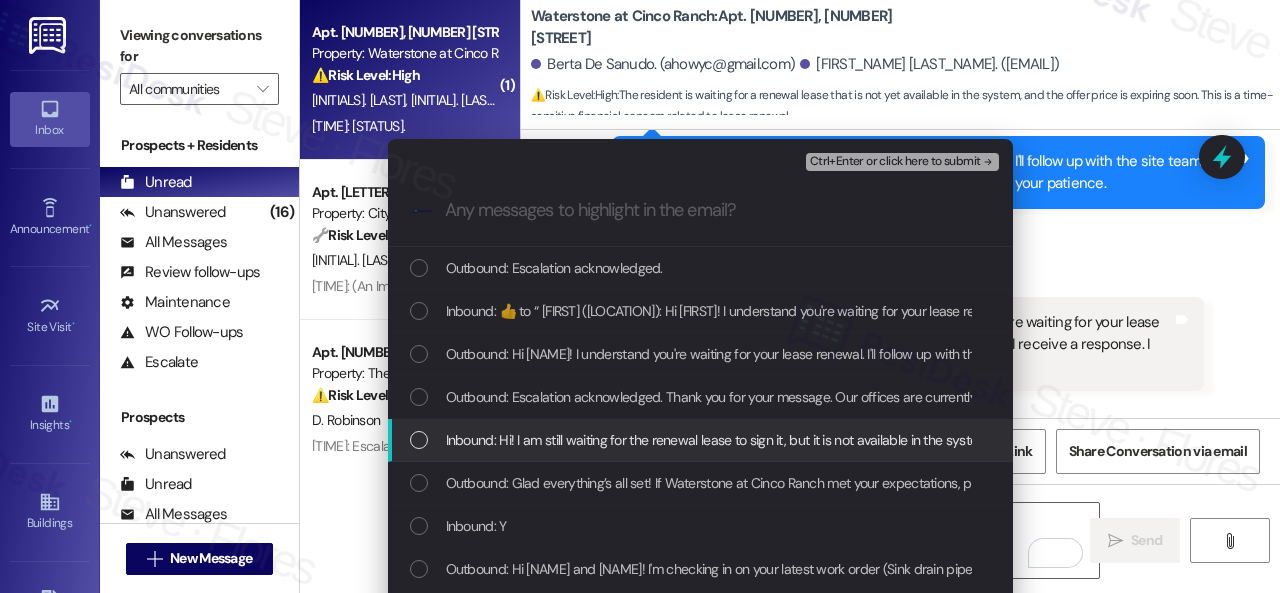 click on "Inbound: Hi! I am still waiting for the renewal lease to sign it, but it is not available in the system yet. I know that the offer price expired tomorrow. Please let me know if you need anything else from my end. Thanks!" at bounding box center [1056, 440] 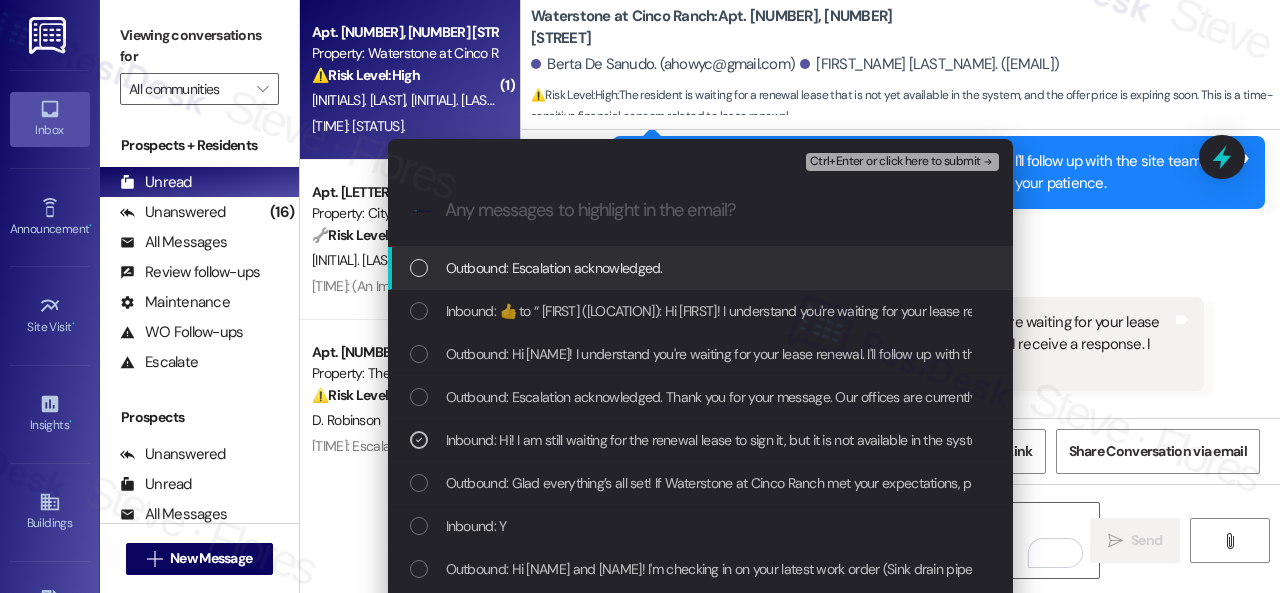 click on "Ctrl+Enter or click here to submit" at bounding box center [895, 162] 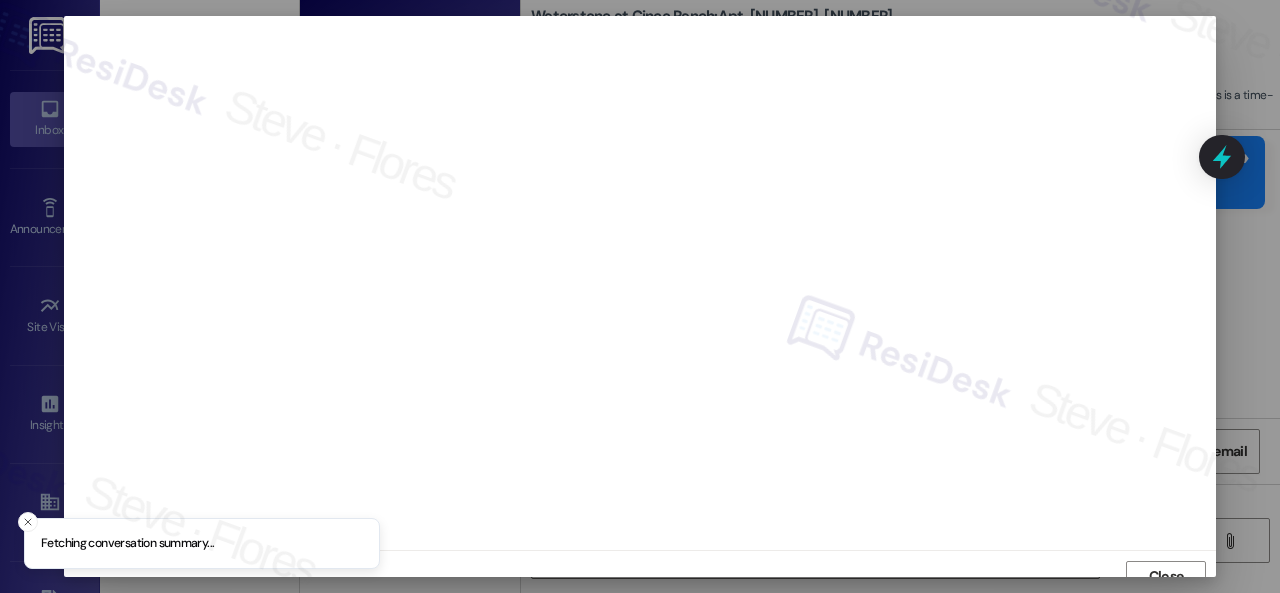 scroll, scrollTop: 15, scrollLeft: 0, axis: vertical 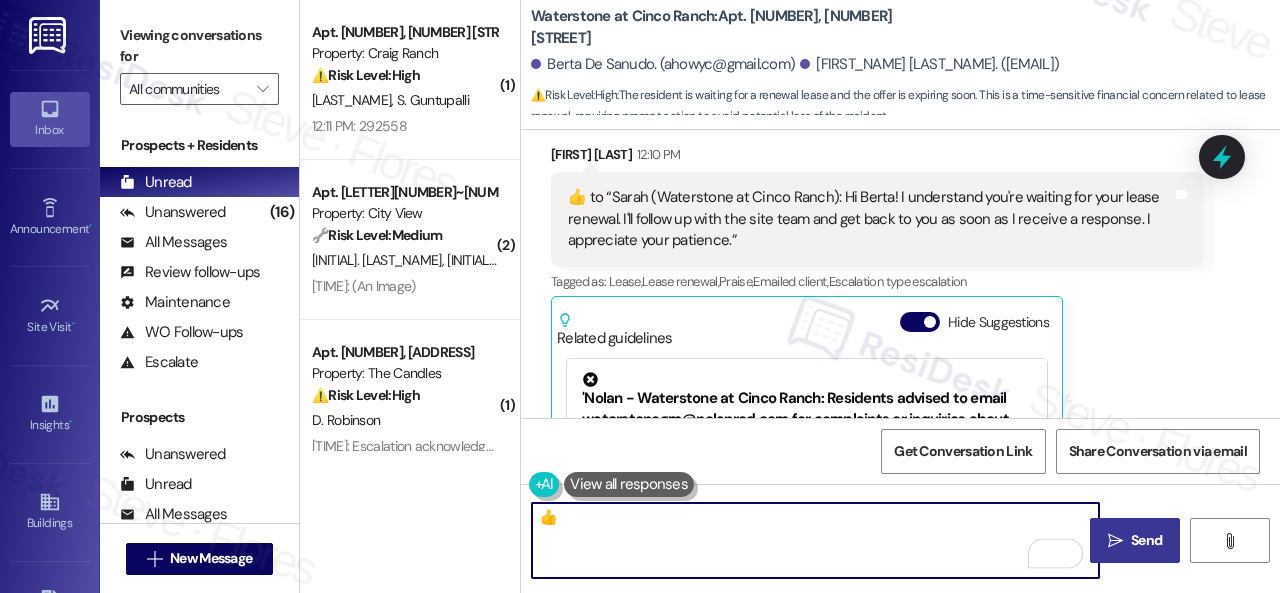 type on "👍" 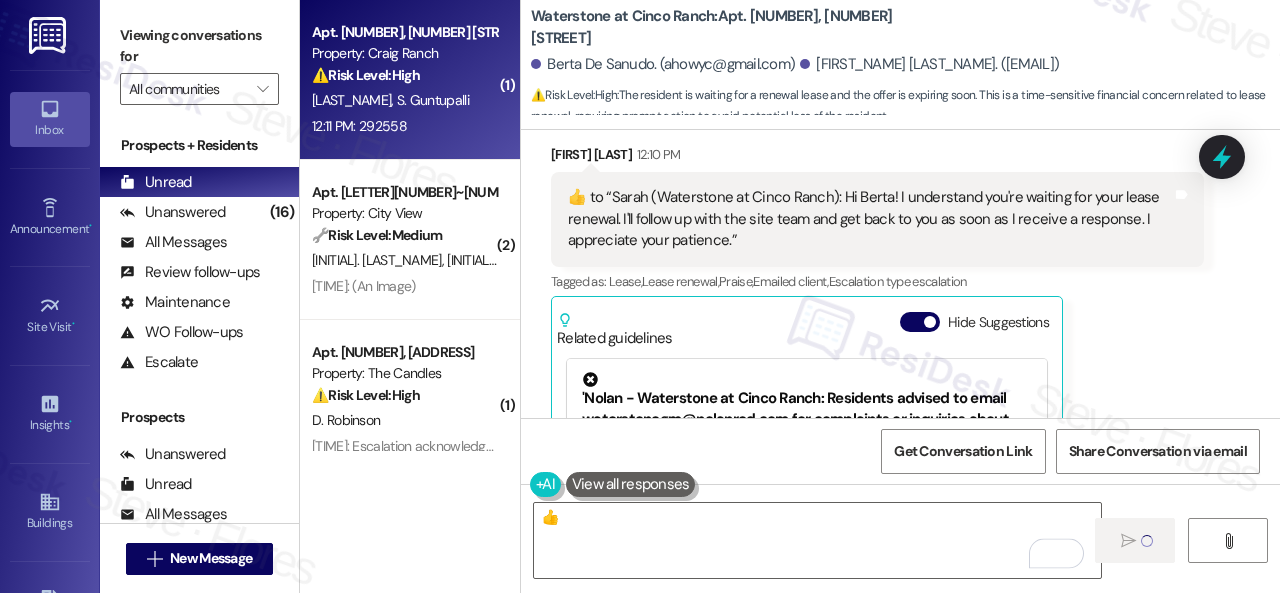 type 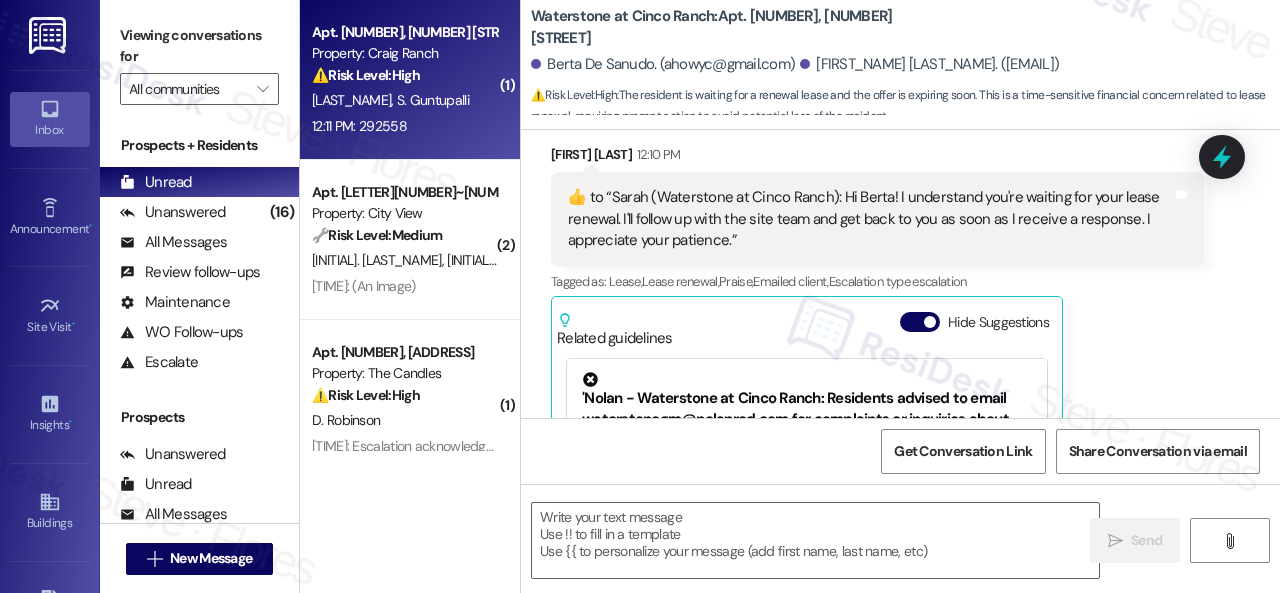 scroll, scrollTop: 0, scrollLeft: 0, axis: both 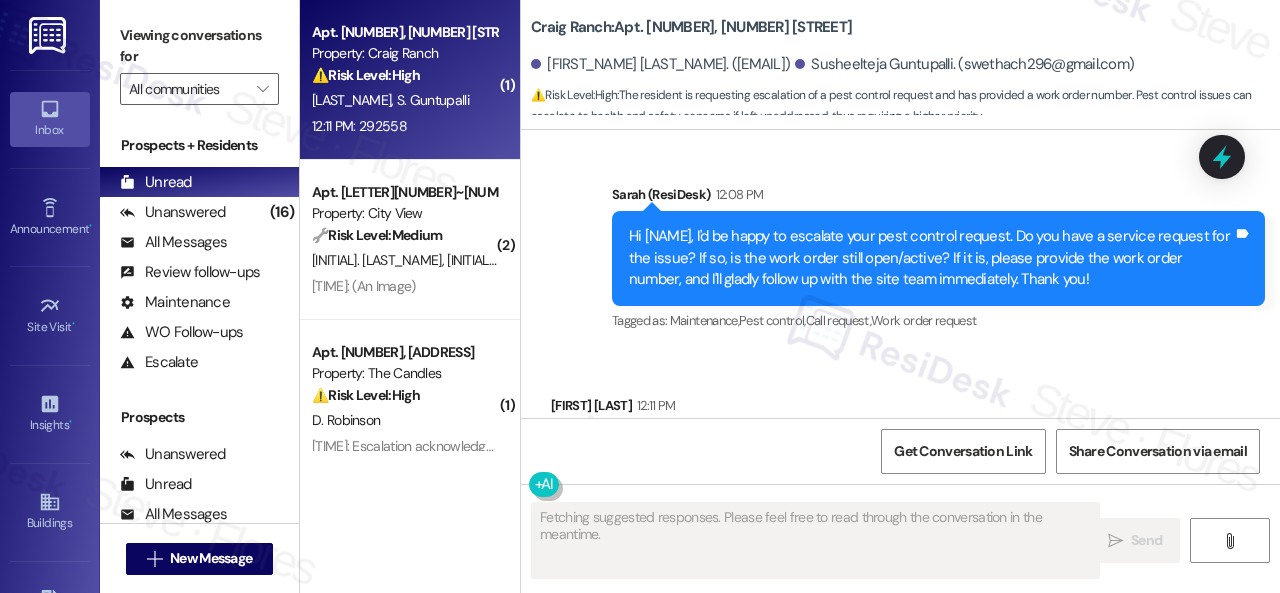 drag, startPoint x: 617, startPoint y: 383, endPoint x: 562, endPoint y: 371, distance: 56.293873 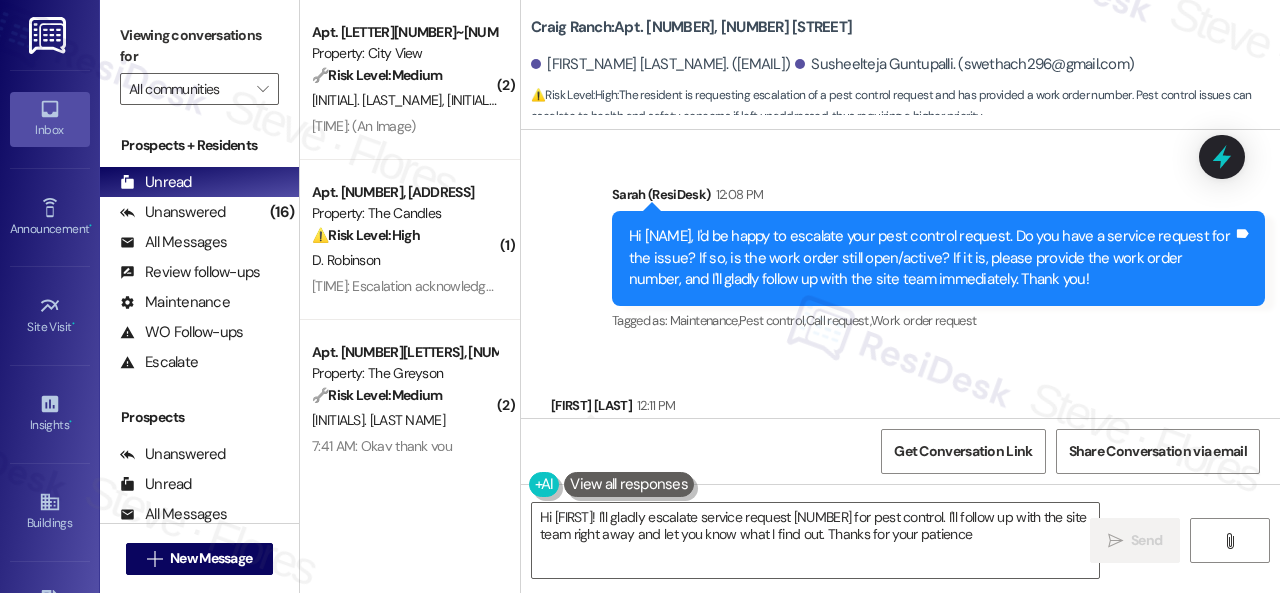type on "Hi {{first_name}}! I'll gladly escalate service request 292558 for pest control. I'll follow up with the site team right away and let you know what I find out. Thanks for your patience!" 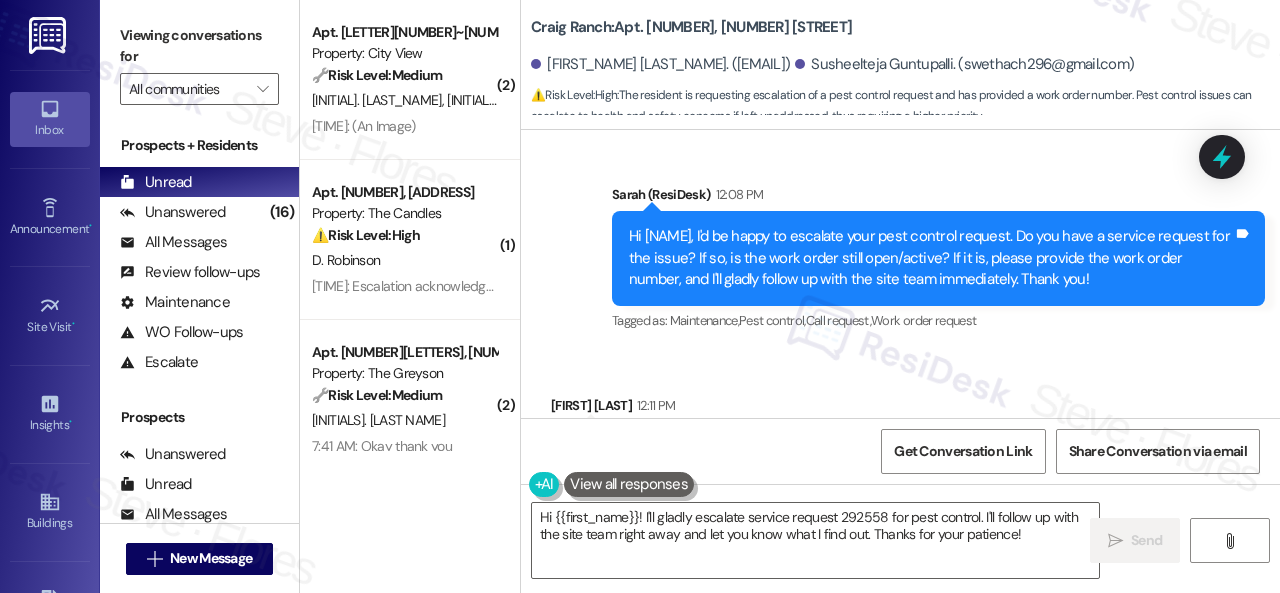click on "Received via SMS Susheelteja Guntupalli 12:11 PM 292558 Tags and notes" at bounding box center (900, 419) 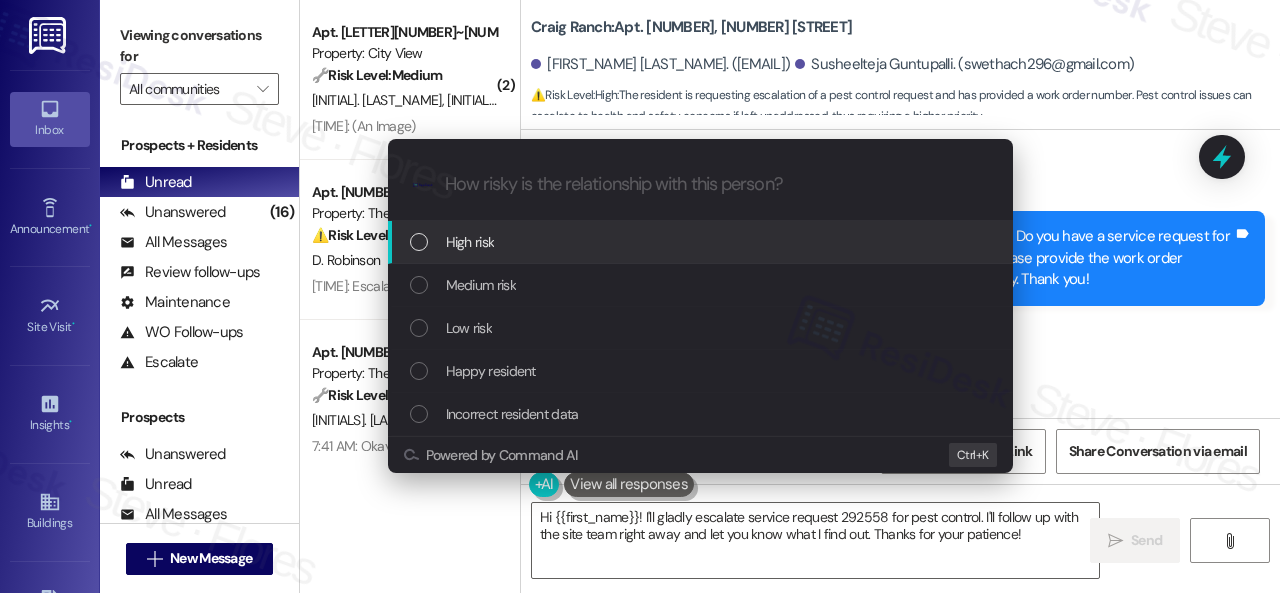 click on "High risk" at bounding box center [470, 242] 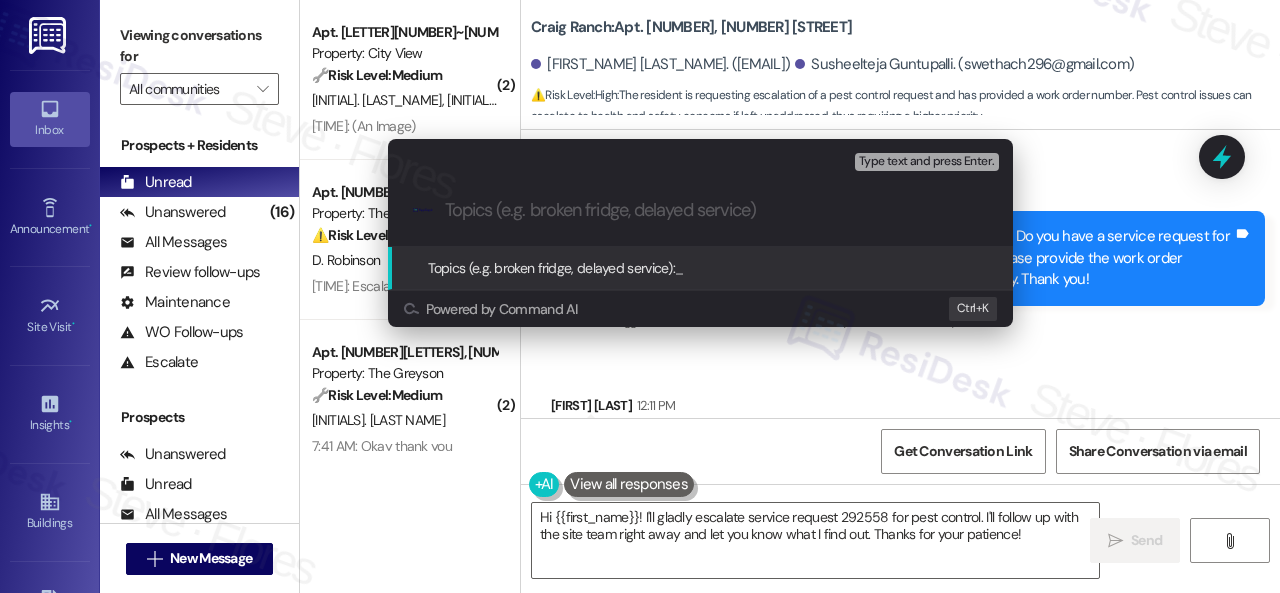 paste on "Follow-up on work order 292558" 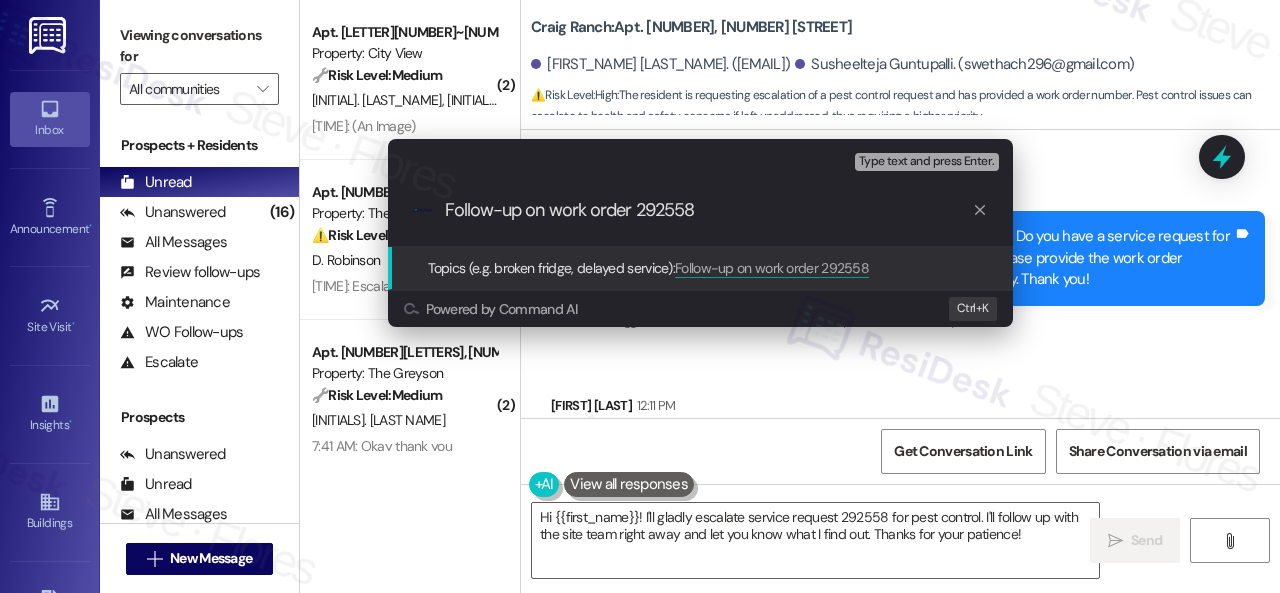 type 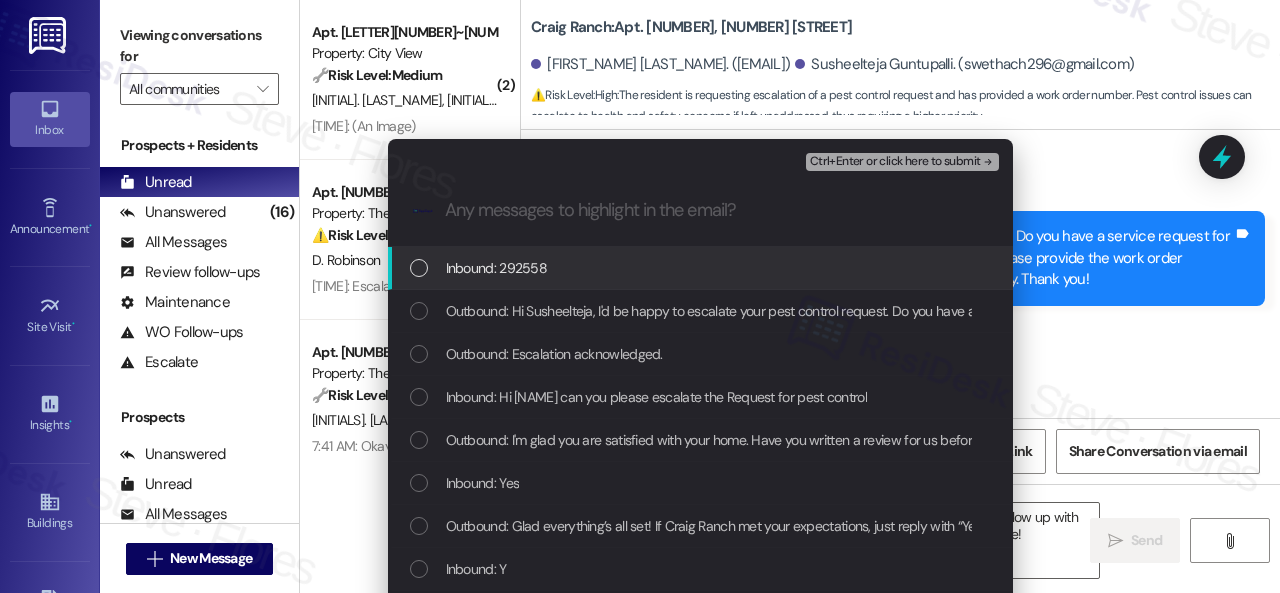 click on "Inbound: 292558" at bounding box center (497, 268) 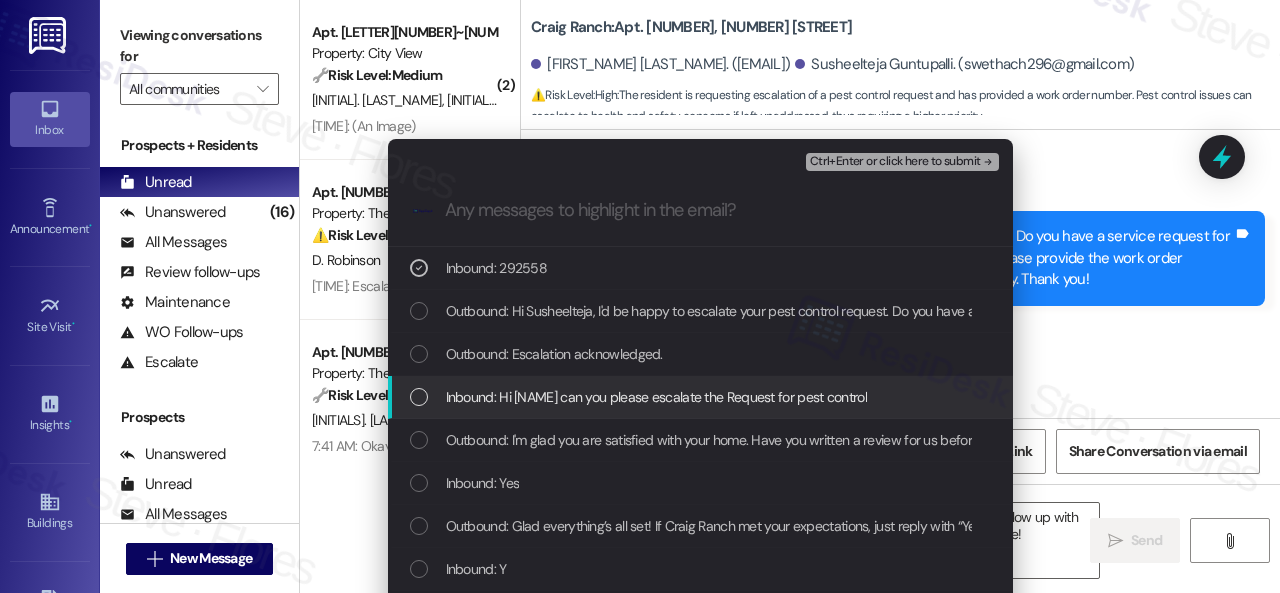 click on "Inbound: Hi sarah can you please escalate the Request for pest control" at bounding box center [656, 397] 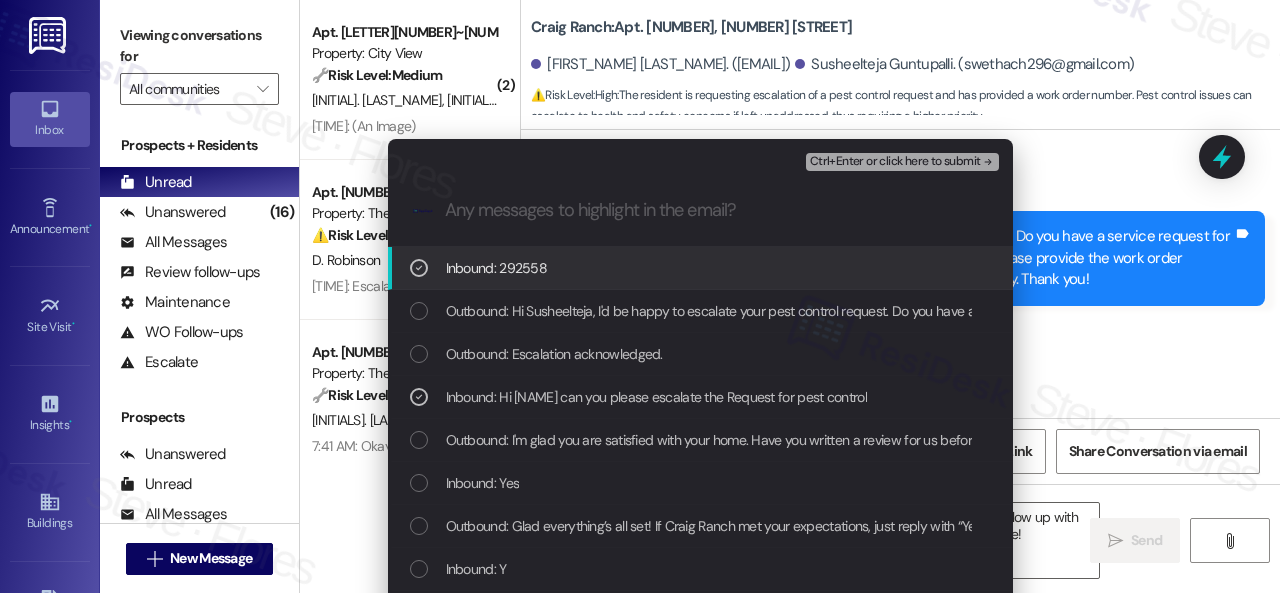 click on "Ctrl+Enter or click here to submit" at bounding box center (895, 162) 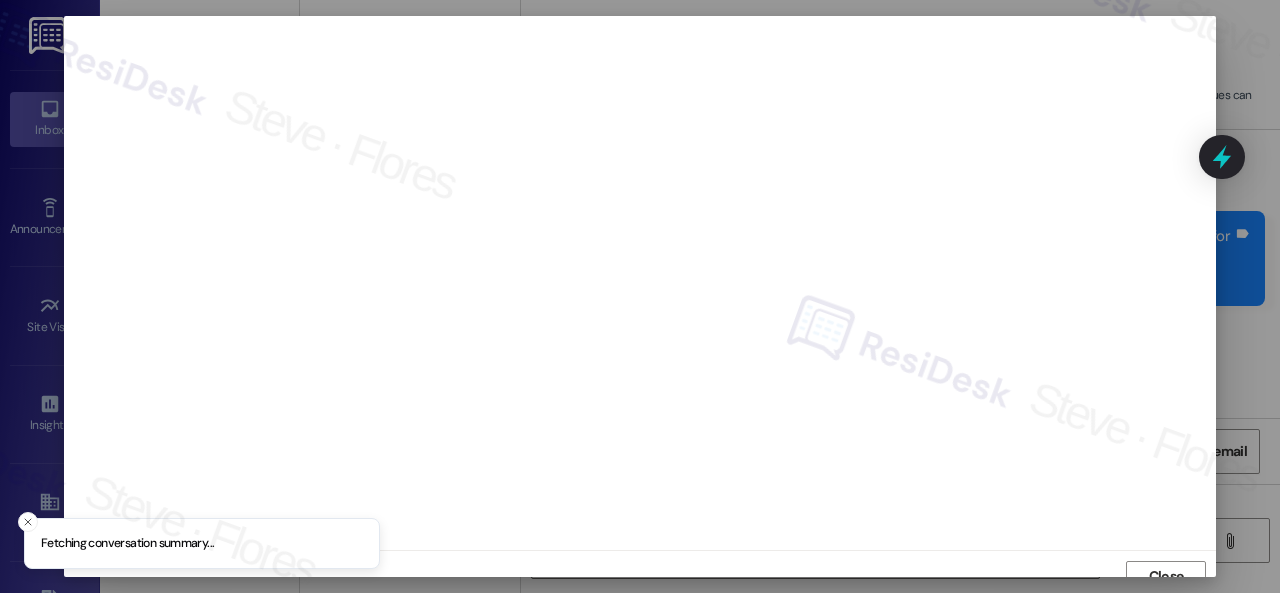 scroll, scrollTop: 15, scrollLeft: 0, axis: vertical 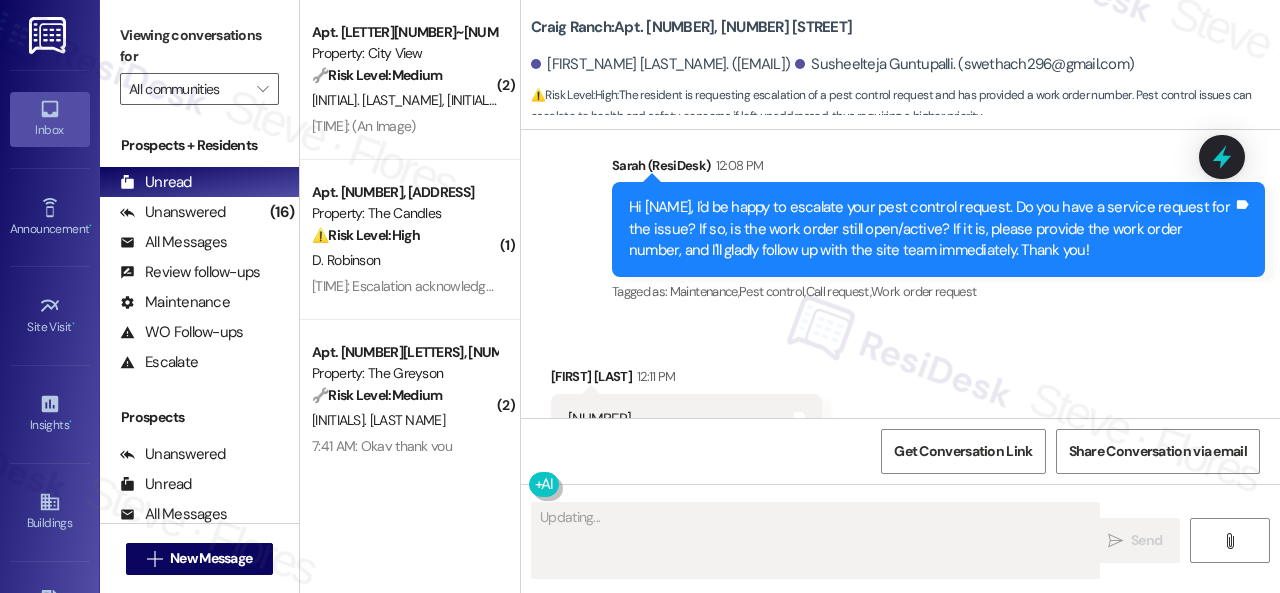 click on "Received via SMS Susheelteja Guntupalli 12:11 PM 292558 Tags and notes Tagged as:   Emailed client ,  Click to highlight conversations about Emailed client Escalation type escalation Click to highlight conversations about Escalation type escalation" at bounding box center (900, 405) 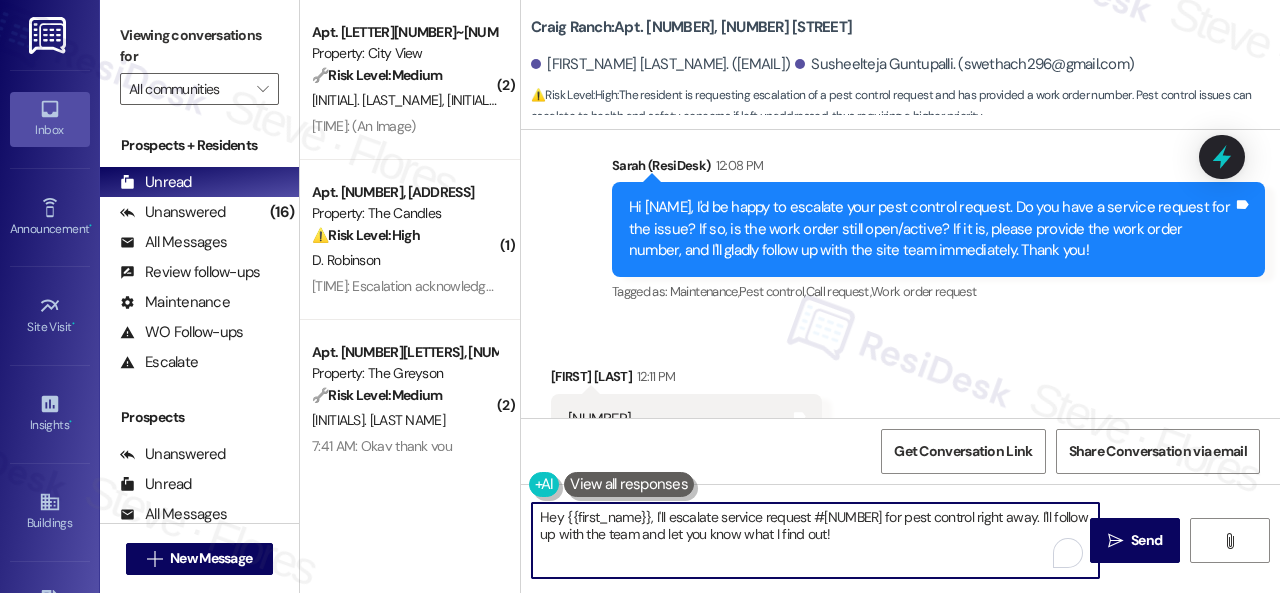 drag, startPoint x: 889, startPoint y: 543, endPoint x: 807, endPoint y: 543, distance: 82 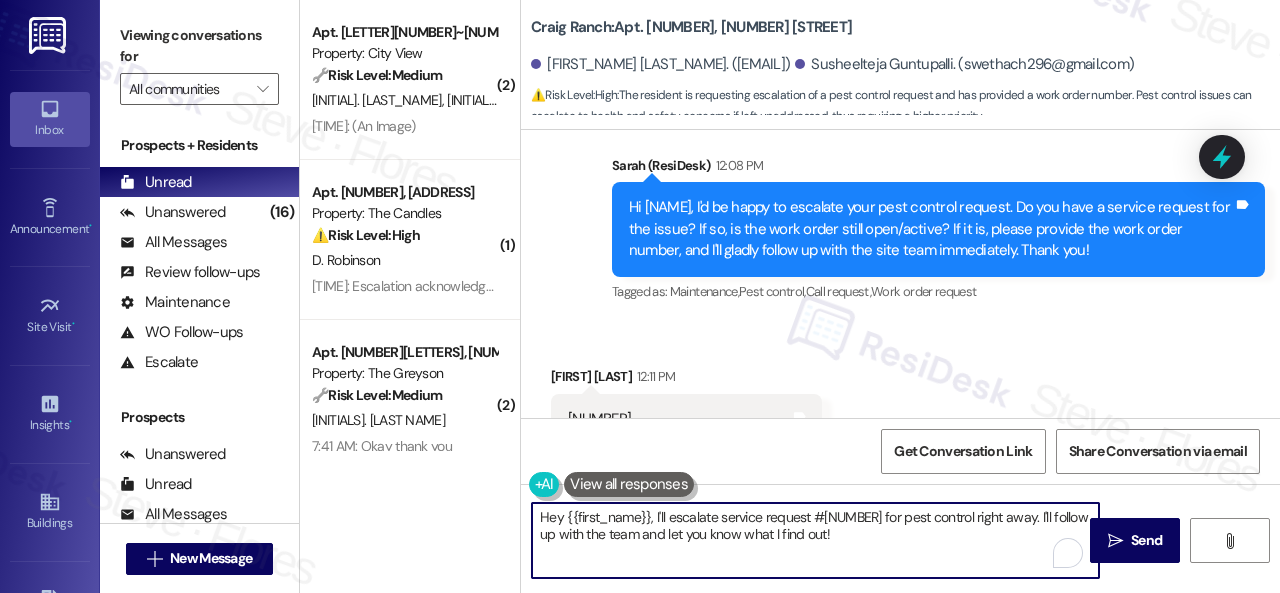 click on "( 2 ) Apt. C2~0206, 2600 Cityview Drive Property: City View 🔧  Risk Level:  Medium The resident is reporting that their air filter needs replacement. While important for HVAC system maintenance and air quality, this does not present an immediate threat to safety or property. The thermostat reading of 73°F and 55% humidity does not indicate an emergency situation. C. Omer M. Omer 8:34 AM: (An Image) 8:34 AM: (An Image) ( 1 ) Apt. 08W05, 9 Candlelight Dr Property: The Candles ⚠️  Risk Level:  High The resident is questioning a late fee charge on their rent, which constitutes a financial concern that needs to be addressed. D. Robinson 8:30 AM: Escalation acknowledged.
Thank you for your message. Our offices are currently closed, but we will contact you when we resume operations. For emergencies, please contact your emergency number 217-953-0919 option#03. ( 2 ) Apt. 4545ES, 4460 Mountain Laurel Road Property: The Greyson 🔧  Risk Level:  Medium G. Letki 7:41 AM: Okay thank you  7:41 AM: Okay thank you" at bounding box center (790, 296) 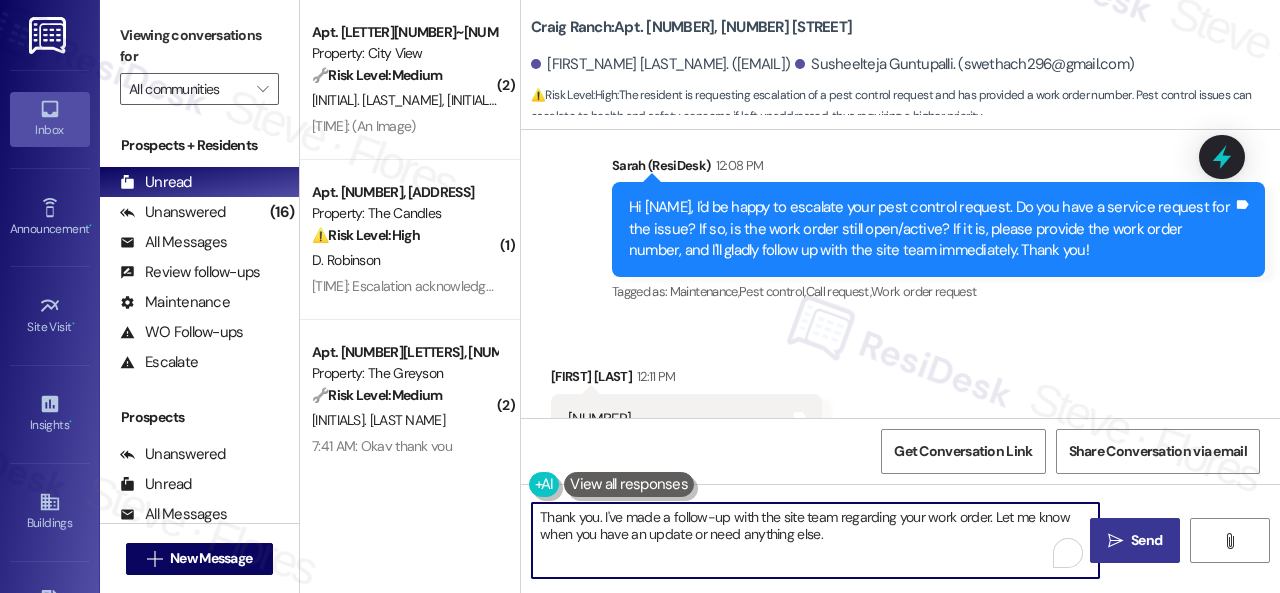 type on "Thank you. I've made a follow-up with the site team regarding your work order. Let me know when you have an update or need anything else." 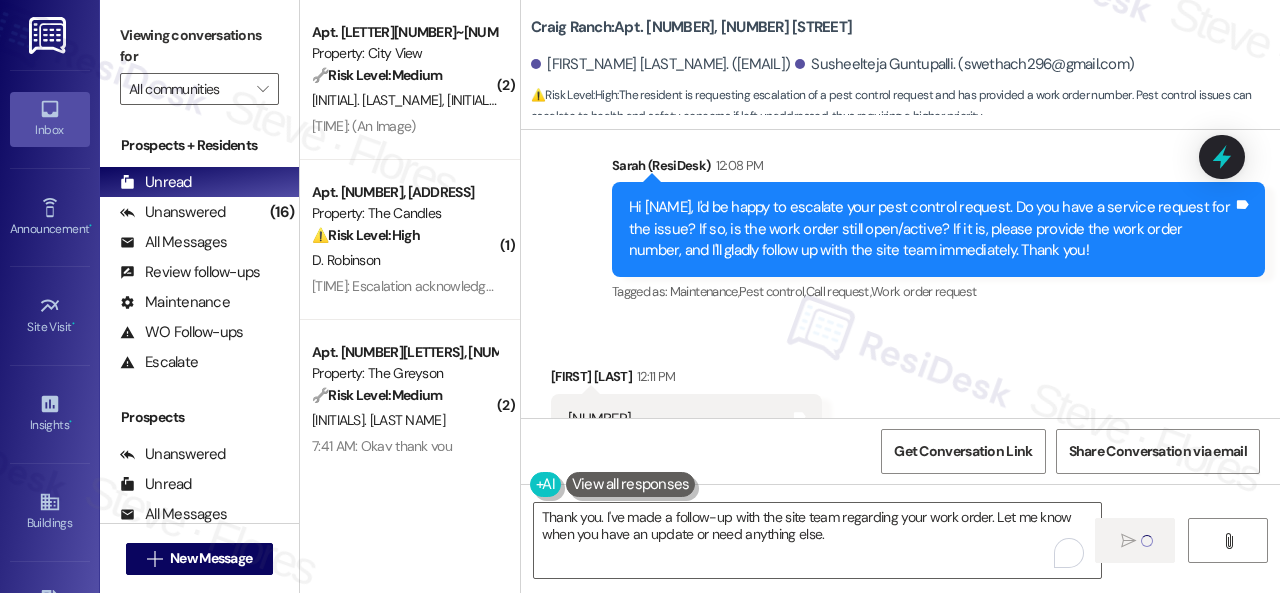 type 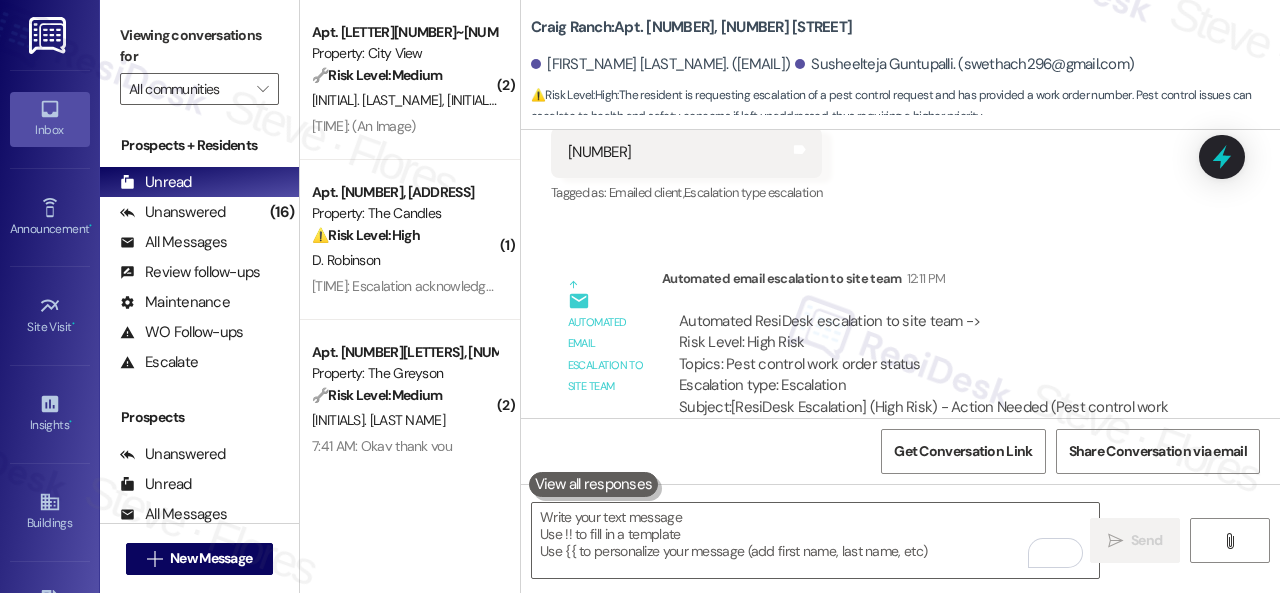 scroll, scrollTop: 14901, scrollLeft: 0, axis: vertical 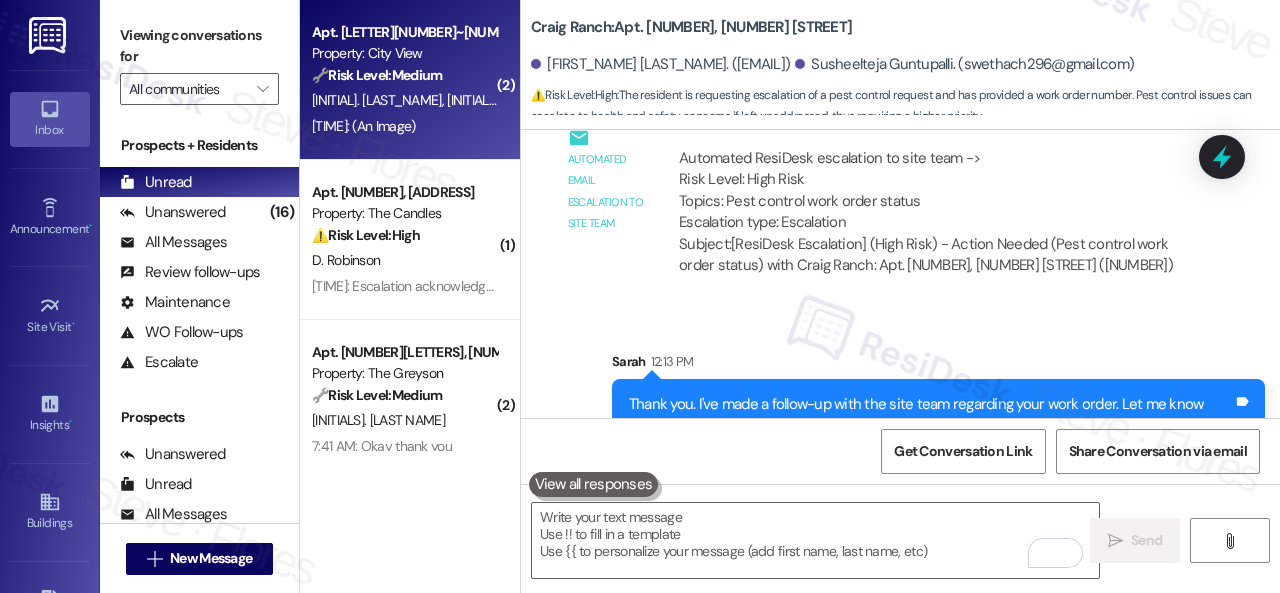click on "C. Omer M. Omer" at bounding box center (404, 100) 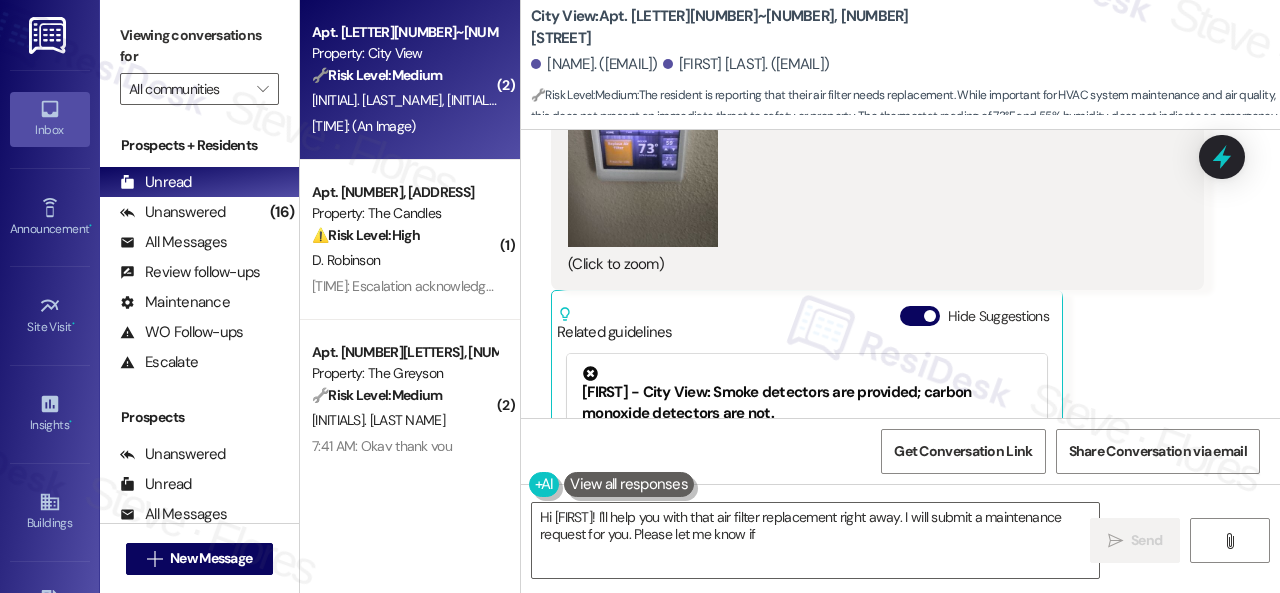 scroll, scrollTop: 6769, scrollLeft: 0, axis: vertical 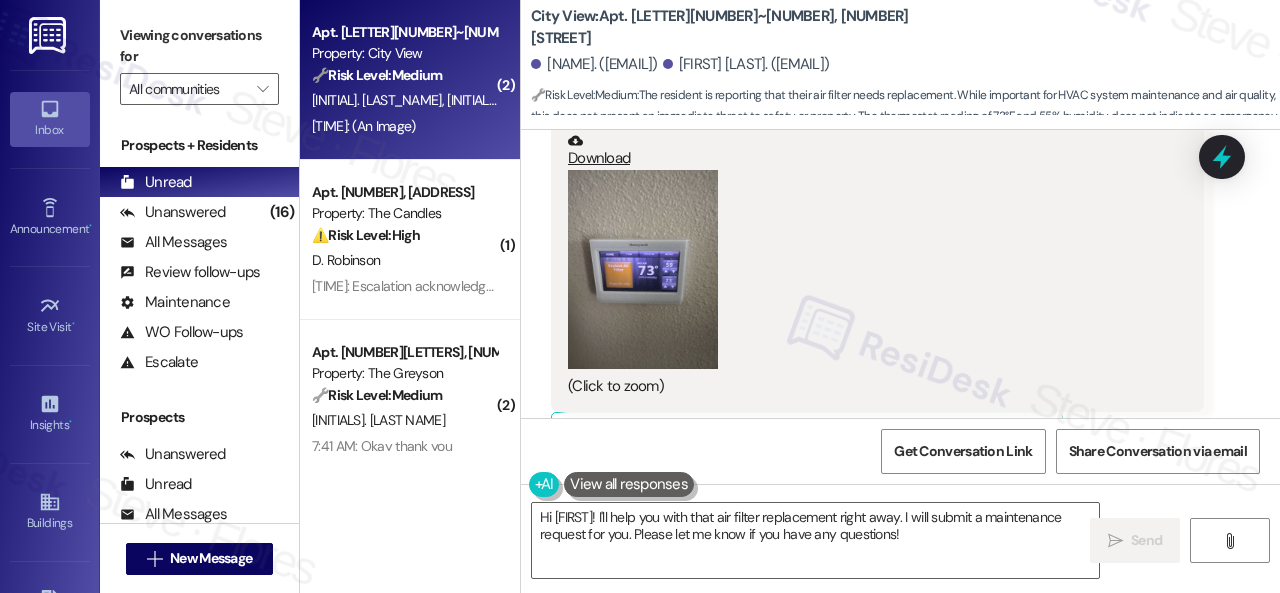 click at bounding box center [643, 270] 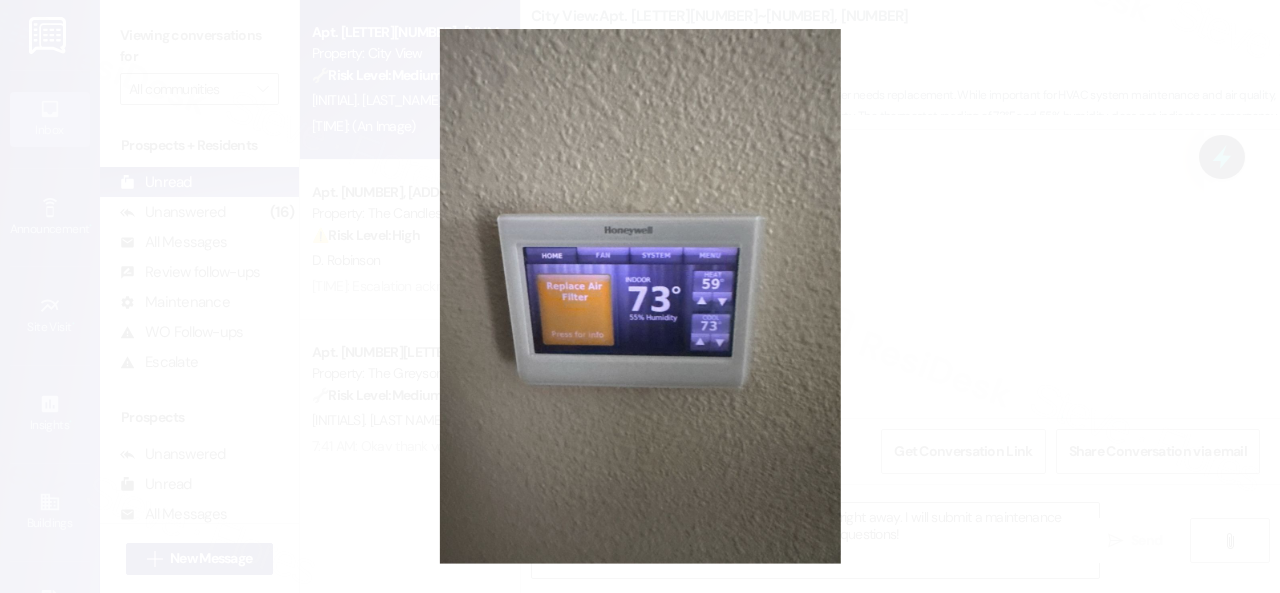 click at bounding box center [640, 296] 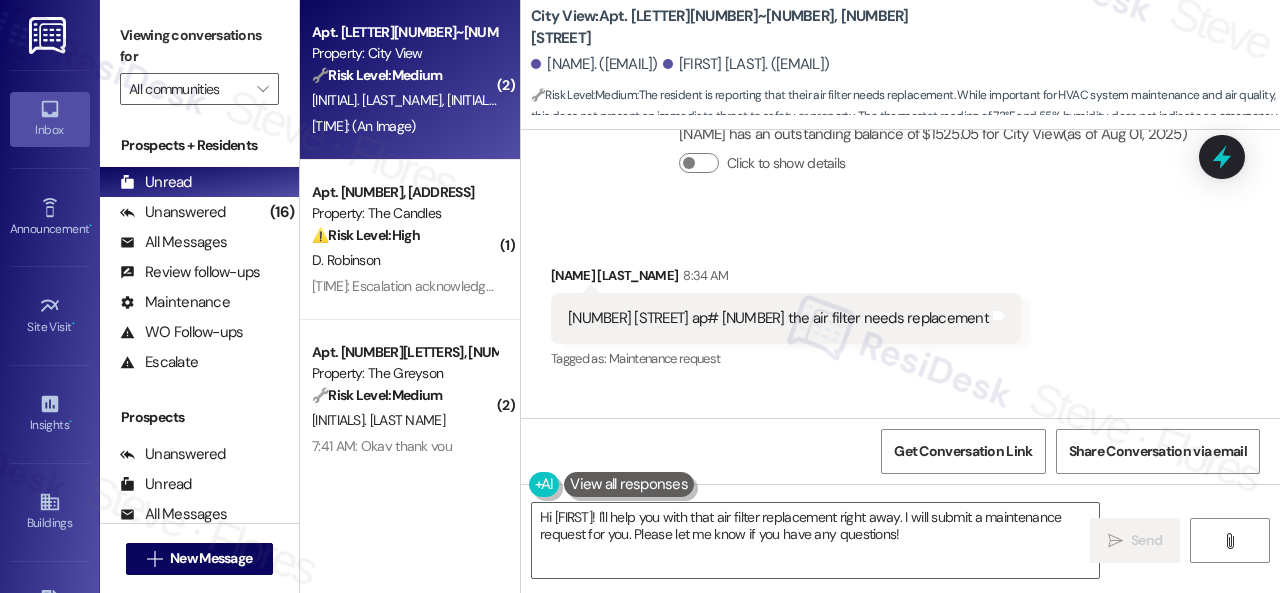 scroll, scrollTop: 6069, scrollLeft: 0, axis: vertical 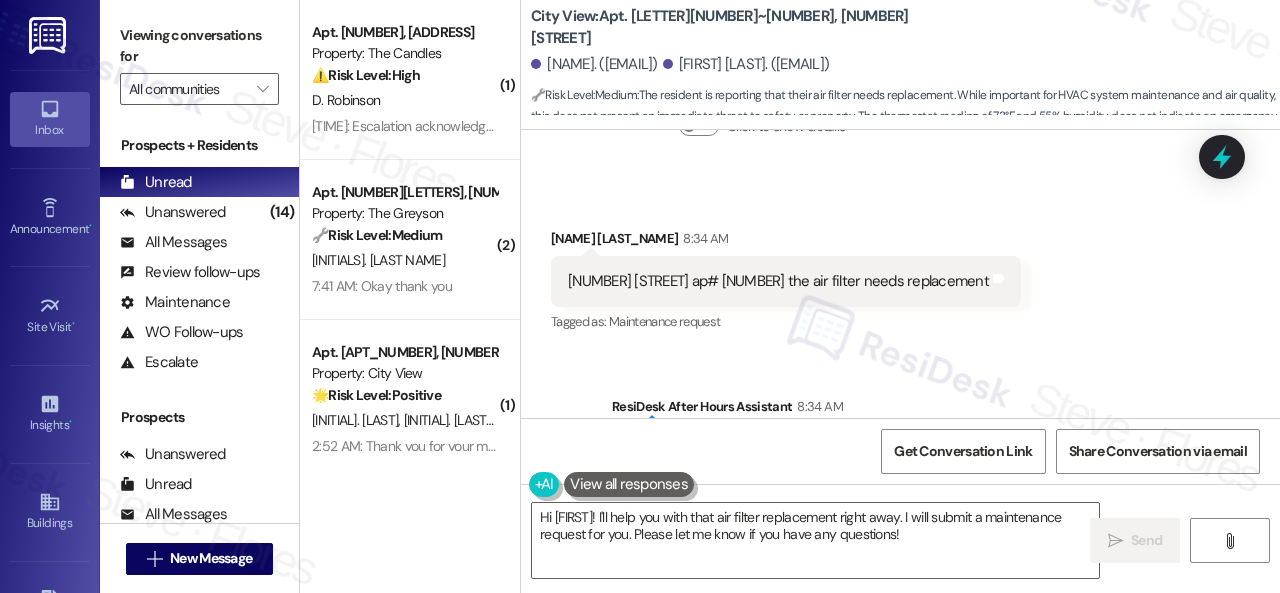 click on "Sent via SMS ResiDesk After Hours Assistant 8:34 AM Thank you for your message. Our offices are currently closed, but we will contact you when we resume operations. For emergencies, please contact your emergency number 816-472-4800 option 3. Tags and notes Tagged as:   Call request Click to highlight conversations about Call request" at bounding box center [900, 457] 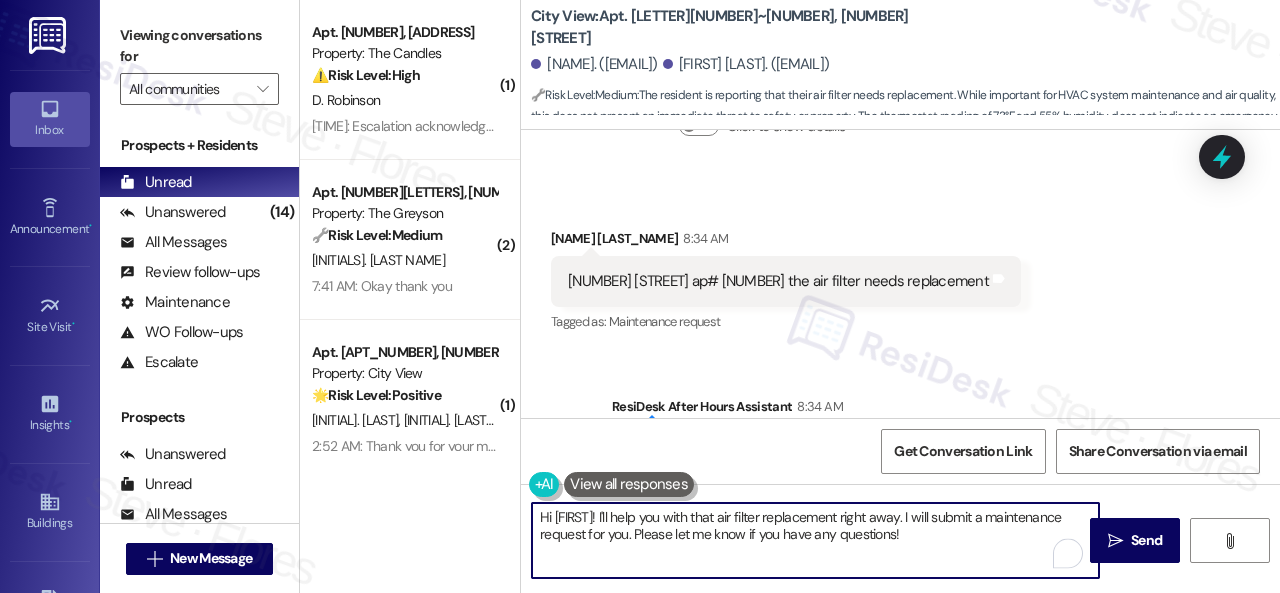 drag, startPoint x: 885, startPoint y: 520, endPoint x: 945, endPoint y: 519, distance: 60.00833 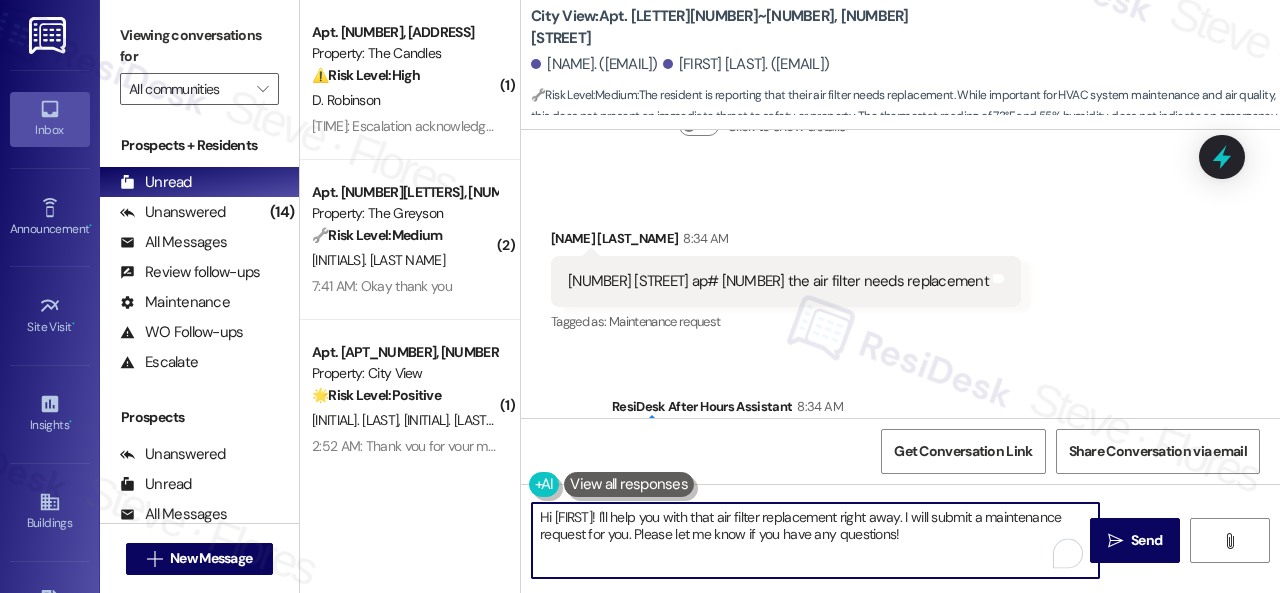 click on "Hi {{first_name}}! I'll help you with that air filter replacement right away. I will submit a maintenance request for you. Please let me know if you have any questions!" at bounding box center (815, 540) 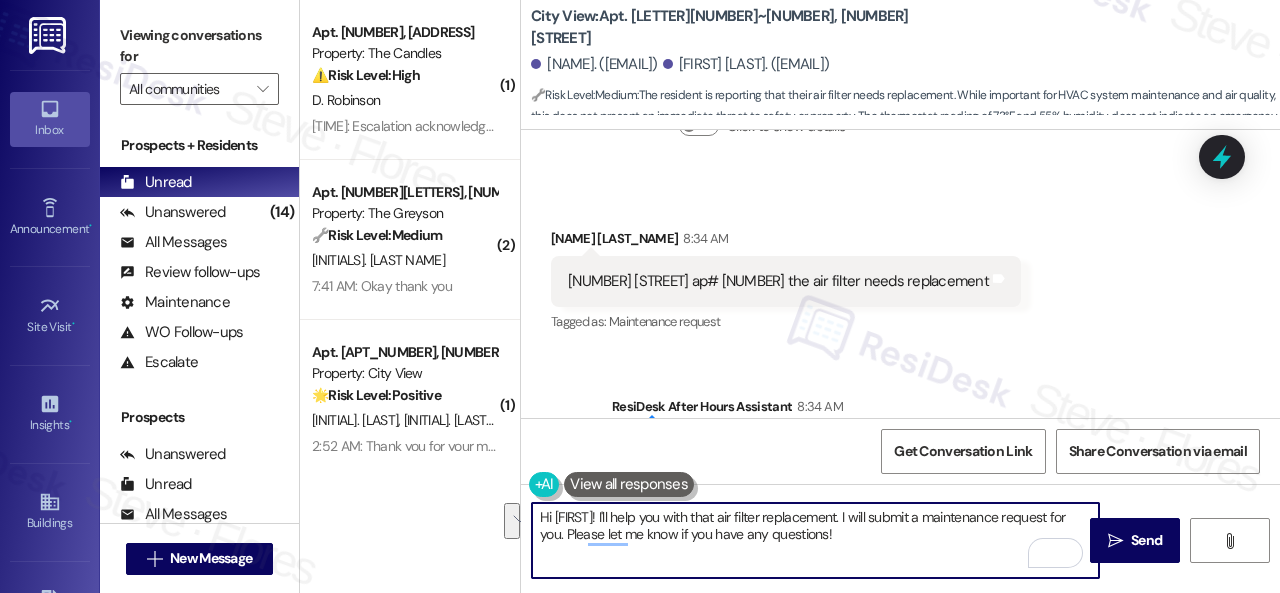 drag, startPoint x: 889, startPoint y: 515, endPoint x: 927, endPoint y: 543, distance: 47.201694 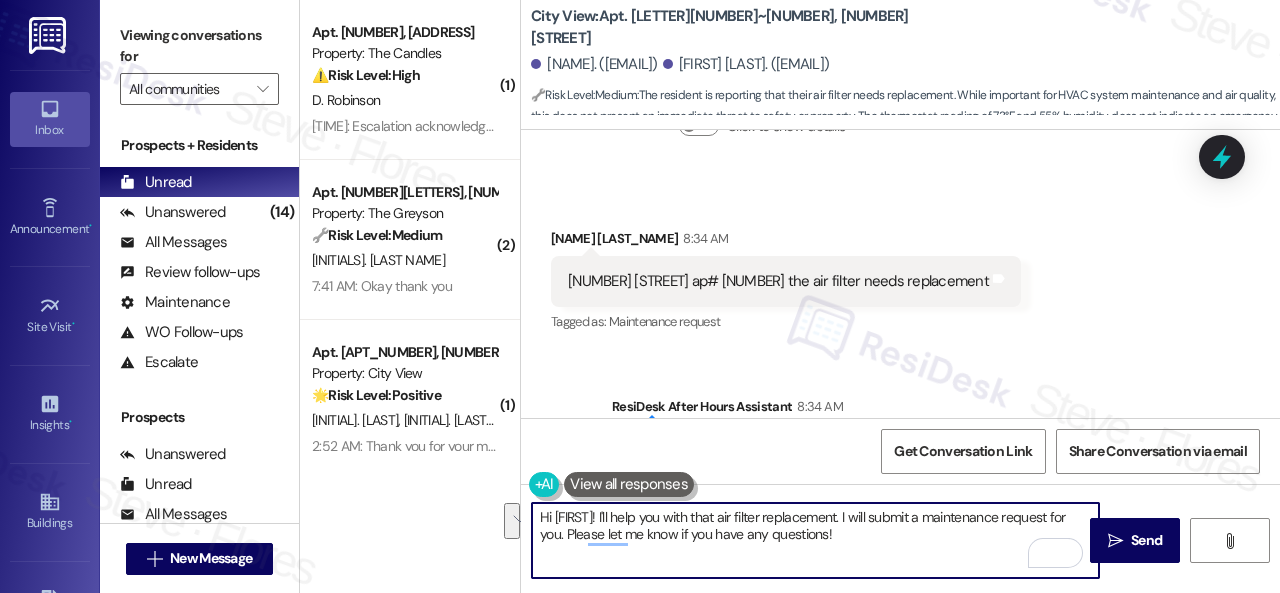 click on "Hi {{first_name}}! I'll help you with that air filter replacement. I will submit a maintenance request for you. Please let me know if you have any questions!" at bounding box center [815, 540] 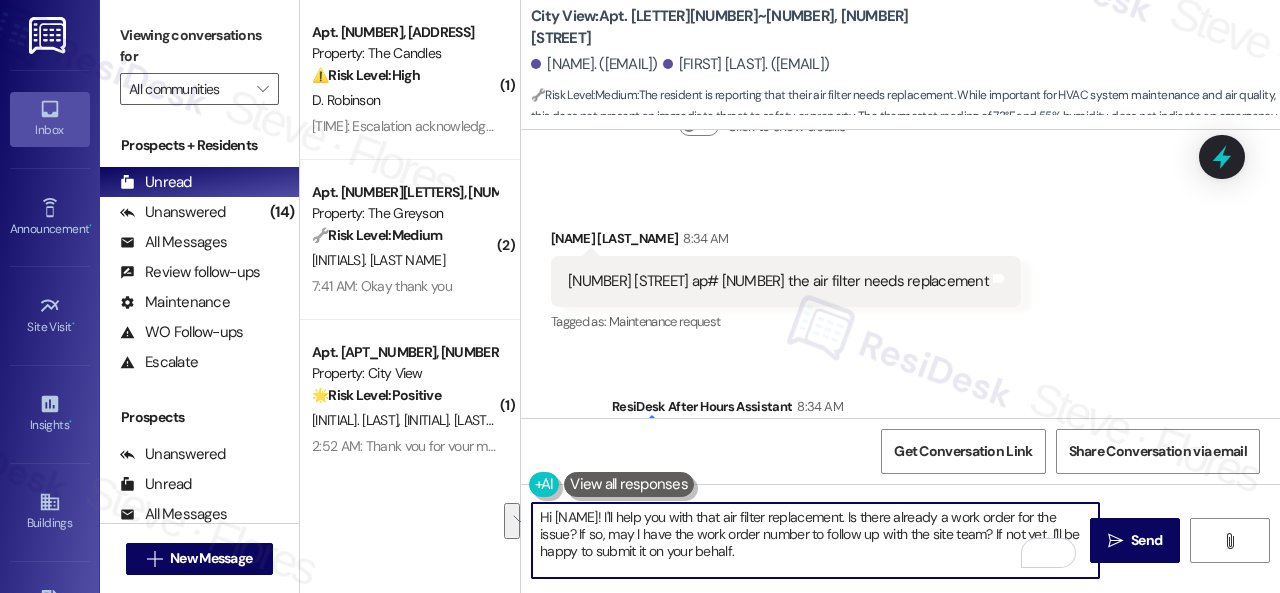 scroll, scrollTop: 68, scrollLeft: 0, axis: vertical 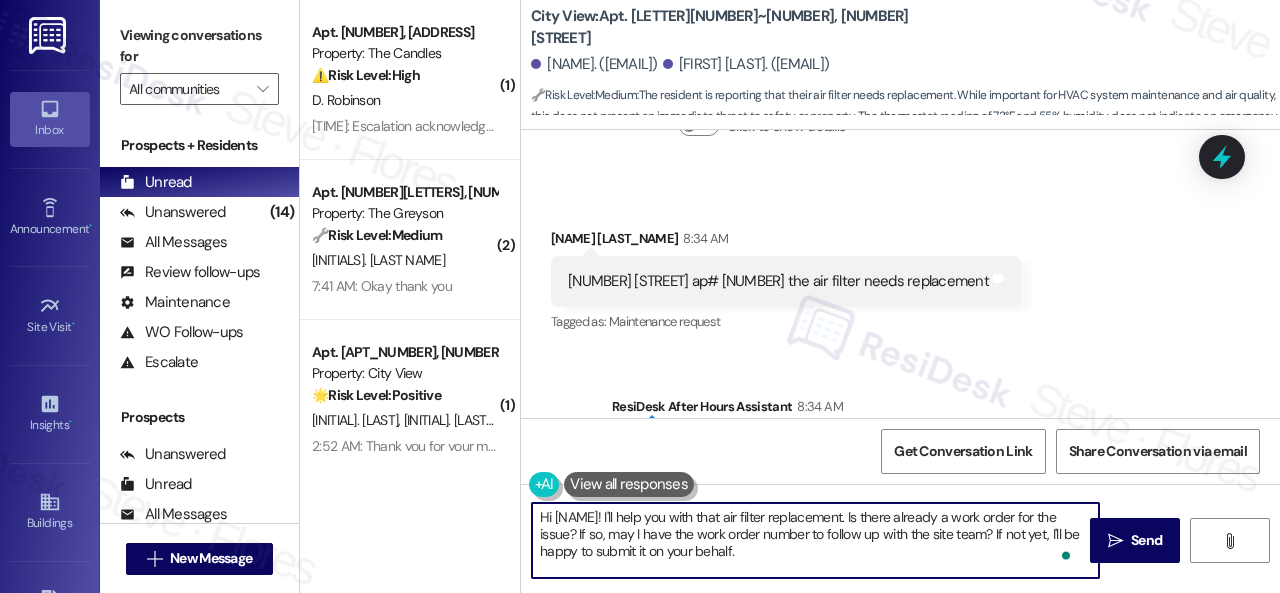 drag, startPoint x: 556, startPoint y: 521, endPoint x: 753, endPoint y: 532, distance: 197.30687 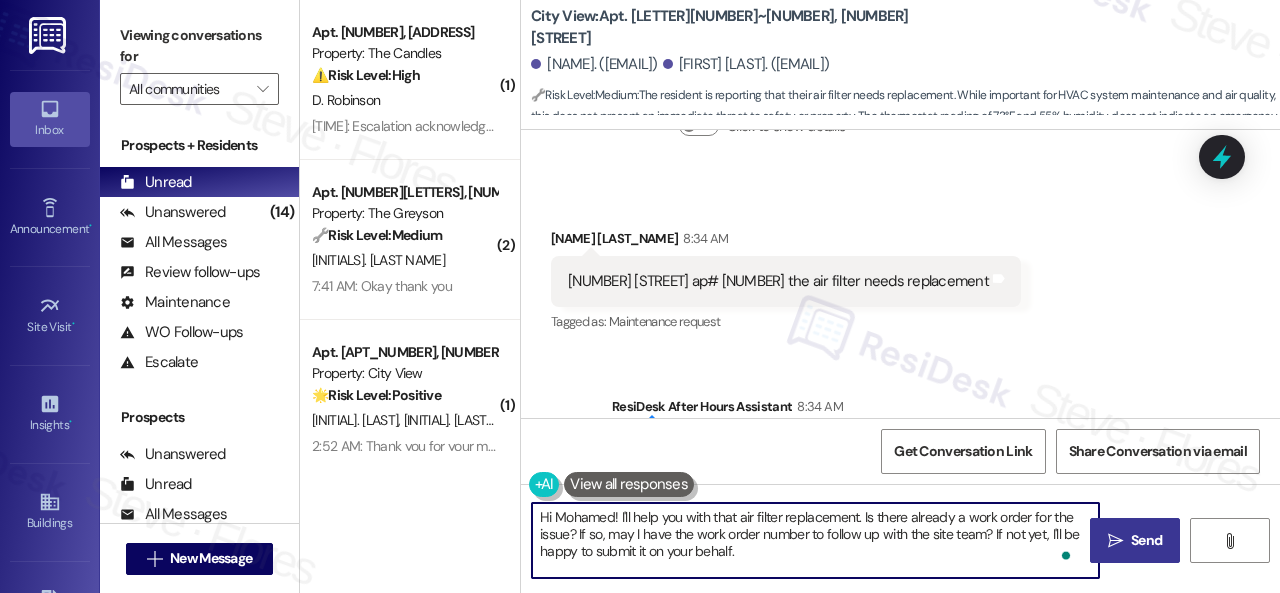 type on "Hi Mohamed! I'll help you with that air filter replacement. Is there already a work order for the issue? If so, may I have the work order number to follow up with the site team? If not yet, I'll be happy to submit it on your behalf.
Note: Due to limited availability, our maintenance team isn't able to call or schedule visits in advance. By submitting a work order, you're permitting them to enter your apartment, even if you're not home. If any children may be alone during the visit, please let me know so we can inform the team." 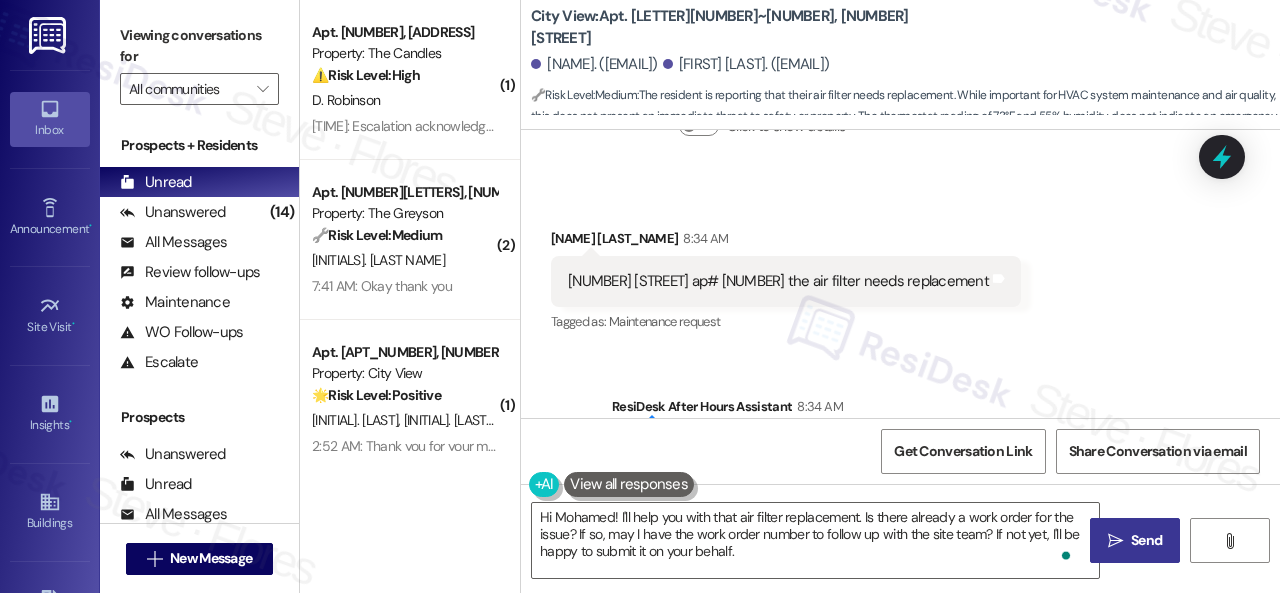 click on " Send" at bounding box center [1135, 540] 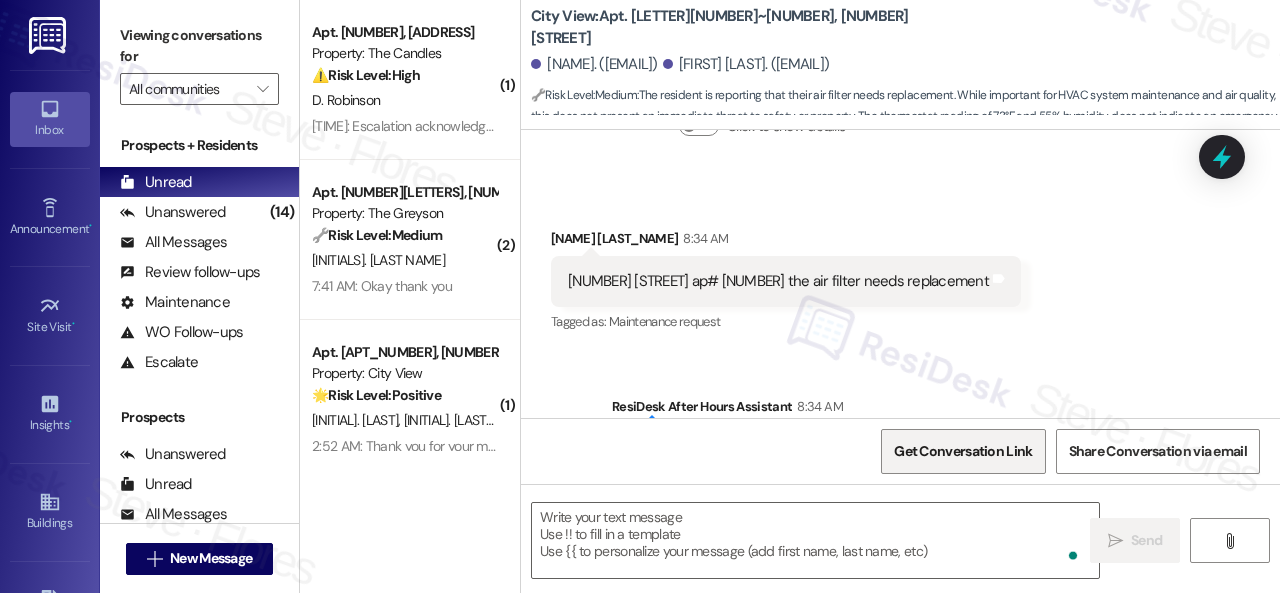 type on "Fetching suggested responses. Please feel free to read through the conversation in the meantime." 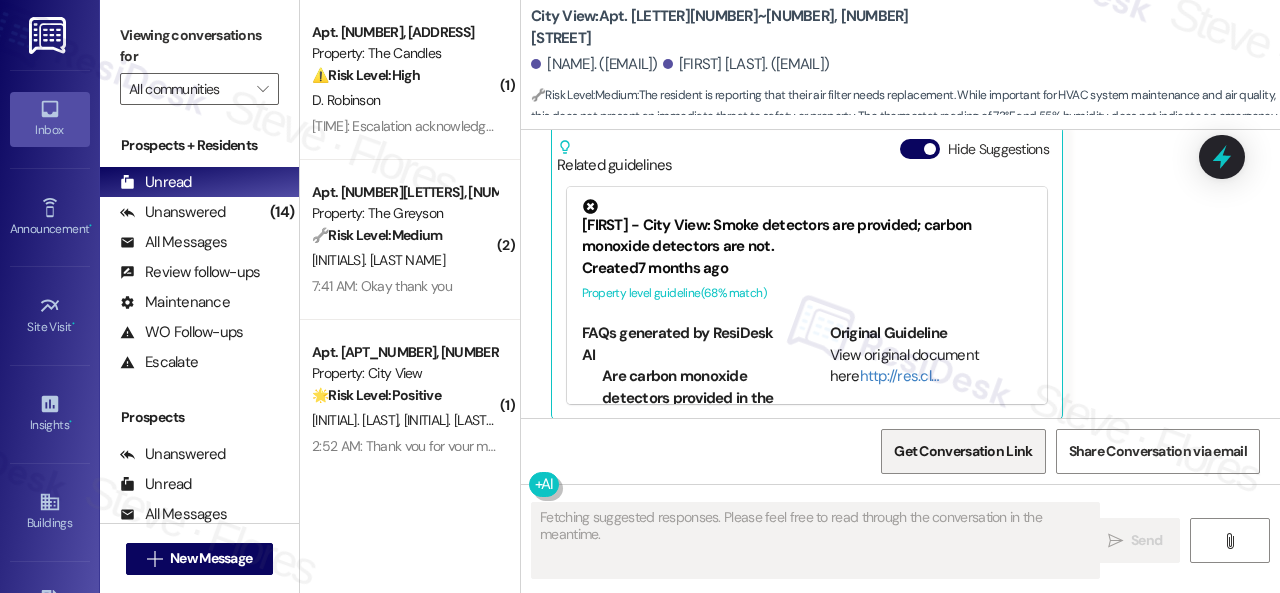 scroll, scrollTop: 7068, scrollLeft: 0, axis: vertical 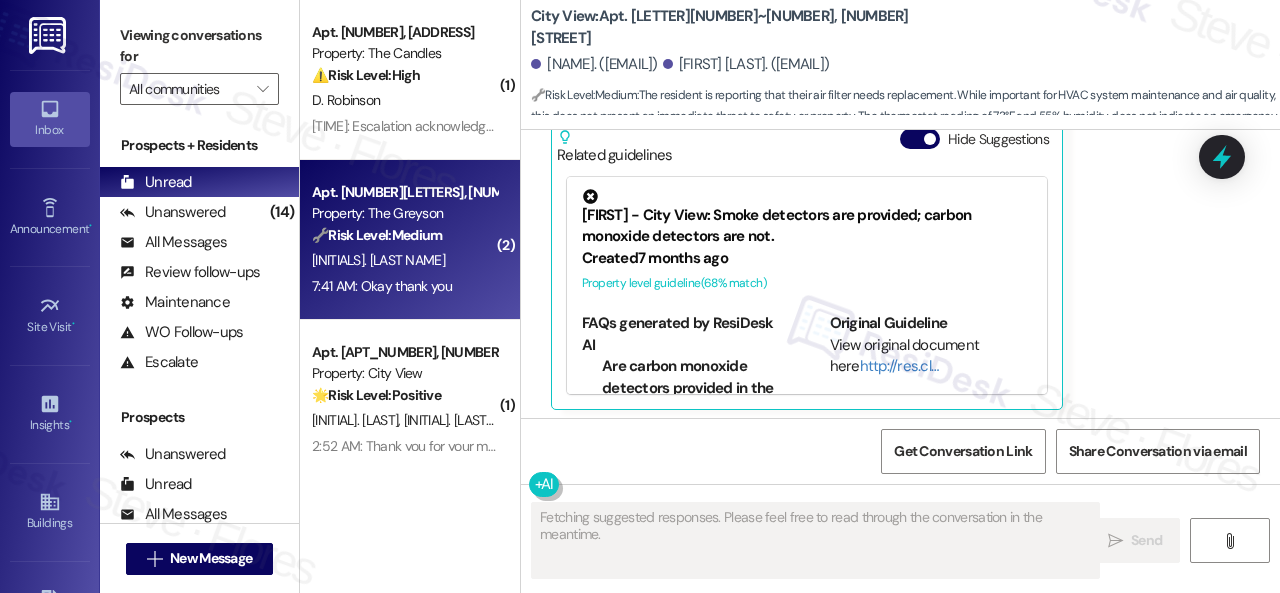 click on "G. Letki" at bounding box center (404, 260) 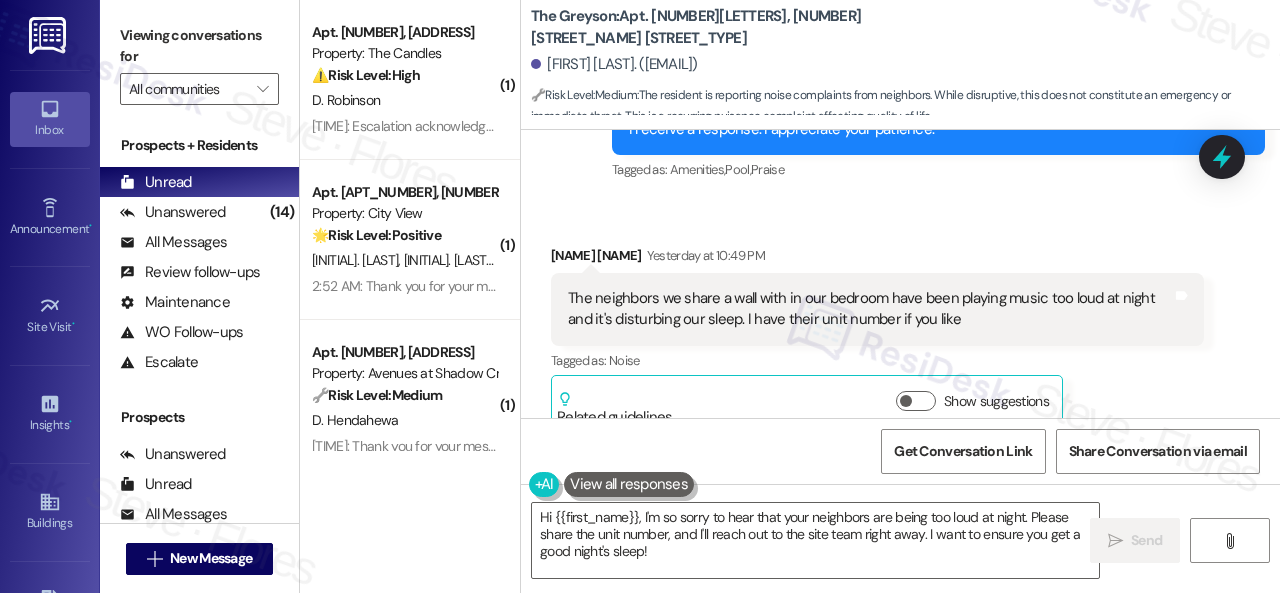 scroll, scrollTop: 15856, scrollLeft: 0, axis: vertical 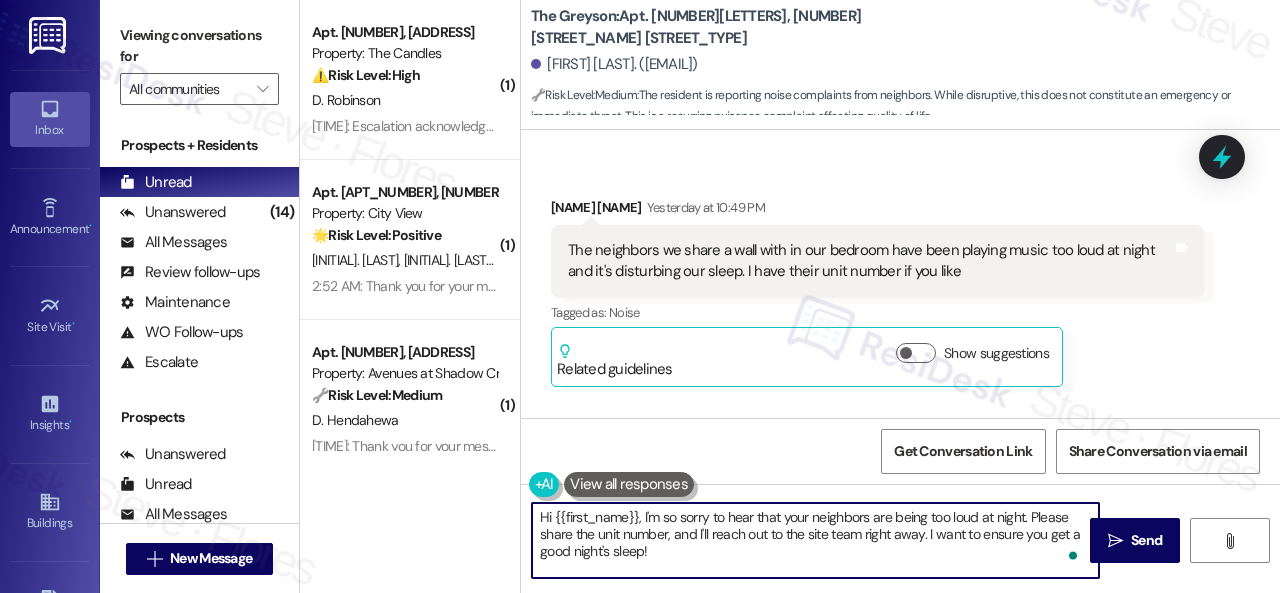 drag, startPoint x: 861, startPoint y: 536, endPoint x: 861, endPoint y: 549, distance: 13 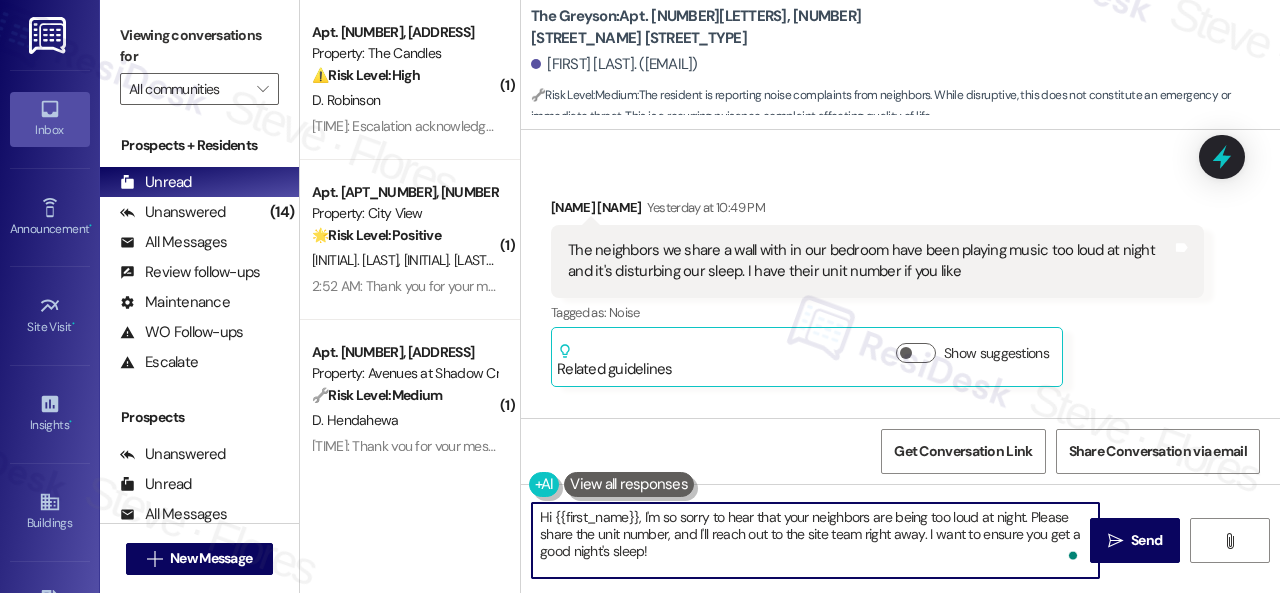 click on "Hi {{first_name}}, I'm so sorry to hear that your neighbors are being too loud at night. Please share the unit number, and I'll reach out to the site team right away. I want to ensure you get a good night's sleep!" at bounding box center [815, 540] 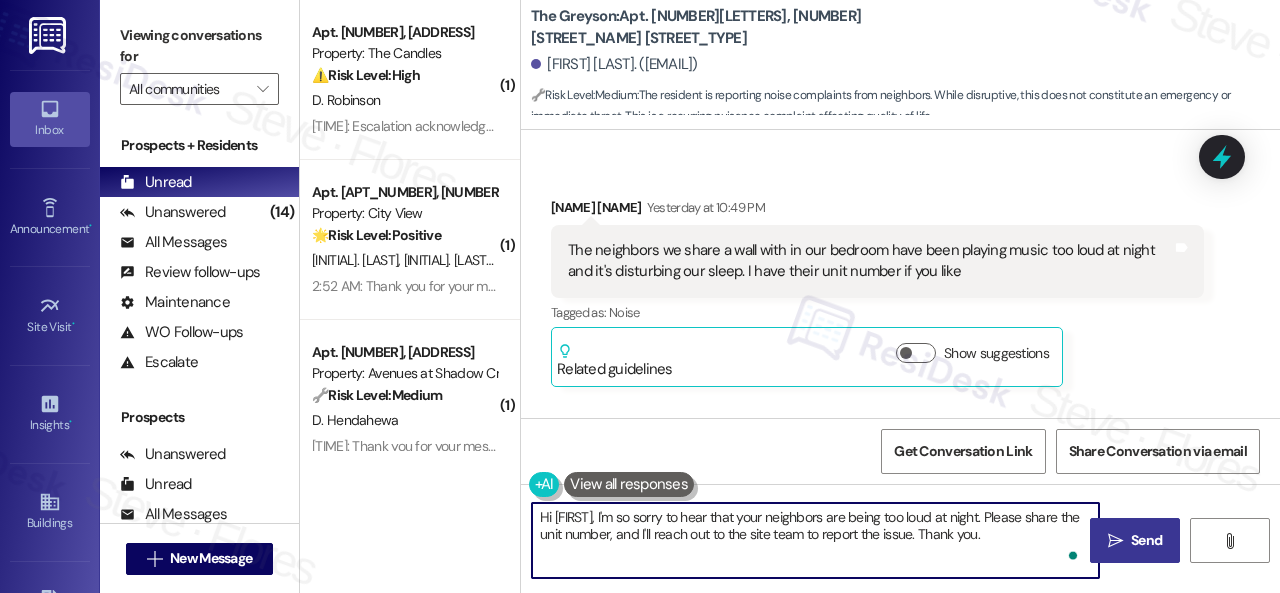 type on "Hi {{first_name}}, I'm so sorry to hear that your neighbors are being too loud at night. Please share the unit number, and I'll reach out to the site team to report the issue. Thank you." 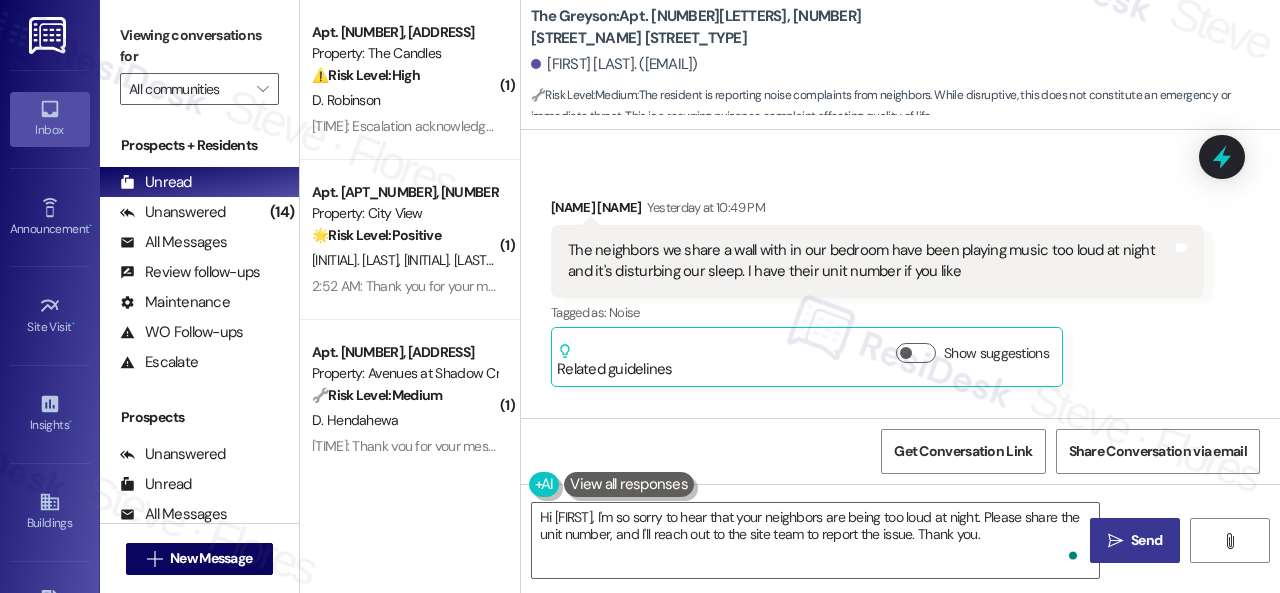 click on " Send" at bounding box center [1135, 540] 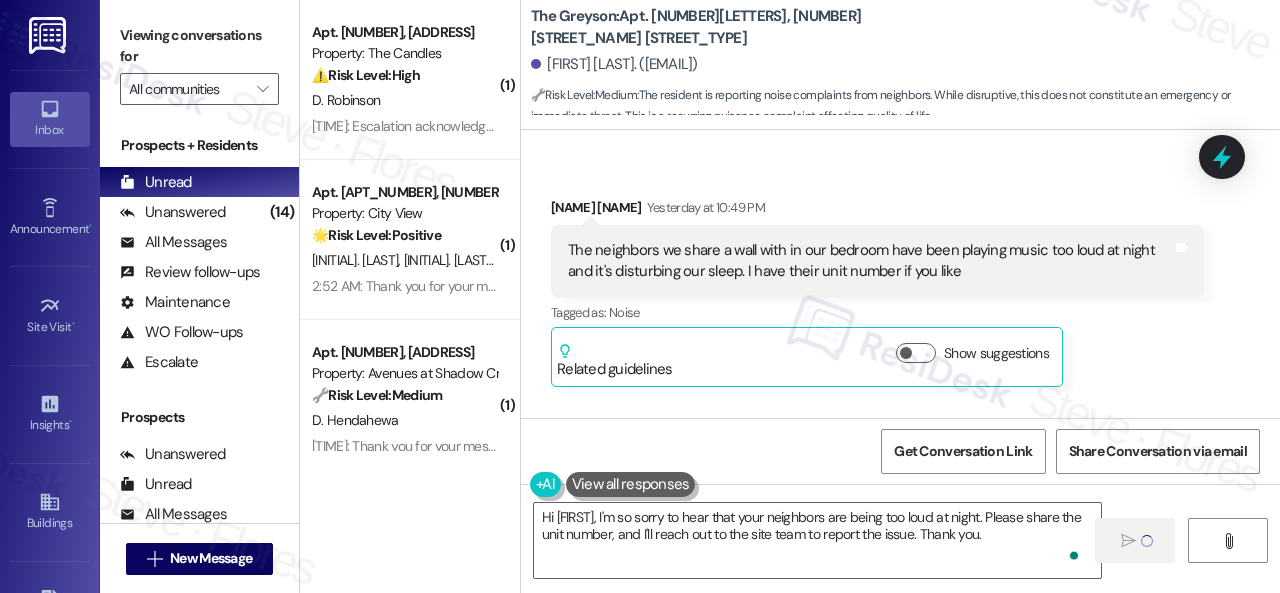 type 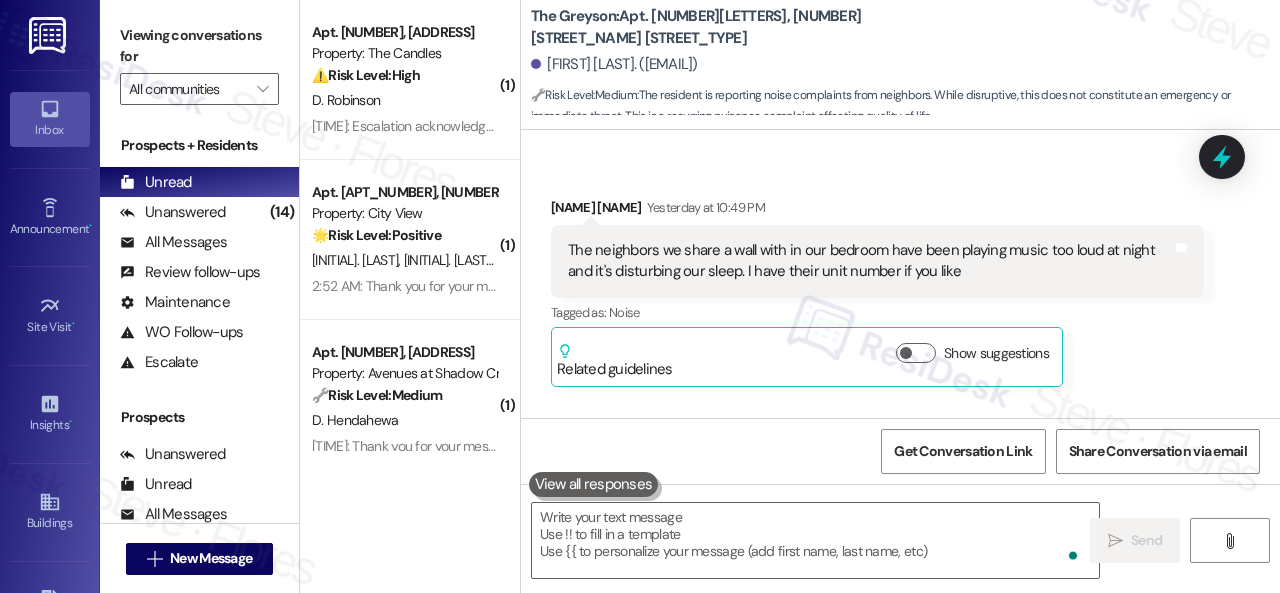scroll, scrollTop: 16254, scrollLeft: 0, axis: vertical 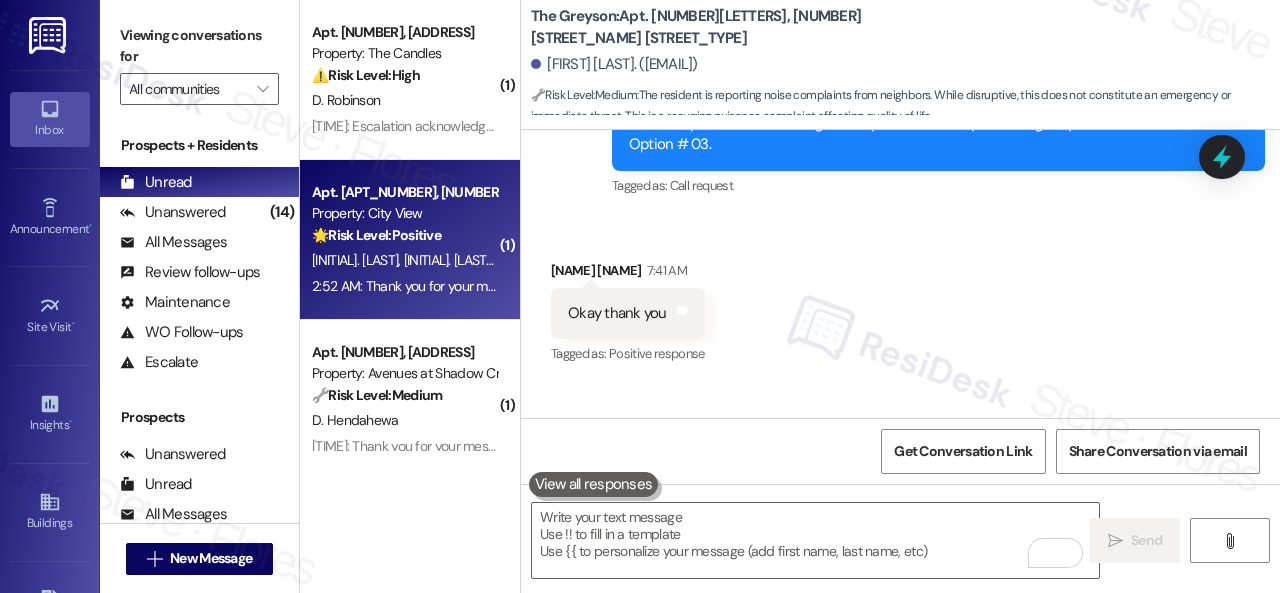 click on "J. Schatko B. Geiger" at bounding box center [404, 260] 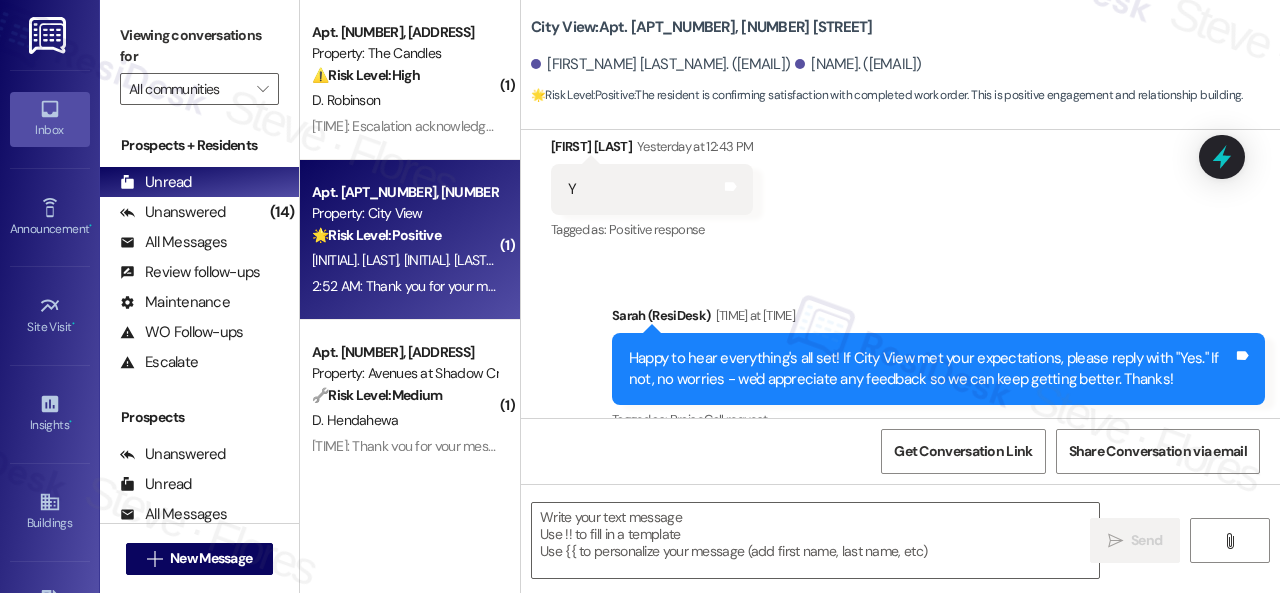 scroll, scrollTop: 9722, scrollLeft: 0, axis: vertical 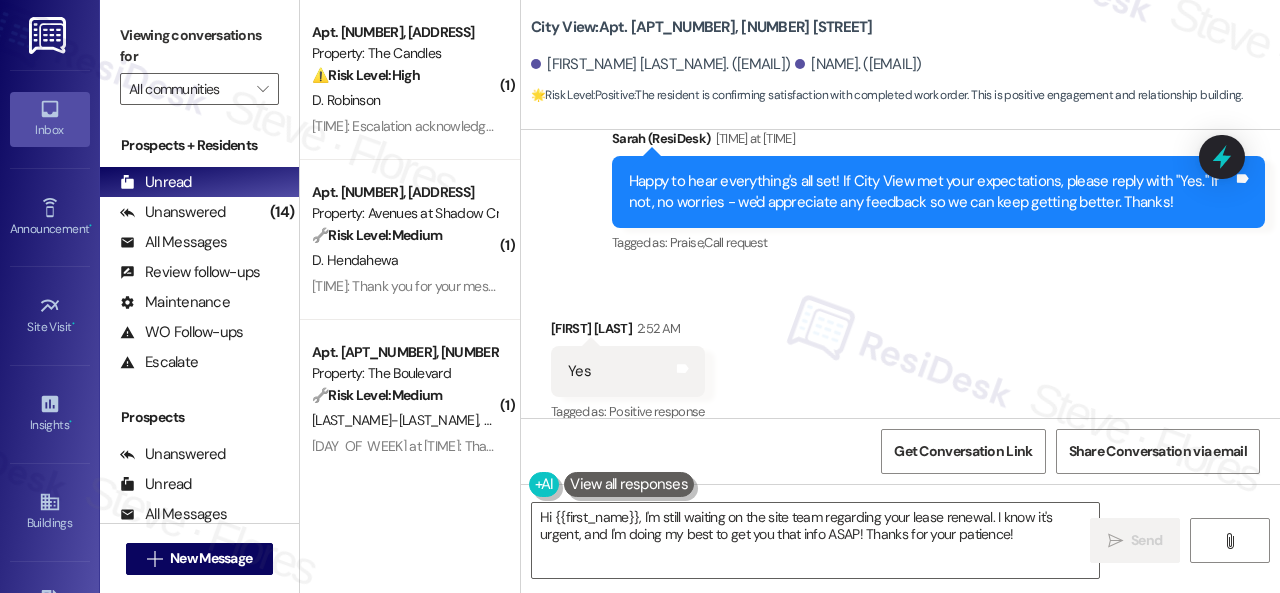 click on "Sent via SMS Sarah   (ResiDesk) Yesterday at 2:35 PM Happy to hear everything's all set! If City View met your expectations, please reply with "Yes." If not, no worries - we'd appreciate any feedback so we can keep getting better. Thanks! Tags and notes Tagged as:   Praise ,  Click to highlight conversations about Praise Call request Click to highlight conversations about Call request" at bounding box center (938, 193) 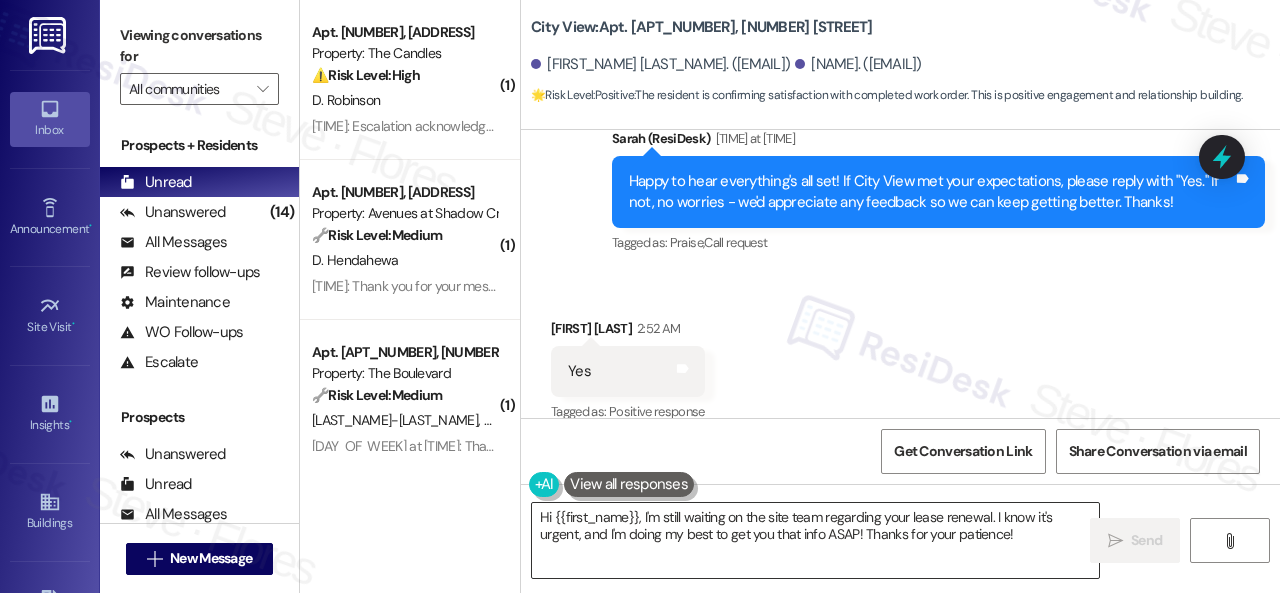 click on "Hi {{first_name}}, I'm still waiting on the site team regarding your lease renewal. I know it's urgent, and I'm doing my best to get you that info ASAP! Thanks for your patience!" at bounding box center [815, 540] 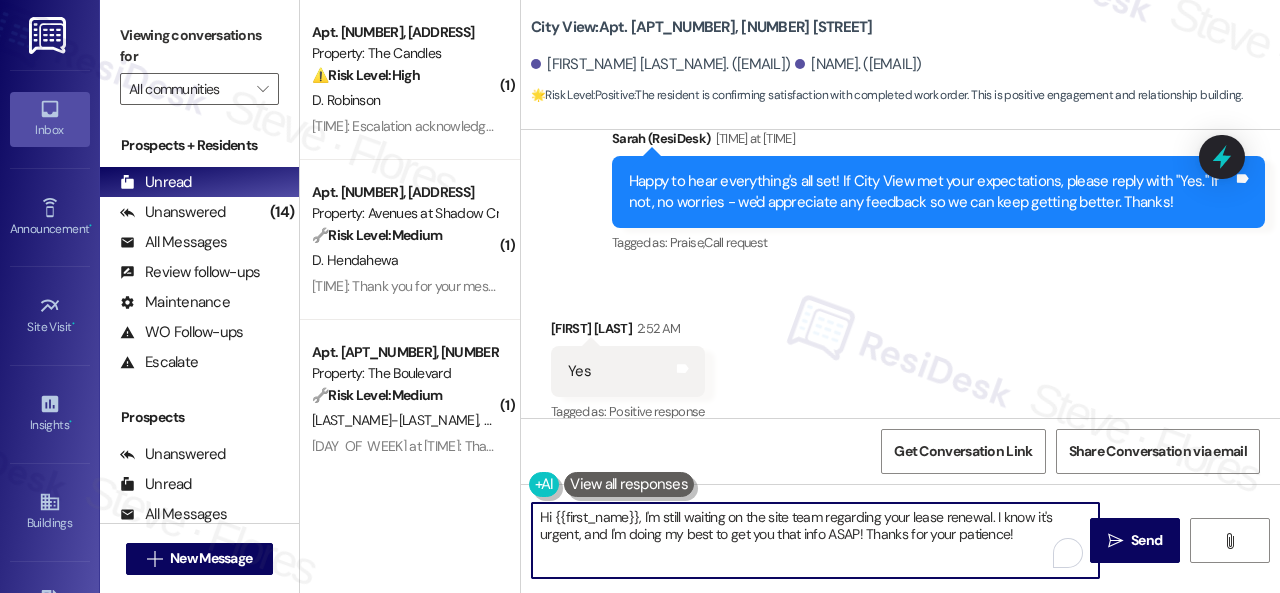 paste on "I'm glad you are satisfied with your home. Have you written a review for us before? If not, can I ask a quick favor? Would you mind writing one for us? I'll give you the link if you are willing.
If you've already done it or couldn't this time, no worries at all—no action is required. Thanks" 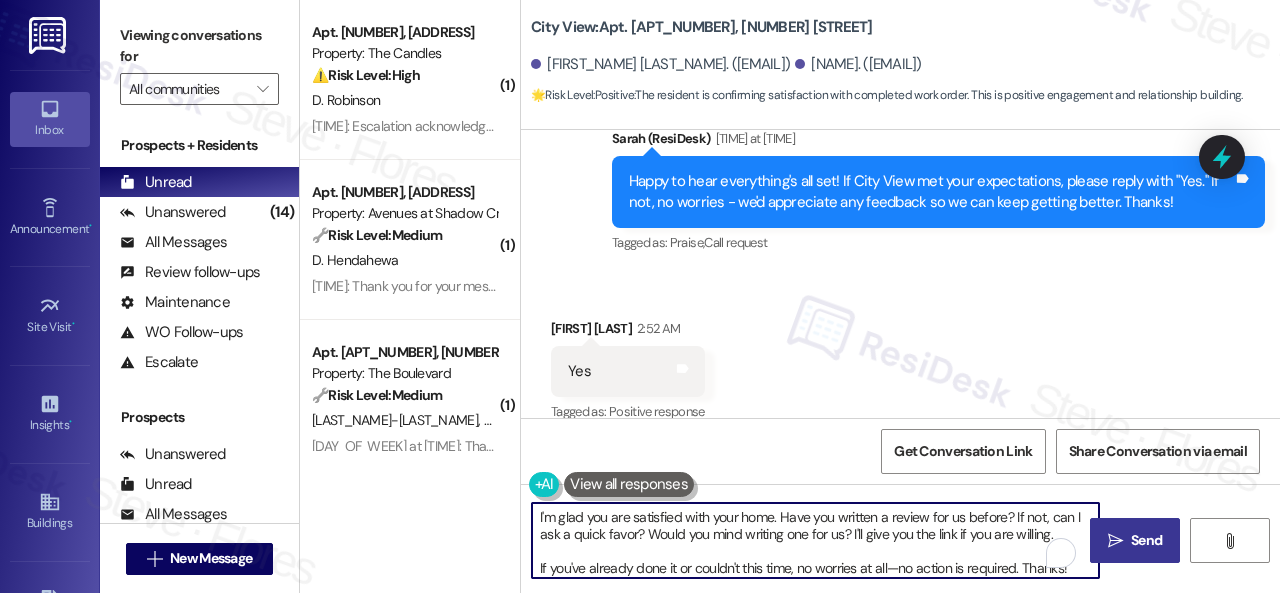 type on "I'm glad you are satisfied with your home. Have you written a review for us before? If not, can I ask a quick favor? Would you mind writing one for us? I'll give you the link if you are willing.
If you've already done it or couldn't this time, no worries at all—no action is required. Thanks!" 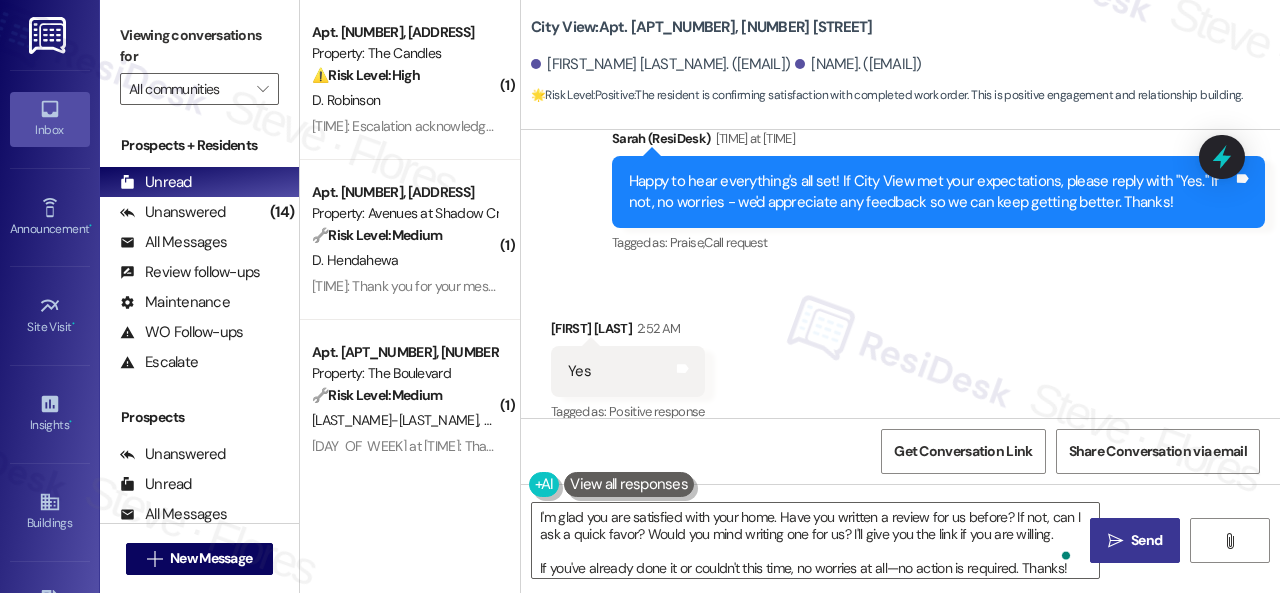 click on " Send" at bounding box center (1135, 540) 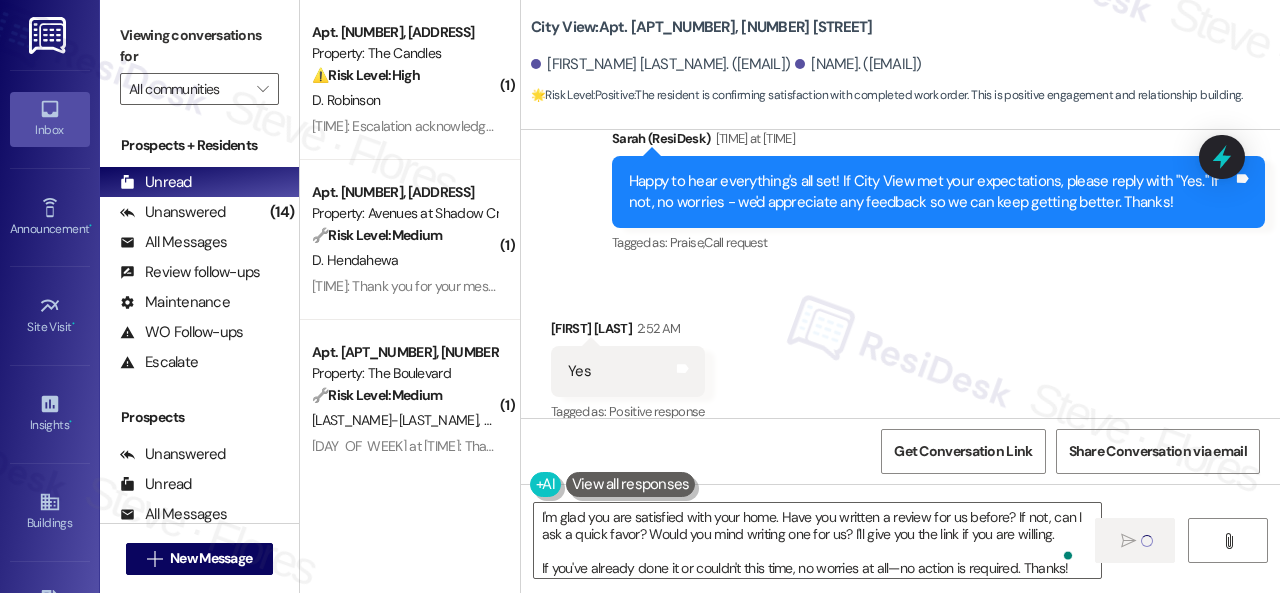type 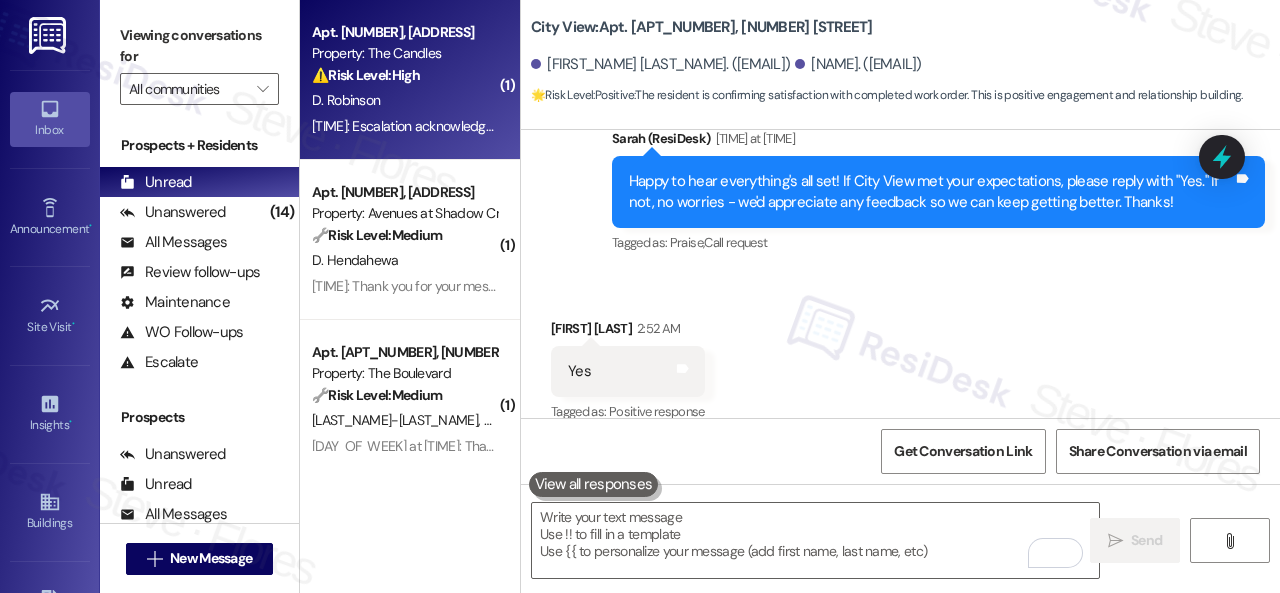 click on "D. Robinson" at bounding box center (404, 100) 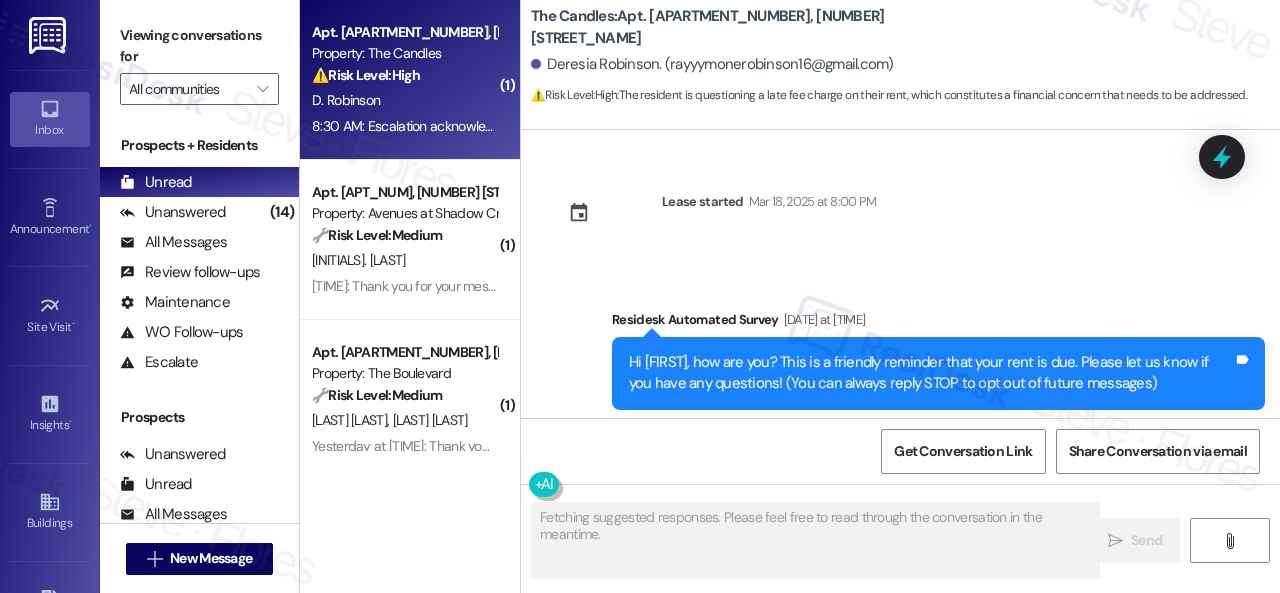 scroll, scrollTop: 0, scrollLeft: 0, axis: both 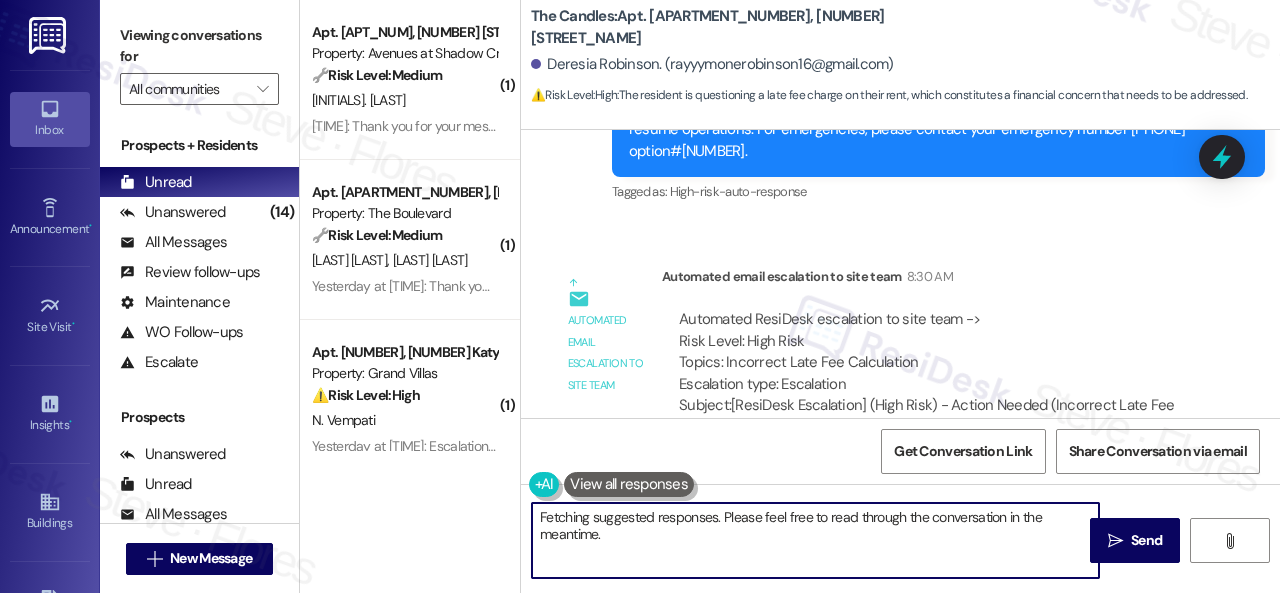 drag, startPoint x: 925, startPoint y: 517, endPoint x: 939, endPoint y: 559, distance: 44.27189 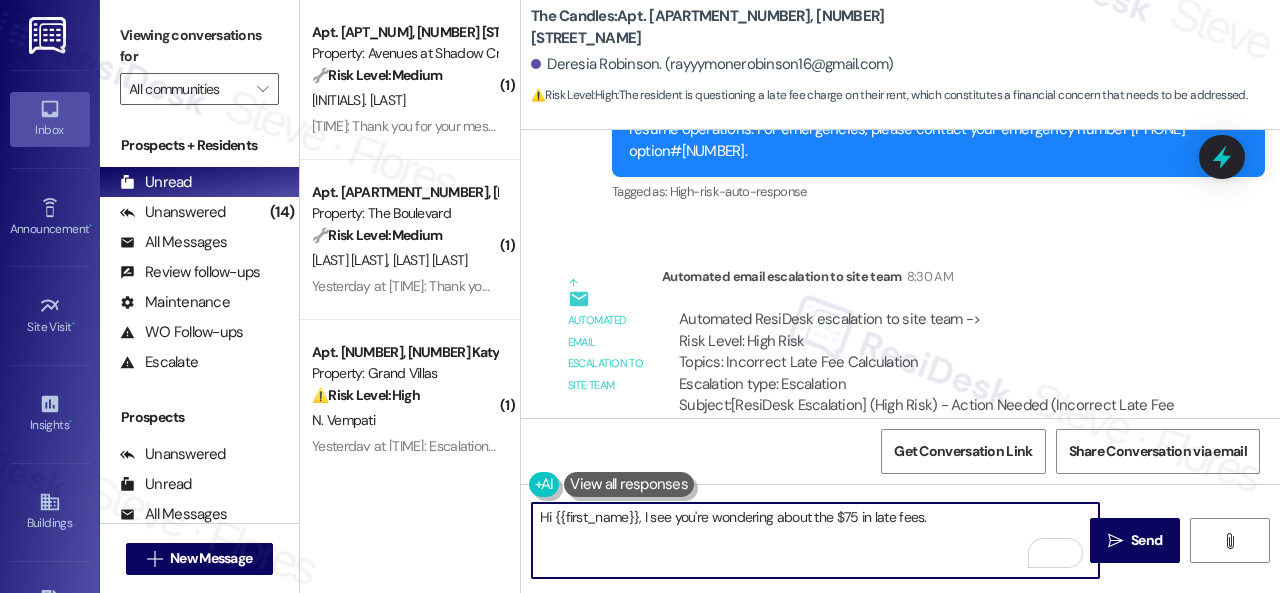click on "Hi {{first_name}}, I see you're wondering about the $75 in late fees." at bounding box center (815, 540) 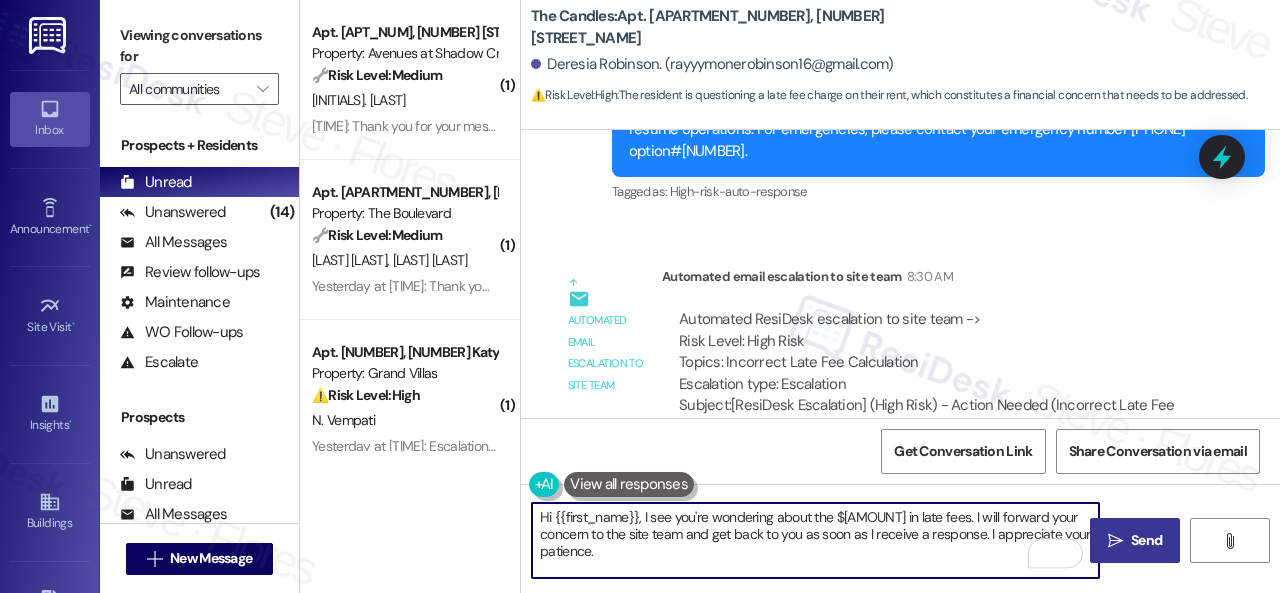 type on "Hi {{first_name}}, I see you're wondering about the $75 in late fees. I will forward your concern to the site team and get back to you as soon as I receive a response. I appreciate your patience." 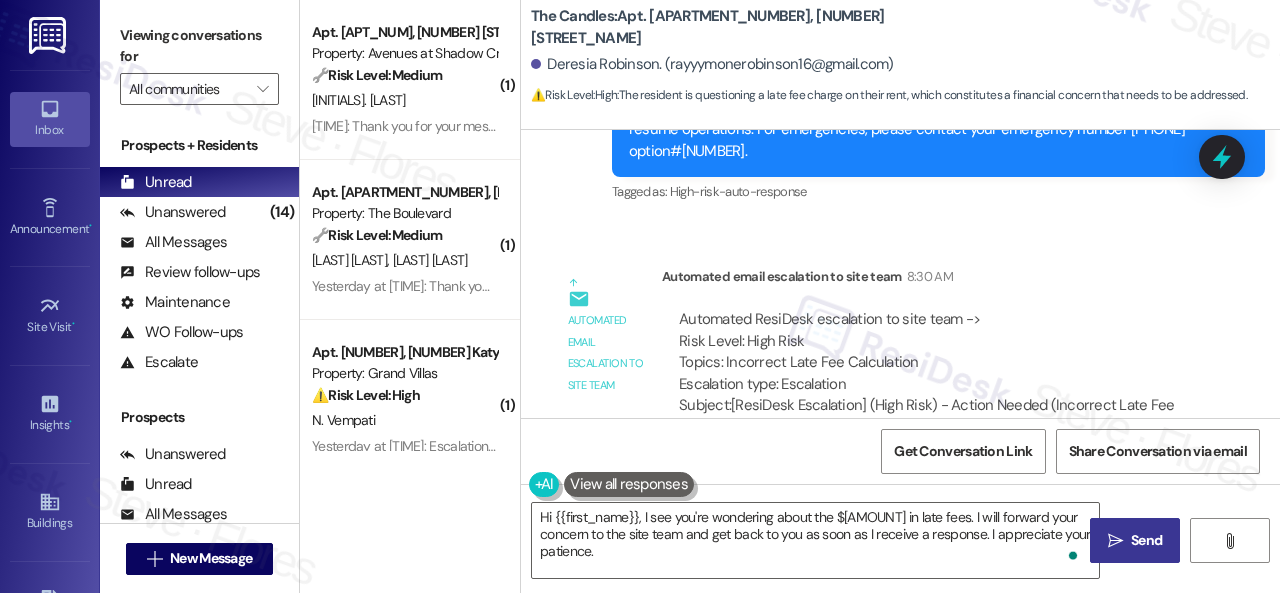 click on " Send" at bounding box center (1135, 540) 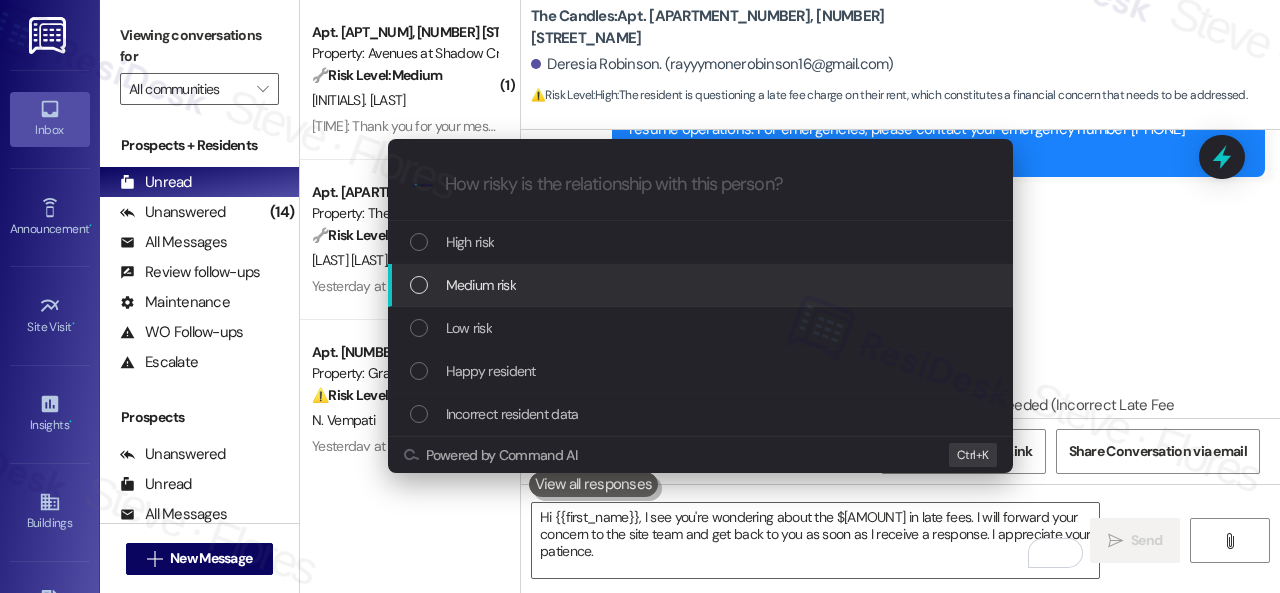 click on "Low risk" at bounding box center [469, 328] 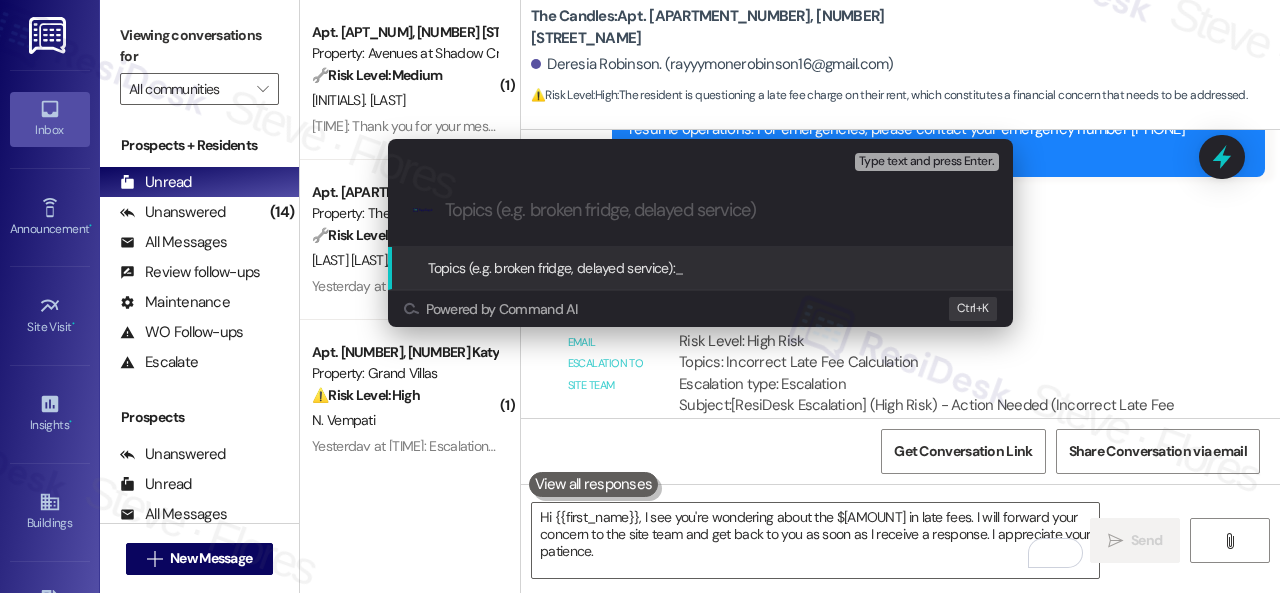 scroll, scrollTop: 10994, scrollLeft: 0, axis: vertical 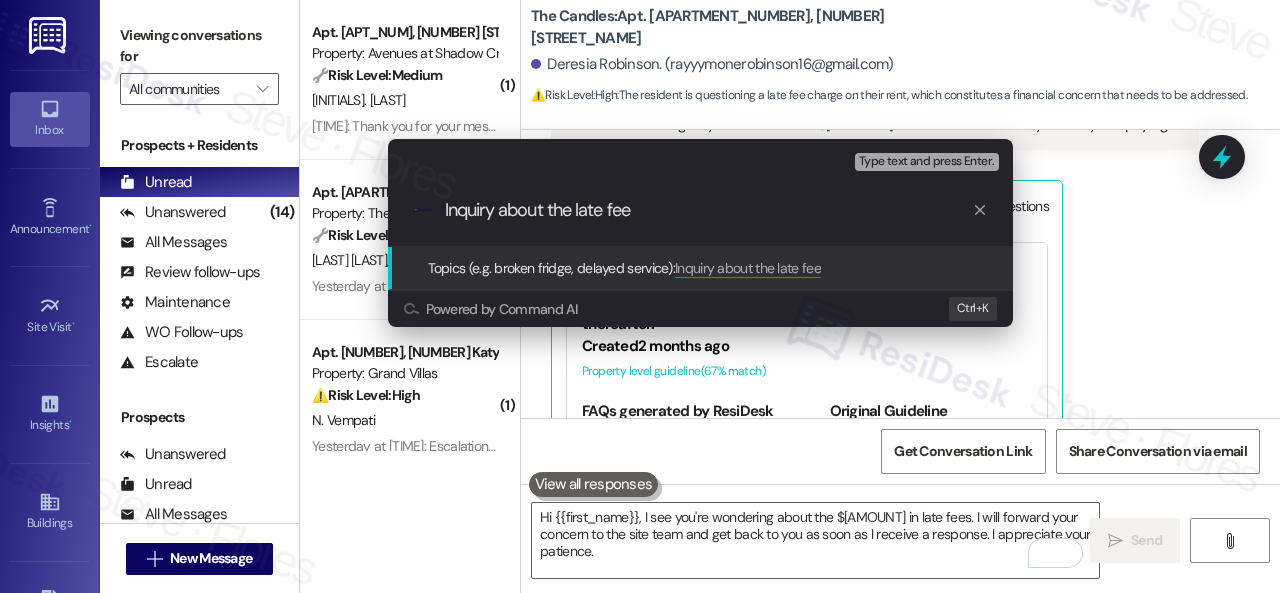 type on "Inquiry about the late fee." 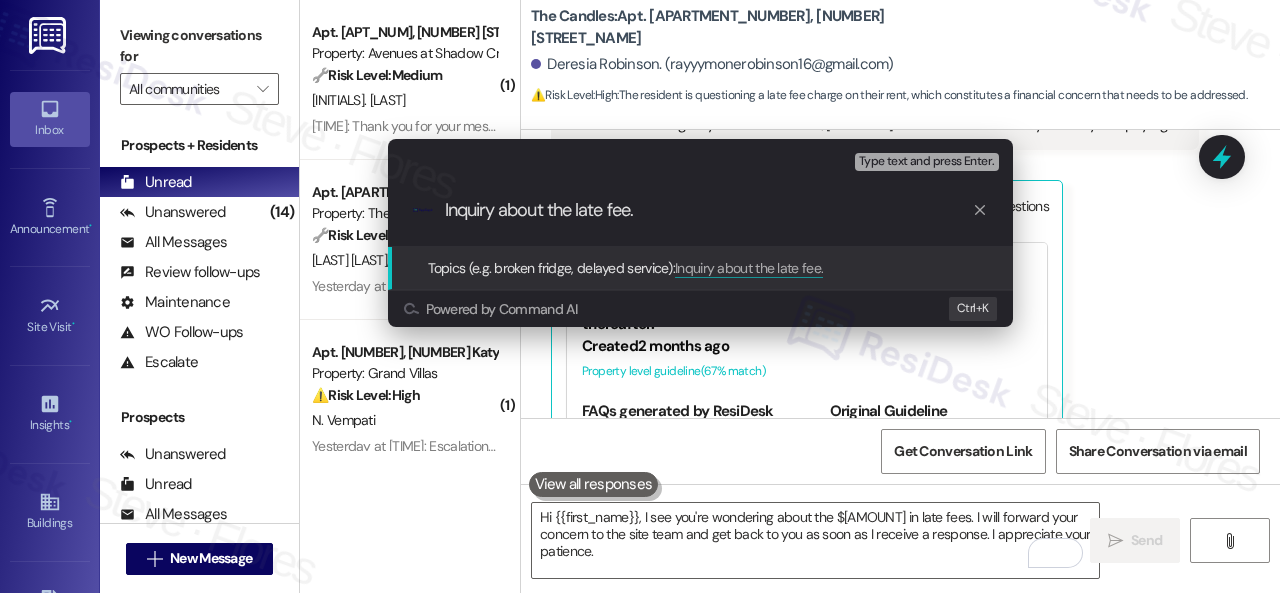 type 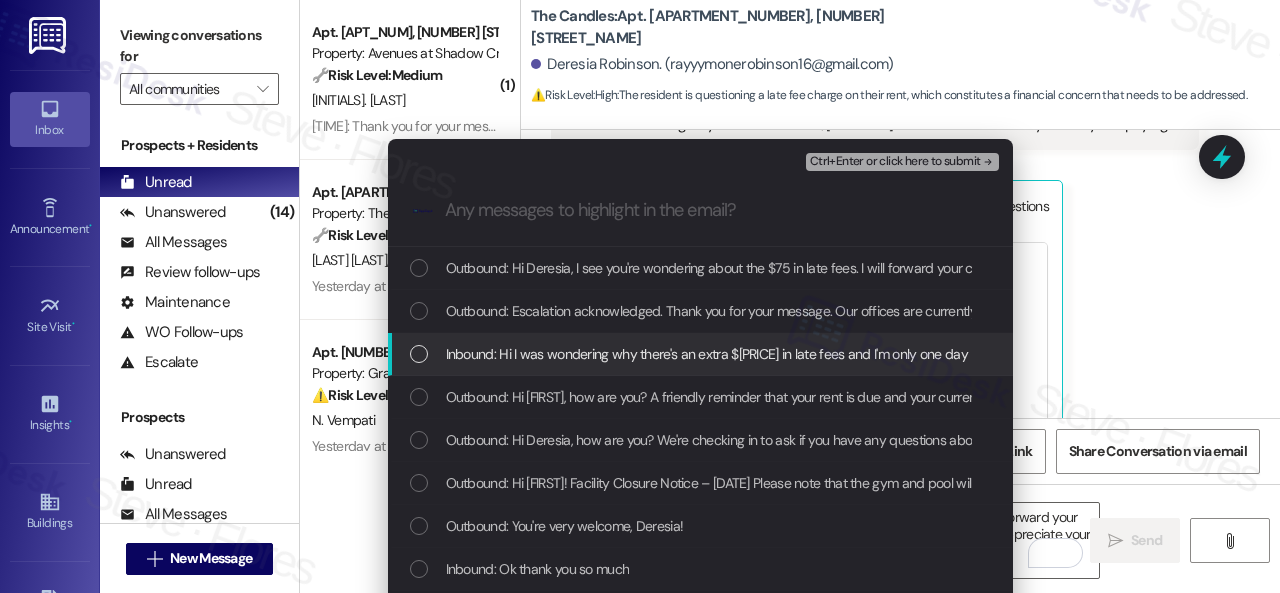 click on "Inbound: Hi I was wondering why there's an extra $75 in late fees and I'm only one day late paying" at bounding box center (741, 354) 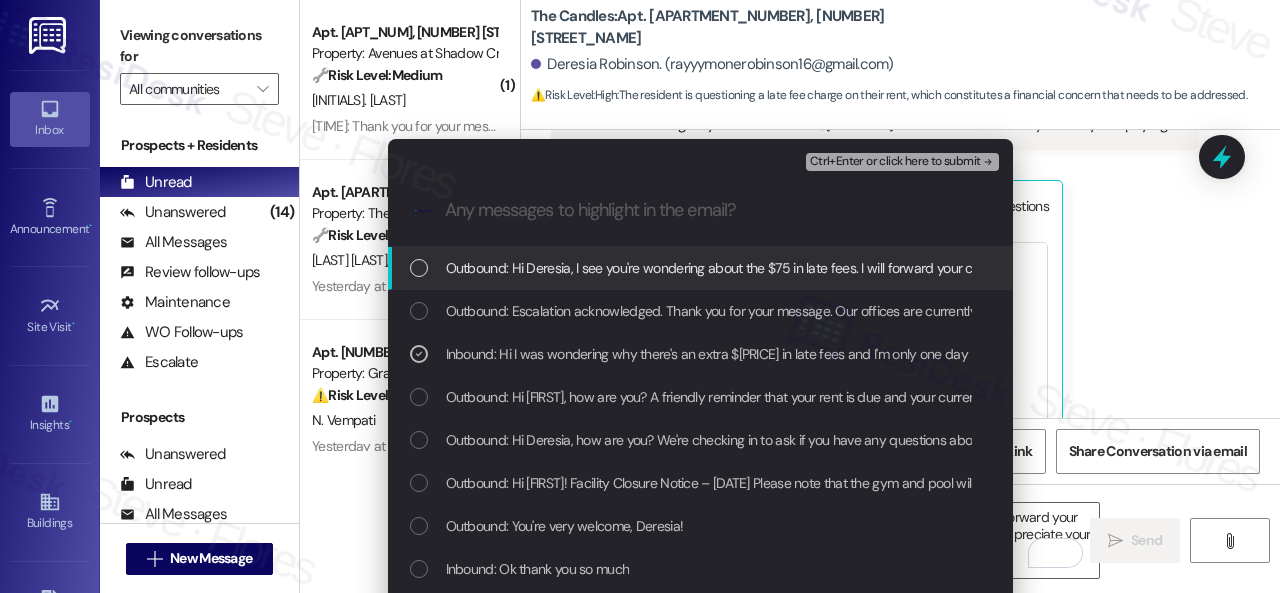click on "Ctrl+Enter or click here to submit" at bounding box center [895, 162] 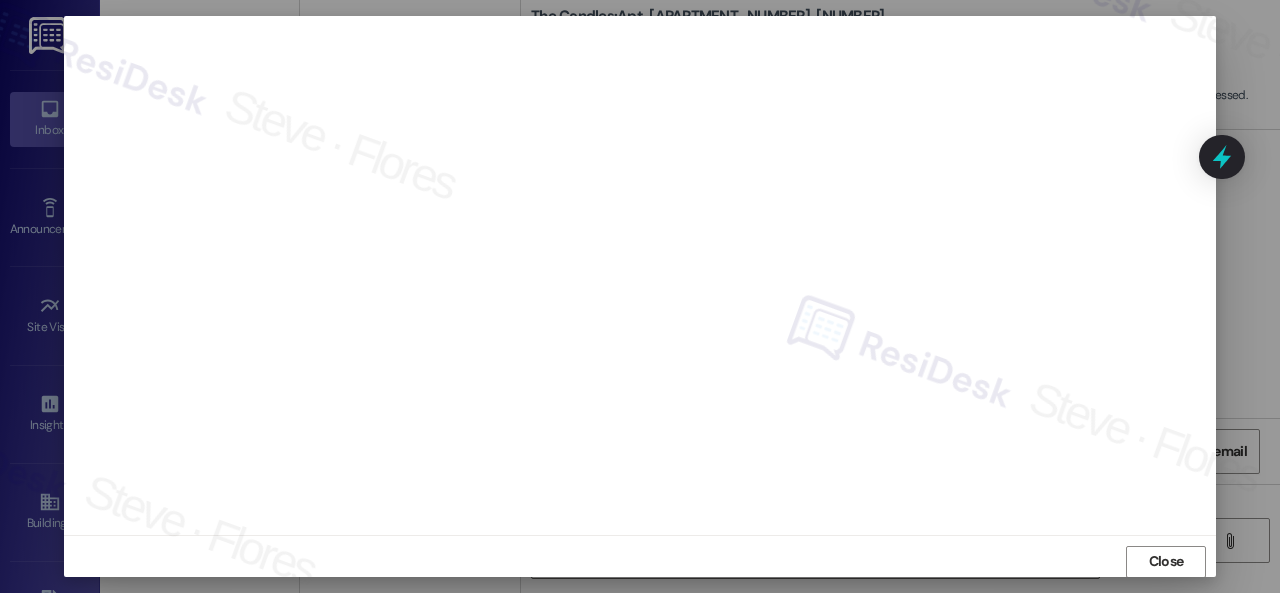 scroll, scrollTop: 25, scrollLeft: 0, axis: vertical 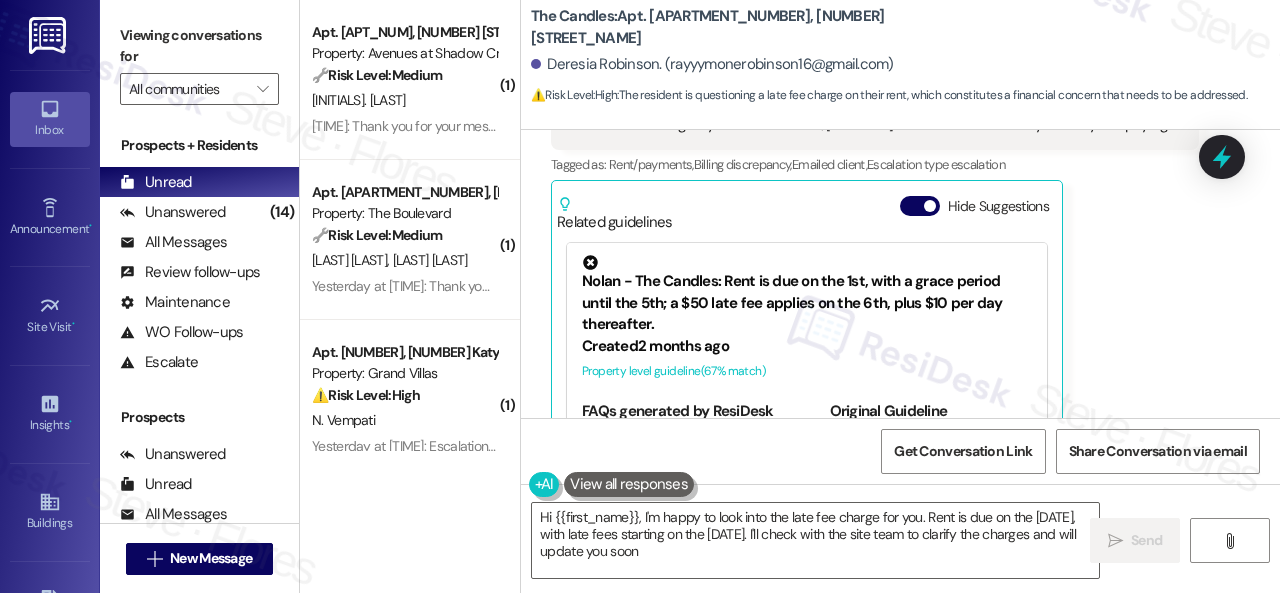 type on "Hi {{first_name}}, I'm happy to look into the late fee charge for you. Rent is due on the 1st, with late fees starting on the 6th. I'll check with the site team to clarify the charges and will update you soon!" 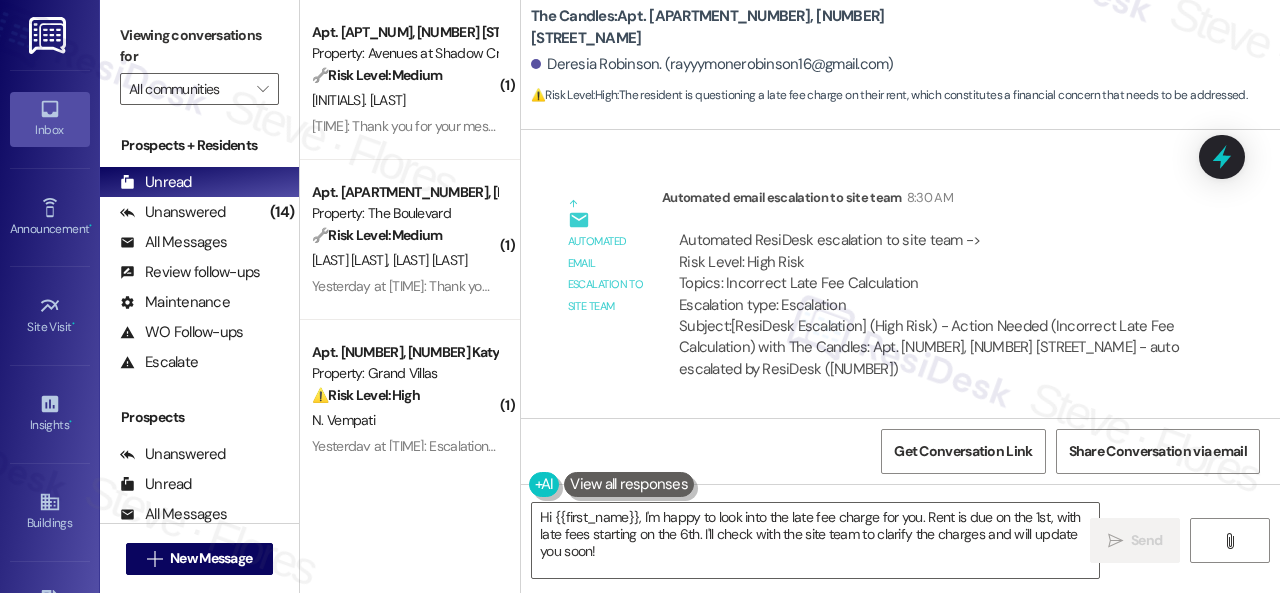 scroll, scrollTop: 11687, scrollLeft: 0, axis: vertical 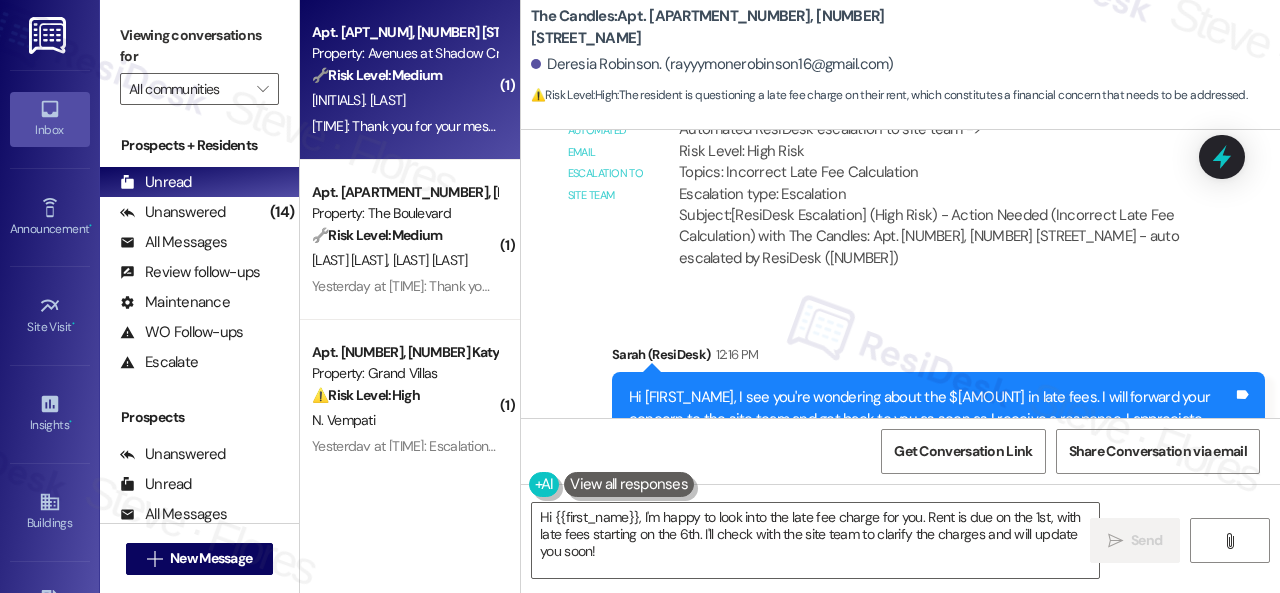 click on "[LAST]" at bounding box center (404, 100) 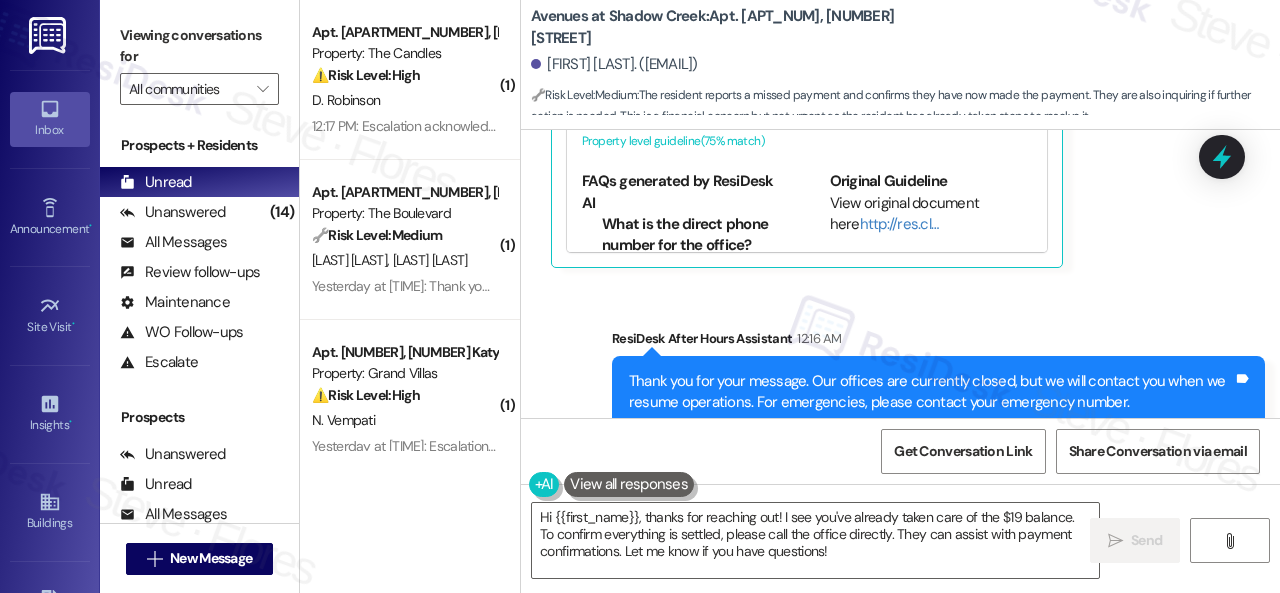 scroll, scrollTop: 4980, scrollLeft: 0, axis: vertical 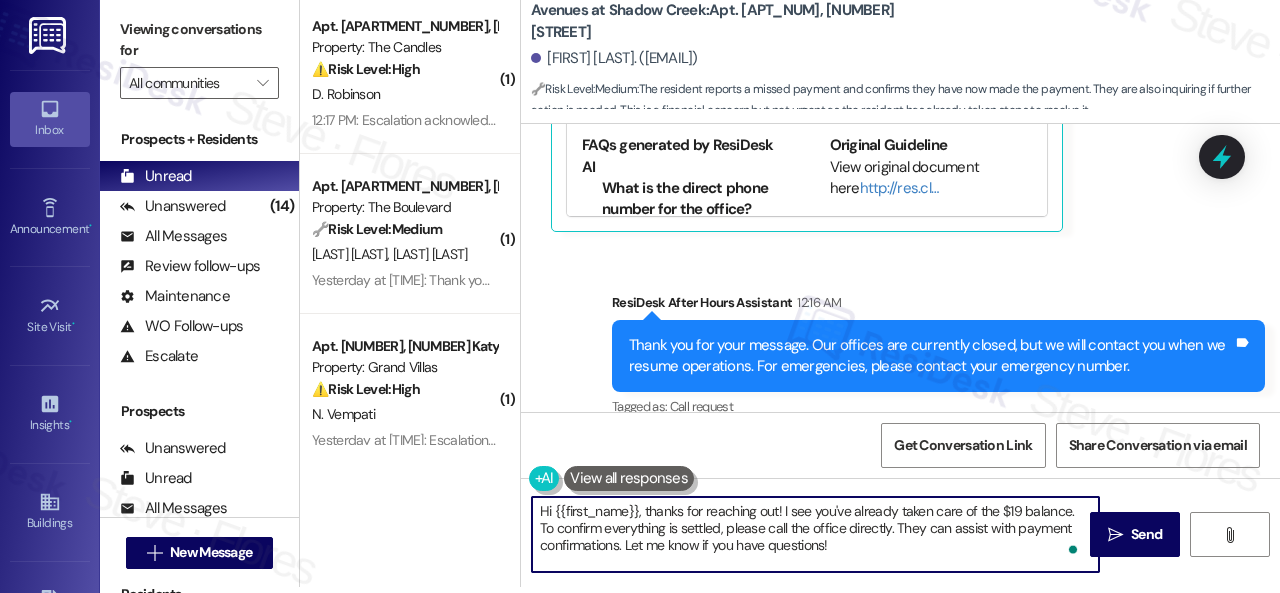 drag, startPoint x: 704, startPoint y: 529, endPoint x: 853, endPoint y: 562, distance: 152.61061 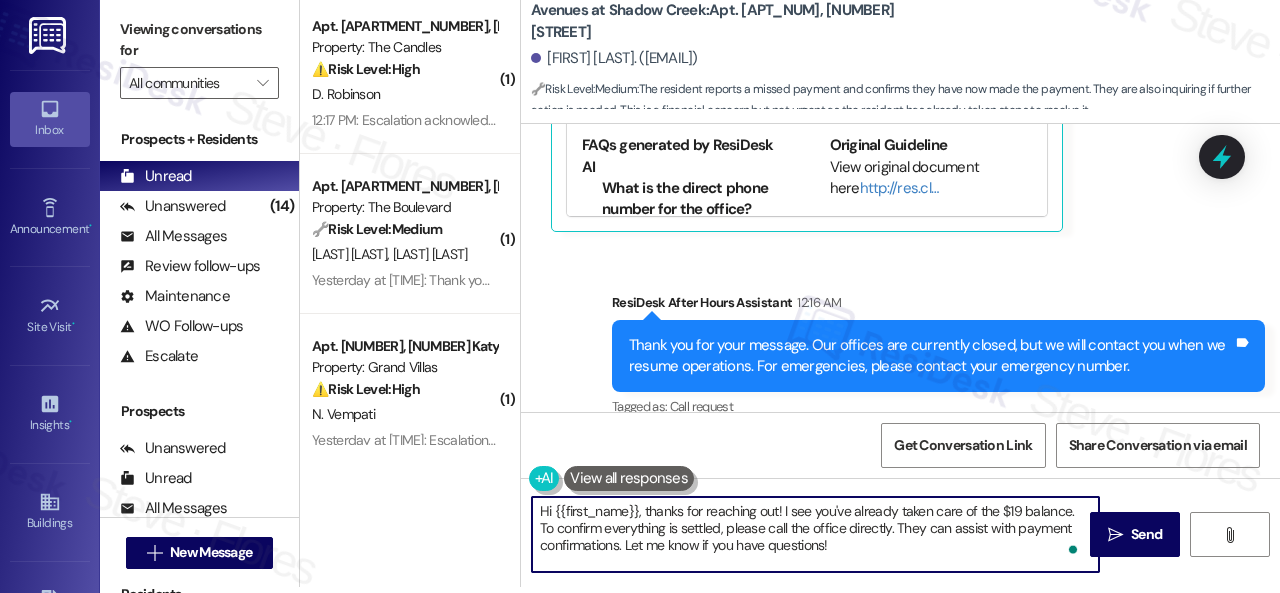 click on "Hi {{first_name}}, thanks for reaching out! I see you've already taken care of the $19 balance. To confirm everything is settled, please call the office directly. They can assist with payment confirmations. Let me know if you have questions!" at bounding box center [815, 534] 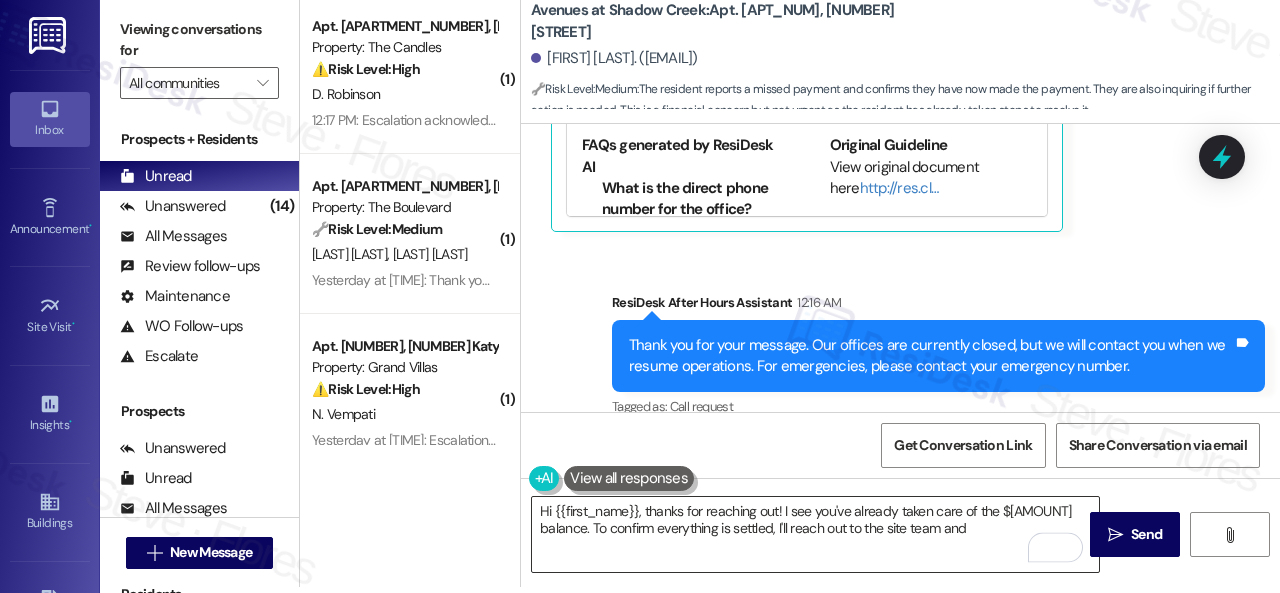 click on "Hi {{first_name}}, thanks for reaching out! I see you've already taken care of the $19 balance. To confirm everything is settled, I'll reach out to the site team and" at bounding box center [815, 534] 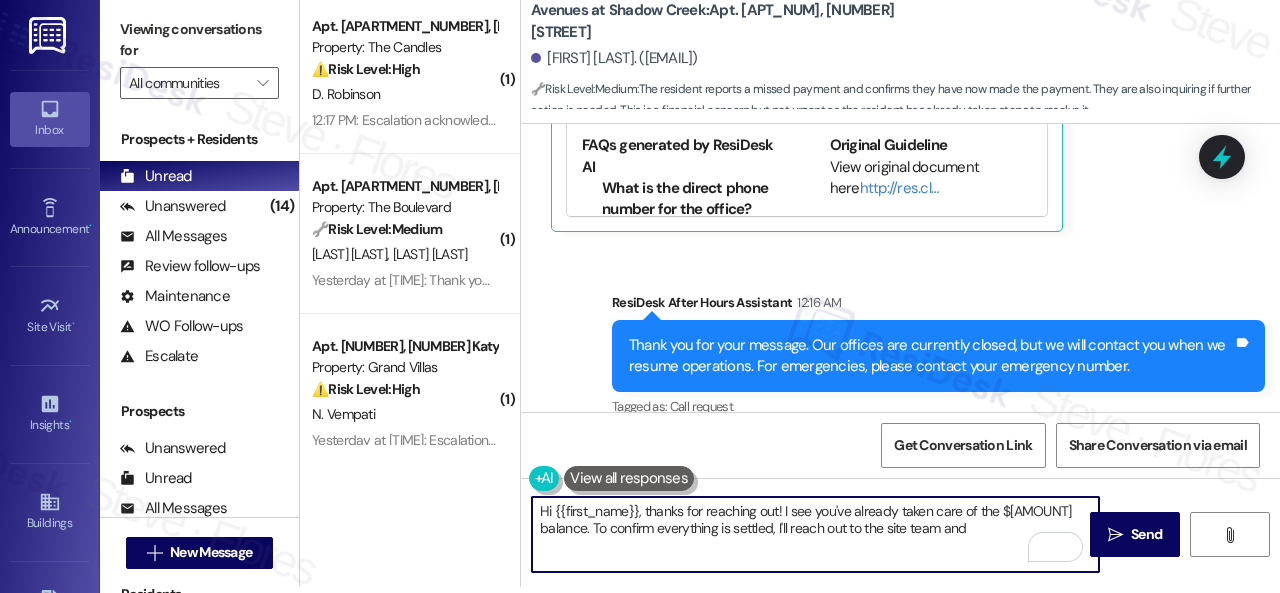 paste on "and get back to you as soon as I receive a response. I appreciate your patience." 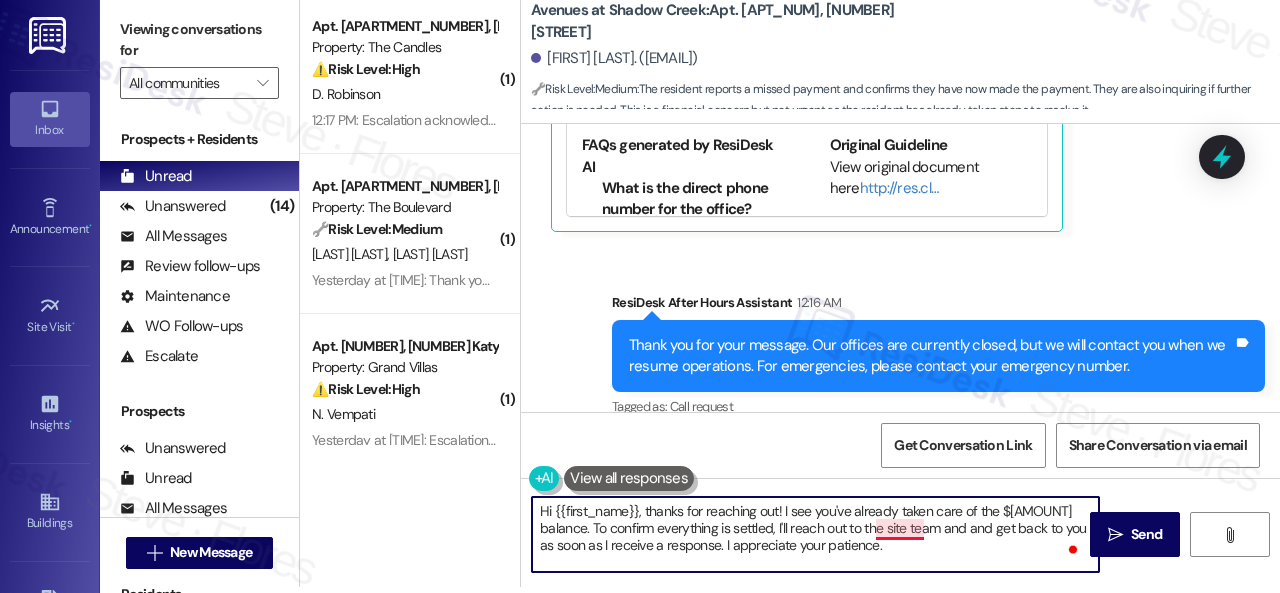 click on "Hi {{first_name}}, thanks for reaching out! I see you've already taken care of the $19 balance. To confirm everything is settled, I'll reach out to the site team and and get back to you as soon as I receive a response. I appreciate your patience." at bounding box center (815, 534) 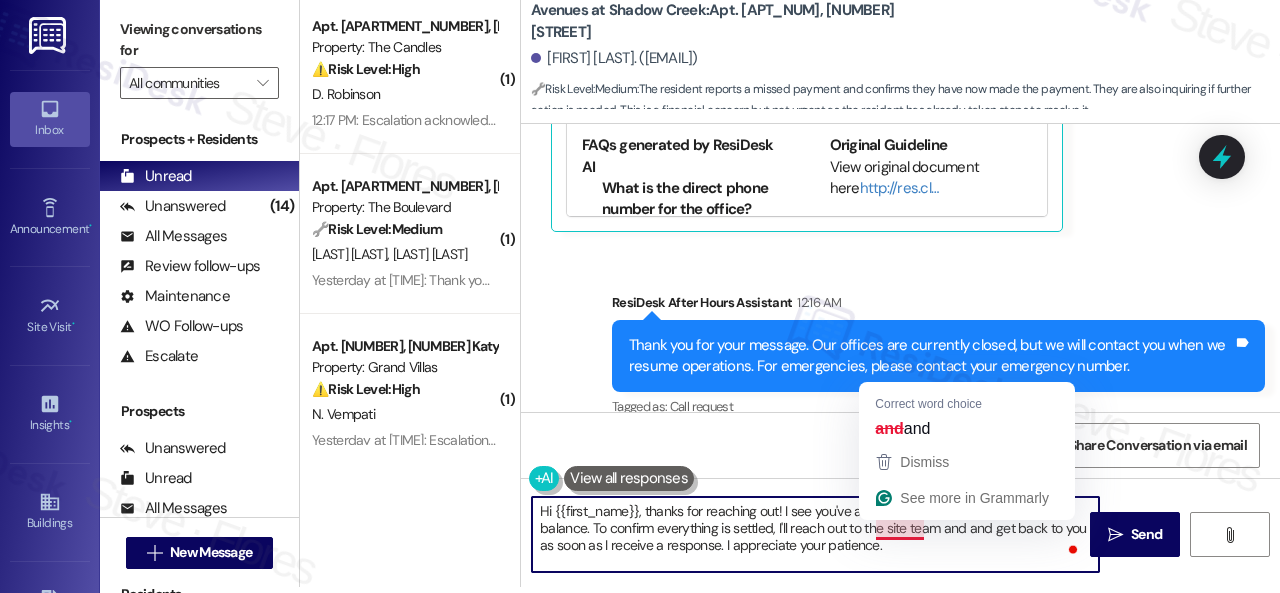 click on "Hi {{first_name}}, thanks for reaching out! I see you've already taken care of the $19 balance. To confirm everything is settled, I'll reach out to the site team and and get back to you as soon as I receive a response. I appreciate your patience." at bounding box center (815, 534) 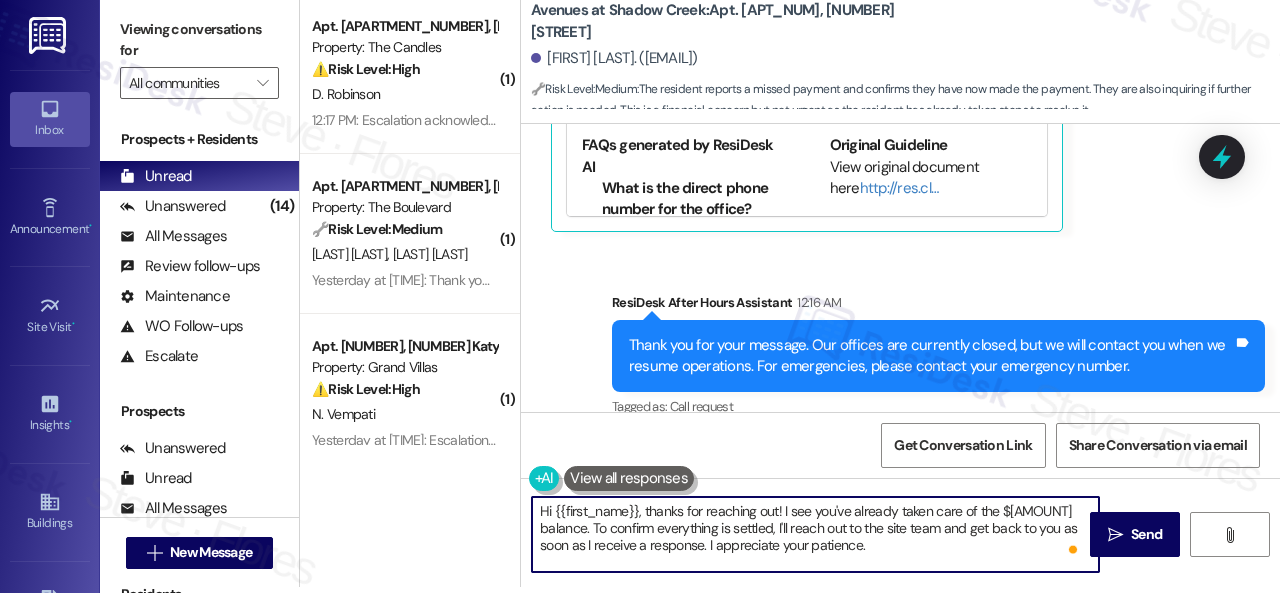 click on "Hi {{first_name}}, thanks for reaching out! I see you've already taken care of the $19 balance. To confirm everything is settled, I'll reach out to the site team and get back to you as soon as I receive a response. I appreciate your patience." at bounding box center [815, 534] 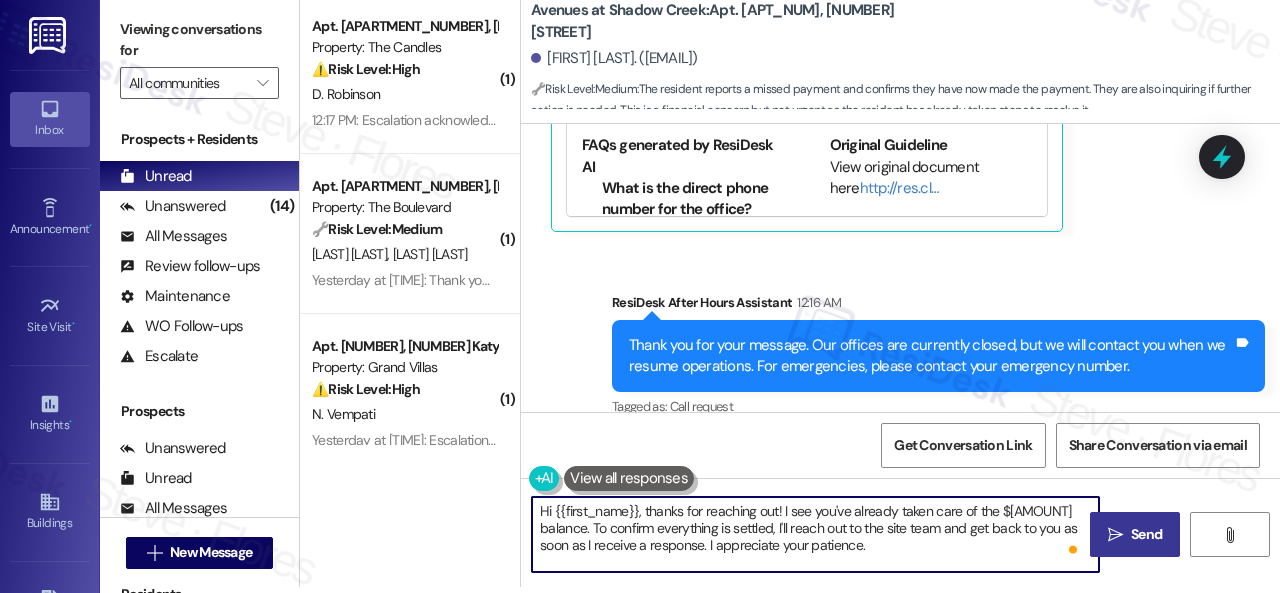 type on "Hi {{first_name}}, thanks for reaching out! I see you've already taken care of the $19 balance. To confirm everything is settled, I'll reach out to the site team and get back to you as soon as I receive a response. I appreciate your patience." 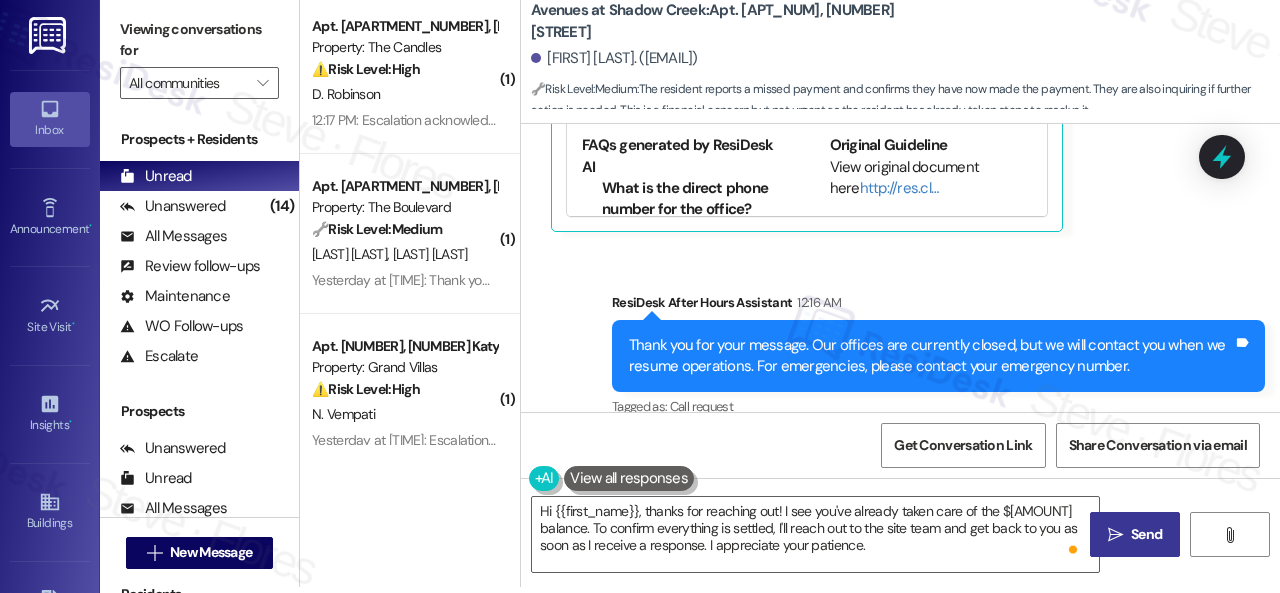 click on " Send" at bounding box center [1135, 534] 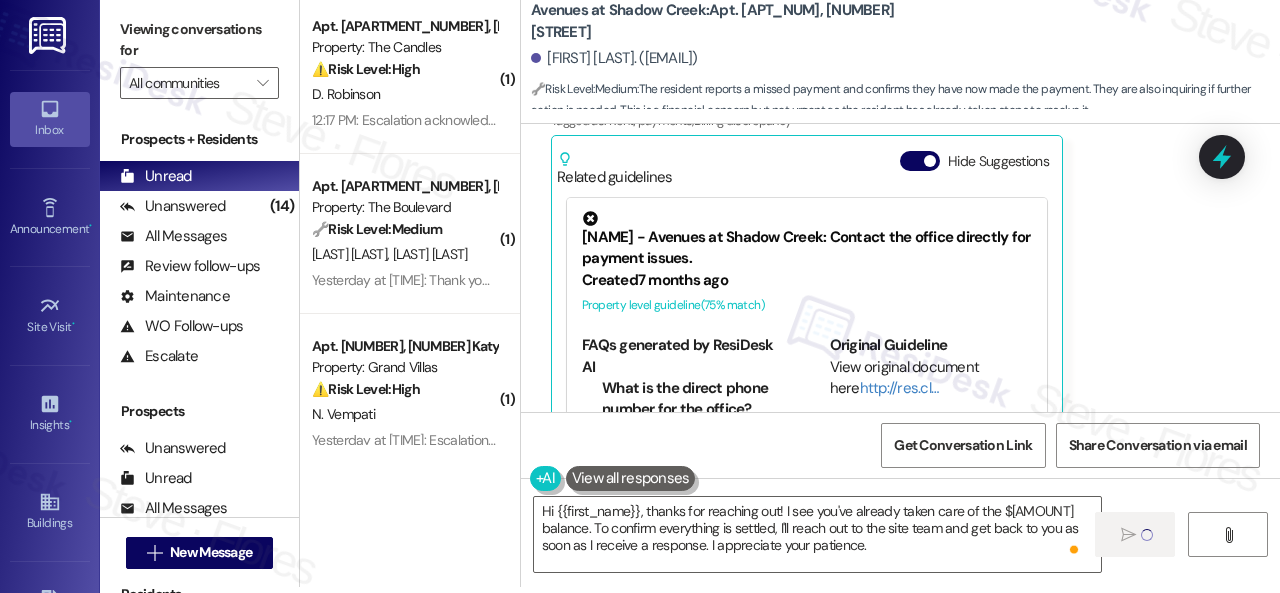 scroll, scrollTop: 4580, scrollLeft: 0, axis: vertical 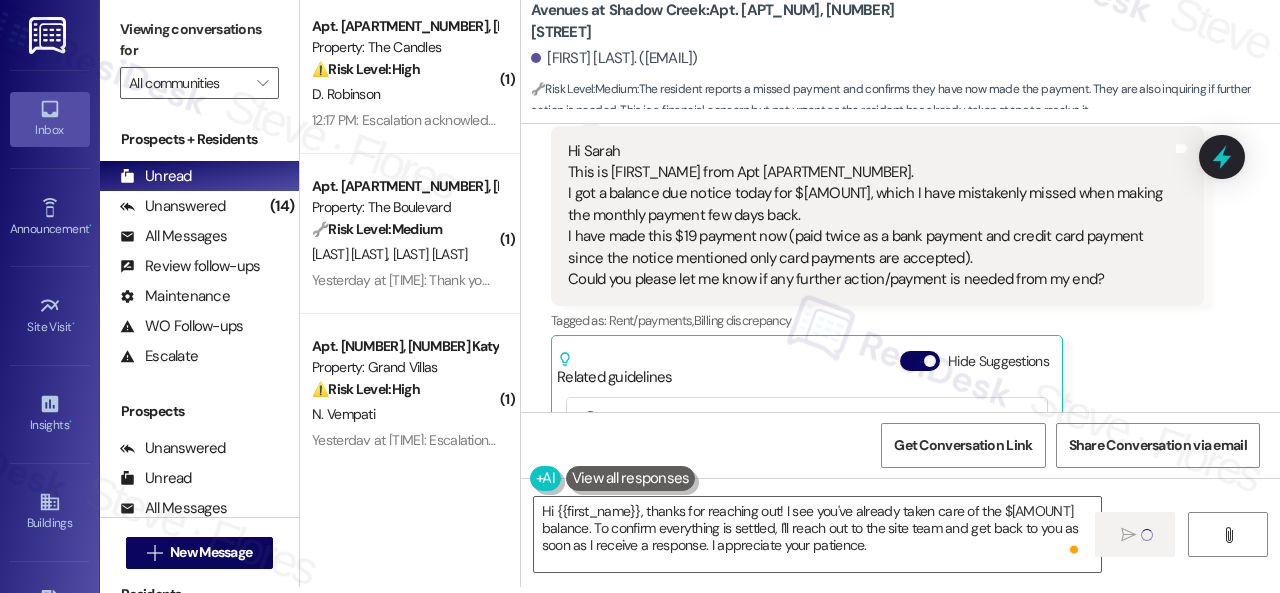type 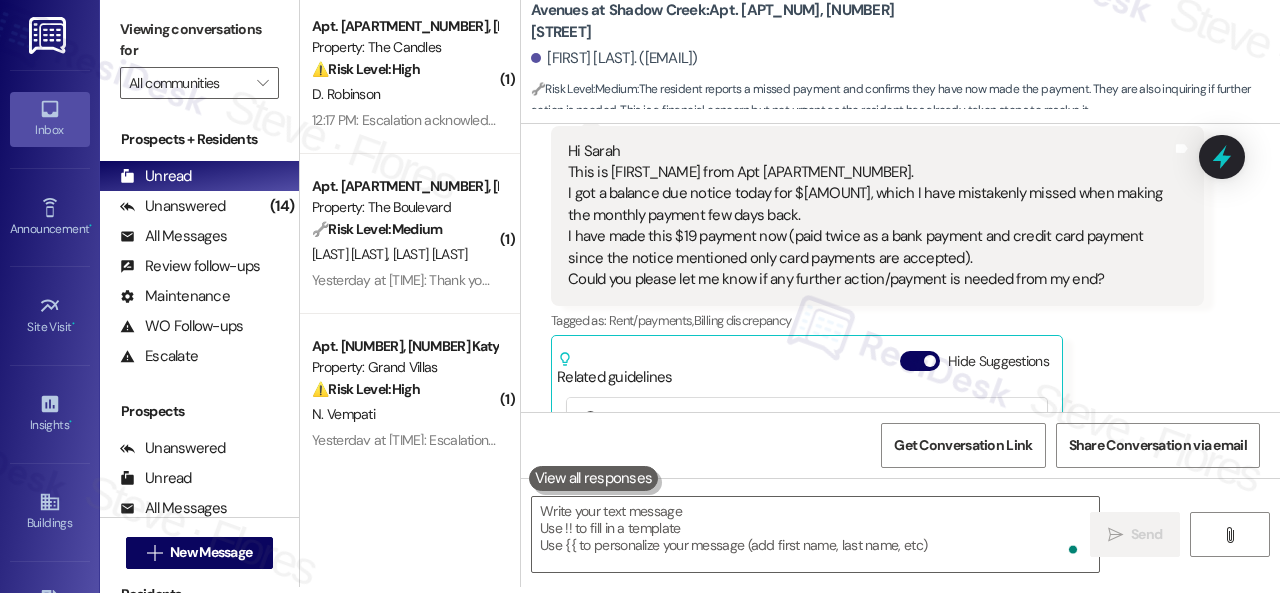 scroll, scrollTop: 0, scrollLeft: 0, axis: both 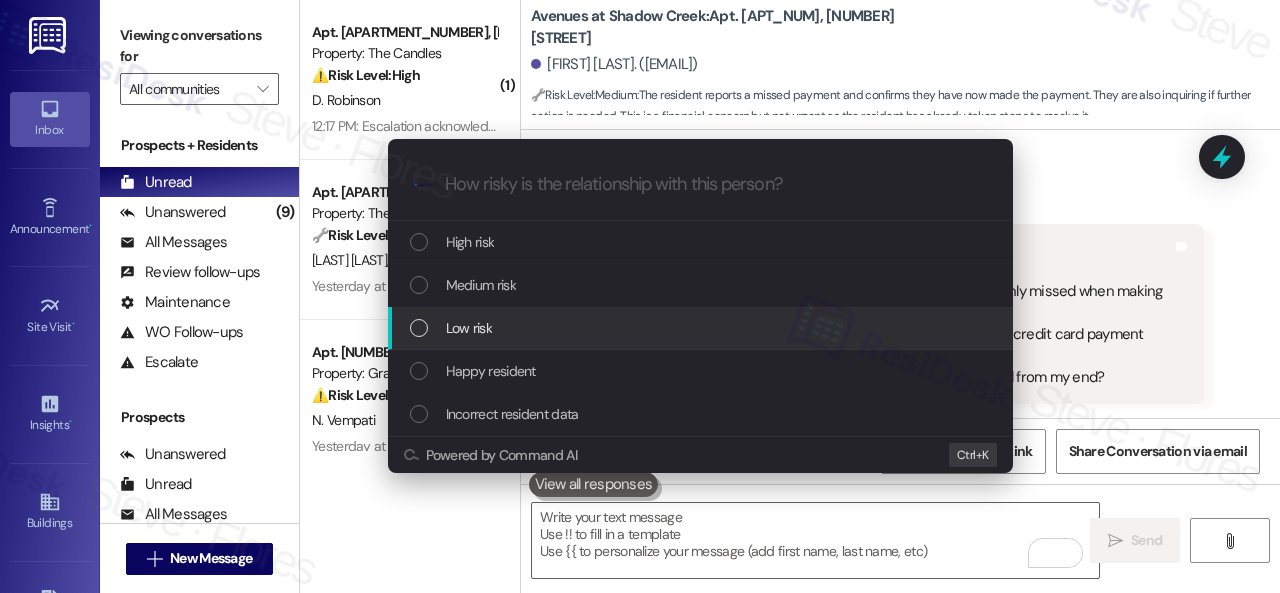 click on "Low risk" at bounding box center [469, 328] 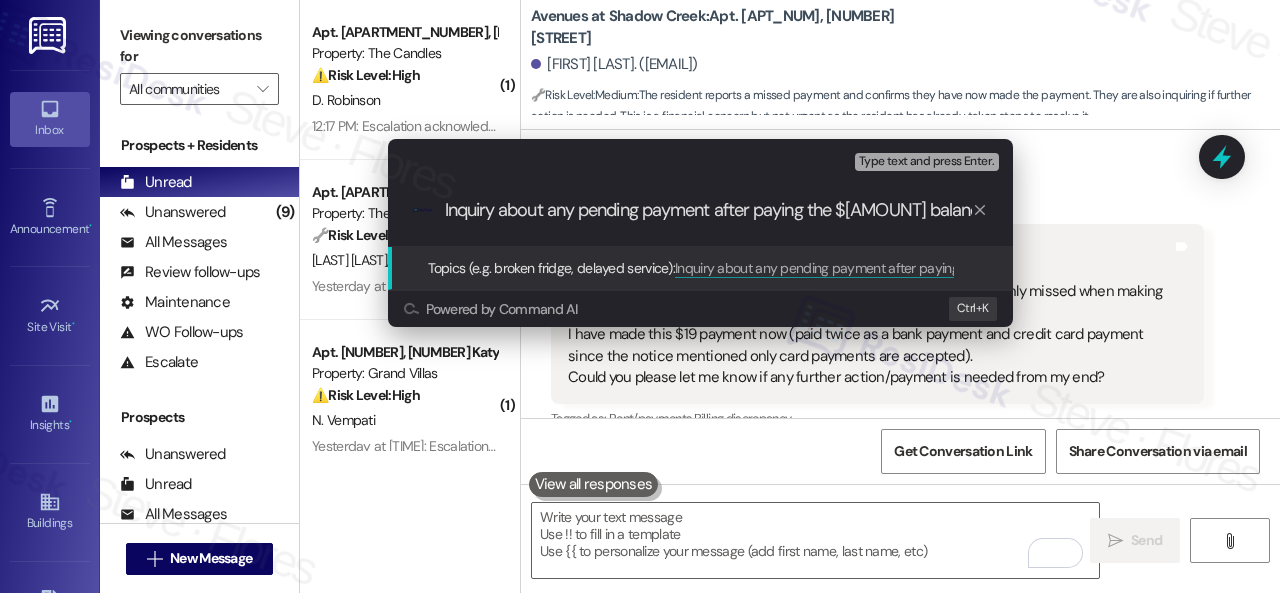 type on "Inquiry about any pending payment after paying the $19 balance." 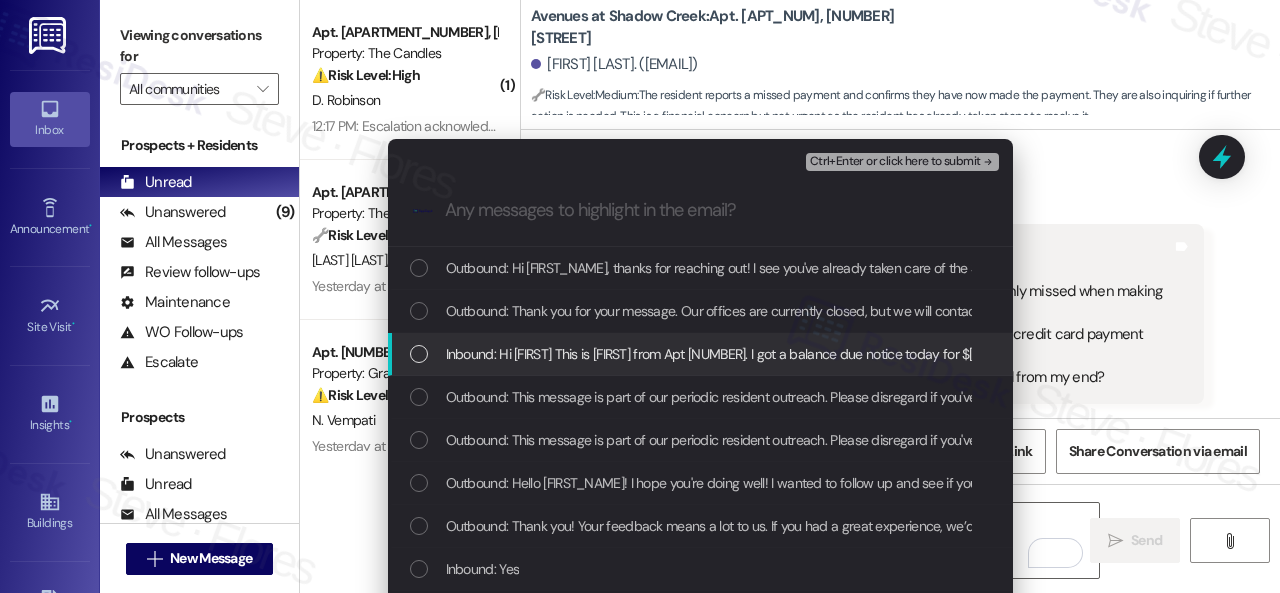click on "Inbound: Hi Sarah
This is Dasni from Apt 21109.
I got a balance due notice today for $19,  which I have mistakenly missed when making the monthly payment few days back.
I have made this $19 payment now (paid twice as a bank payment and credit card payment since the notice mentioned only card payments are accepted).
Could you please let me know if any further action/payment is needed from my end?" at bounding box center [1712, 354] 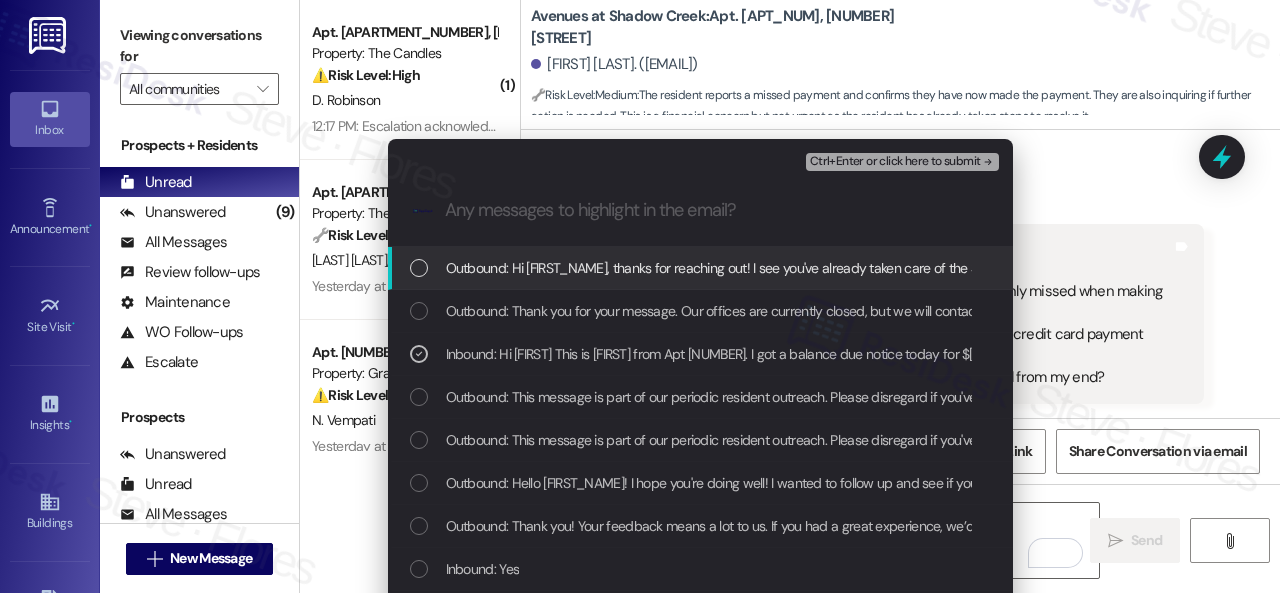 click on "Ctrl+Enter or click here to submit" at bounding box center (895, 162) 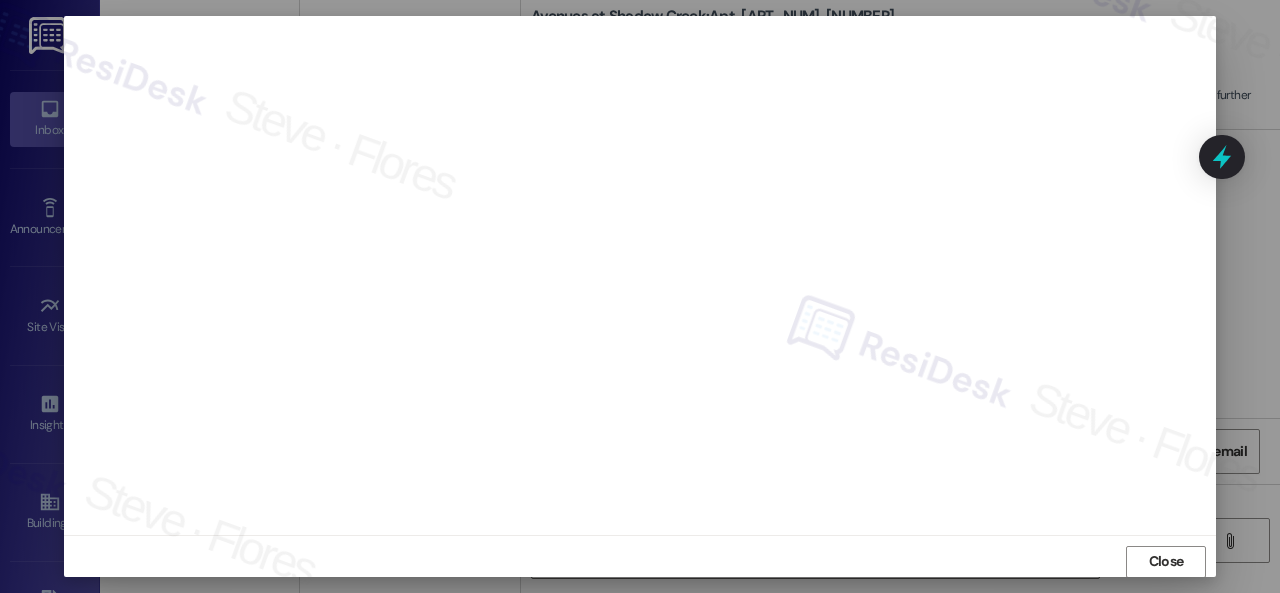 scroll, scrollTop: 25, scrollLeft: 0, axis: vertical 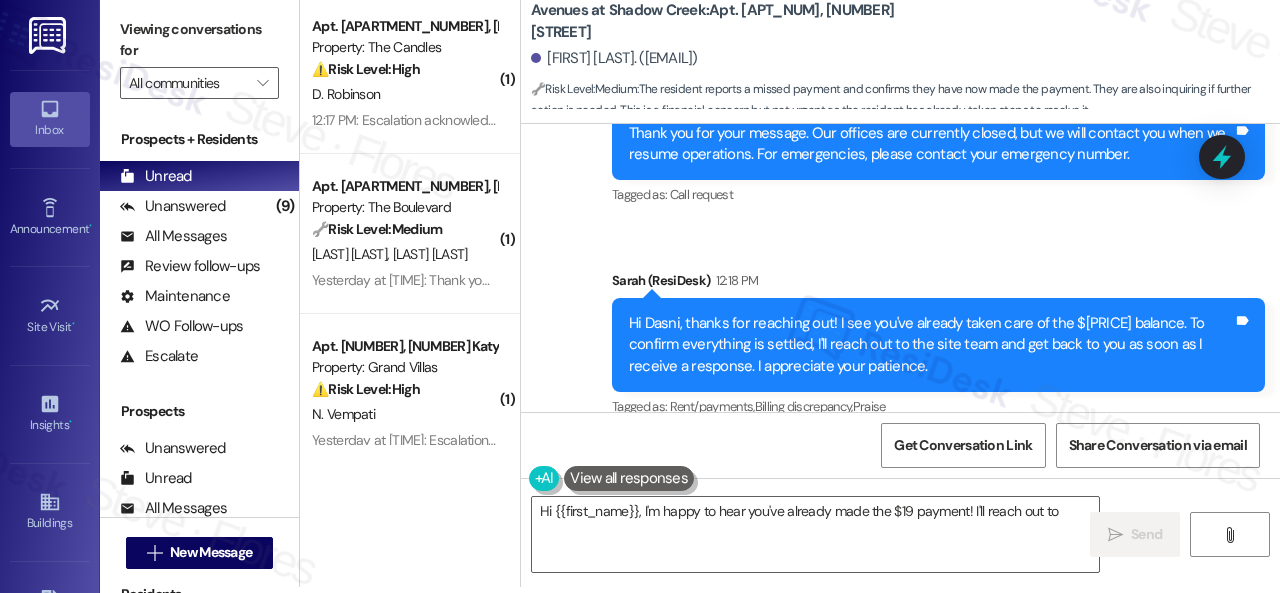 type on "Hi {{first_name}}, I'm happy to hear you've already made the $19 payment! I'll reach out to the" 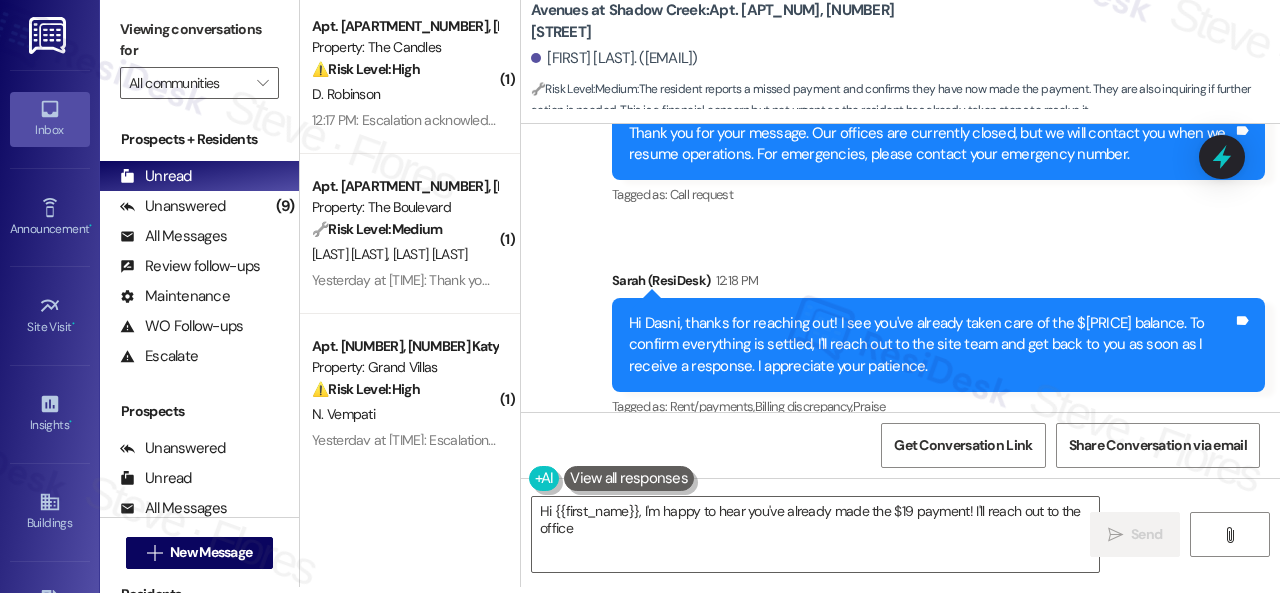 click on "D. Robinson" at bounding box center (404, 94) 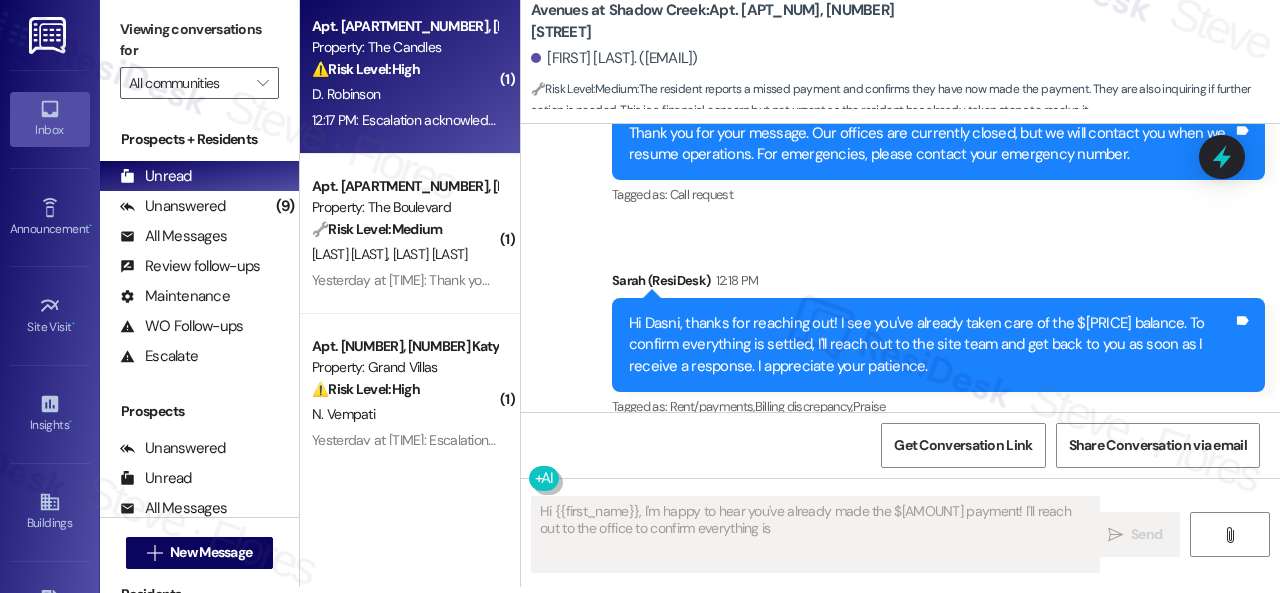 type on "Hi {{first_name}}, I'm happy to hear you've already made the $19 payment! I'll reach out to the office to confirm everything is settled" 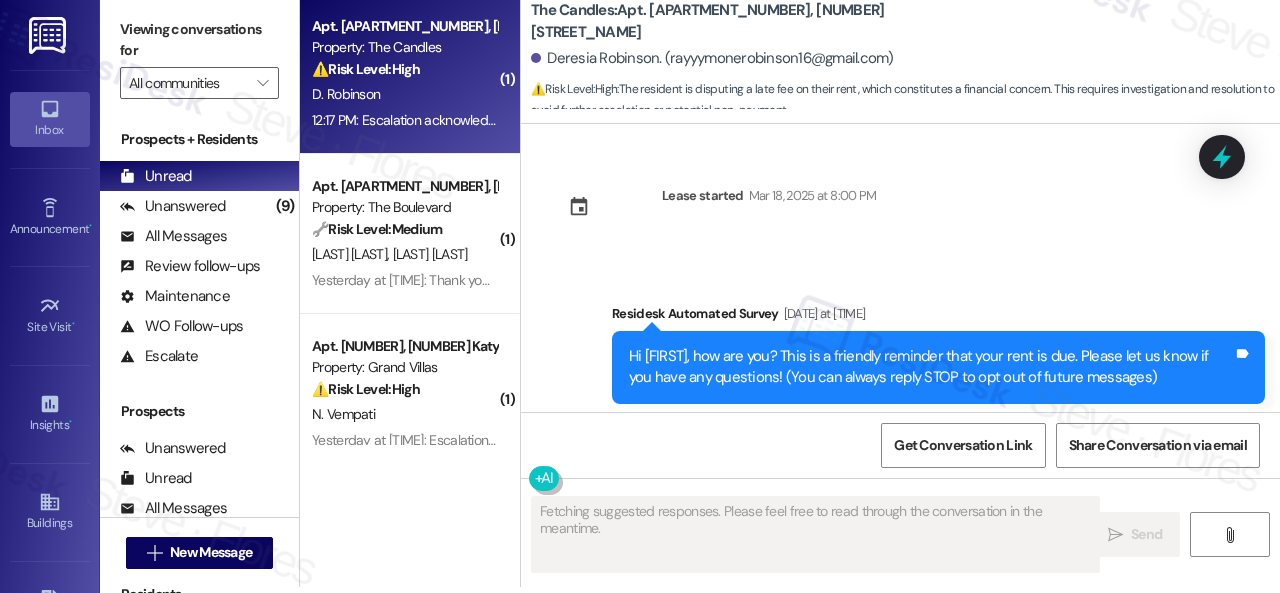 scroll, scrollTop: 0, scrollLeft: 0, axis: both 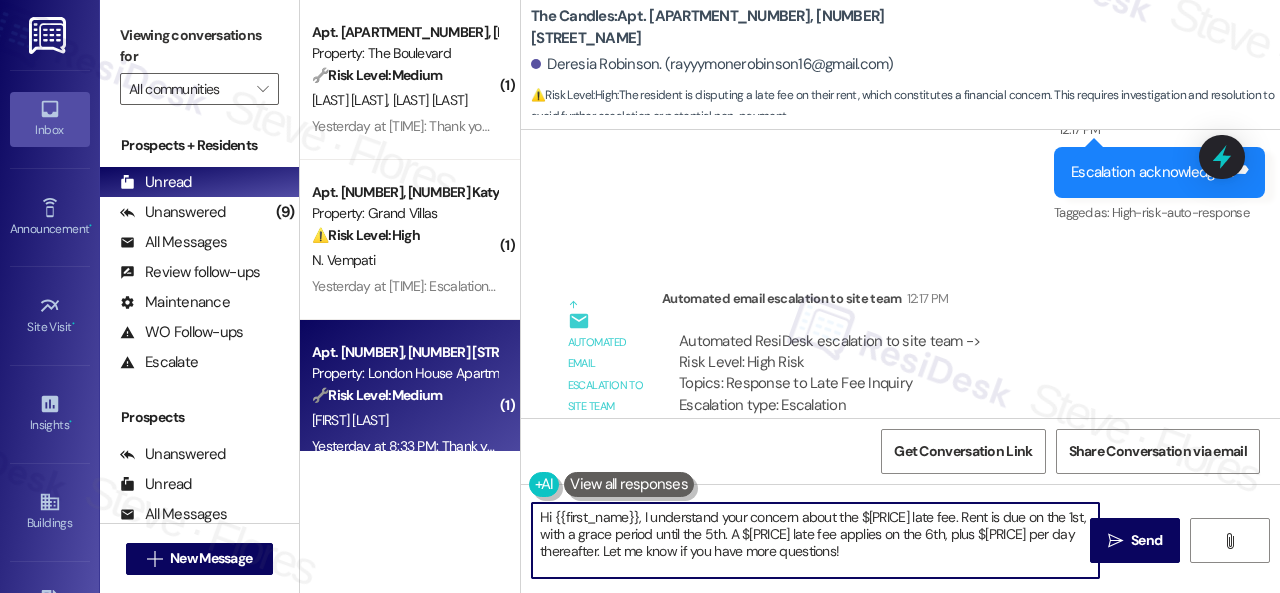 drag, startPoint x: 774, startPoint y: 558, endPoint x: 350, endPoint y: 445, distance: 438.7995 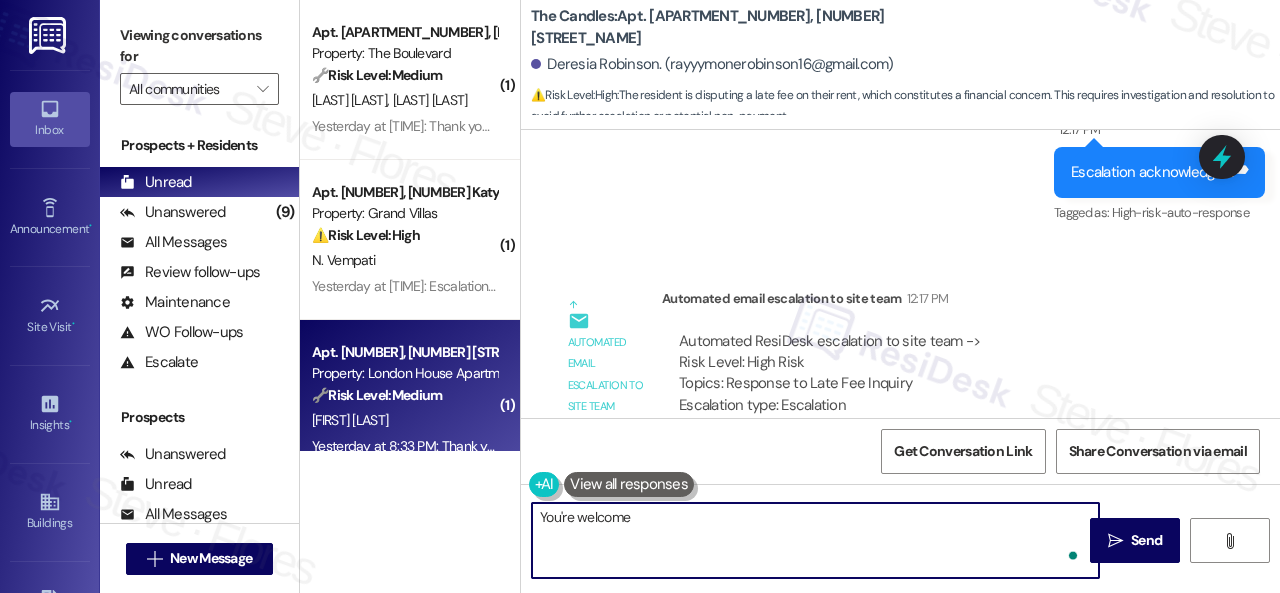 type on "You're welcome." 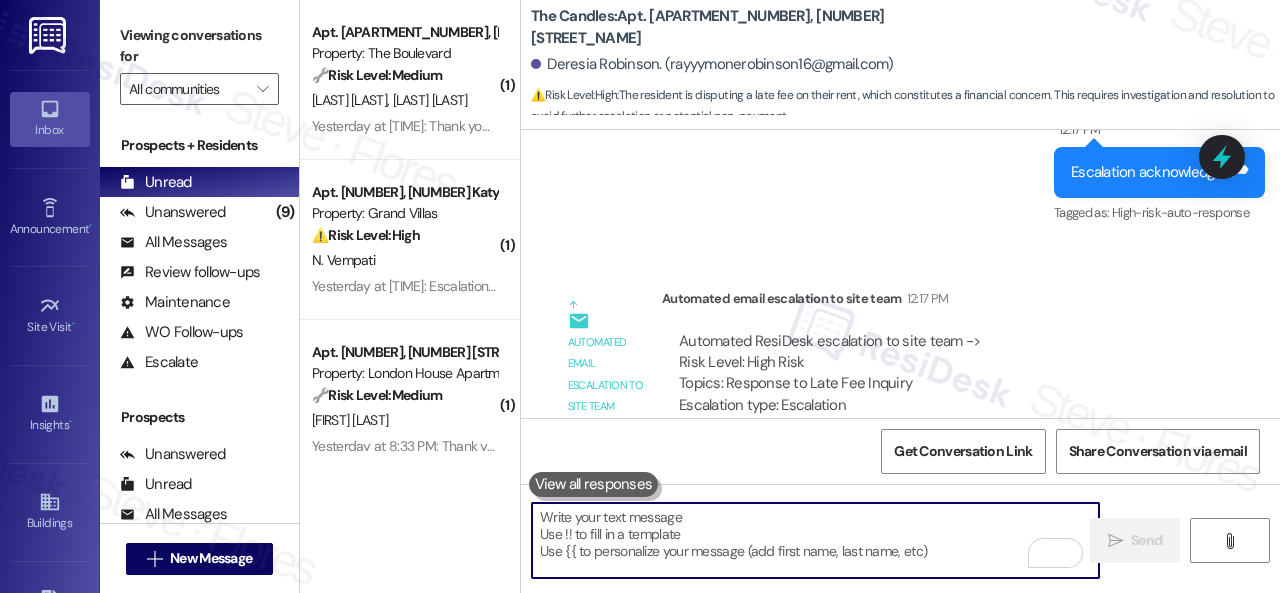 scroll, scrollTop: 11864, scrollLeft: 0, axis: vertical 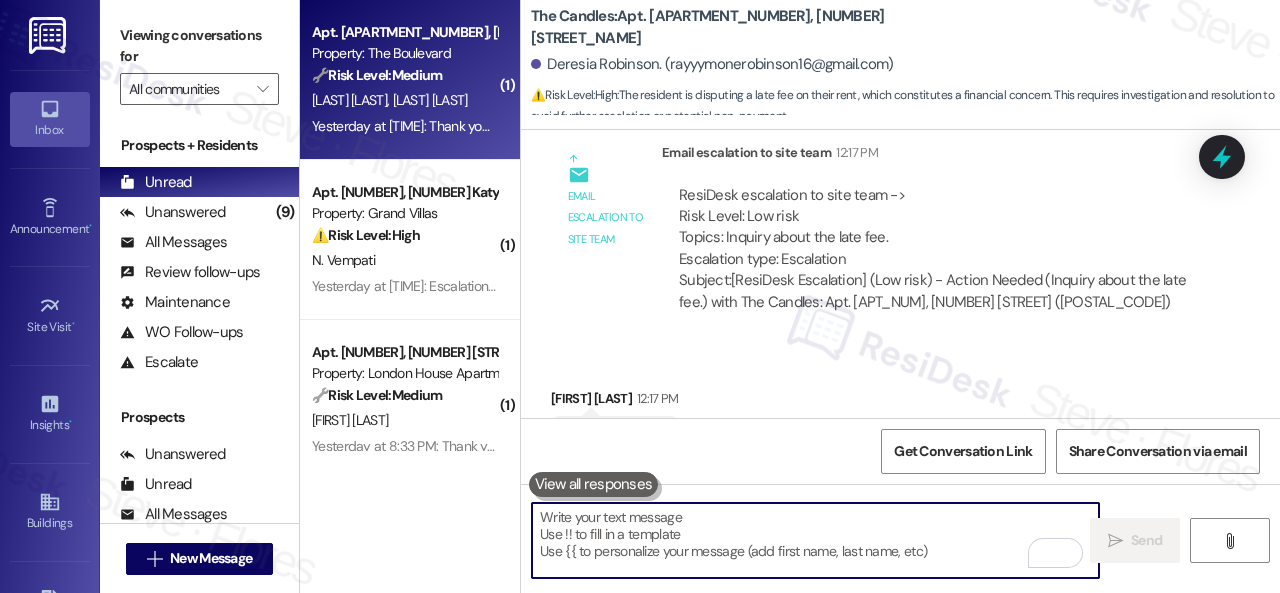 type 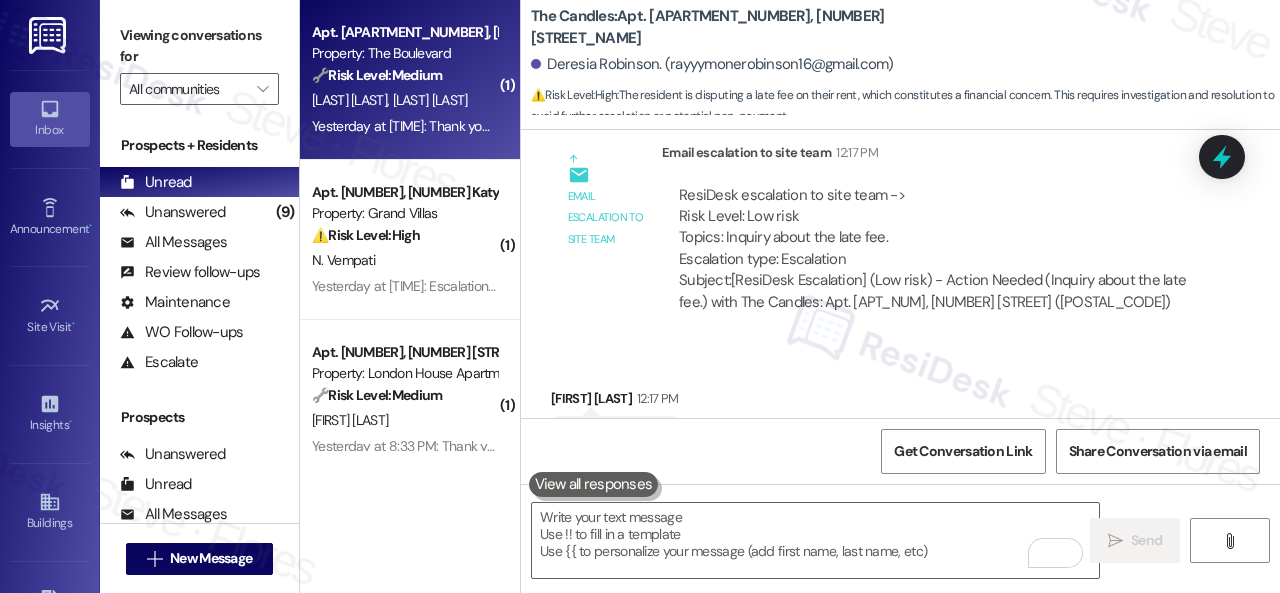 click on "Apt. 4817, 4800 Skyline Dr Property: The Boulevard 🔧  Risk Level:  Medium The resident explains the reason for non-compliance with the pest control visit, citing recent family deaths and internet issues. While the situation is sensitive, the request is for better communication in the future, not an immediate emergency or policy violation. The resident indicates willingness to pay the fee. This is a non-urgent communication issue." at bounding box center [404, 54] 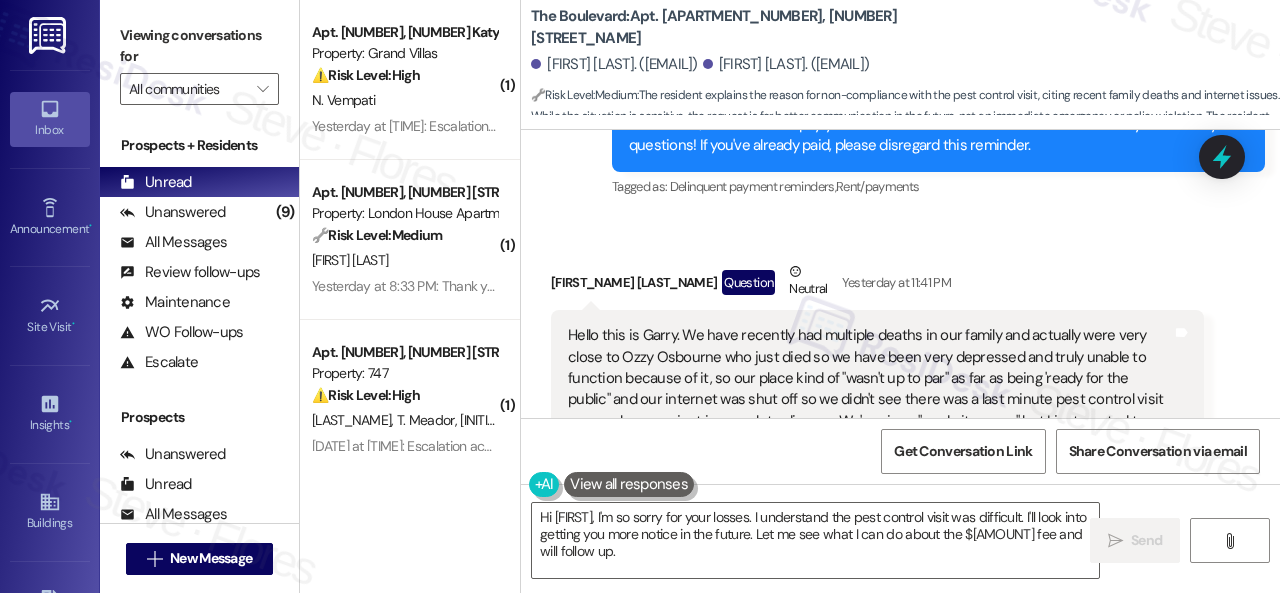 scroll, scrollTop: 3872, scrollLeft: 0, axis: vertical 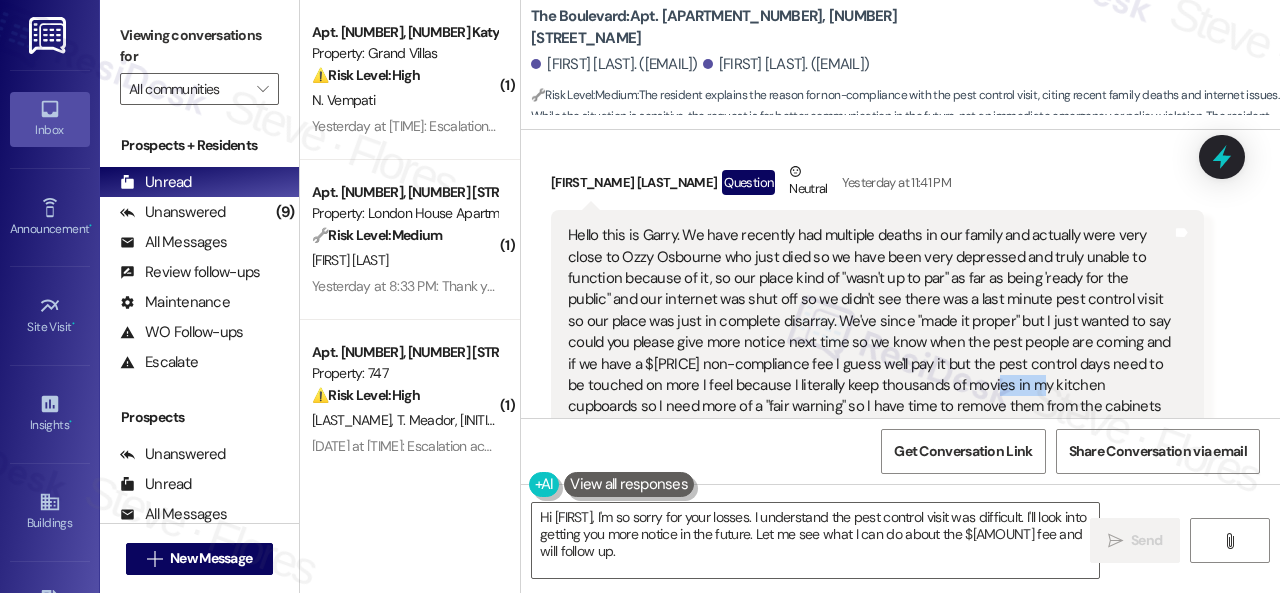 drag, startPoint x: 986, startPoint y: 383, endPoint x: 1021, endPoint y: 383, distance: 35 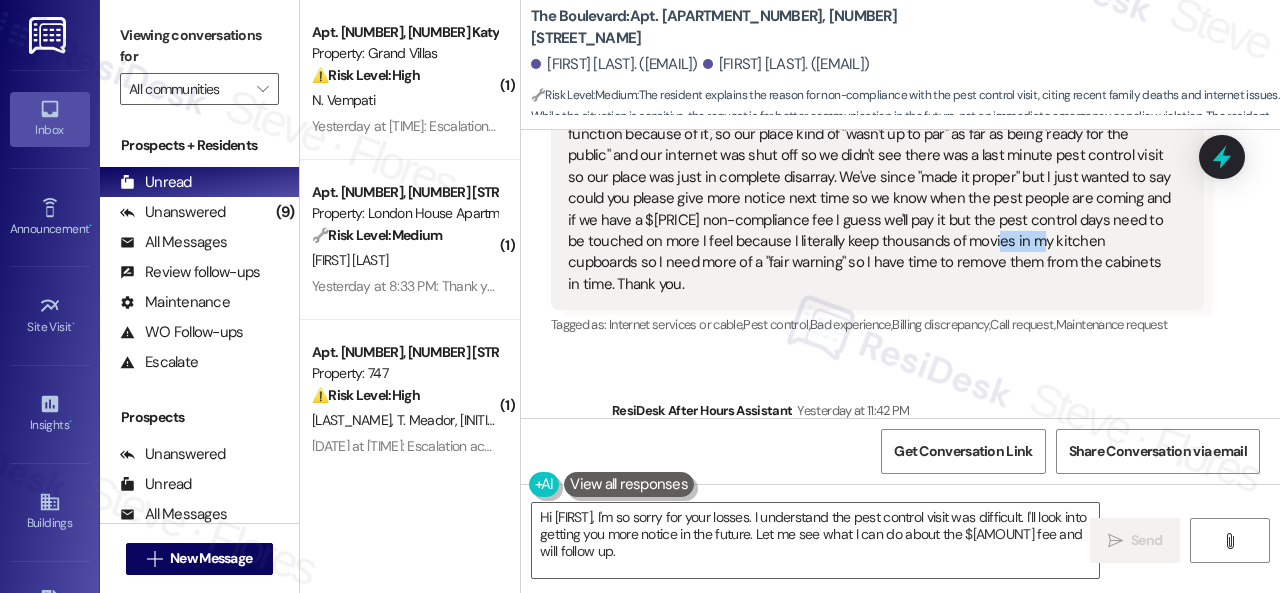 scroll, scrollTop: 3984, scrollLeft: 0, axis: vertical 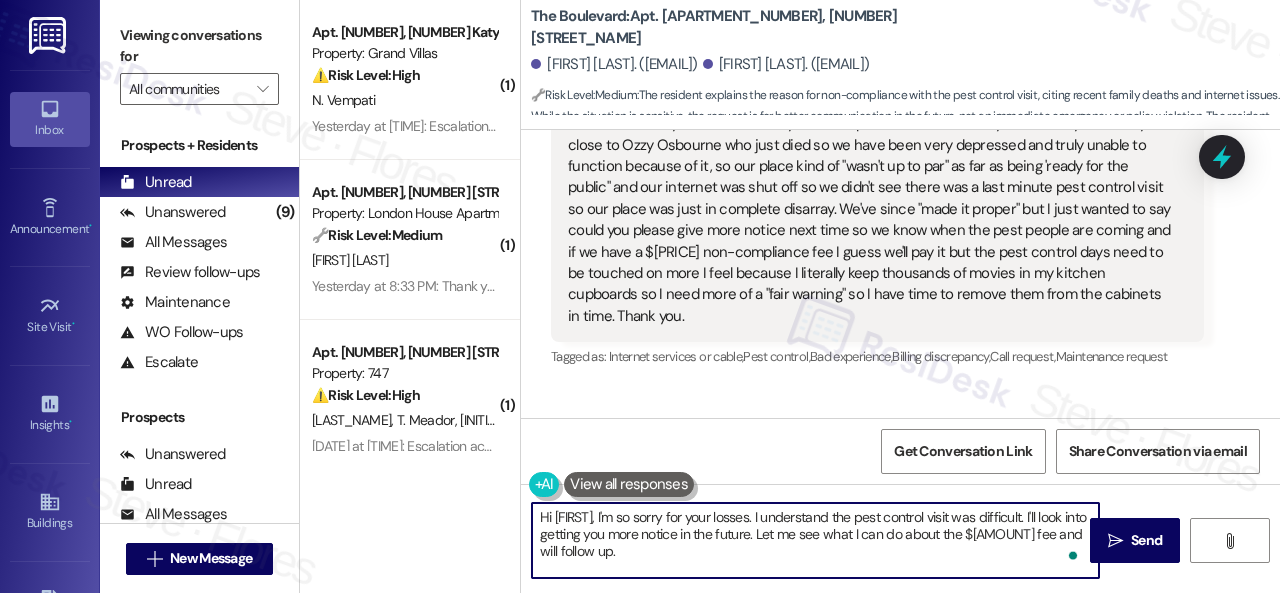 drag, startPoint x: 755, startPoint y: 534, endPoint x: 781, endPoint y: 568, distance: 42.80187 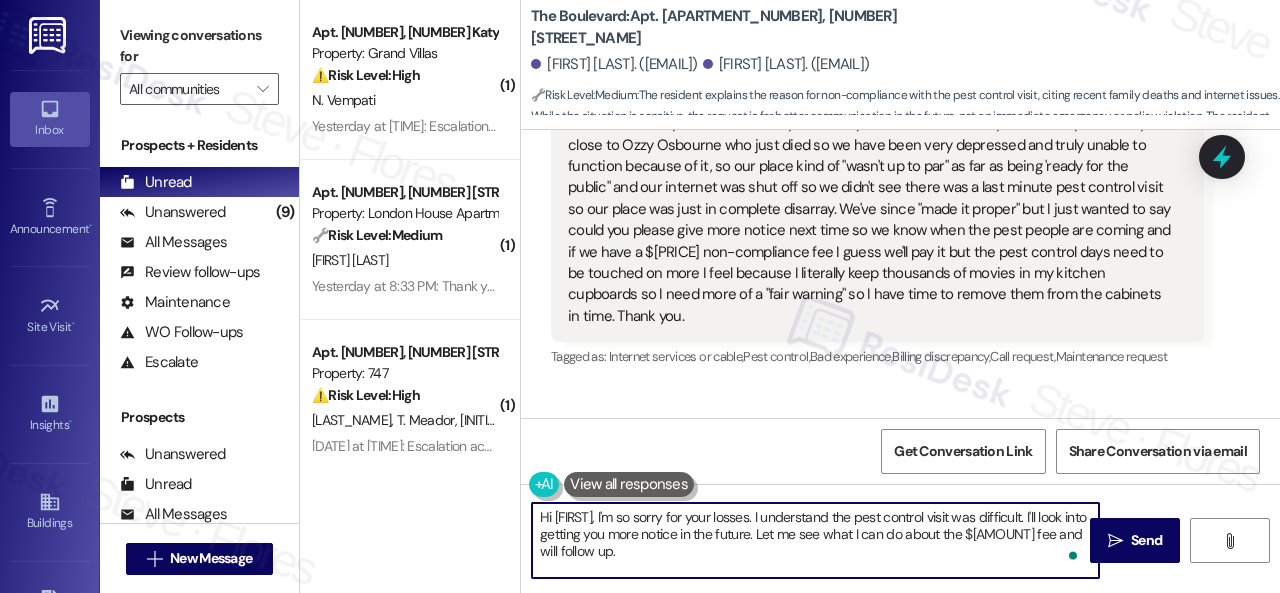 click on "Hi [FIRST], I'm so sorry for your losses. I understand the pest control visit was difficult. I'll look into getting you more notice in the future. Let me see what I can do about the $[NUMBER] fee and will follow up." at bounding box center (815, 540) 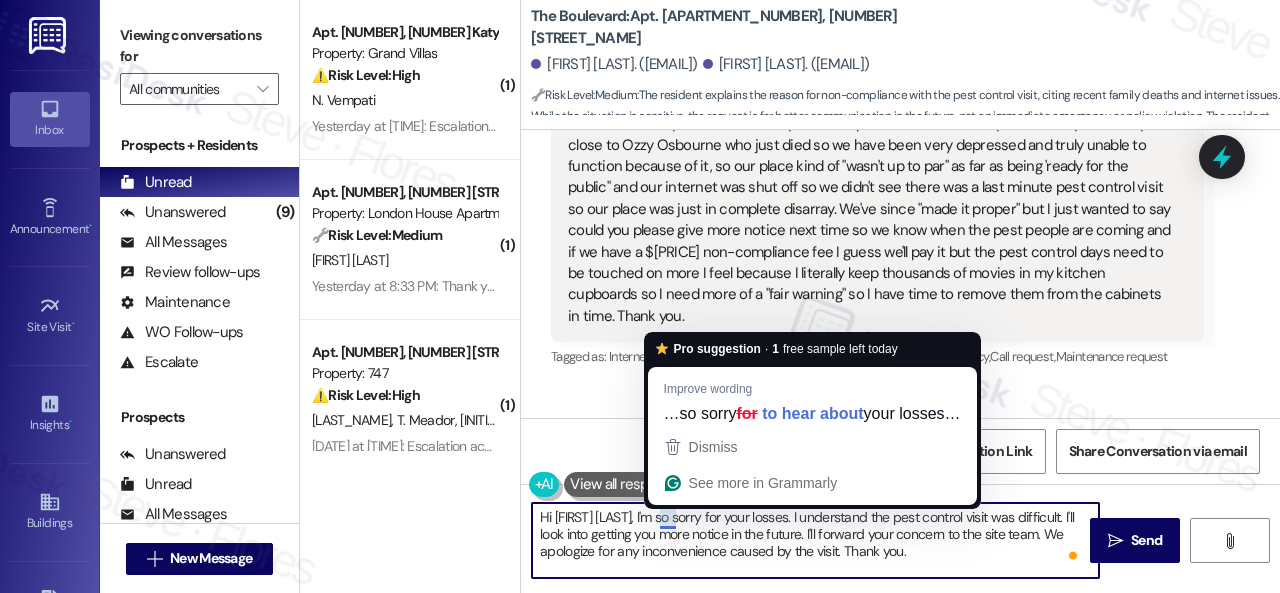 click on "Hi Garry, I'm so sorry for your losses. I understand the pest control visit was difficult. I'll look into getting you more notice in the future. I'll forward your concern to the site team. We apologize for any inconvenience caused by the visit. Thank you." at bounding box center [815, 540] 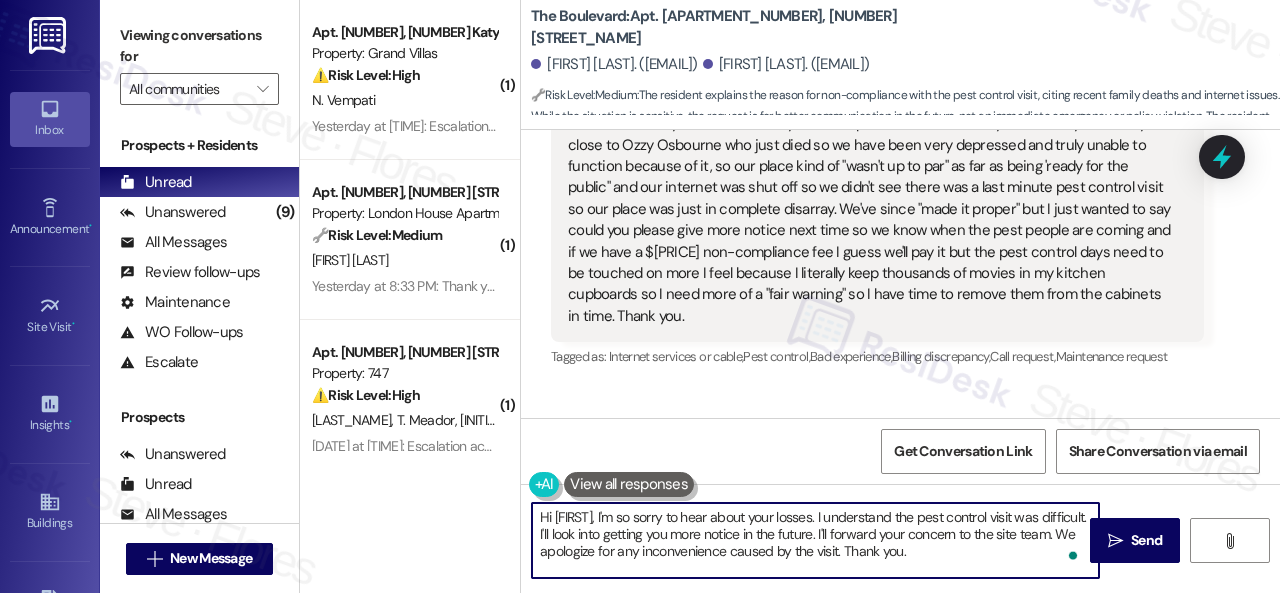 click on "Hi Garry, I'm so sorry to hear about your losses. I understand the pest control visit was difficult. I'll look into getting you more notice in the future. I'll forward your concern to the site team. We apologize for any inconvenience caused by the visit. Thank you." at bounding box center [815, 540] 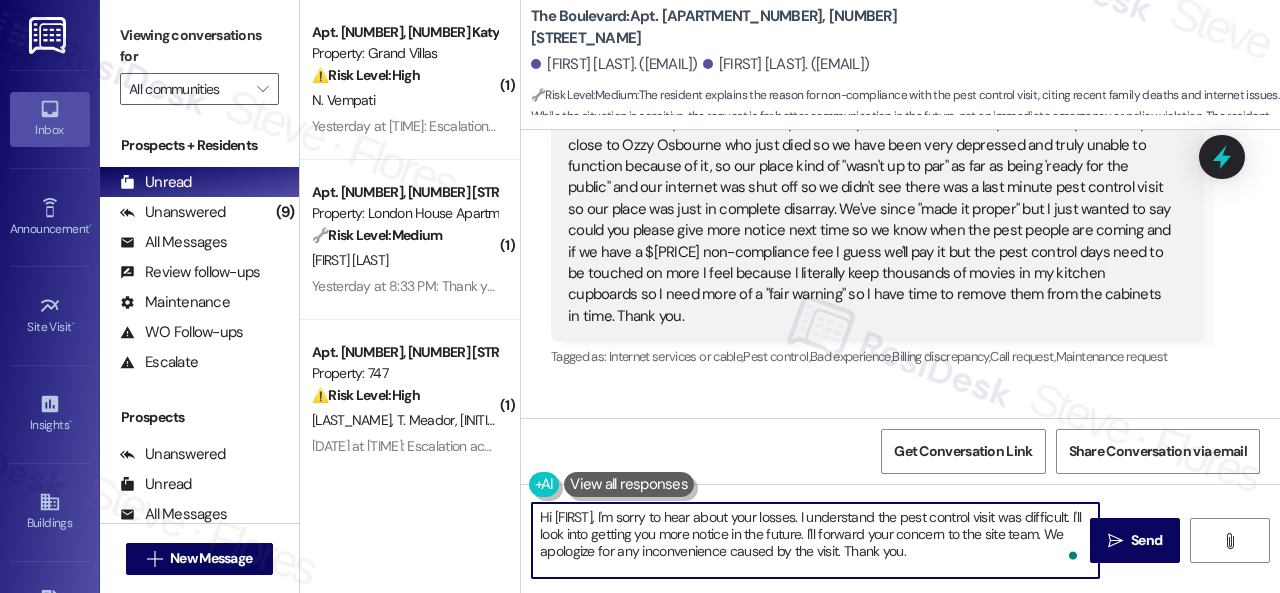 click on "Hi Garry, I'm sorry to hear about your losses. I understand the pest control visit was difficult. I'll look into getting you more notice in the future. I'll forward your concern to the site team. We apologize for any inconvenience caused by the visit. Thank you." at bounding box center (815, 540) 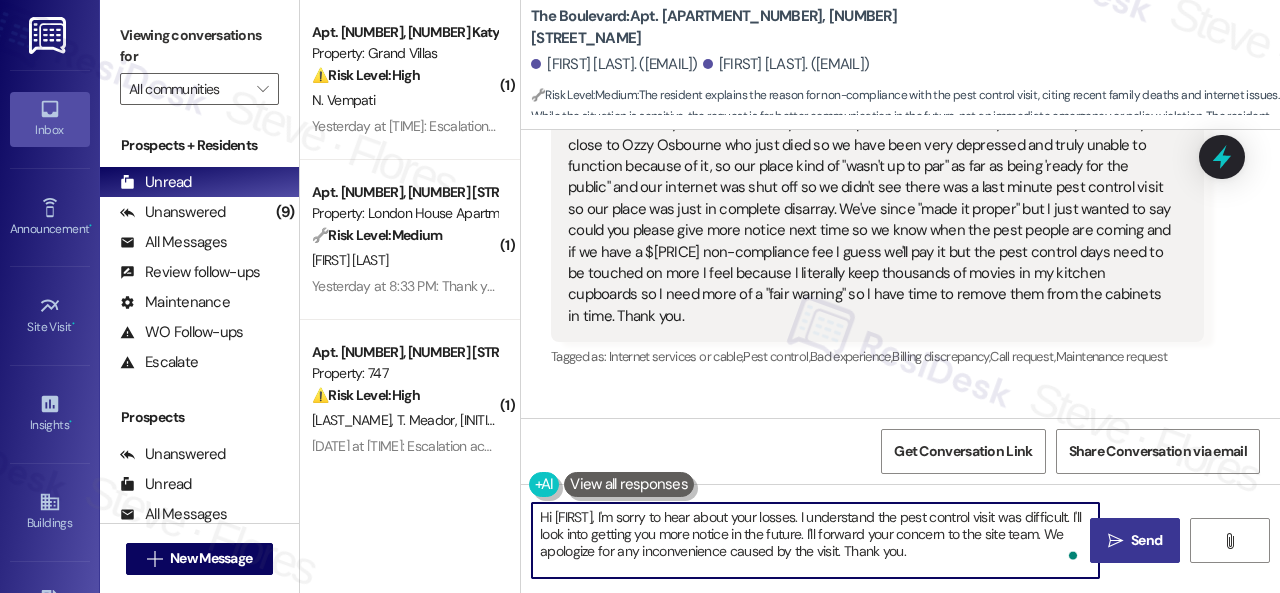 type on "Hi Garry, I'm sorry to hear about your losses. I understand the pest control visit was difficult. I'll look into getting you more notice in the future. I'll forward your concern to the site team. We apologize for any inconvenience caused by the visit. Thank you." 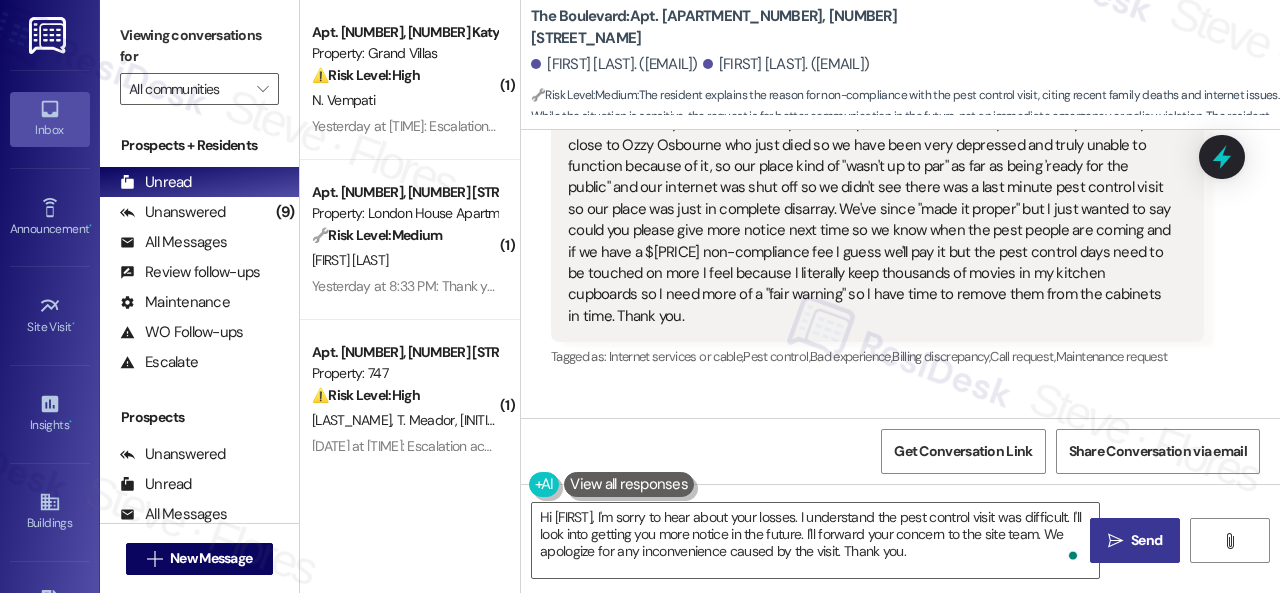 click on " Send" at bounding box center [1135, 540] 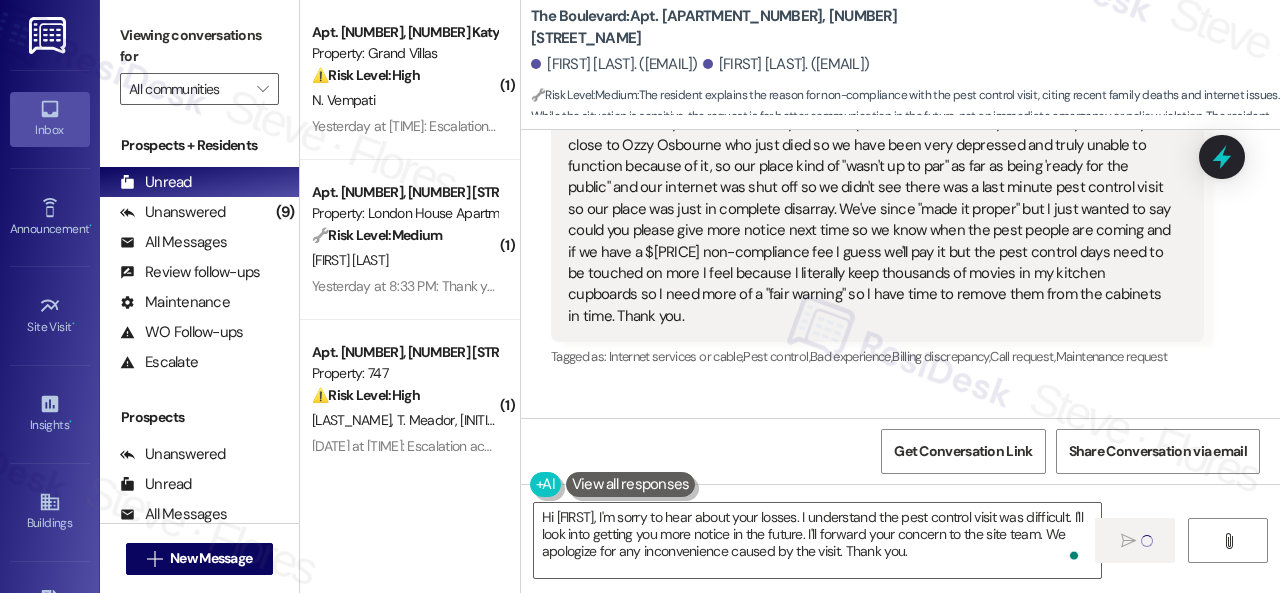 type 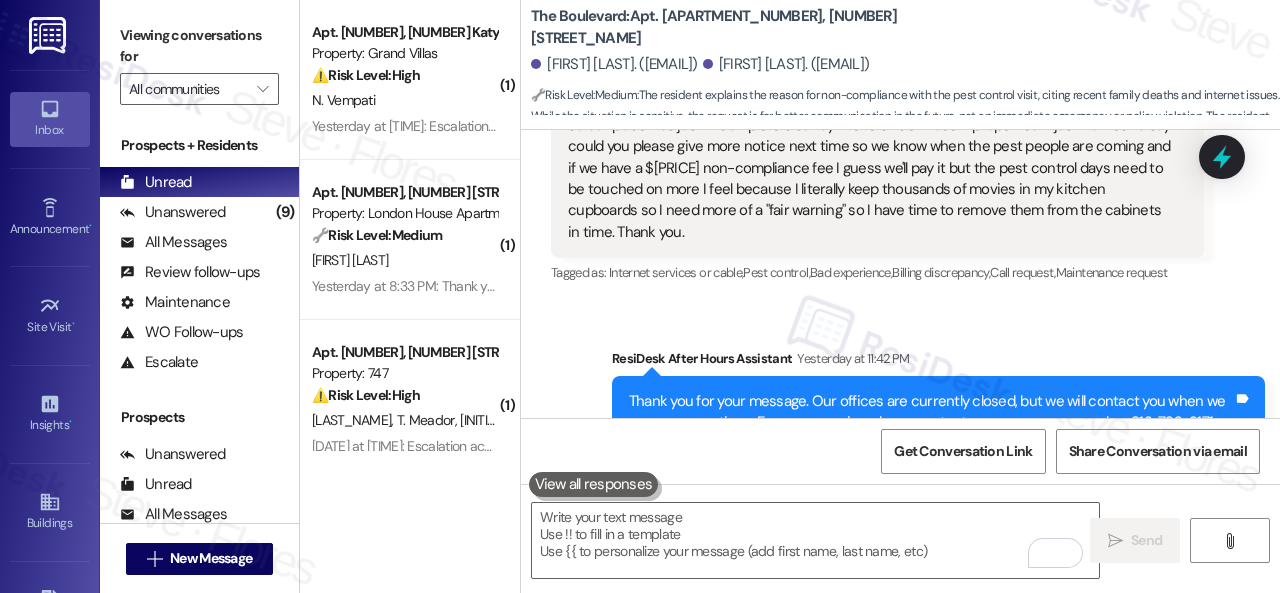 scroll, scrollTop: 4184, scrollLeft: 0, axis: vertical 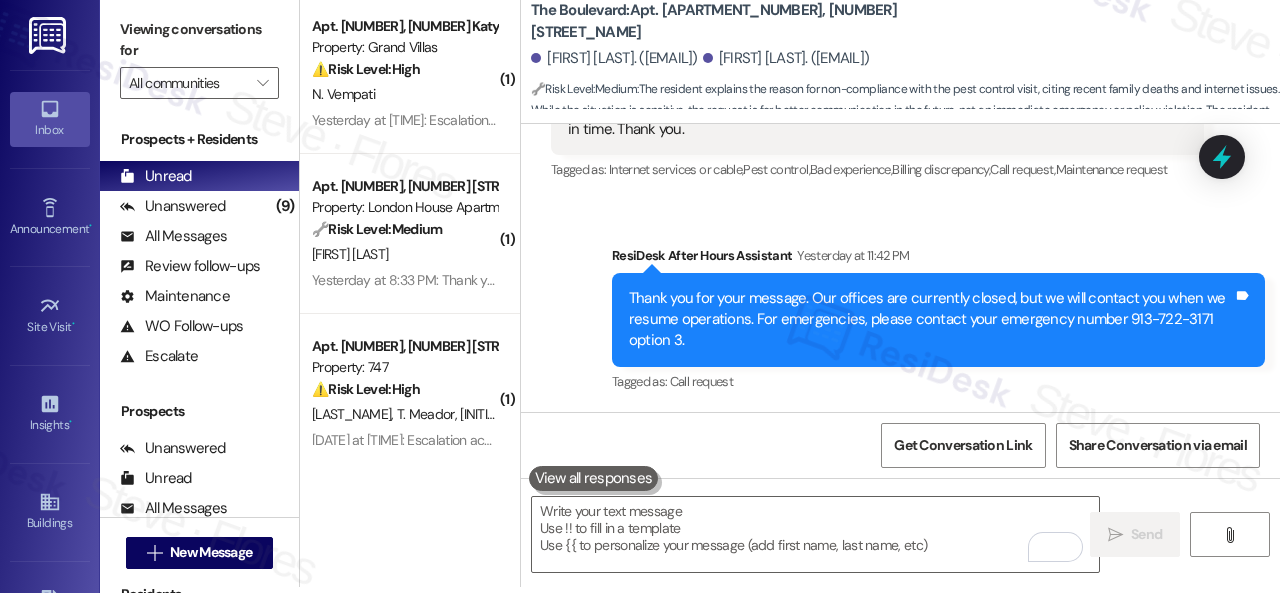 click on "Tagged as:   Call request Click to highlight conversations about Call request" at bounding box center [938, 381] 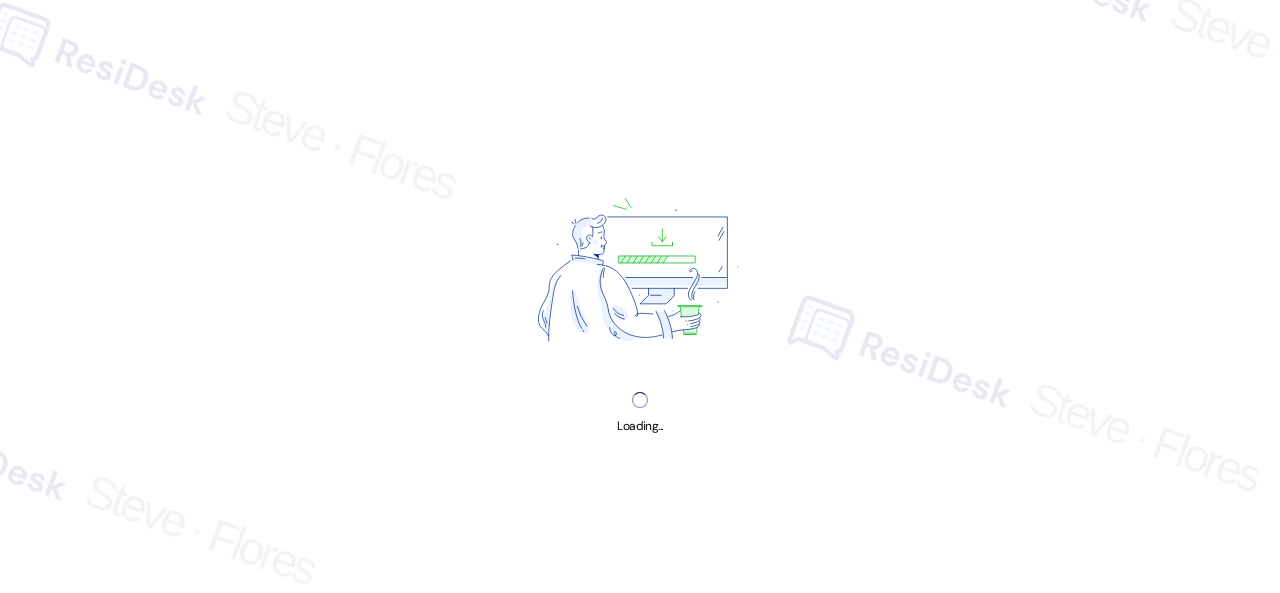 scroll, scrollTop: 0, scrollLeft: 0, axis: both 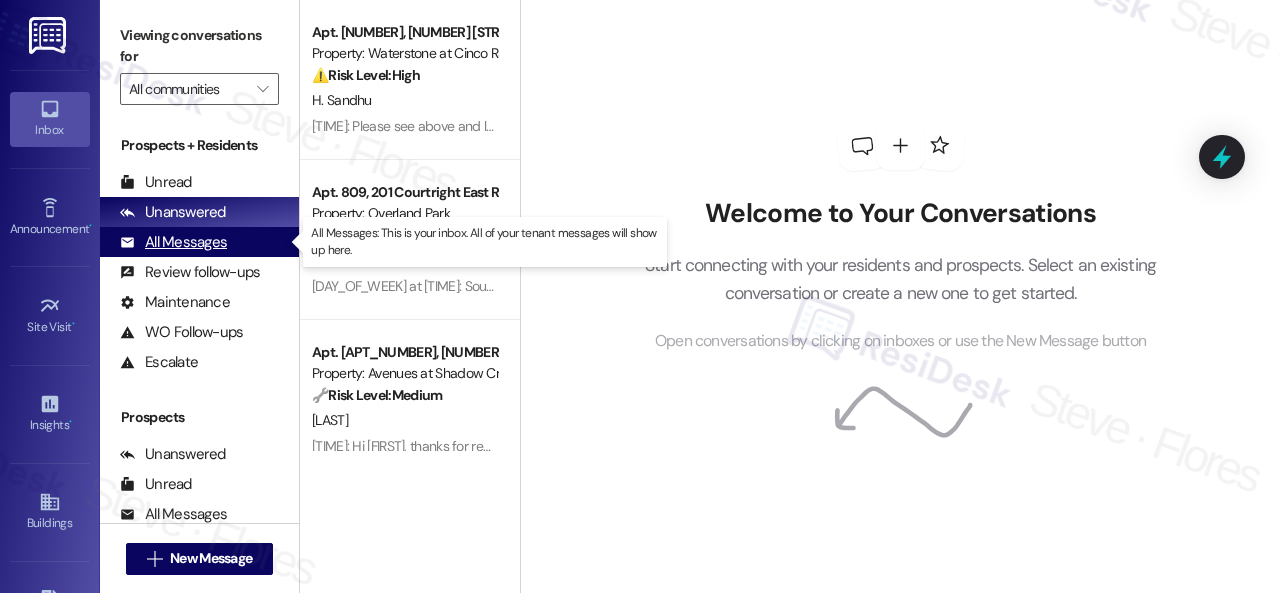 click on "All Messages" at bounding box center [173, 242] 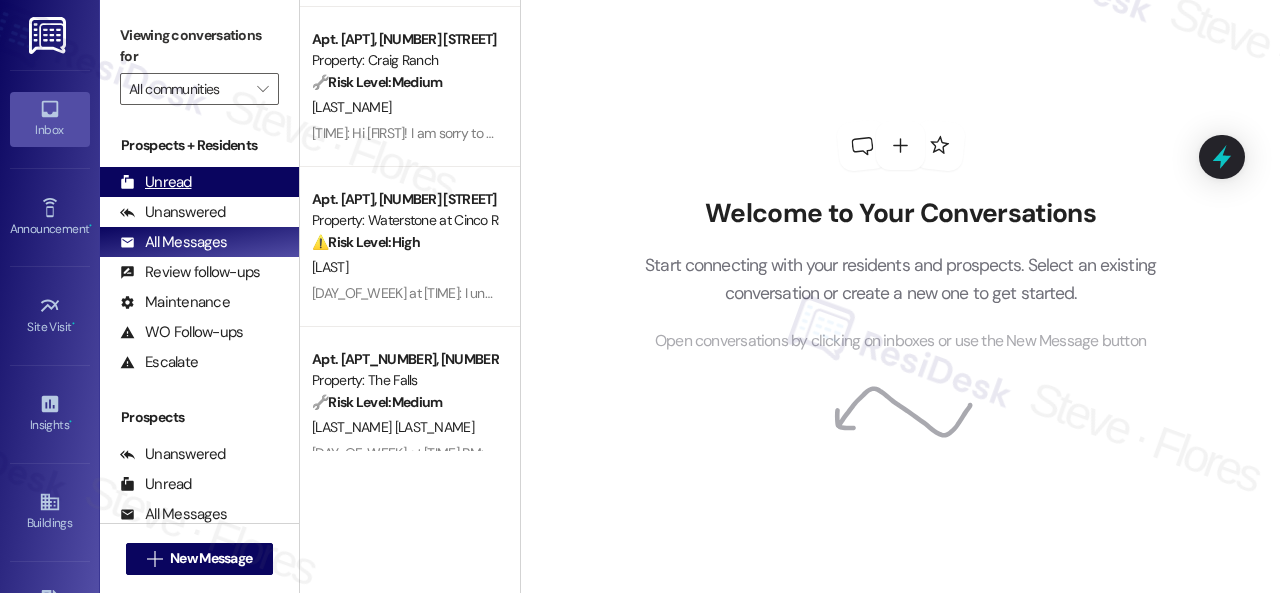 scroll, scrollTop: 4000, scrollLeft: 0, axis: vertical 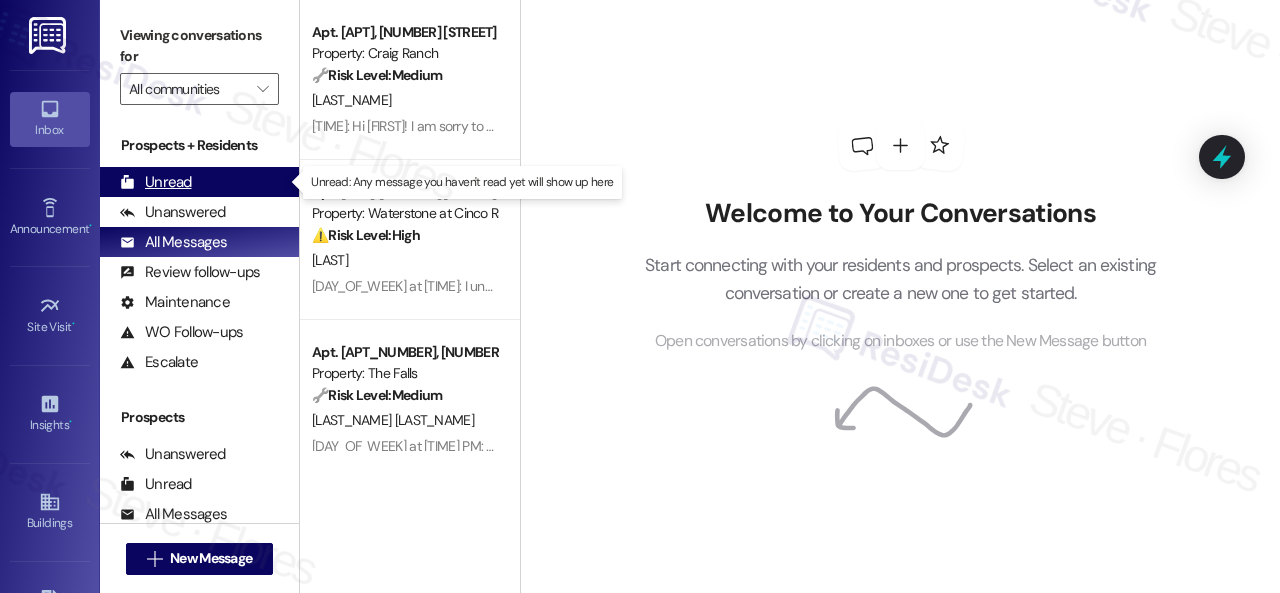 click on "Unread" at bounding box center (156, 182) 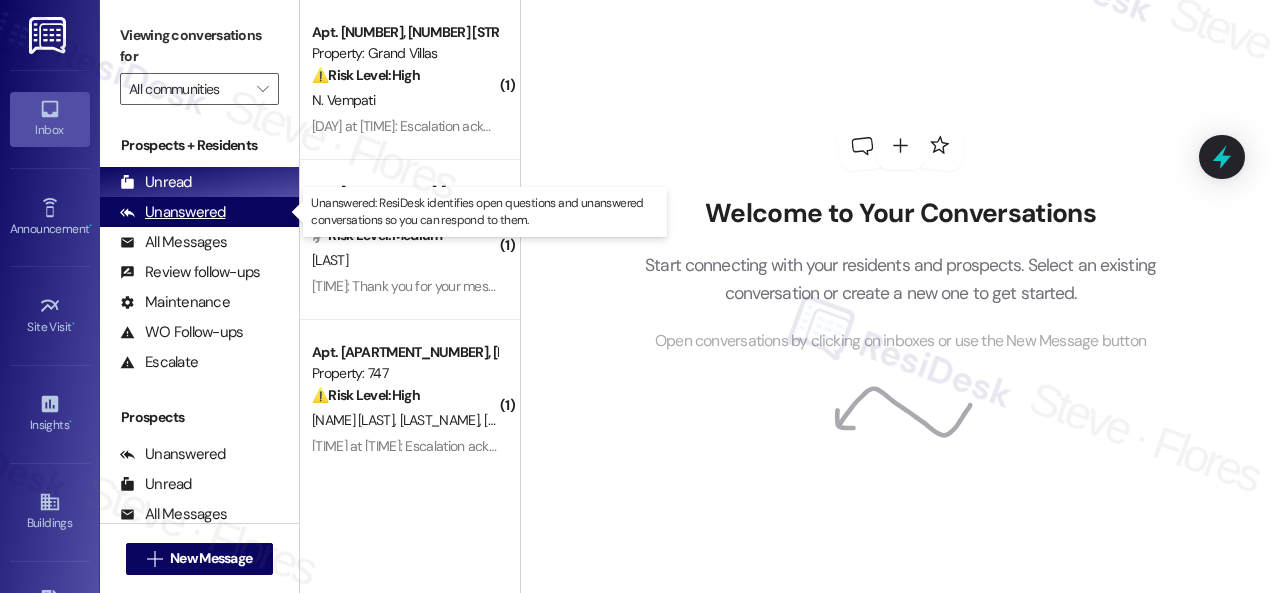 click on "Unanswered" at bounding box center (173, 212) 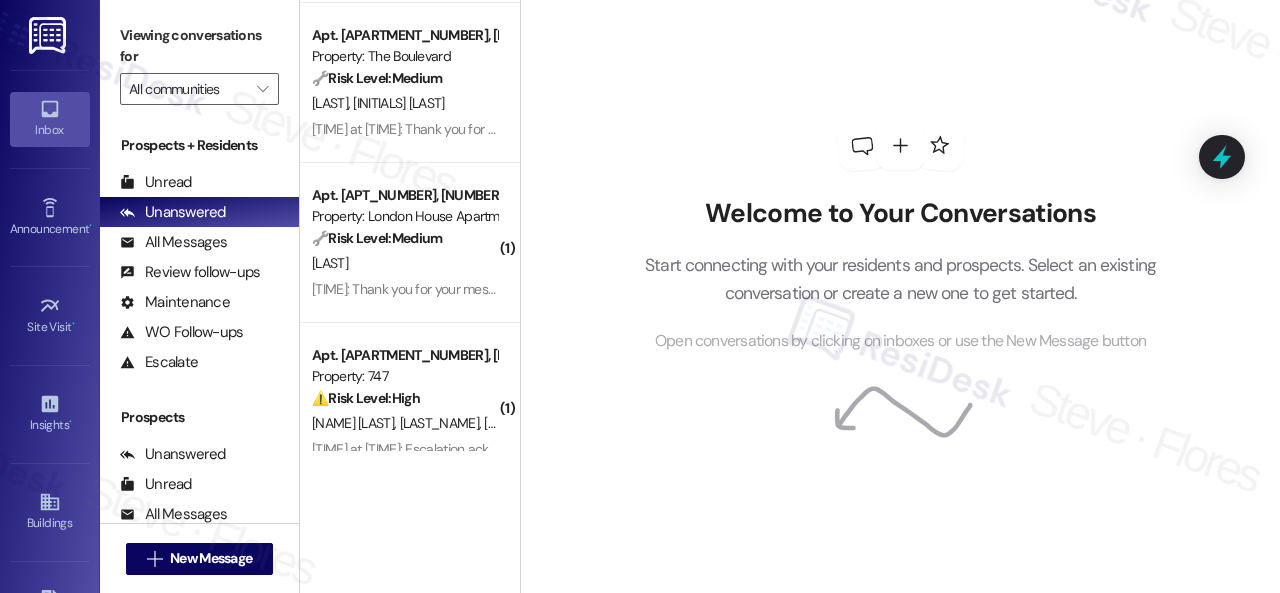 scroll, scrollTop: 800, scrollLeft: 0, axis: vertical 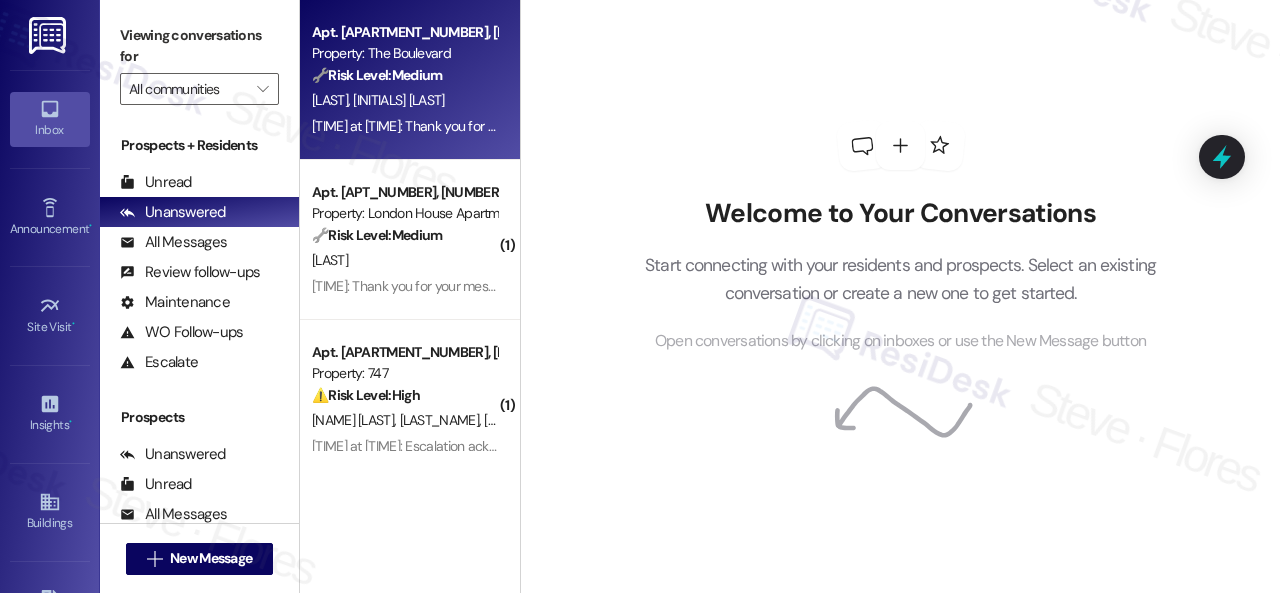 click on "[INITIALS] [LAST]" at bounding box center [398, 100] 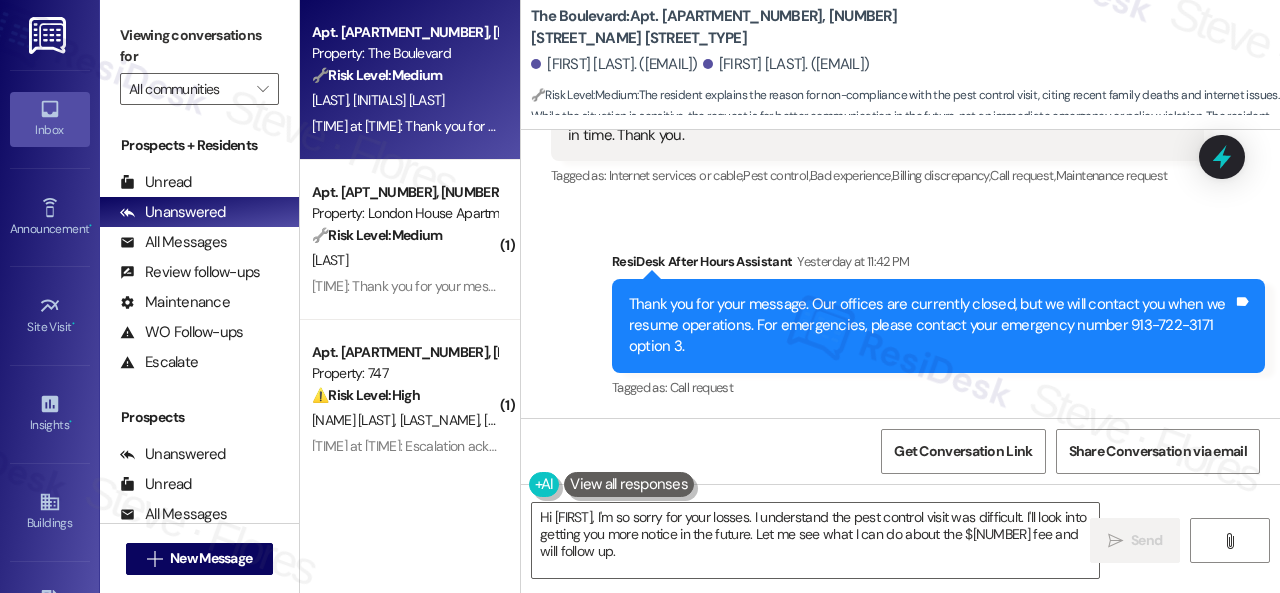 scroll, scrollTop: 4084, scrollLeft: 0, axis: vertical 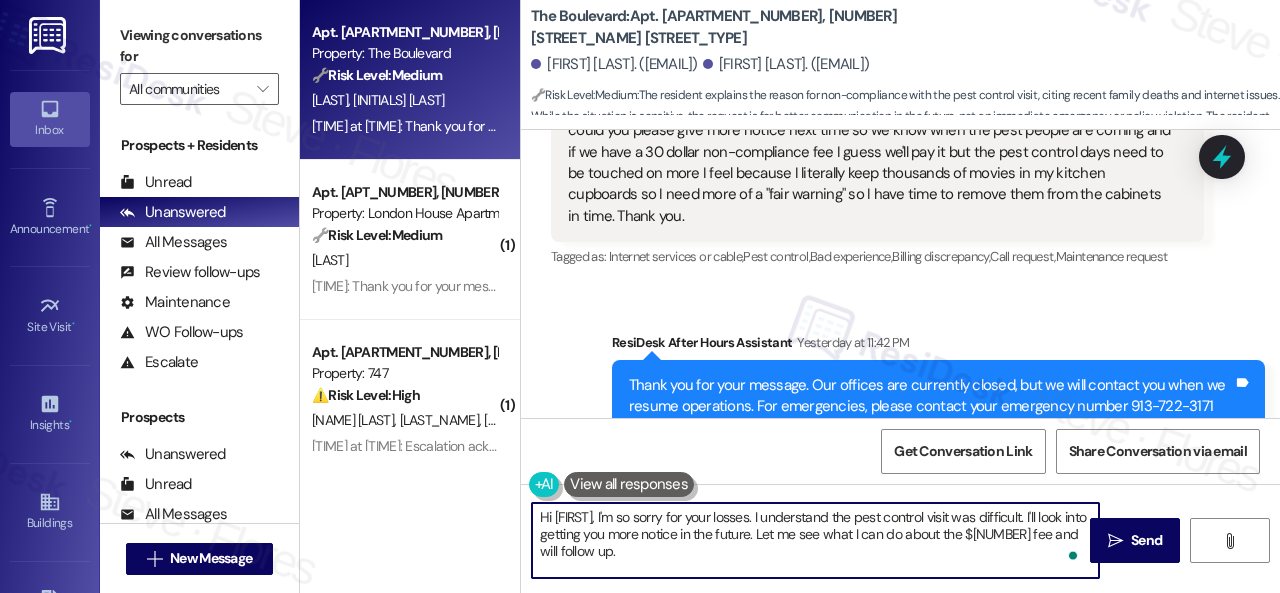 drag, startPoint x: 1022, startPoint y: 521, endPoint x: 1022, endPoint y: 553, distance: 32 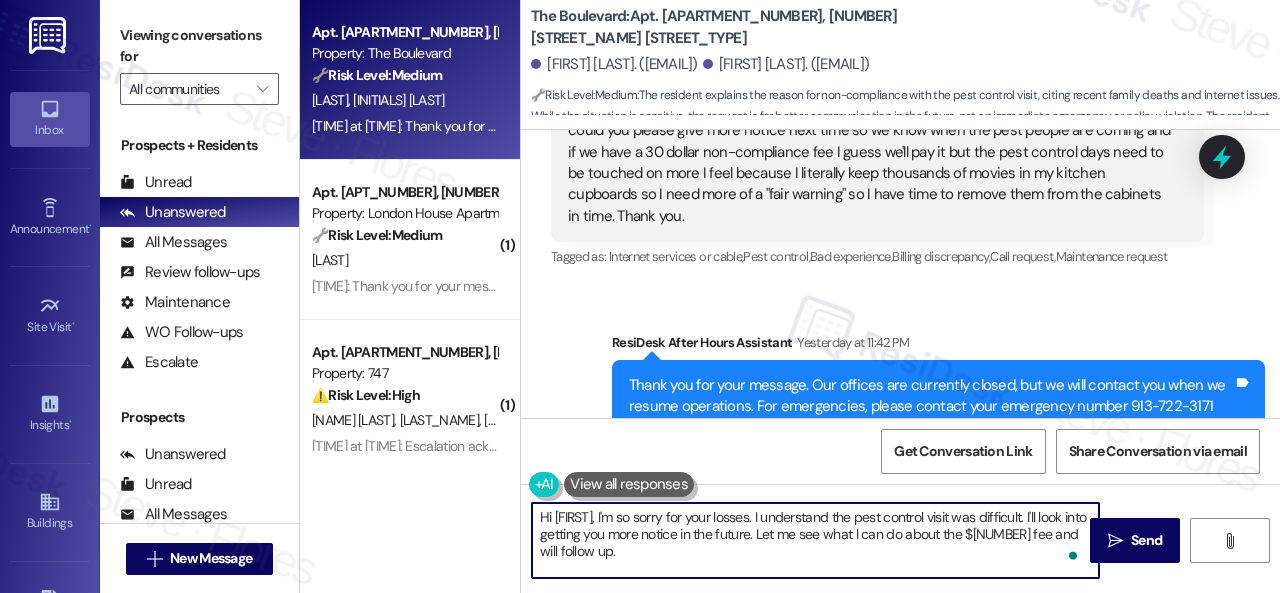 click on "Hi [FIRST], I'm so sorry for your losses. I understand the pest control visit was difficult. I'll look into getting you more notice in the future. Let me see what I can do about the $[NUMBER] fee and will follow up." at bounding box center (815, 540) 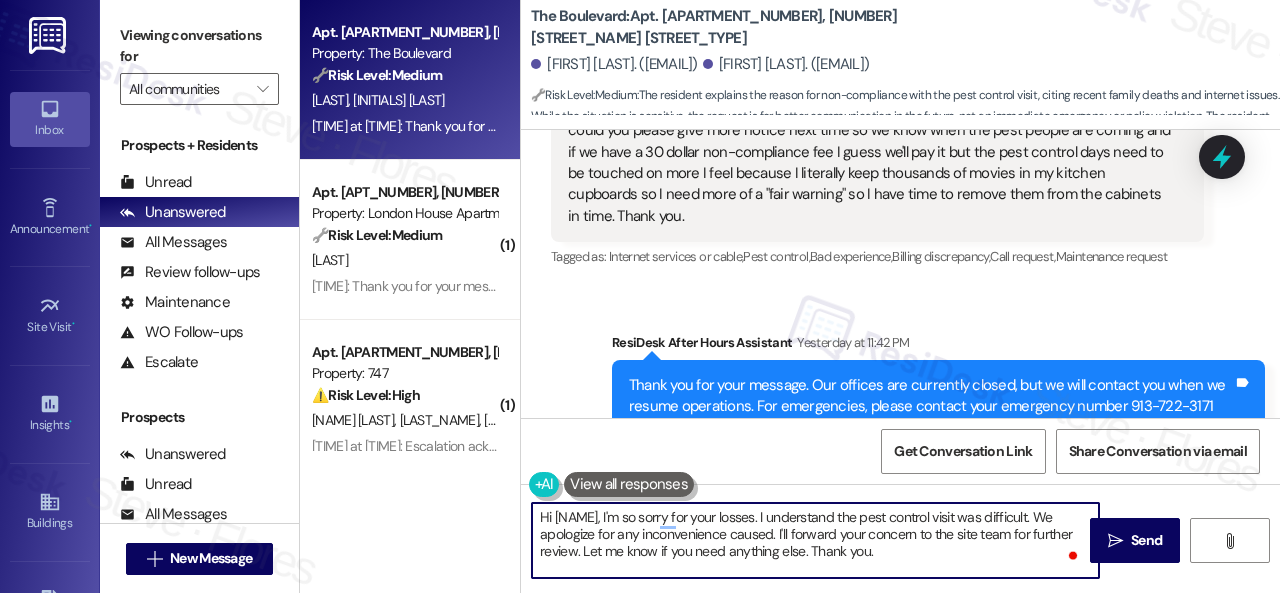 click on "Hi [NAME], I'm so sorry for your losses. I understand the pest control visit was difficult. We apologize for any inconvenience caused. I'll forward your concern to the site team for further review. Let me know if you need anything else. Thank you." at bounding box center [815, 540] 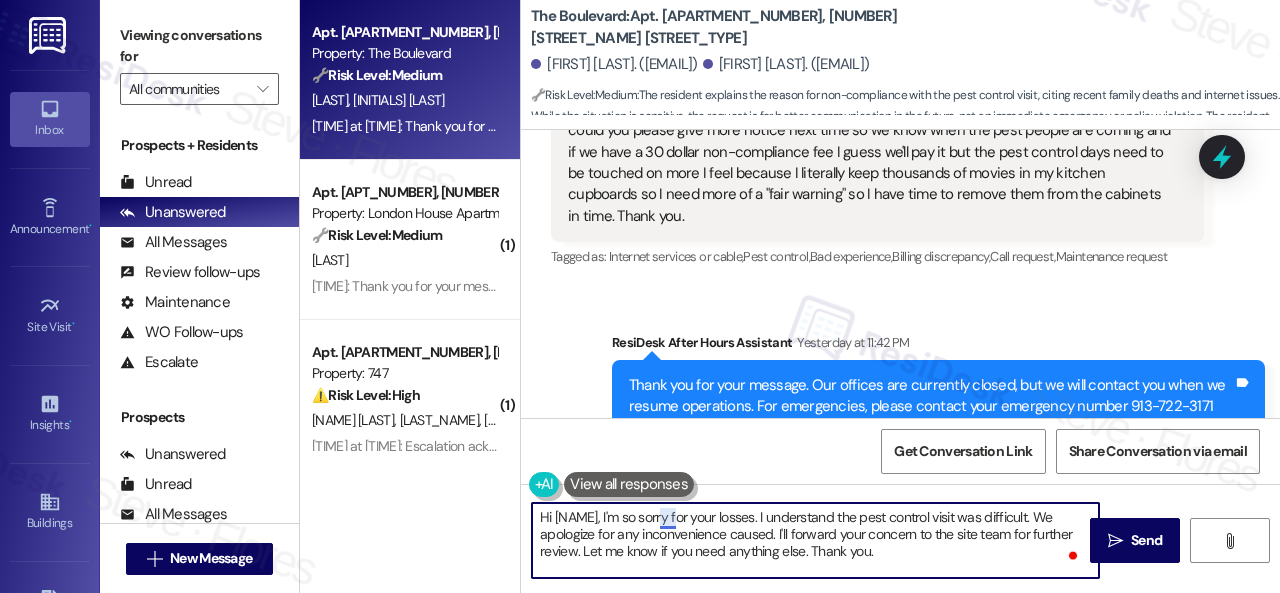 click on "Hi [NAME], I'm so sorry for your losses. I understand the pest control visit was difficult. We apologize for any inconvenience caused. I'll forward your concern to the site team for further review. Let me know if you need anything else. Thank you." at bounding box center [815, 540] 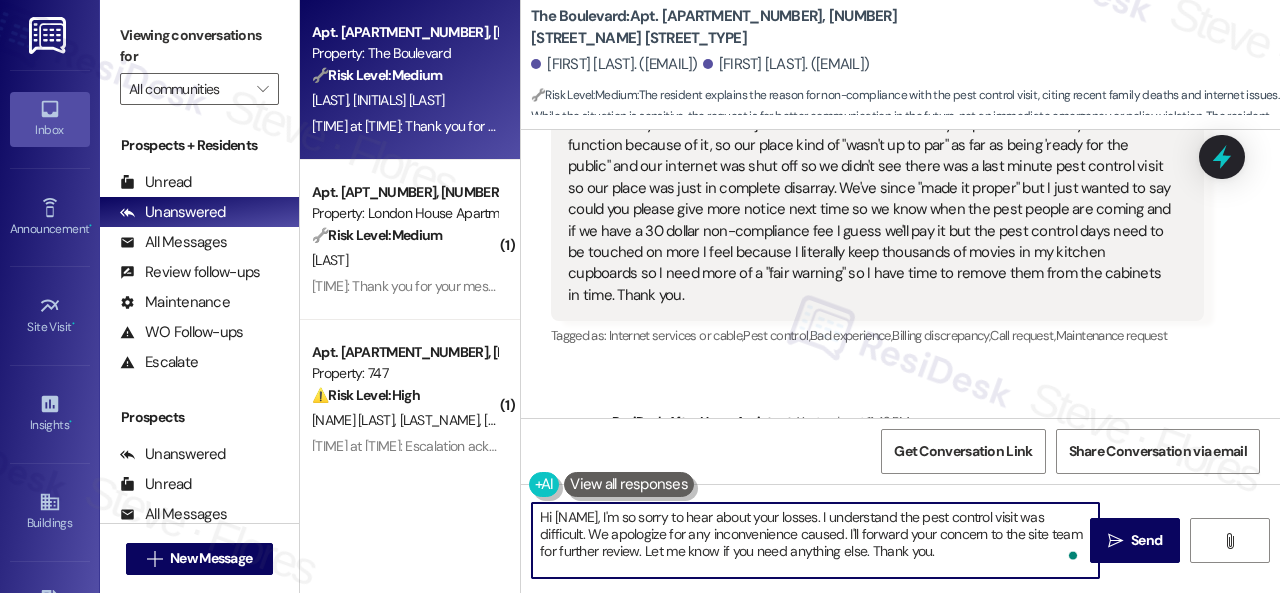 scroll, scrollTop: 3784, scrollLeft: 0, axis: vertical 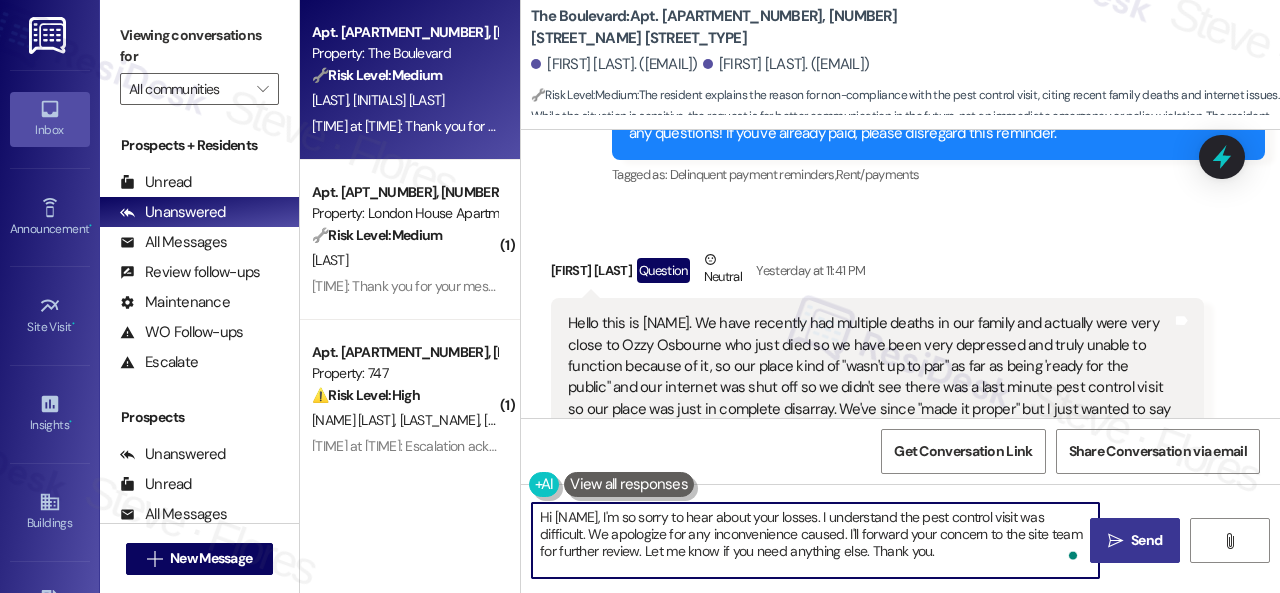 type on "Hi [NAME], I'm so sorry to hear about your losses. I understand the pest control visit was difficult. We apologize for any inconvenience caused. I'll forward your concern to the site team for further review. Let me know if you need anything else. Thank you." 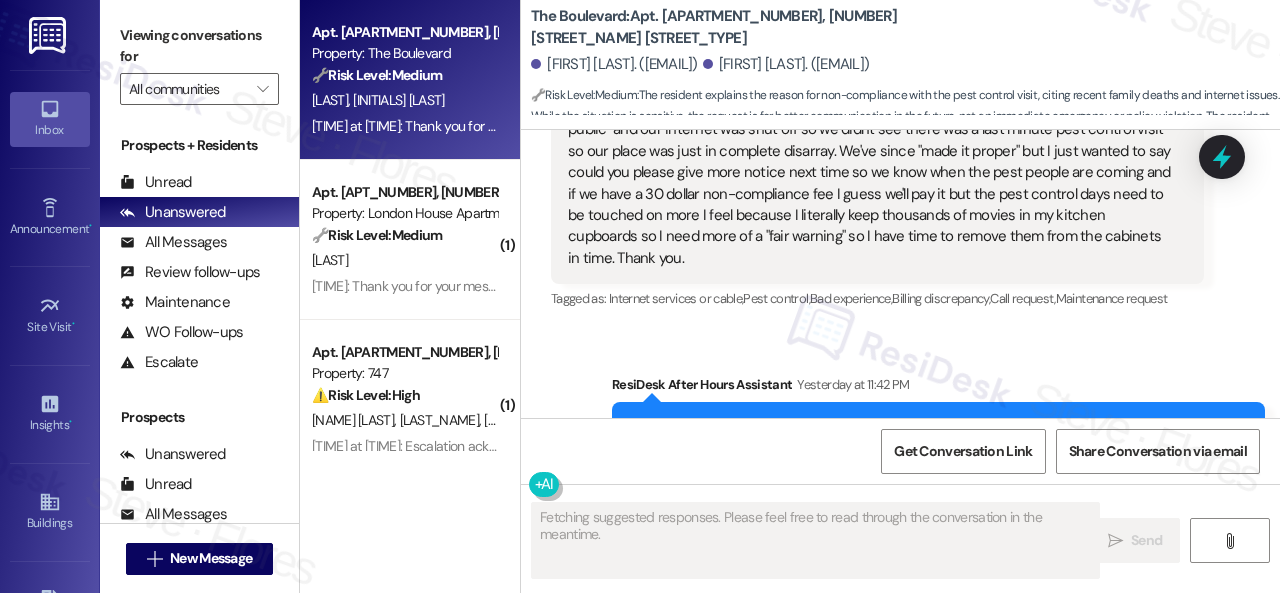 scroll, scrollTop: 4366, scrollLeft: 0, axis: vertical 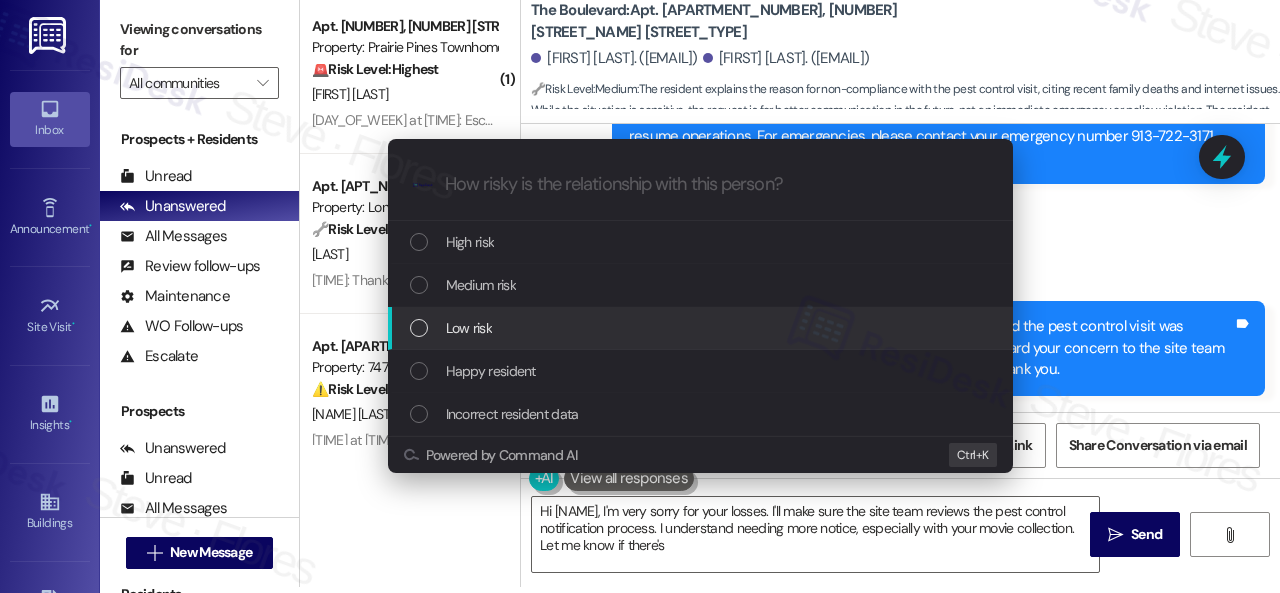 click on "Low risk" at bounding box center (469, 328) 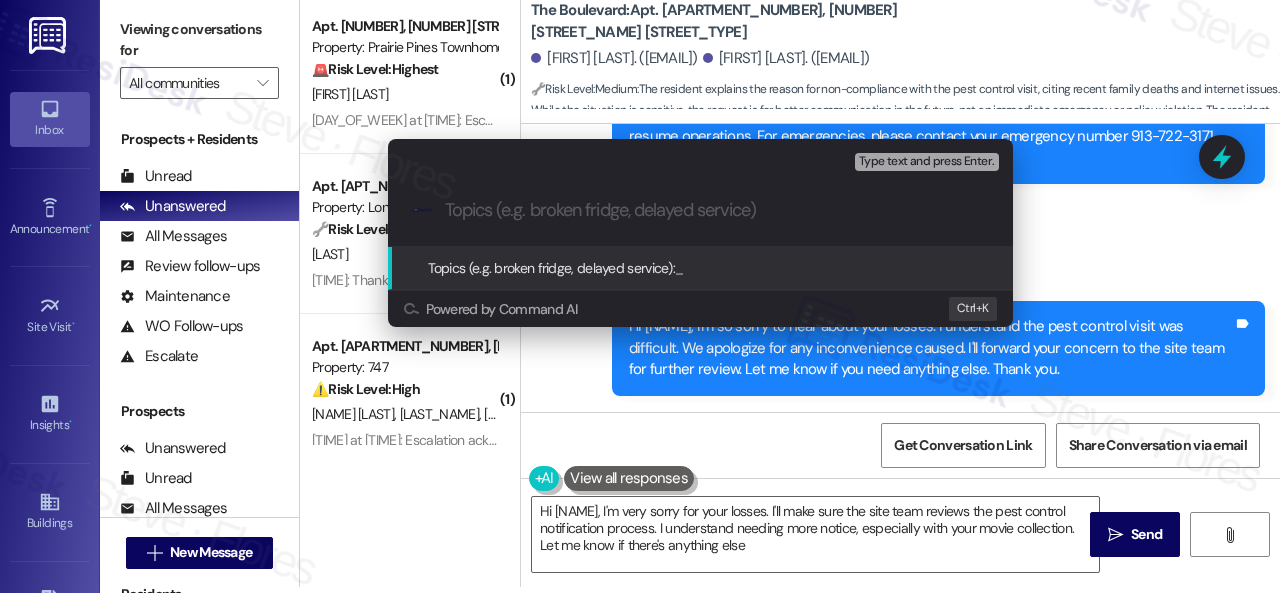 type on "Hi [NAME], I'm very sorry for your losses. I'll make sure the site team reviews the pest control notification process. I understand needing more notice, especially with your movie collection. Let me know if there's anything else!" 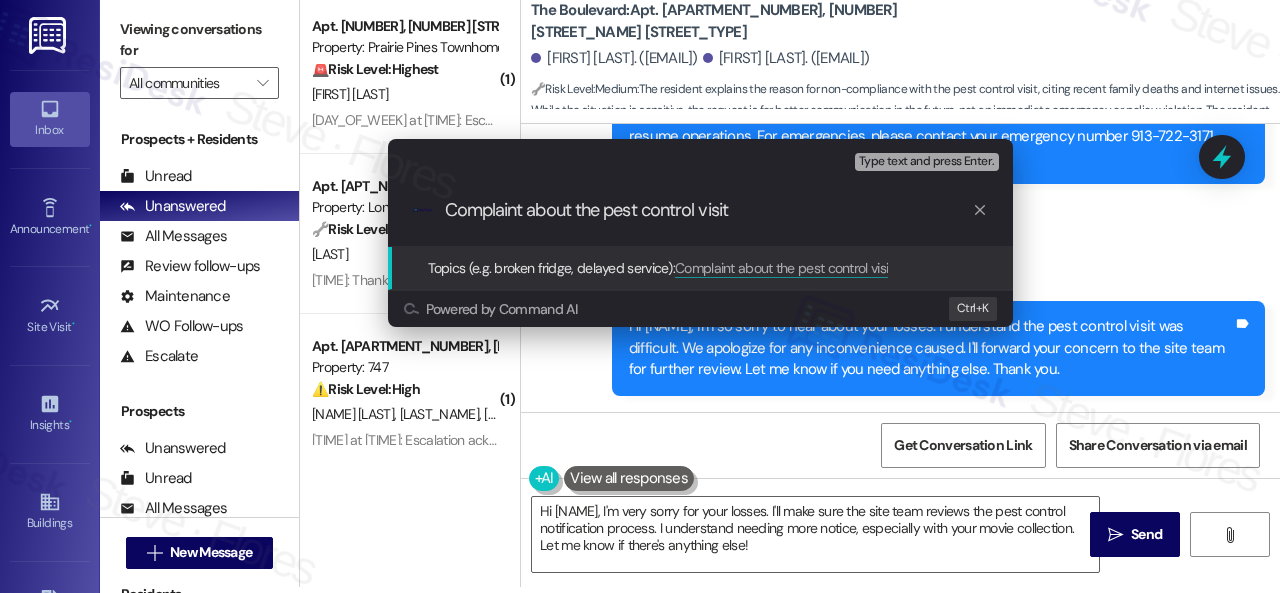 type on "Complaint about the pest control visit." 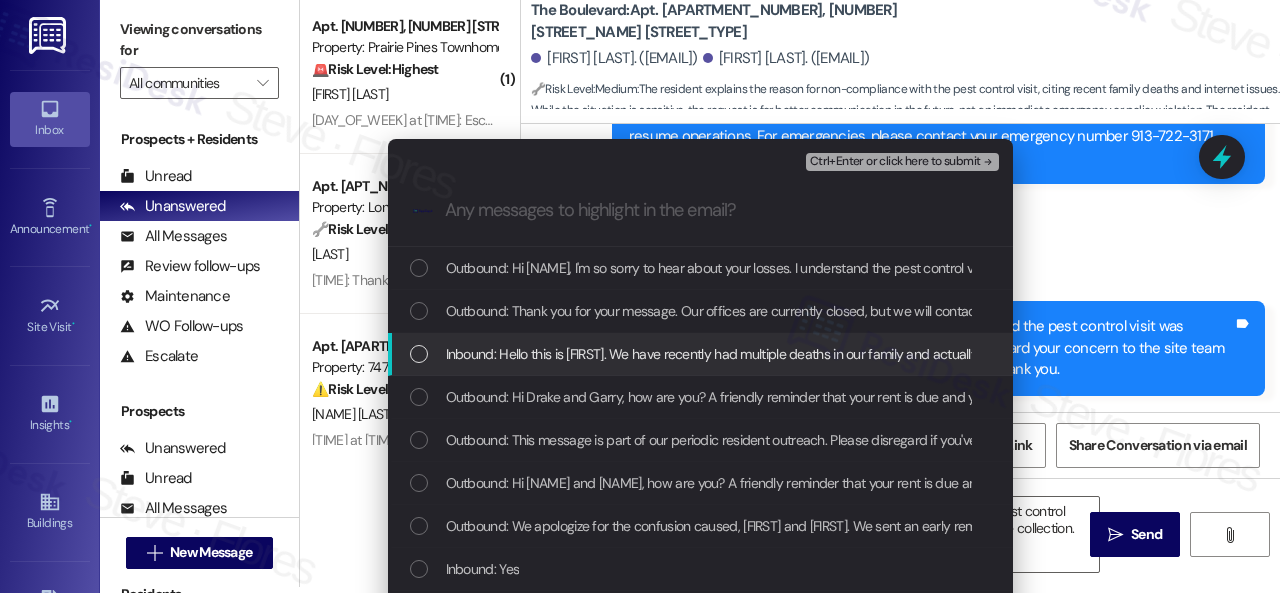 click on "Inbound: Hello this is Garry. We have recently had multiple deaths in our family and actually were very close to Ozzy Osbourne who just died so we have been very depressed and truly unable to function because of it, so our place kind of "wasn't up to par" as far as being 'ready for the public" and our internet was shut off so we didn't see there was a last minute pest control visit so our place was just in complete disarray. We've since "made it proper" but I just wanted to say could you please give more notice next time so we know when the pest people are coming and if we have a 30 dollar non-compliance fee I guess we'll pay it but the pest control days need to be touched on more I feel because I literally keep thousands of movies in my kitchen cupboards so I need more of a "fair warning" so I have time to remove them from the cabinets in time. Thank you." at bounding box center [2957, 354] 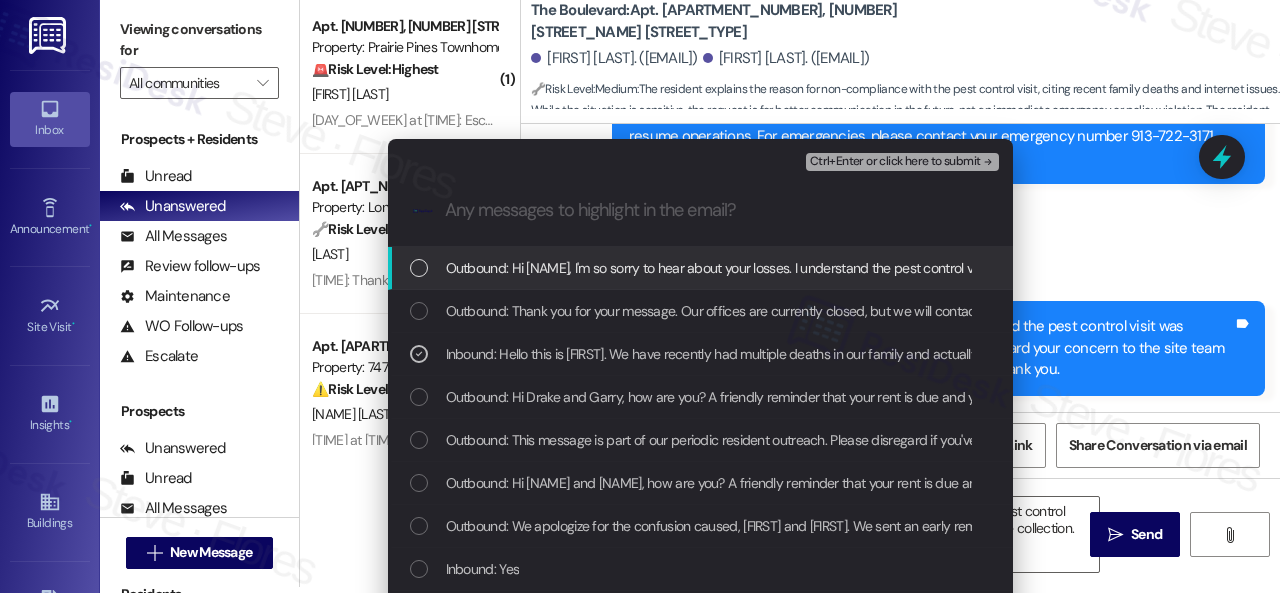 click on "Ctrl+Enter or click here to submit" at bounding box center (895, 162) 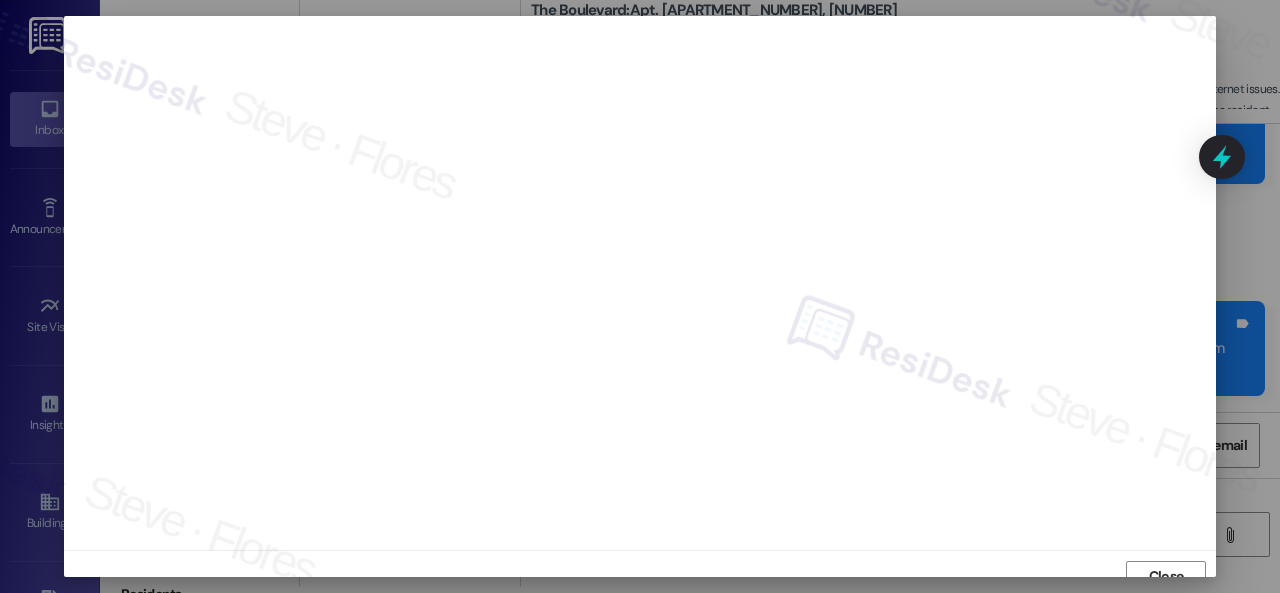 scroll, scrollTop: 15, scrollLeft: 0, axis: vertical 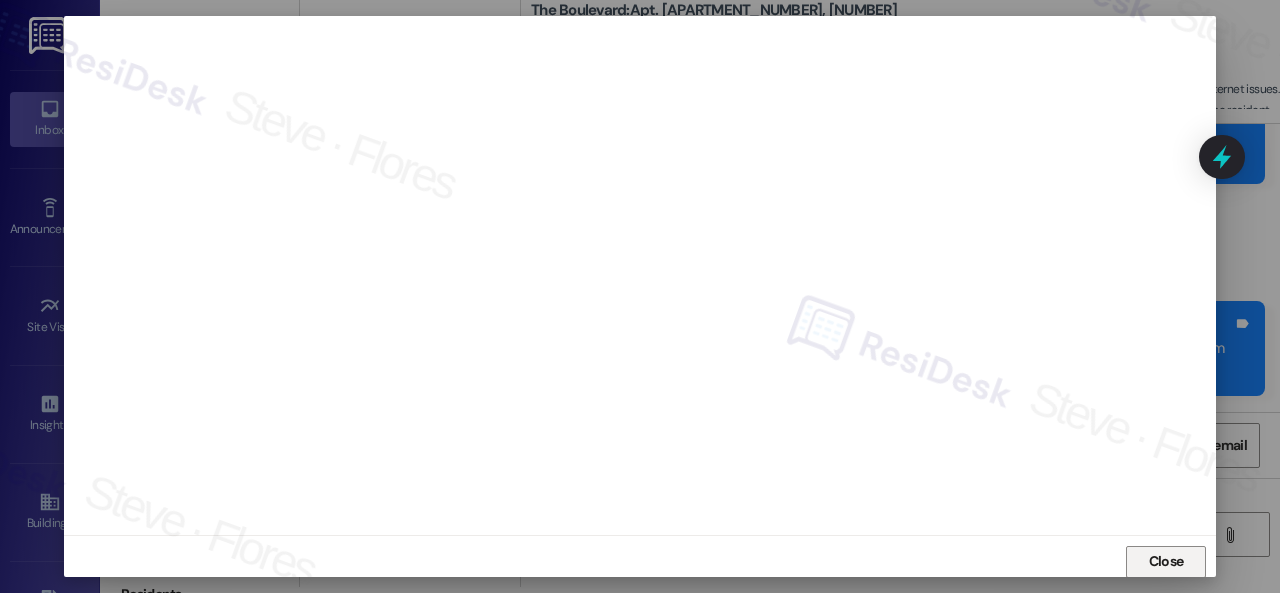 click on "Close" at bounding box center [1166, 561] 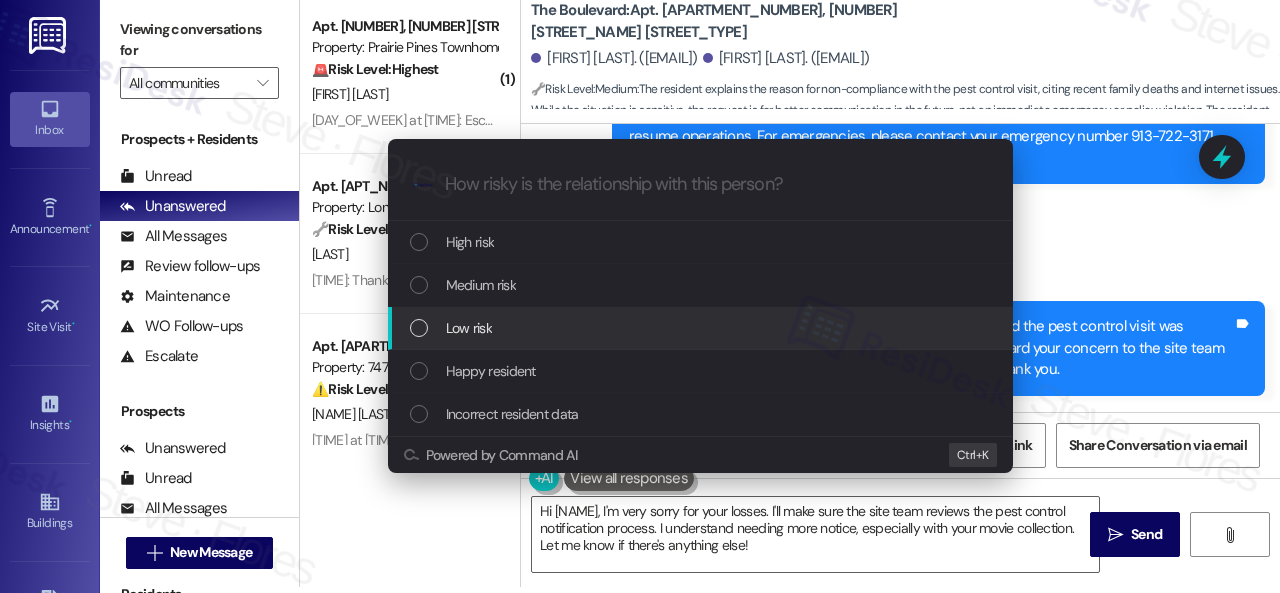 click on "Low risk" at bounding box center [469, 328] 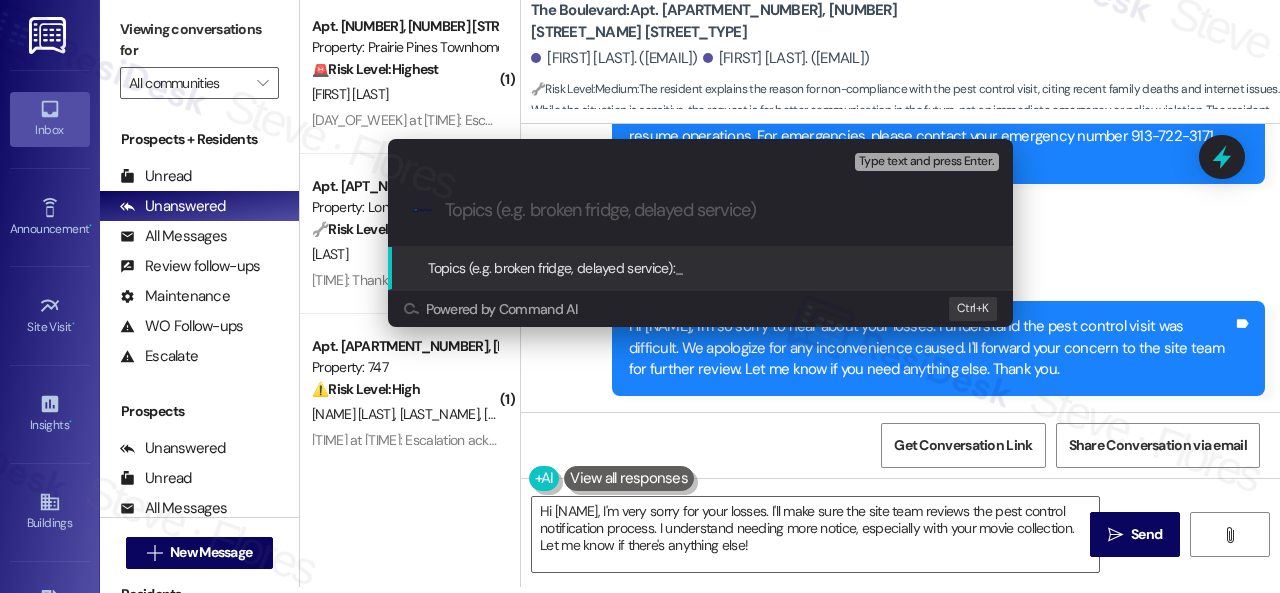 paste on "Complaint about the pest control visit." 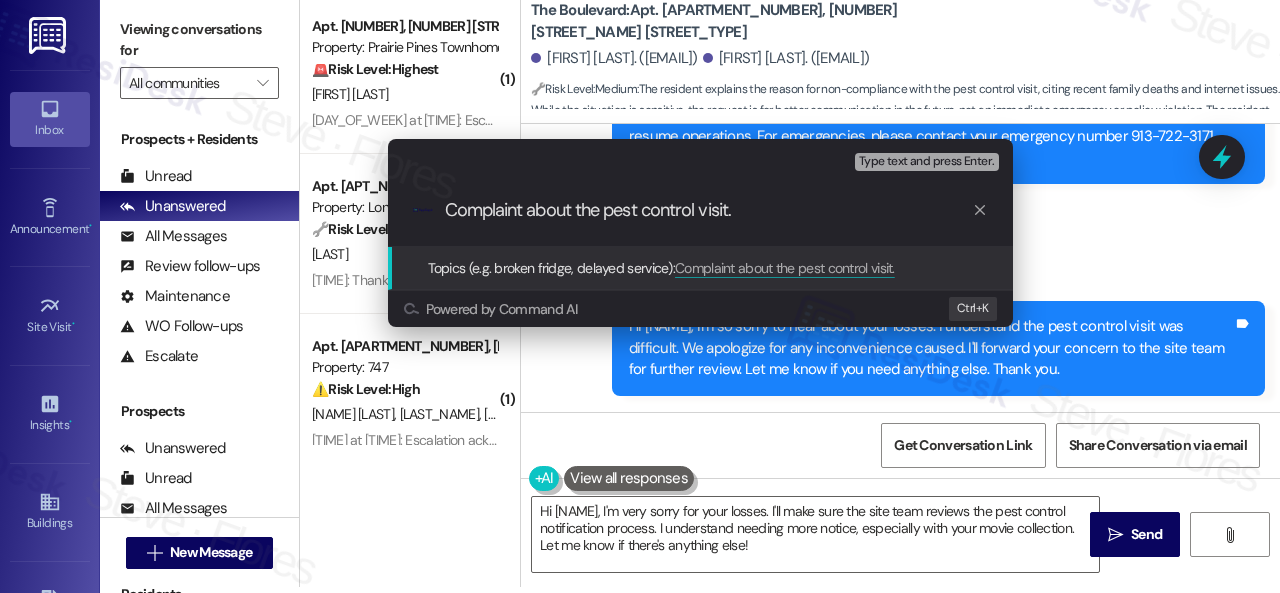 type 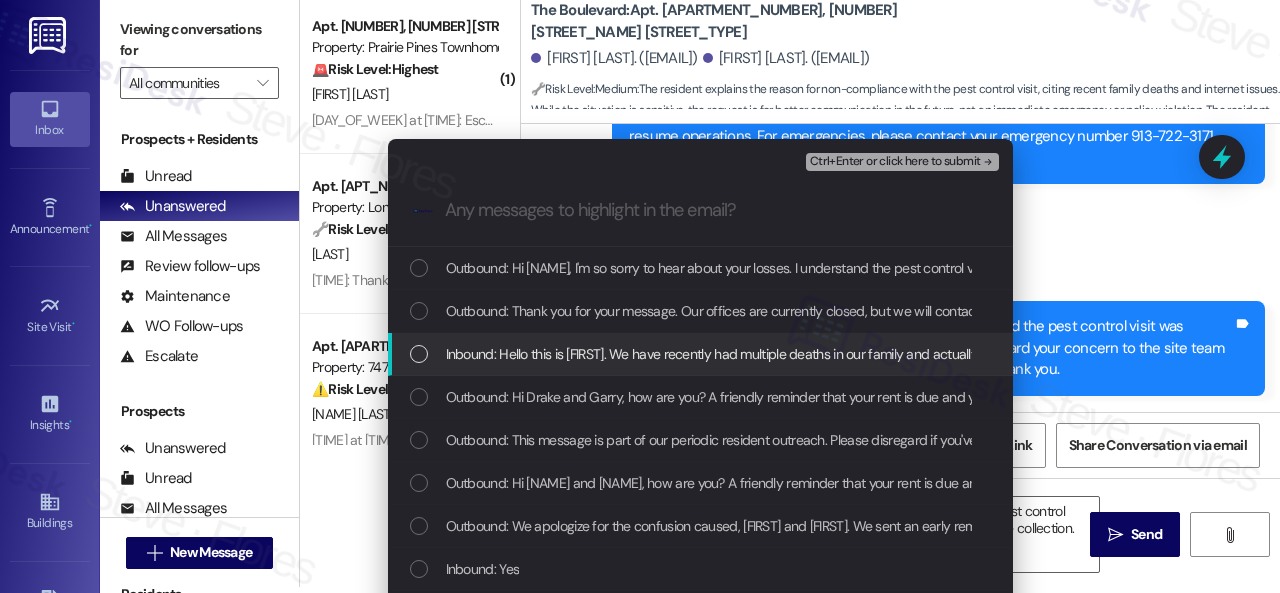 click on "Inbound: Hello this is Garry. We have recently had multiple deaths in our family and actually were very close to Ozzy Osbourne who just died so we have been very depressed and truly unable to function because of it, so our place kind of "wasn't up to par" as far as being 'ready for the public" and our internet was shut off so we didn't see there was a last minute pest control visit so our place was just in complete disarray. We've since "made it proper" but I just wanted to say could you please give more notice next time so we know when the pest people are coming and if we have a 30 dollar non-compliance fee I guess we'll pay it but the pest control days need to be touched on more I feel because I literally keep thousands of movies in my kitchen cupboards so I need more of a "fair warning" so I have time to remove them from the cabinets in time. Thank you." at bounding box center (2957, 354) 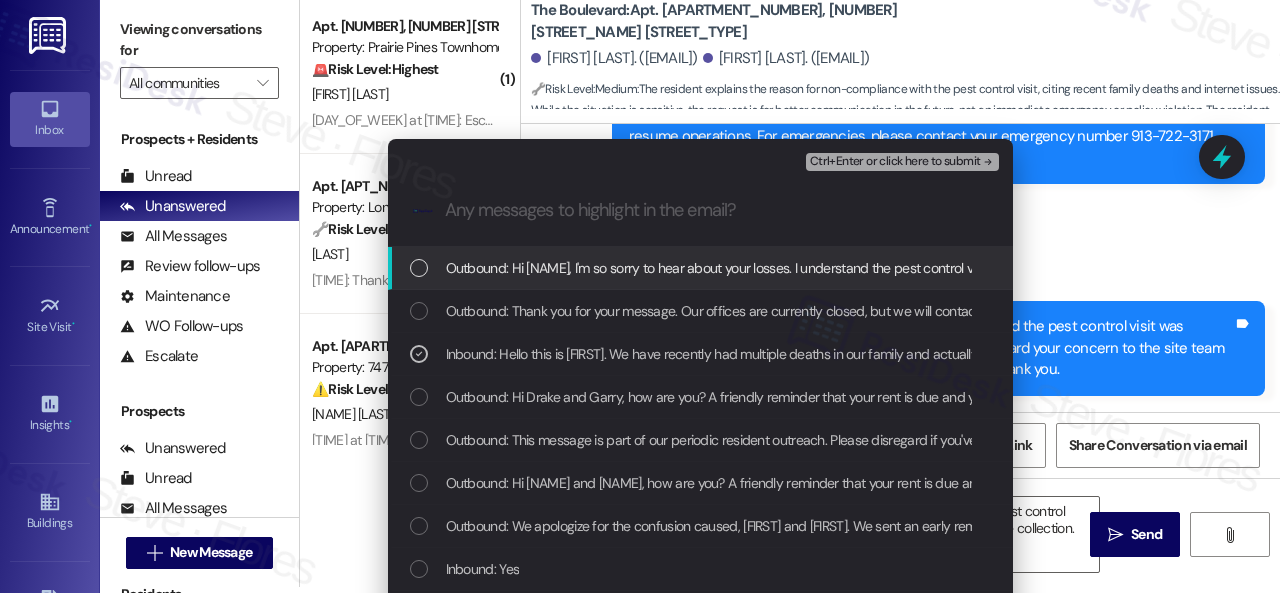 click on "Ctrl+Enter or click here to submit" at bounding box center [895, 162] 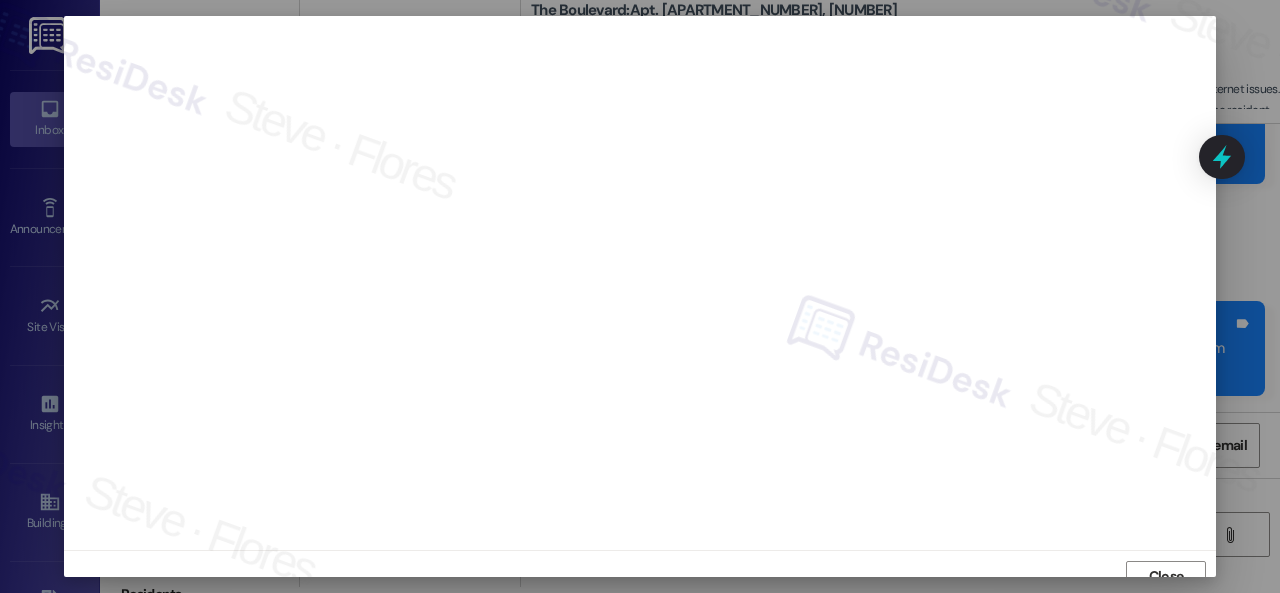 scroll, scrollTop: 15, scrollLeft: 0, axis: vertical 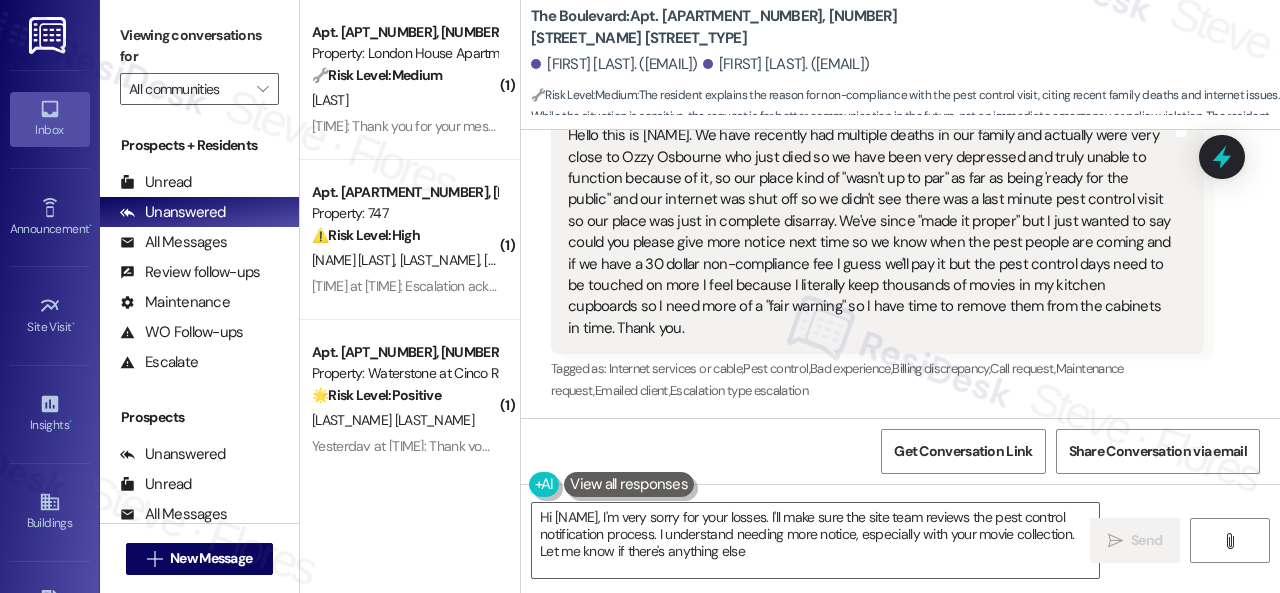 type on "Hi Garry, I'm very sorry for your losses. I'll make sure the site team reviews the pest control notification process. I understand needing more notice, especially with your movie collection. Let me know if there's anything else!" 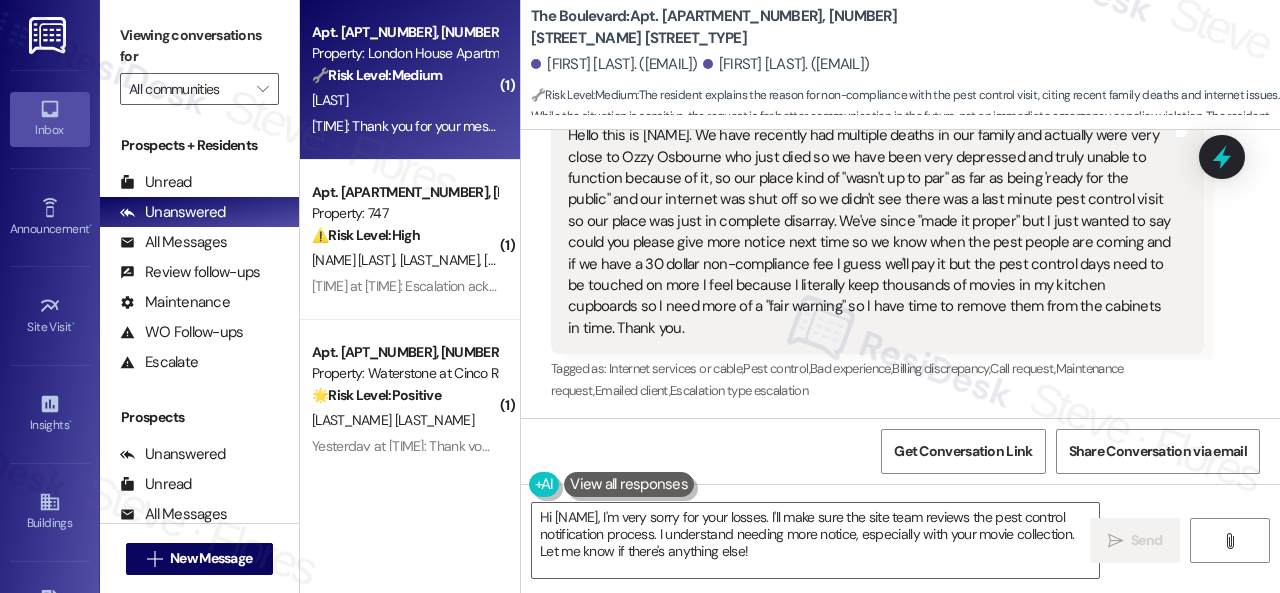 click on "E. Carmino" at bounding box center [404, 100] 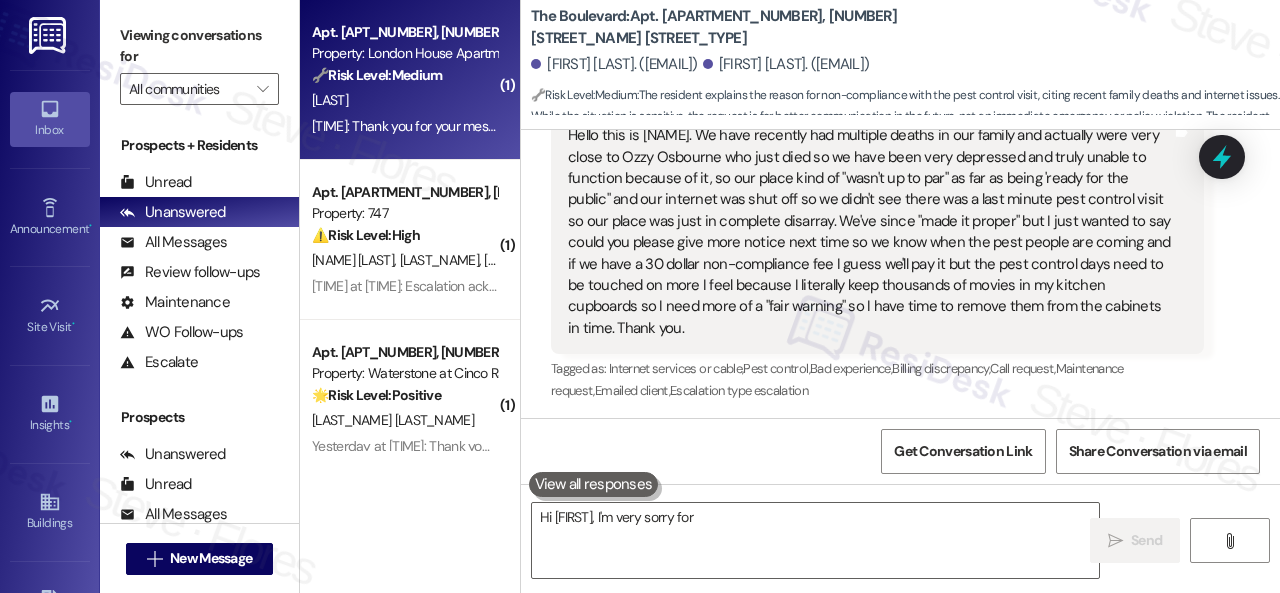 type on "Hi Garry, I'm very sorry for your" 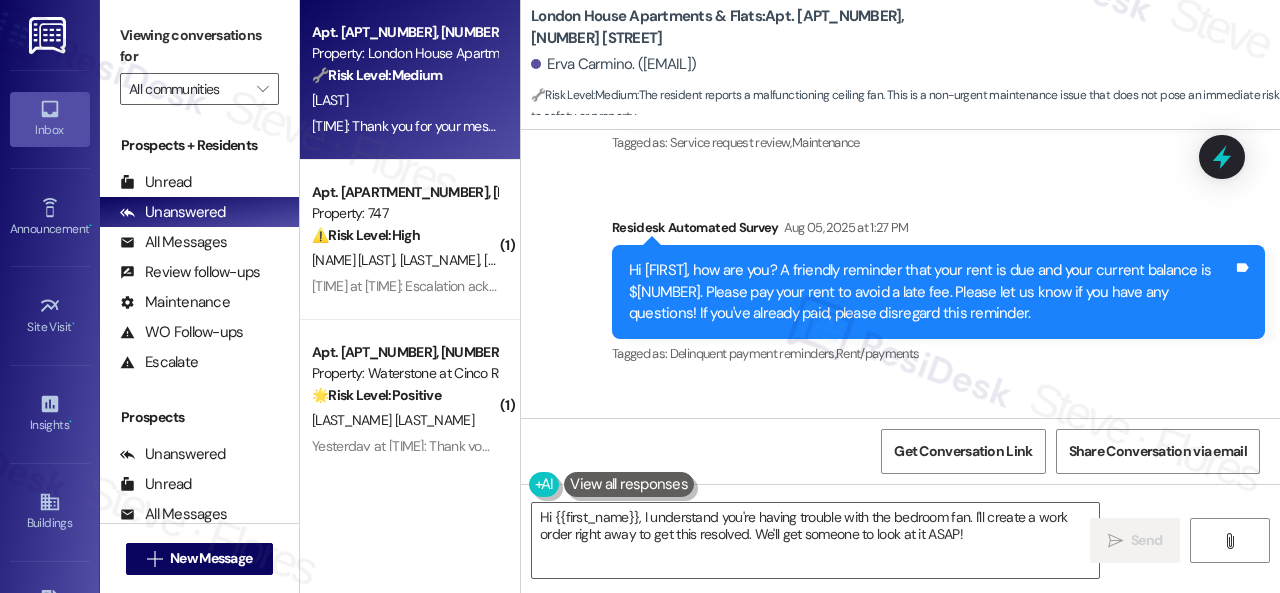 scroll, scrollTop: 2210, scrollLeft: 0, axis: vertical 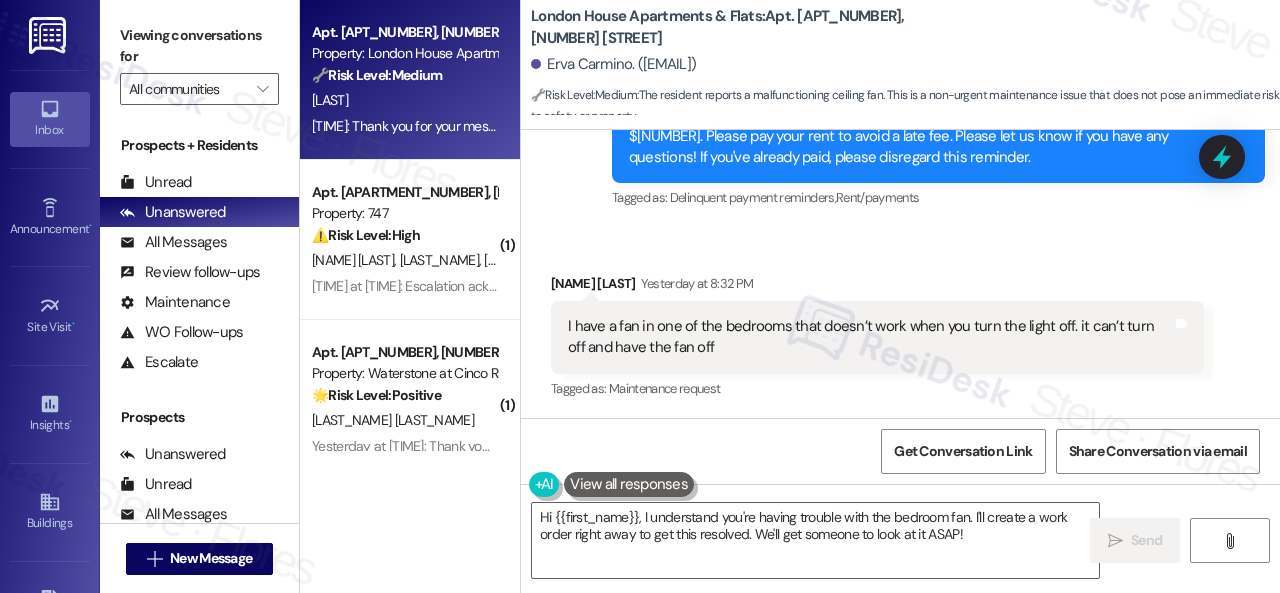 click on "Received via SMS Erva Carmino Yesterday at 8:32 PM I have a fan in one of the bedrooms that doesn’t work when you turn the light off. it can’t turn off and have the fan off  Tags and notes Tagged as:   Maintenance request Click to highlight conversations about Maintenance request" at bounding box center (877, 338) 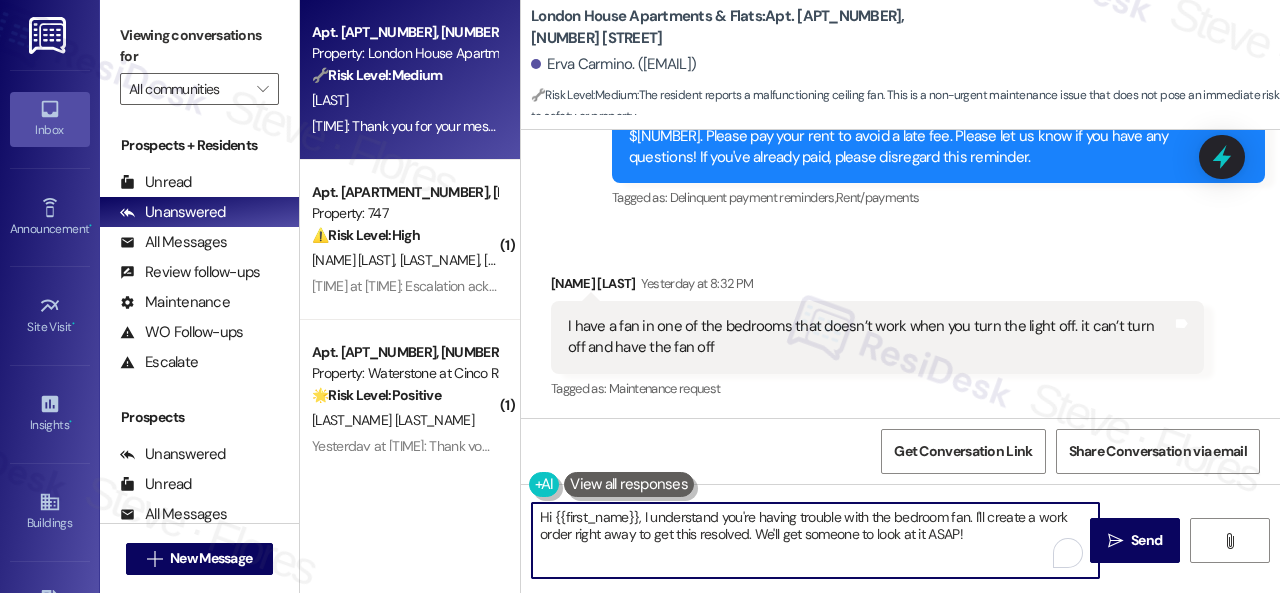 drag, startPoint x: 974, startPoint y: 517, endPoint x: 981, endPoint y: 537, distance: 21.189621 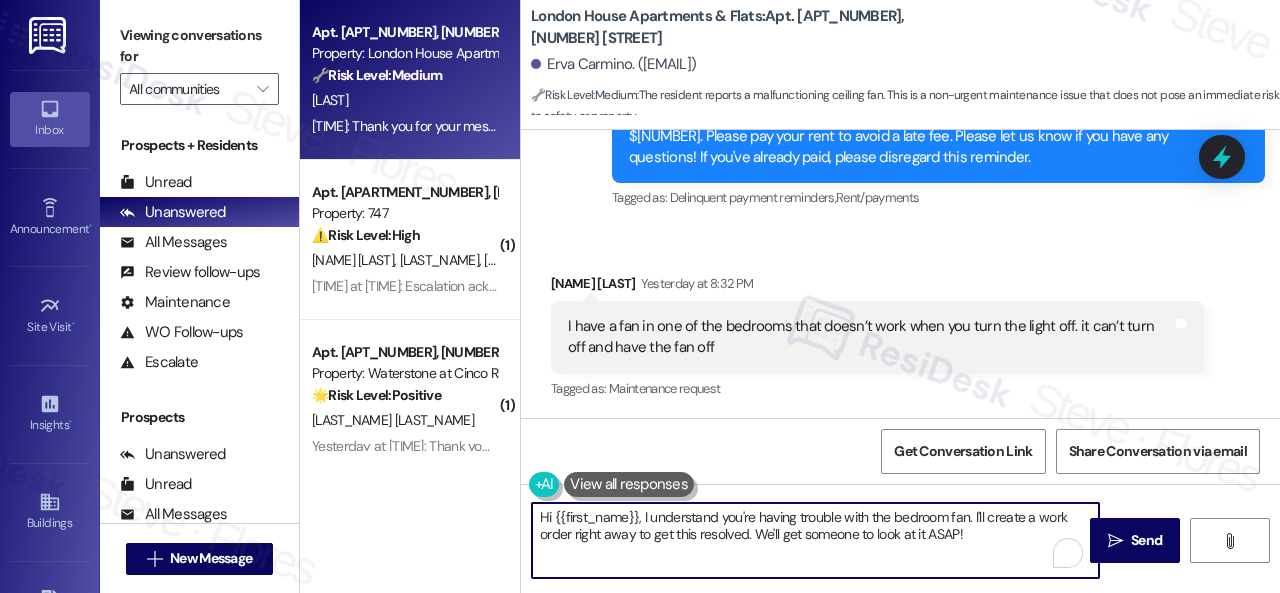 click on "Hi {{first_name}}, I understand you're having trouble with the bedroom fan. I'll create a work order right away to get this resolved. We'll get someone to look at it ASAP!" at bounding box center [815, 540] 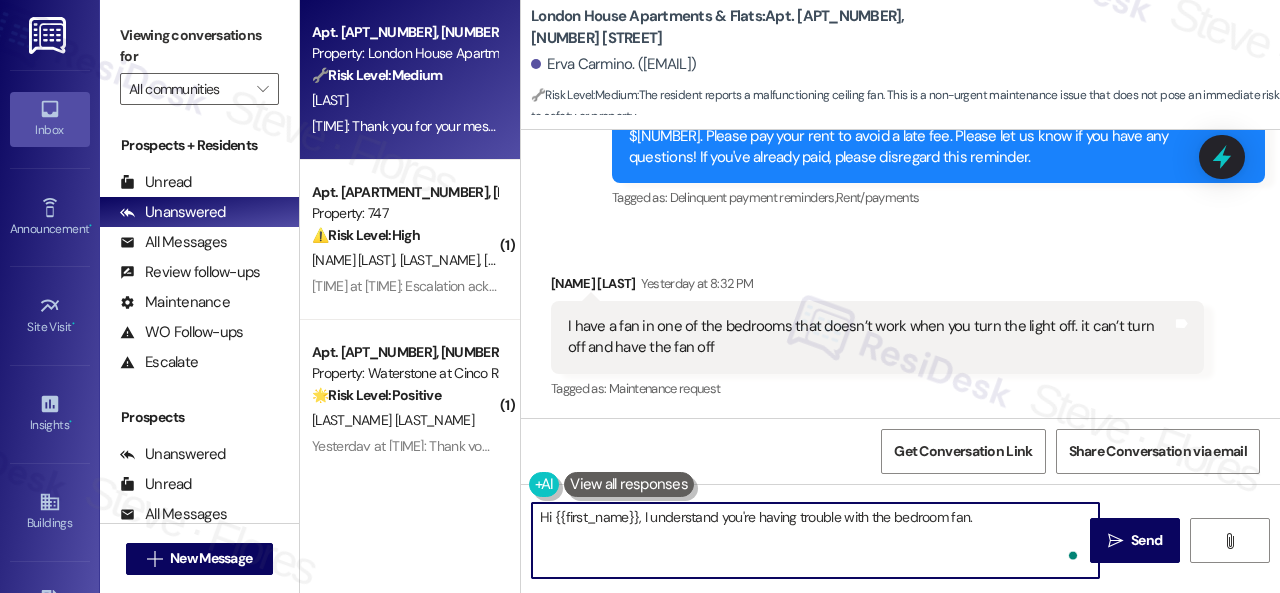 paste on "Is there already a work order for the issue? If so, may I have the work order number to follow up with the site team? If not yet, I'll be happy to submit it on your behalf.
Note: Due to limited availability, our maintenance team isn't able to call or schedule visits in advance. By submitting a work order, you're permitting them to enter your apartment, even if you're not home. If any children may be alone during the visit, please let me know so we can inform the team." 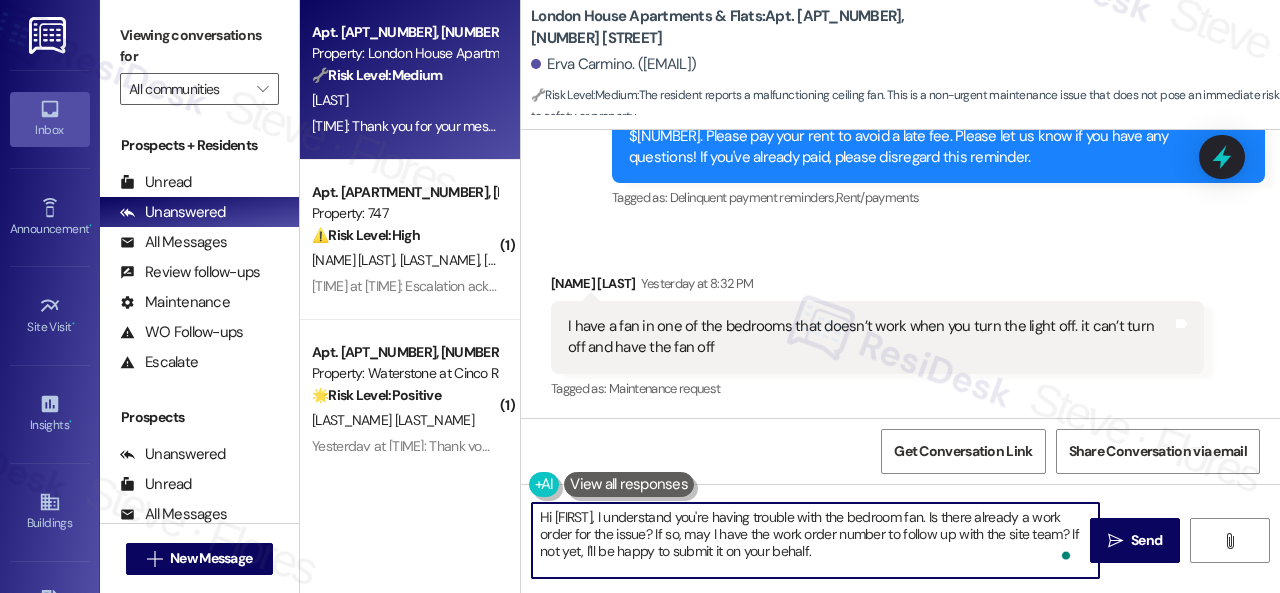 scroll, scrollTop: 68, scrollLeft: 0, axis: vertical 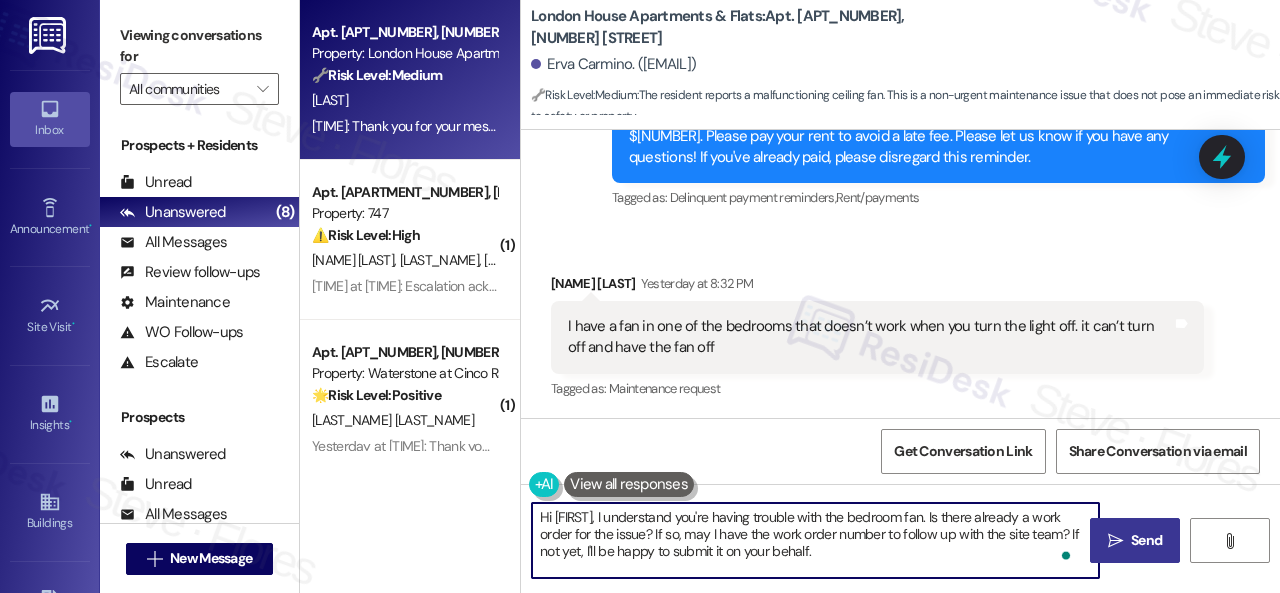 type on "Hi {{first_name}}, I understand you're having trouble with the bedroom fan. Is there already a work order for the issue? If so, may I have the work order number to follow up with the site team? If not yet, I'll be happy to submit it on your behalf.
Note: Due to limited availability, our maintenance team isn't able to call or schedule visits in advance. By submitting a work order, you're permitting them to enter your apartment, even if you're not home. If any children may be alone during the visit, please let me know so we can inform the team." 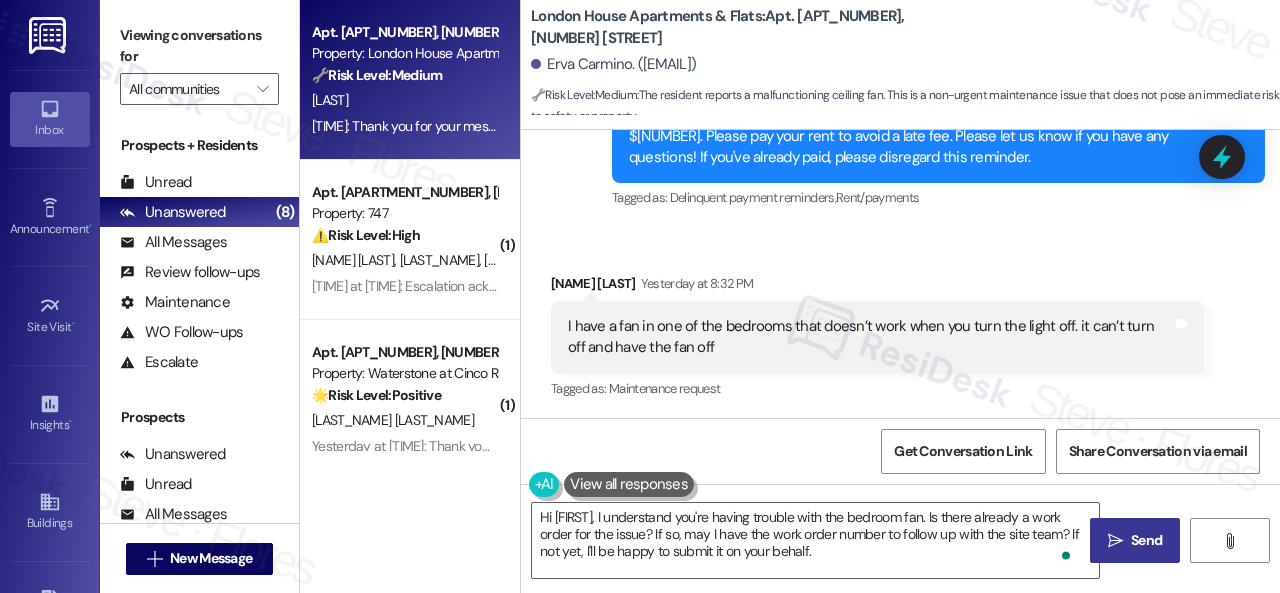 click on "Send" at bounding box center [1146, 540] 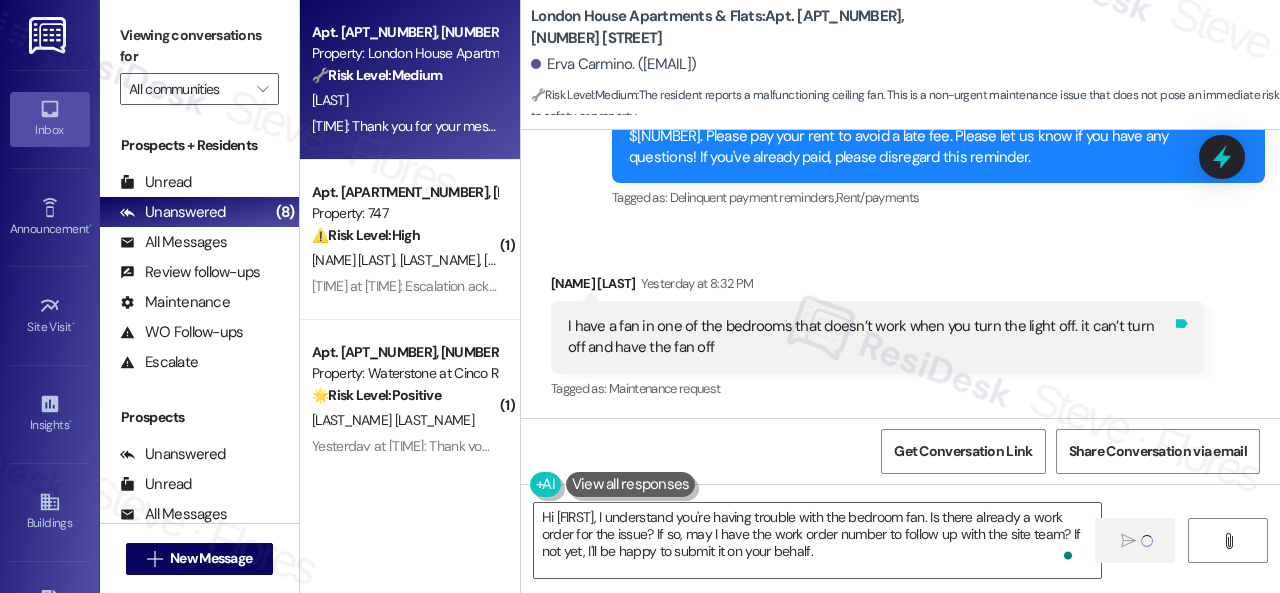 type 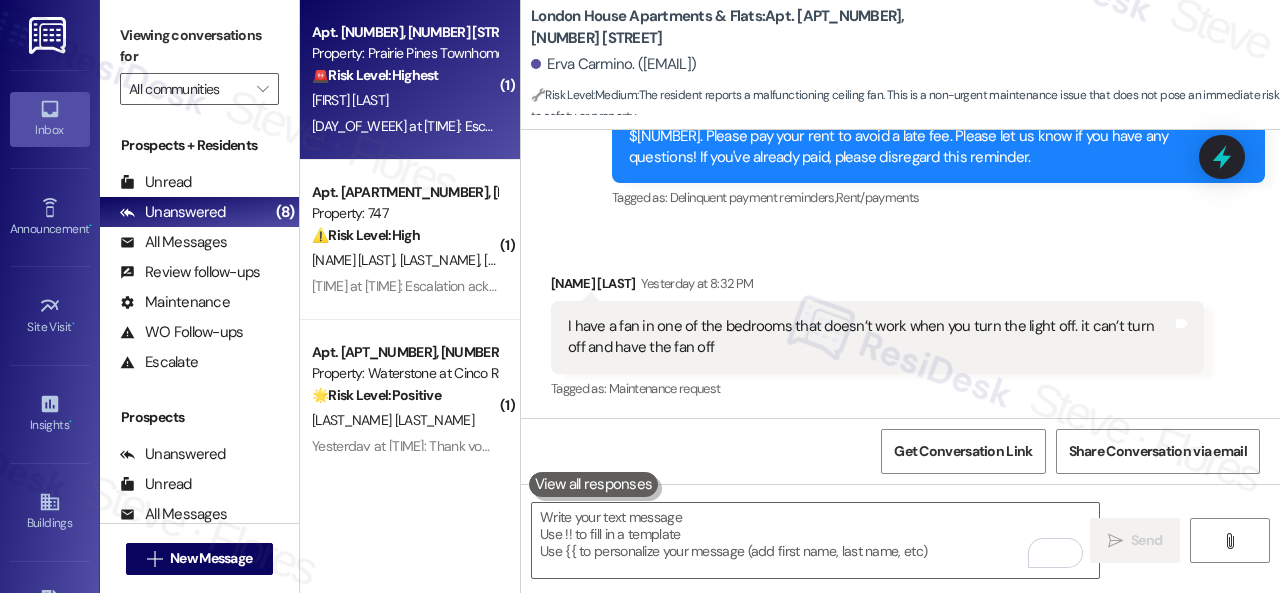 click on "R. Burns" at bounding box center [404, 100] 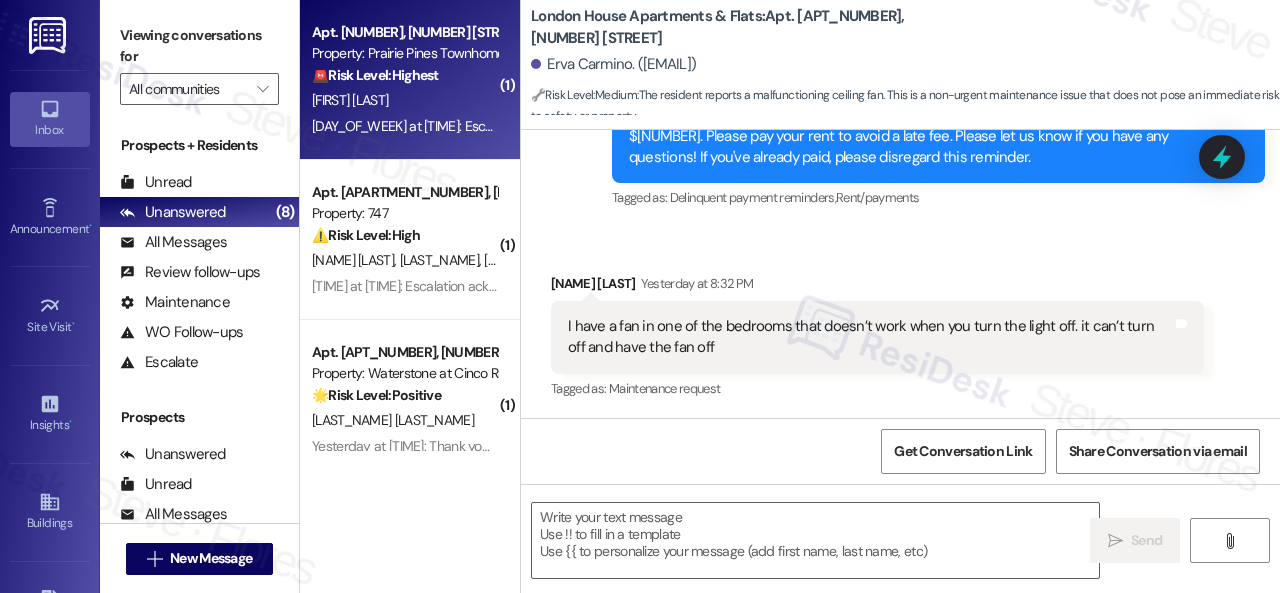 type on "Fetching suggested responses. Please feel free to read through the conversation in the meantime." 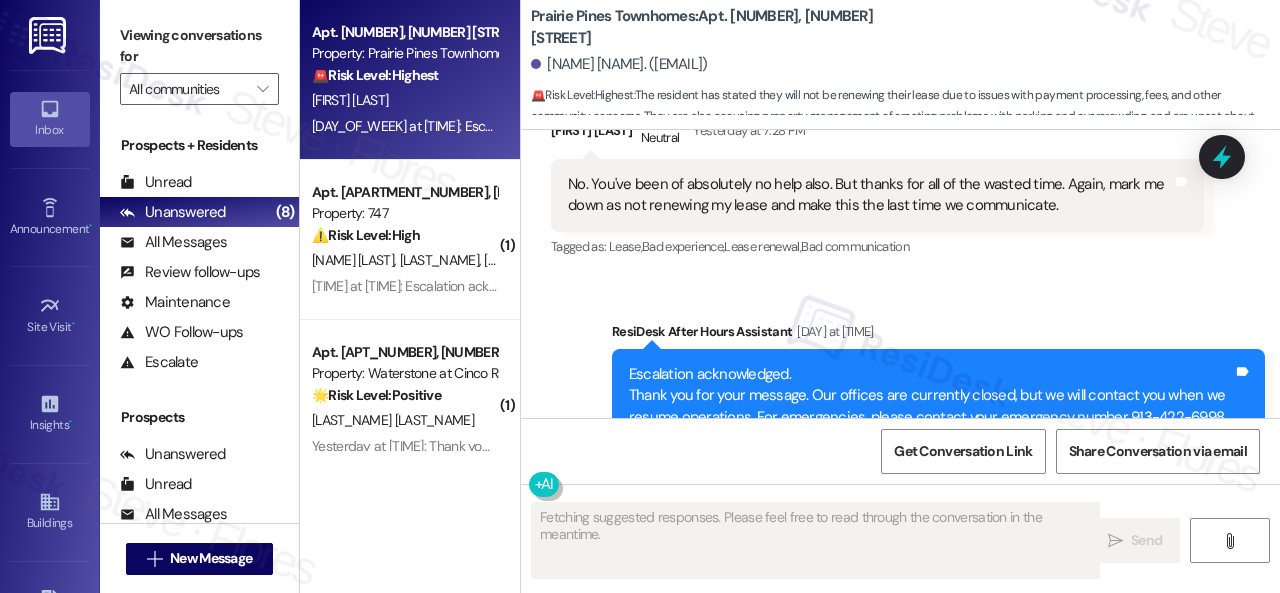 scroll, scrollTop: 6545, scrollLeft: 0, axis: vertical 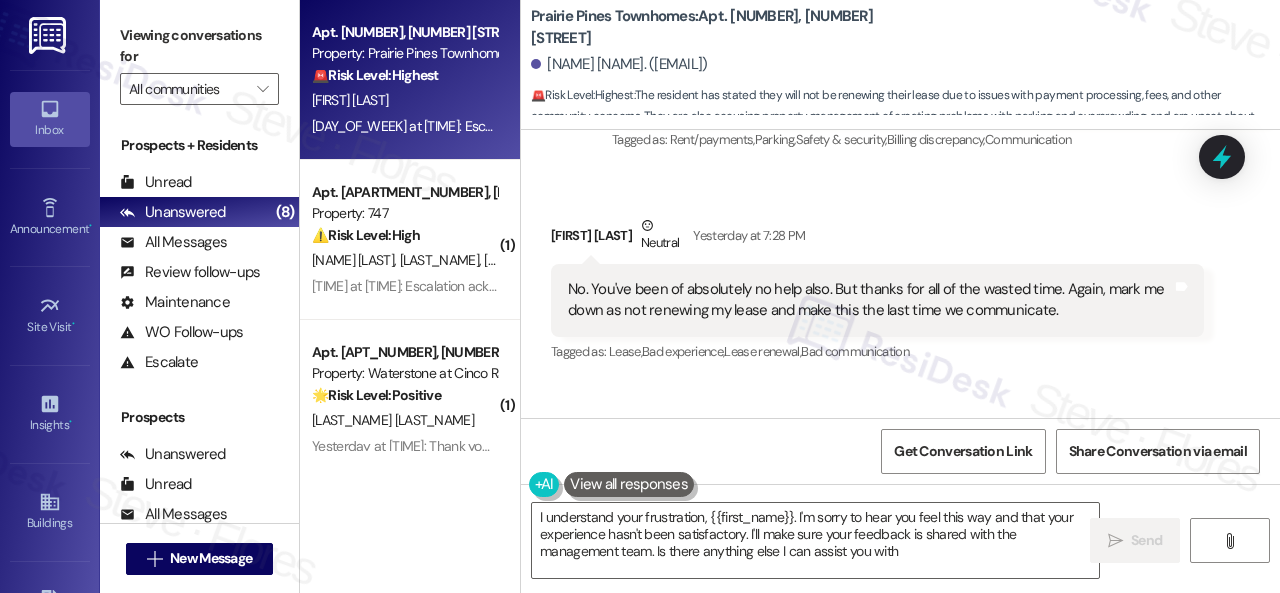 type on "I understand your frustration, {{first_name}}. I'm sorry to hear you feel this way and that your experience hasn't been satisfactory. I'll make sure your feedback is shared with the management team. Is there anything else I can assist you with?" 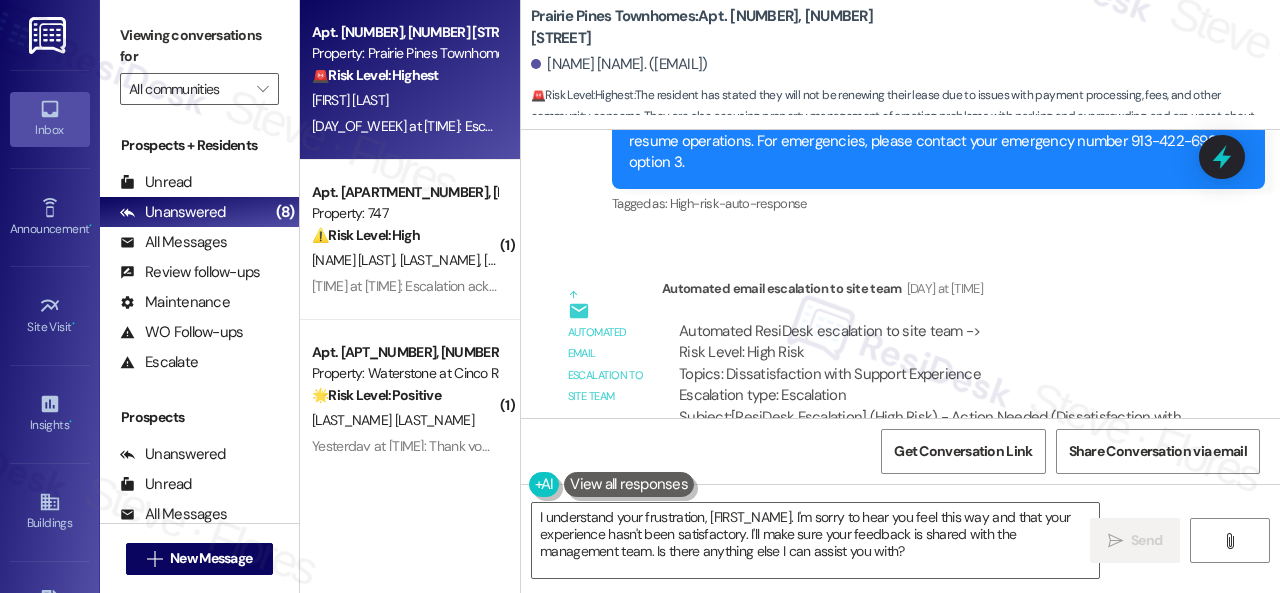 scroll, scrollTop: 6945, scrollLeft: 0, axis: vertical 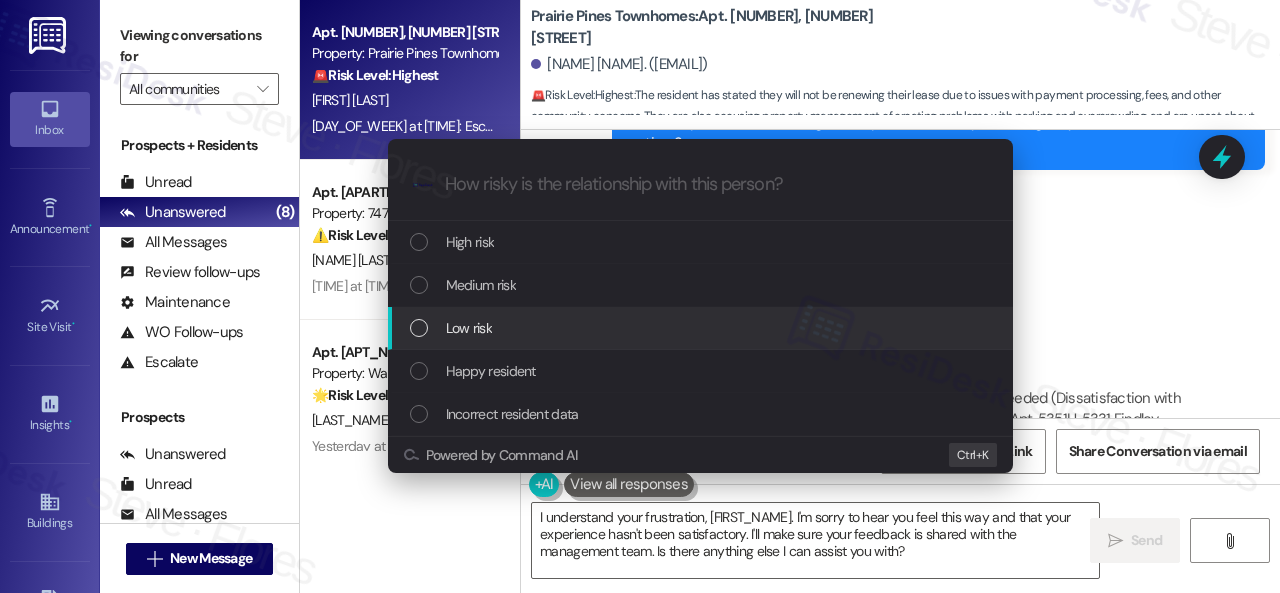 click on "Low risk" at bounding box center [469, 328] 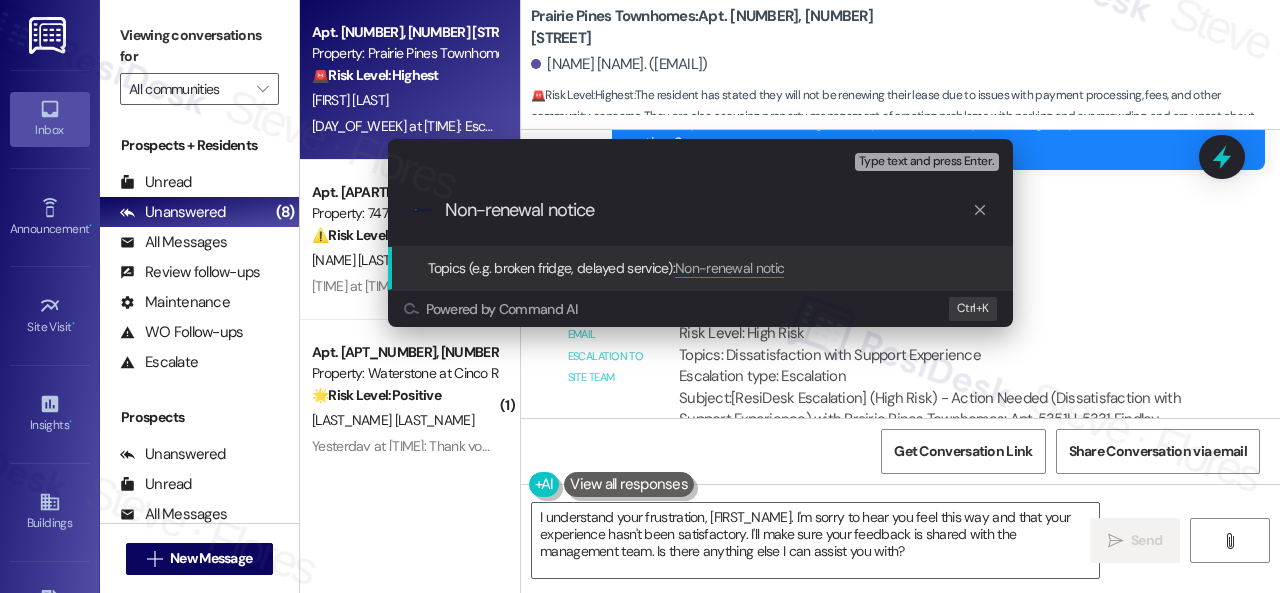 type on "Non-renewal notice." 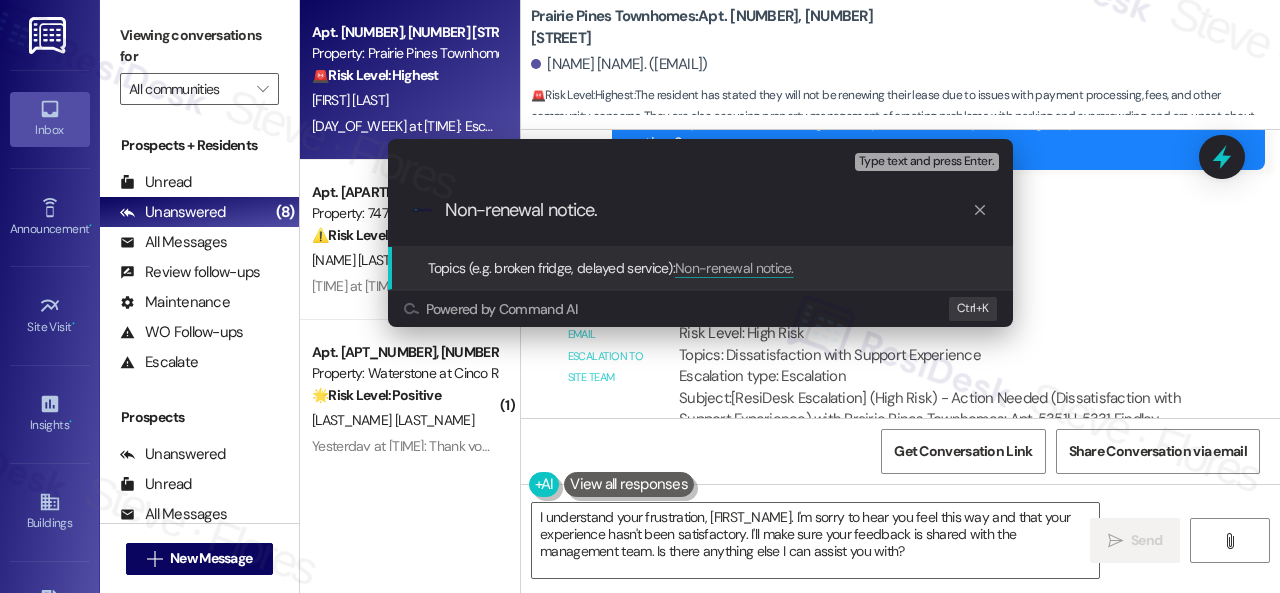 type 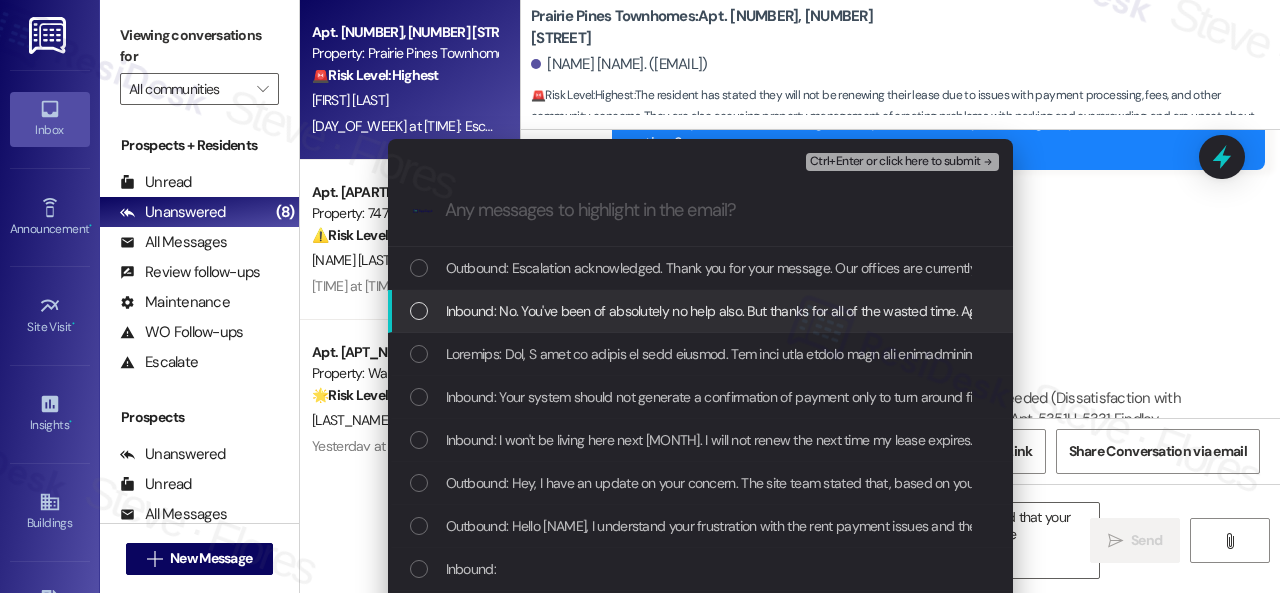 click on "Inbound: No. You've been of absolutely no help also. But thanks for all of the wasted time. Again, mark me down as not renewing my lease and make this the last time we communicate." at bounding box center (975, 311) 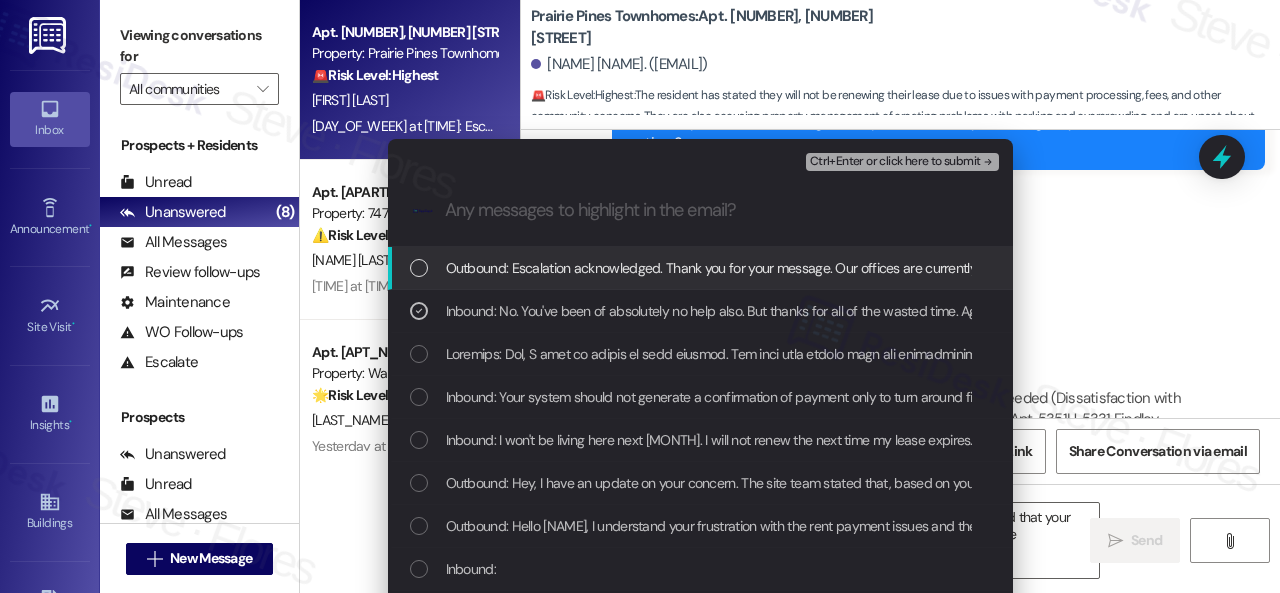 drag, startPoint x: 844, startPoint y: 161, endPoint x: 692, endPoint y: 311, distance: 213.55093 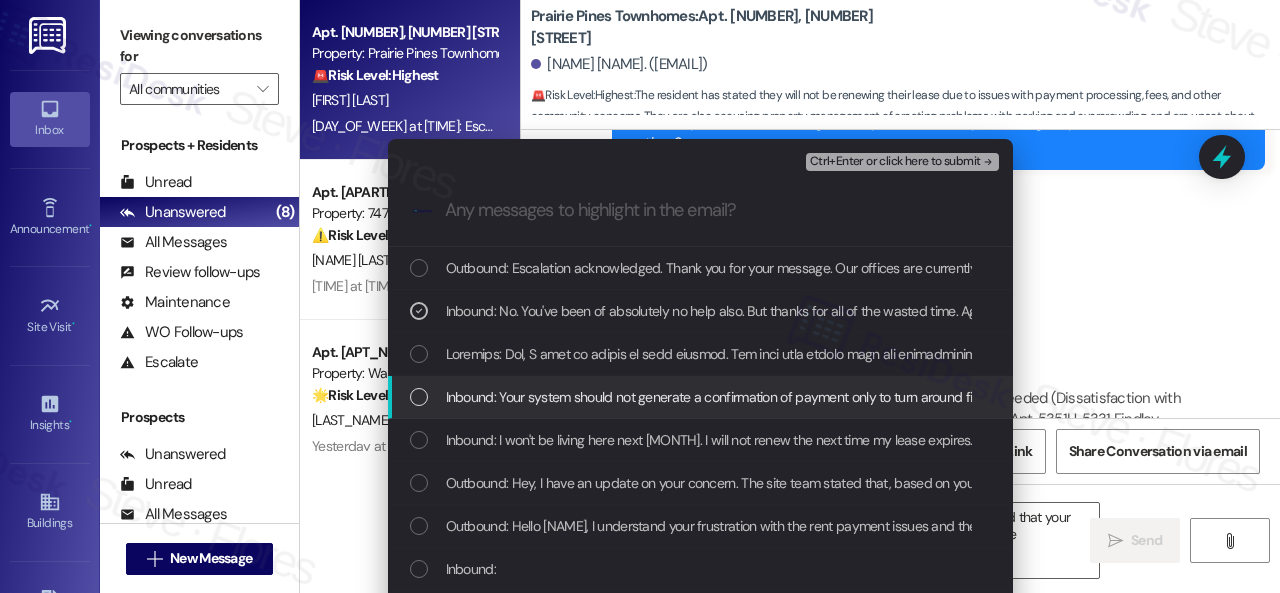 click on "Inbound: Your system should not generate a confirmation of payment only to turn around five days later and say oh we cannot find the account so no payment, you owe us $75. That is ridiculous.
The account has never changed. It's always been the same. The numbers are the same. For whatever reason your system can't find it. I turn around and pay with a debit card off the same exact account.
But yeah, go ahead and continue to charge me $75 for that.
Again, I will not be renewing my lease. You can also withhold all of your threatening emails about the pool and parking. I don't care to hear it. The property management created that problem of never having enough parking to begin with and by not having security cameras covering the pool. Those are not my problems they are yours. Don't send threatening emails about it to me.
Also, maybe try not to have five and six families living in a single unit.  Maybe then a lot of these issues will be ameliorated." at bounding box center (3215, 397) 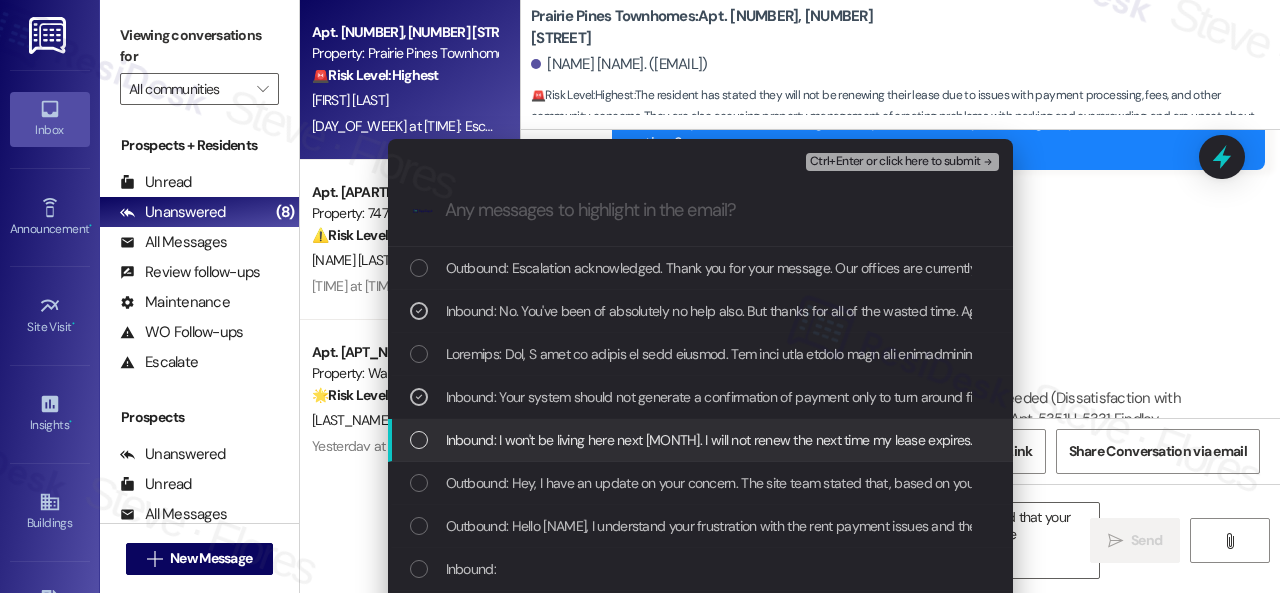 click on "Inbound: I won't be living here next August. I will not renew the next time my lease expires." at bounding box center (709, 440) 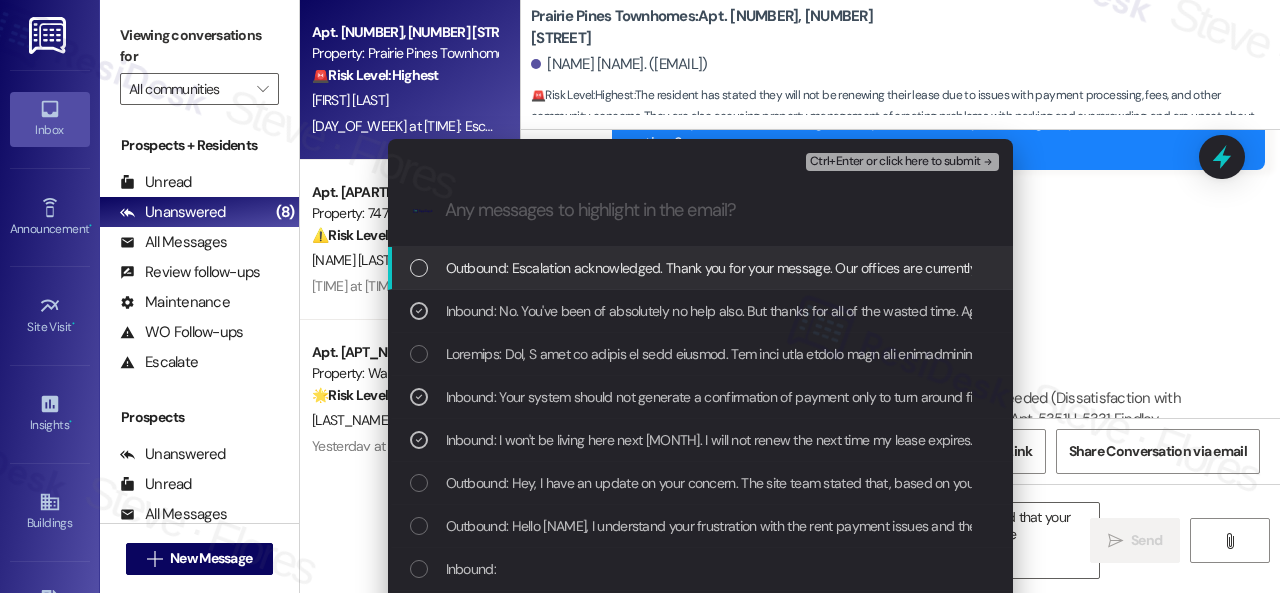 click on "Ctrl+Enter or click here to submit" at bounding box center [895, 162] 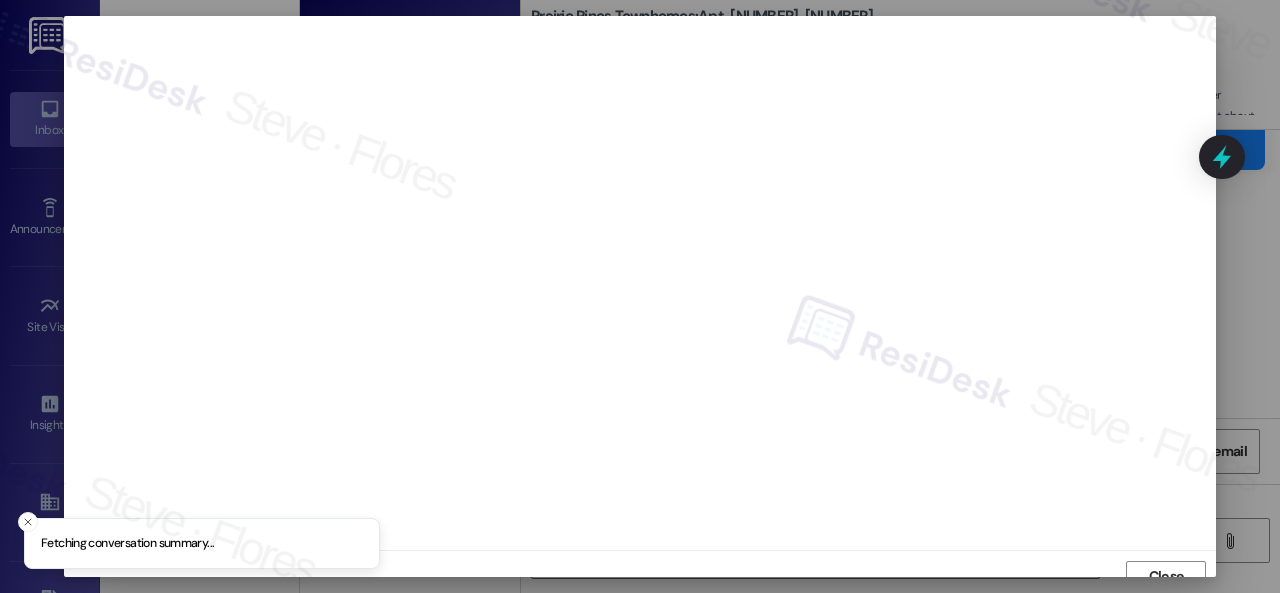 scroll, scrollTop: 15, scrollLeft: 0, axis: vertical 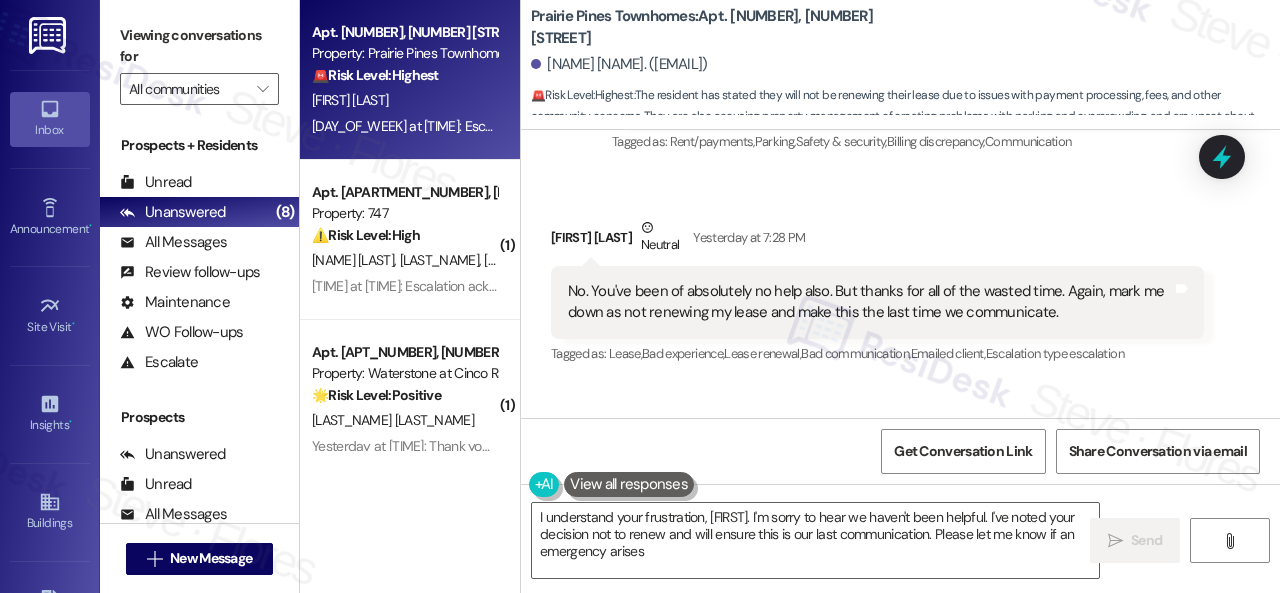 type on "I understand your frustration, Robert. I'm sorry to hear we haven't been helpful. I've noted your decision not to renew and will ensure this is our last communication. Please let me know if an emergency arises." 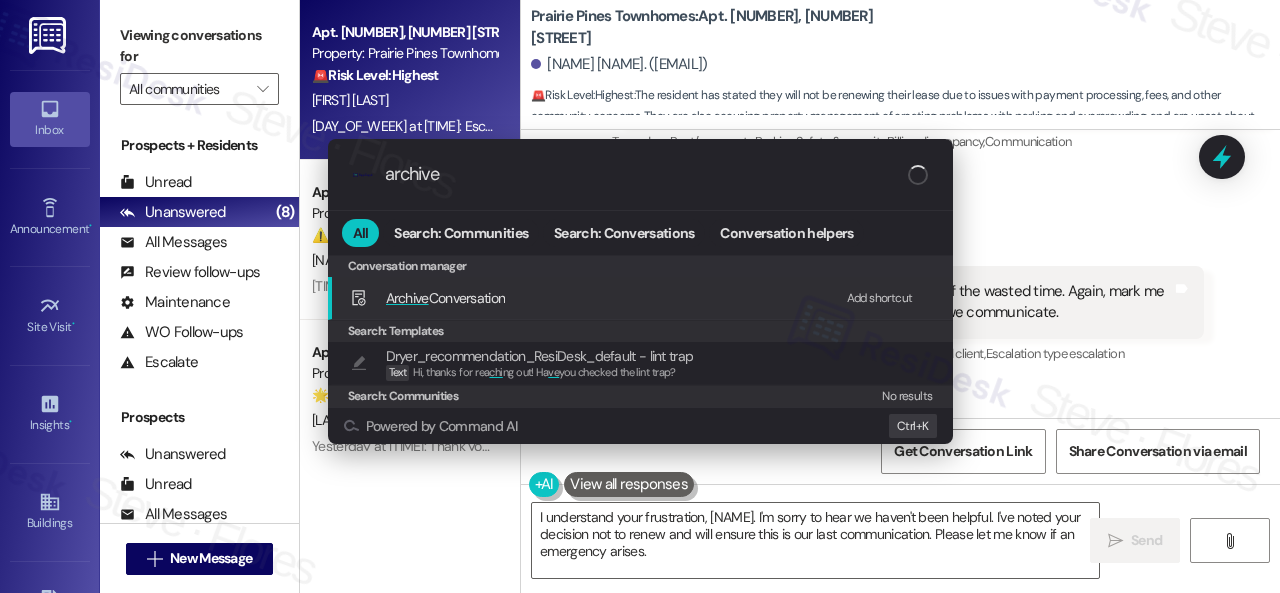 type on "archive" 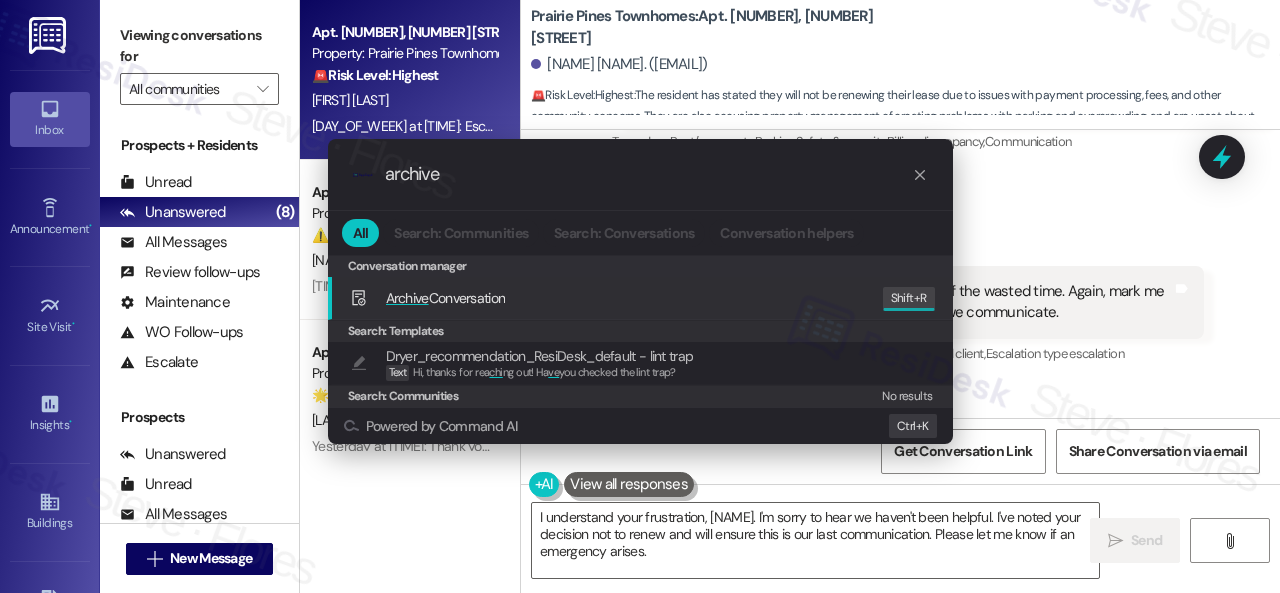 click on "Archive  Conversation" at bounding box center (446, 298) 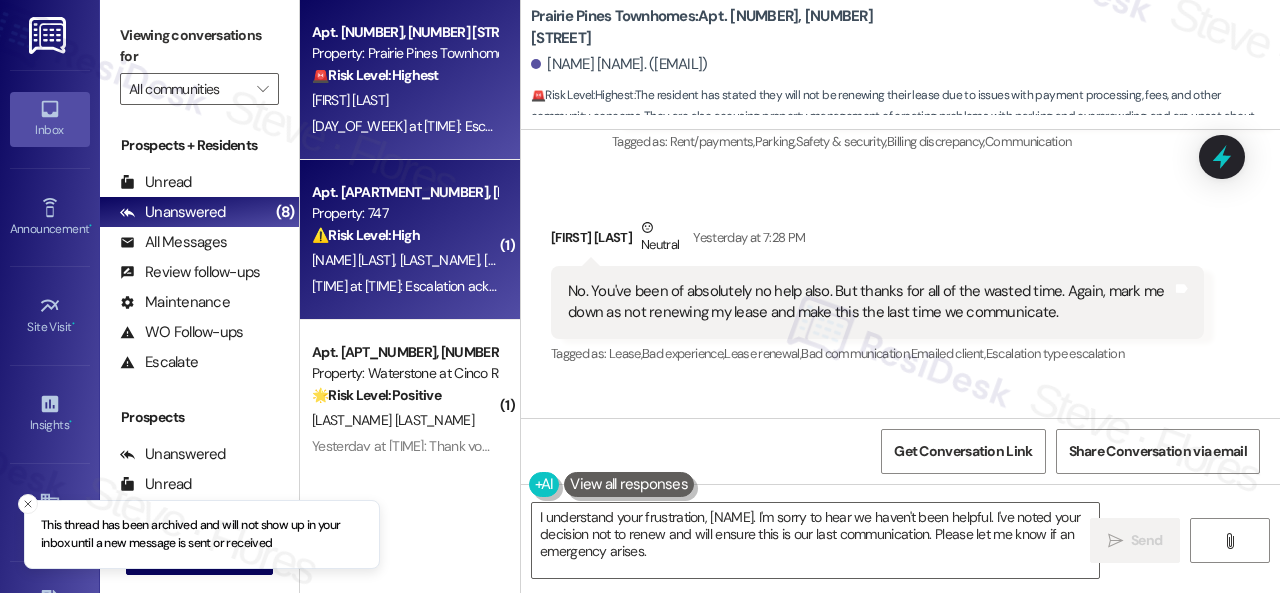 click on "⚠️  Risk Level:  High The resident reports that the washer door is broken and not locking properly, requiring them to hold it closed and unplug the machine. This poses a potential safety hazard and appliance damage risk, requiring urgent maintenance." at bounding box center (404, 235) 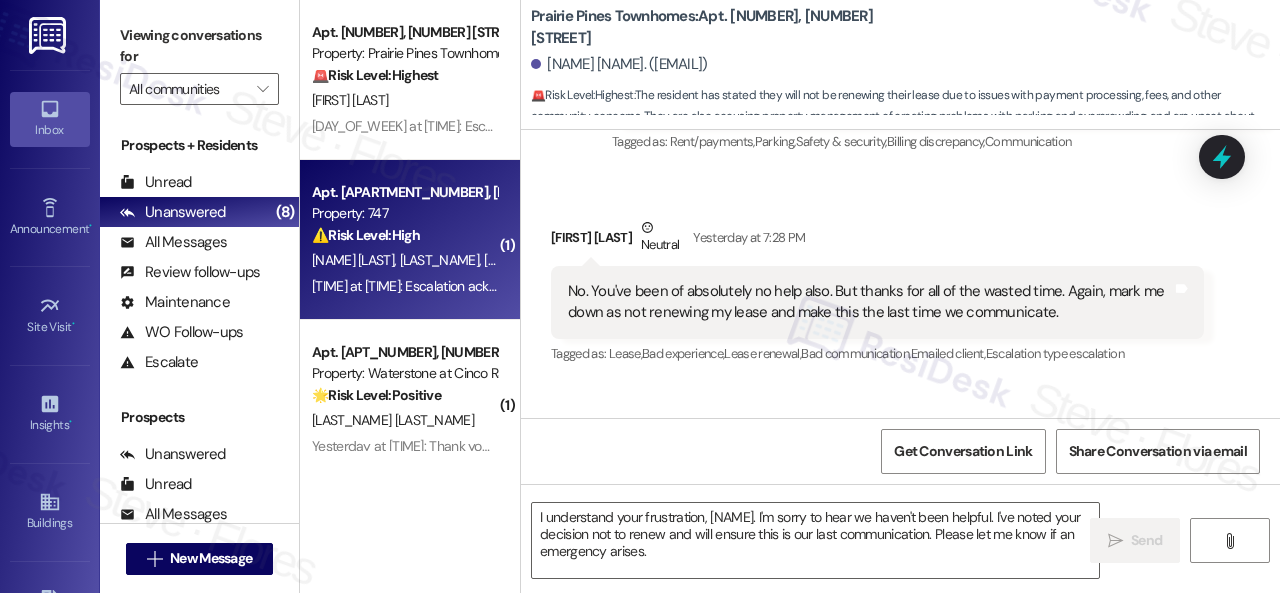 type on "Fetching suggested responses. Please feel free to read through the conversation in the meantime." 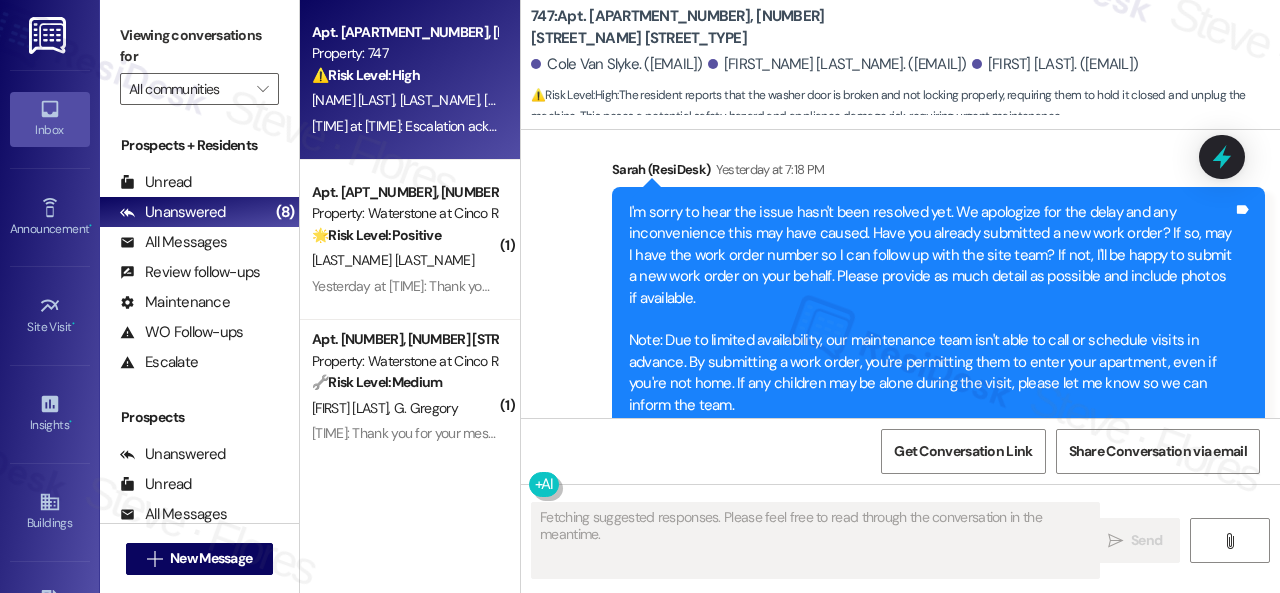 scroll, scrollTop: 8506, scrollLeft: 0, axis: vertical 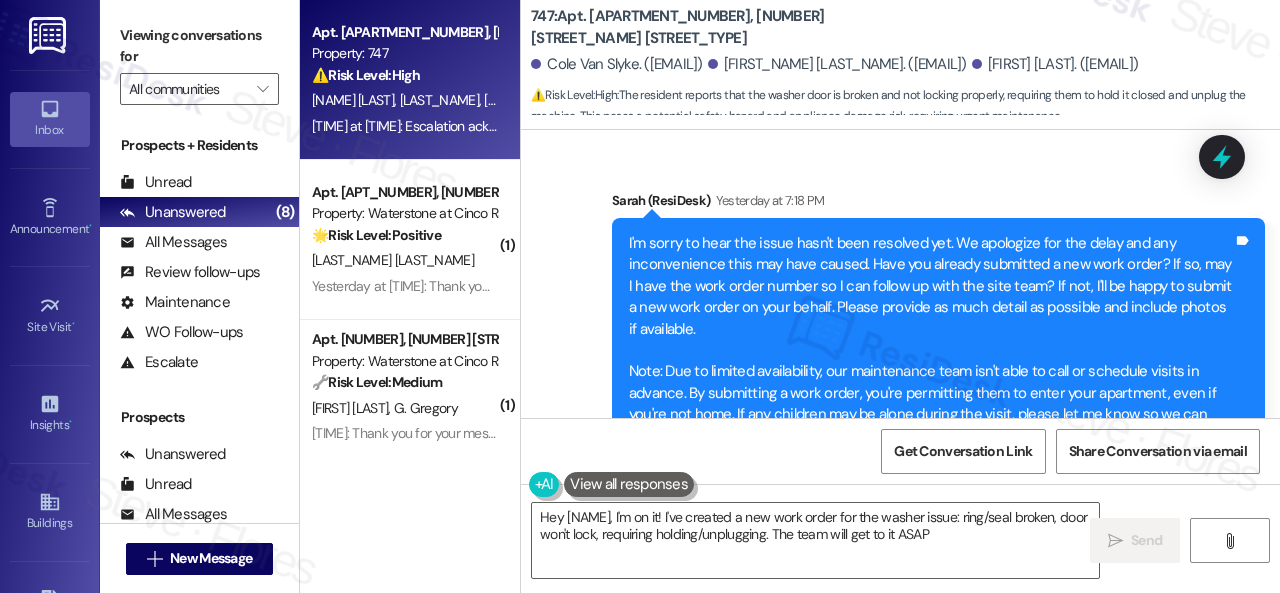 type on "Hey {{first_name}}, I'm on it! I've created a new work order for the washer issue: ring/seal broken, door won't lock, requiring holding/unplugging. The team will get to it ASAP!" 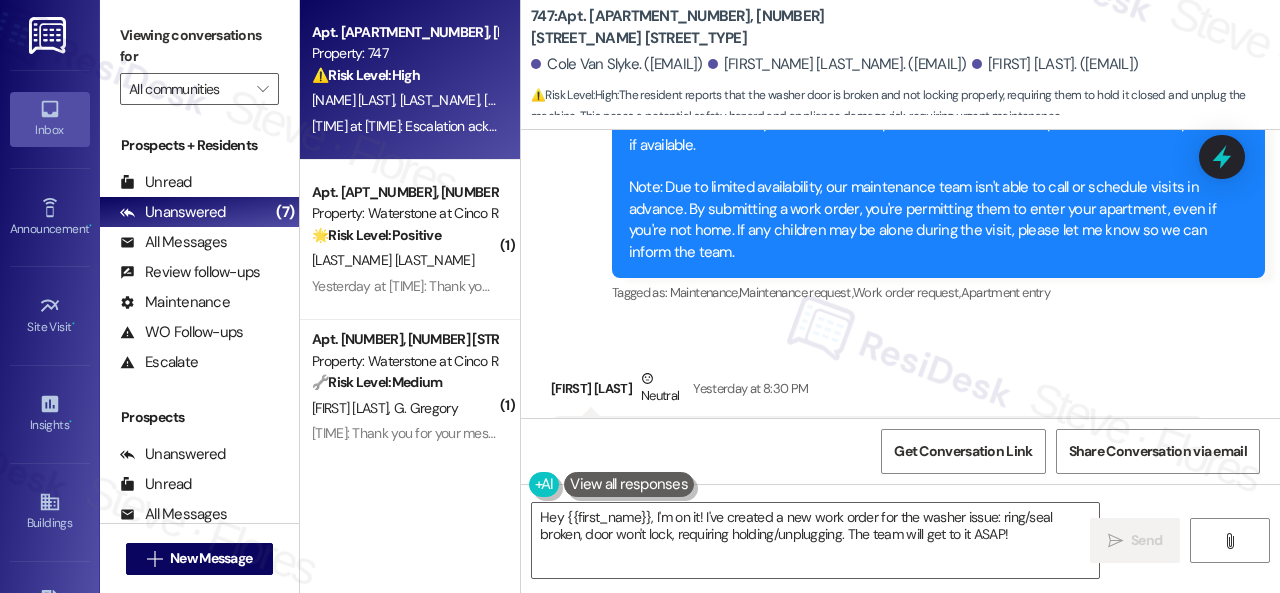 scroll, scrollTop: 8787, scrollLeft: 0, axis: vertical 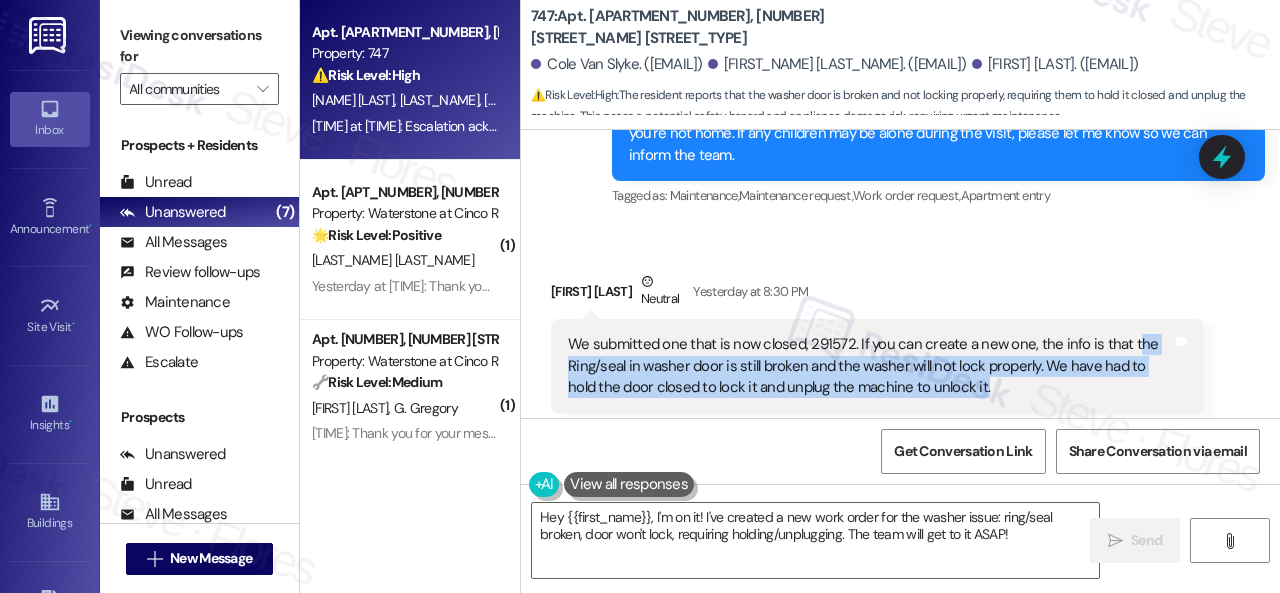 drag, startPoint x: 1125, startPoint y: 322, endPoint x: 1125, endPoint y: 361, distance: 39 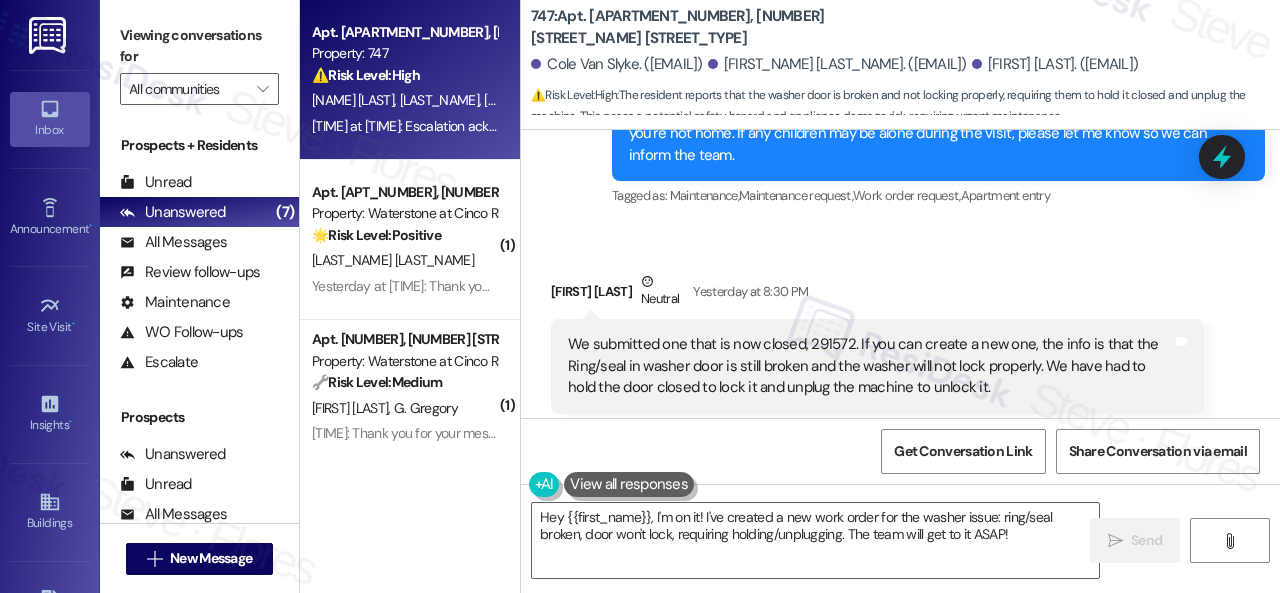 click on "Received via SMS Thomas Meador   Neutral Yesterday at 8:30 PM We submitted one that is now closed, 291572. If you can create a new one, the info is that the Ring/seal in washer door is still broken and the washer will not lock properly. We have had to hold the door closed to lock it and unplug the machine to unlock it. Tags and notes Tagged as:   Maintenance request Click to highlight conversations about Maintenance request" at bounding box center (877, 357) 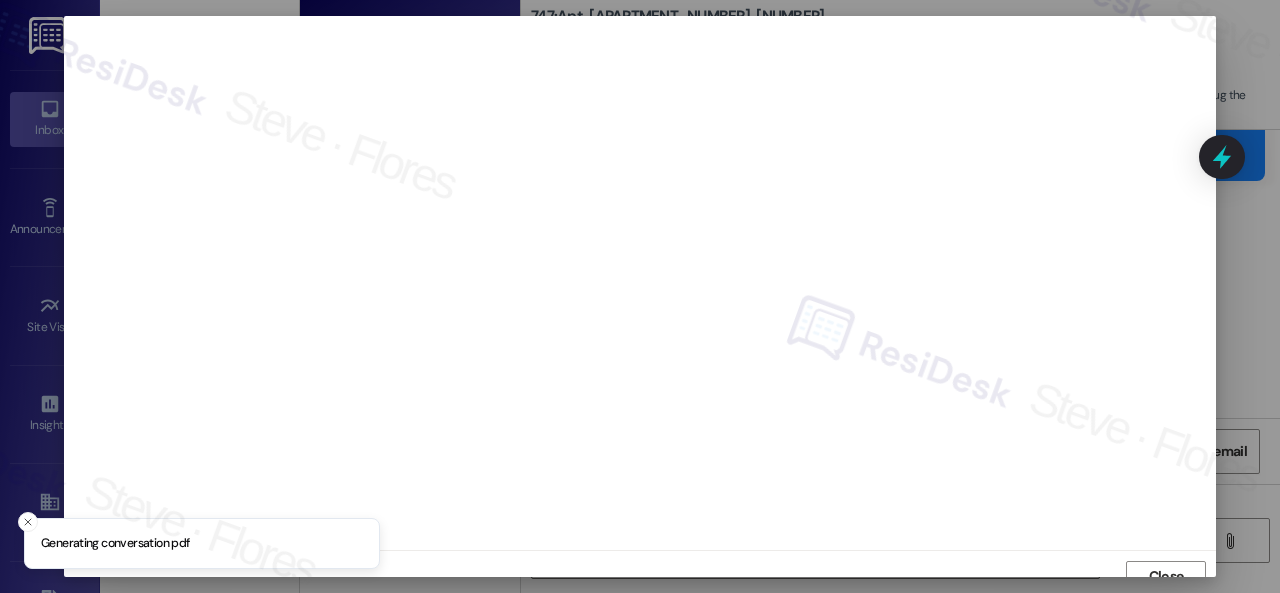 scroll, scrollTop: 15, scrollLeft: 0, axis: vertical 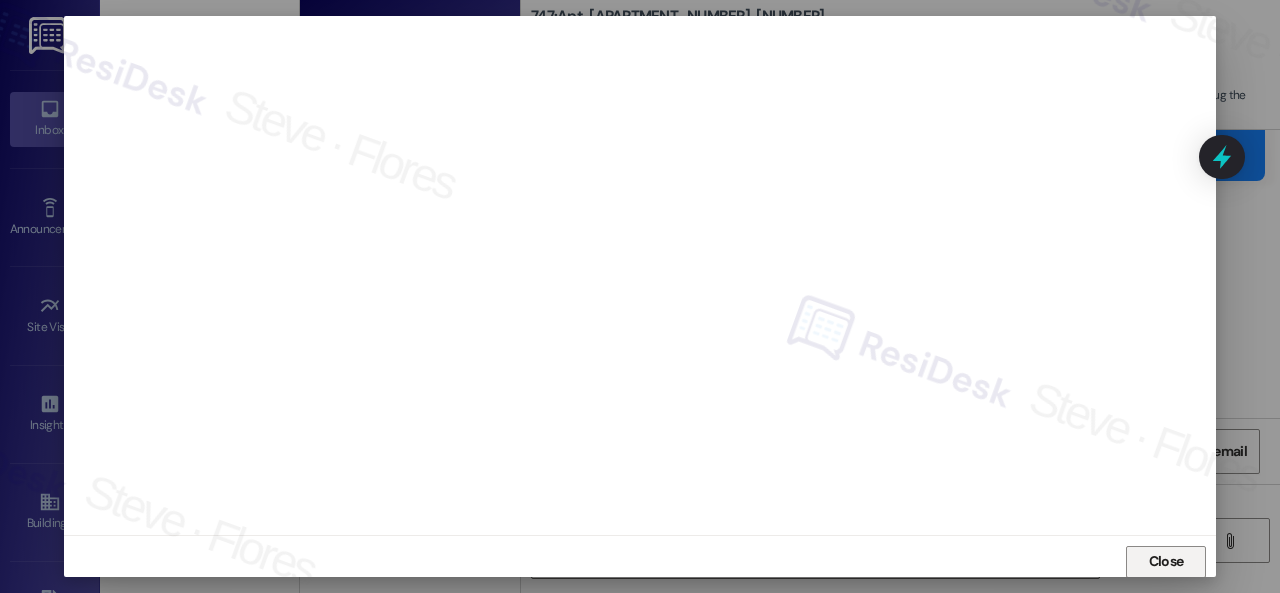 click on "Close" at bounding box center (1166, 562) 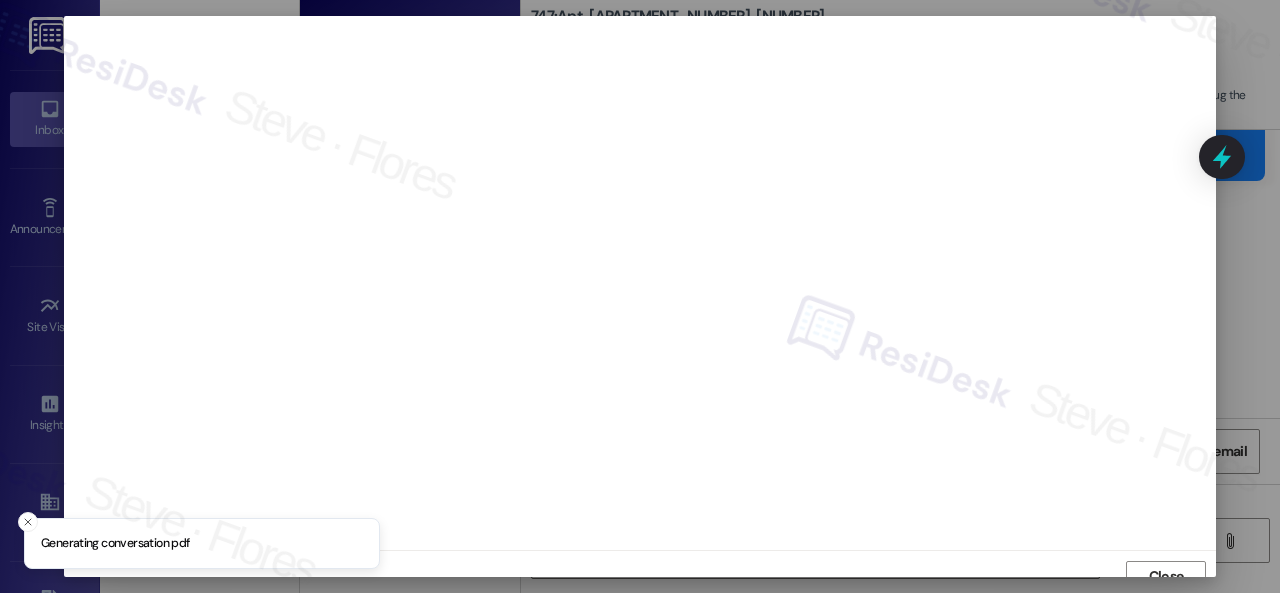 scroll, scrollTop: 15, scrollLeft: 0, axis: vertical 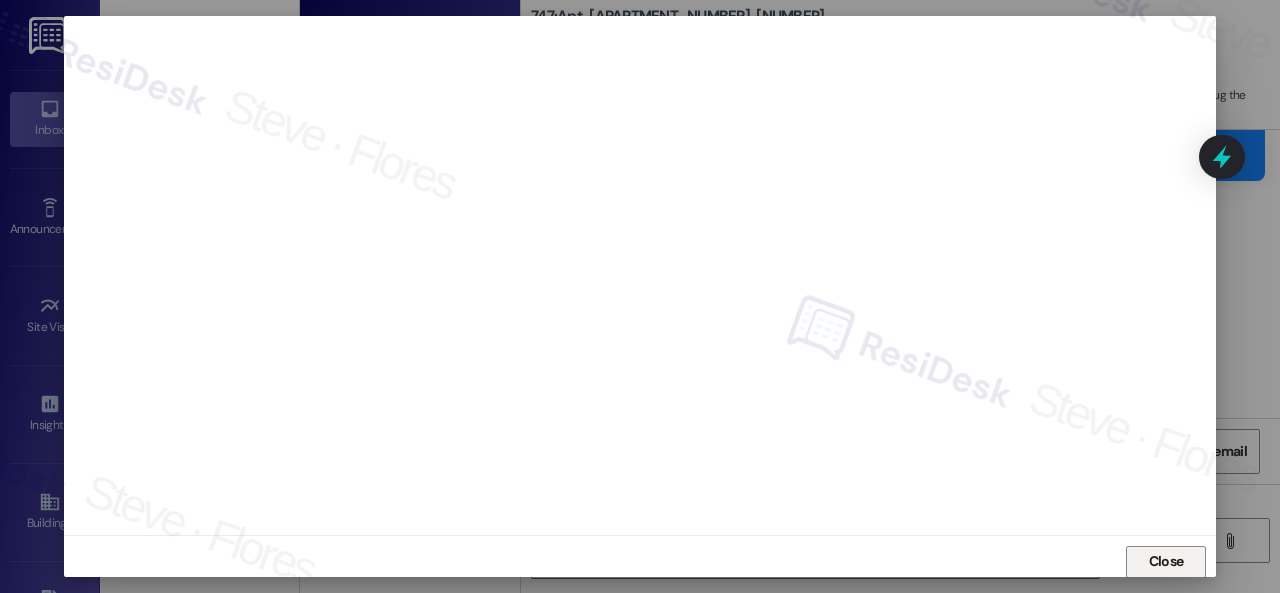 click on "Close" at bounding box center (1166, 561) 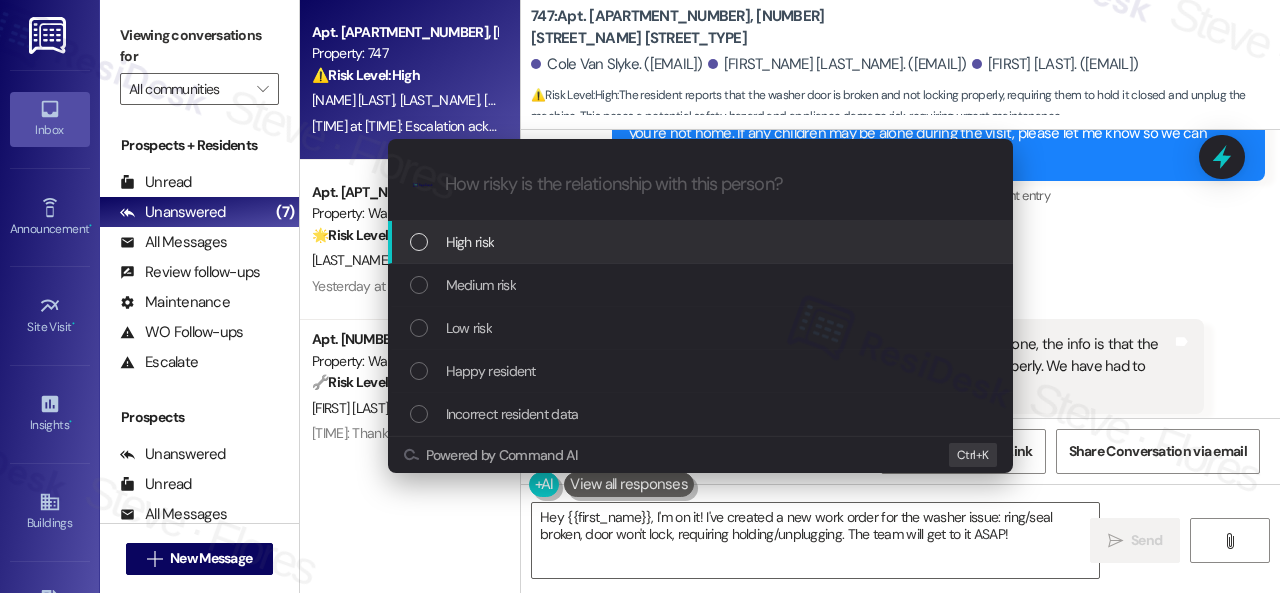 click on "High risk" at bounding box center (470, 242) 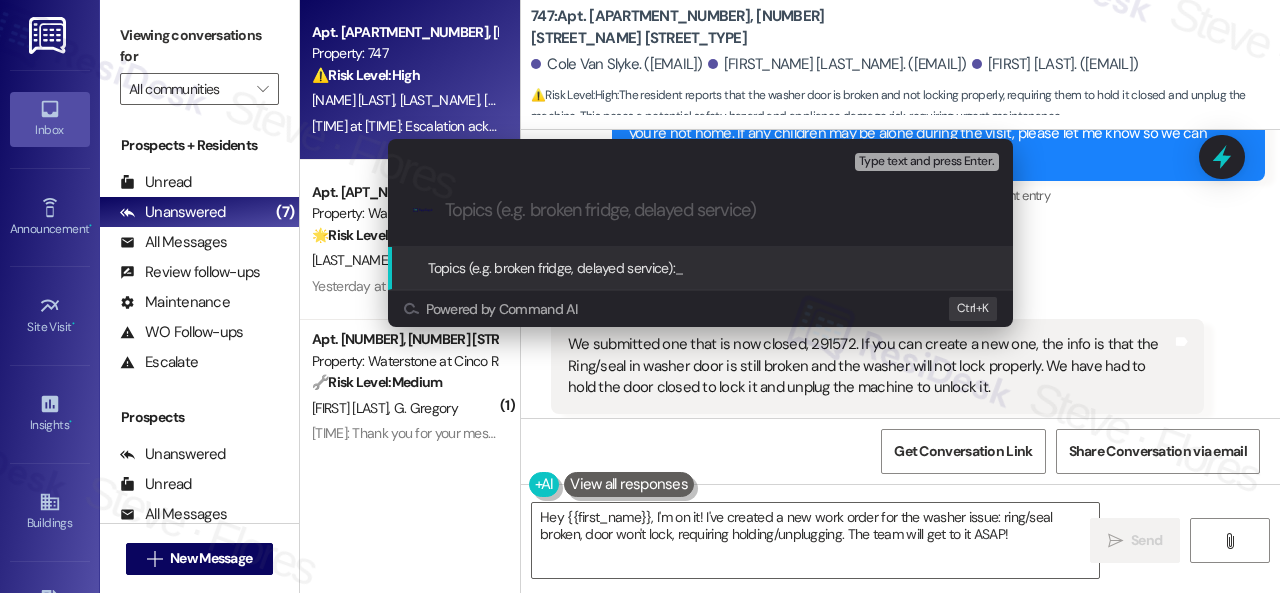 click at bounding box center (716, 210) 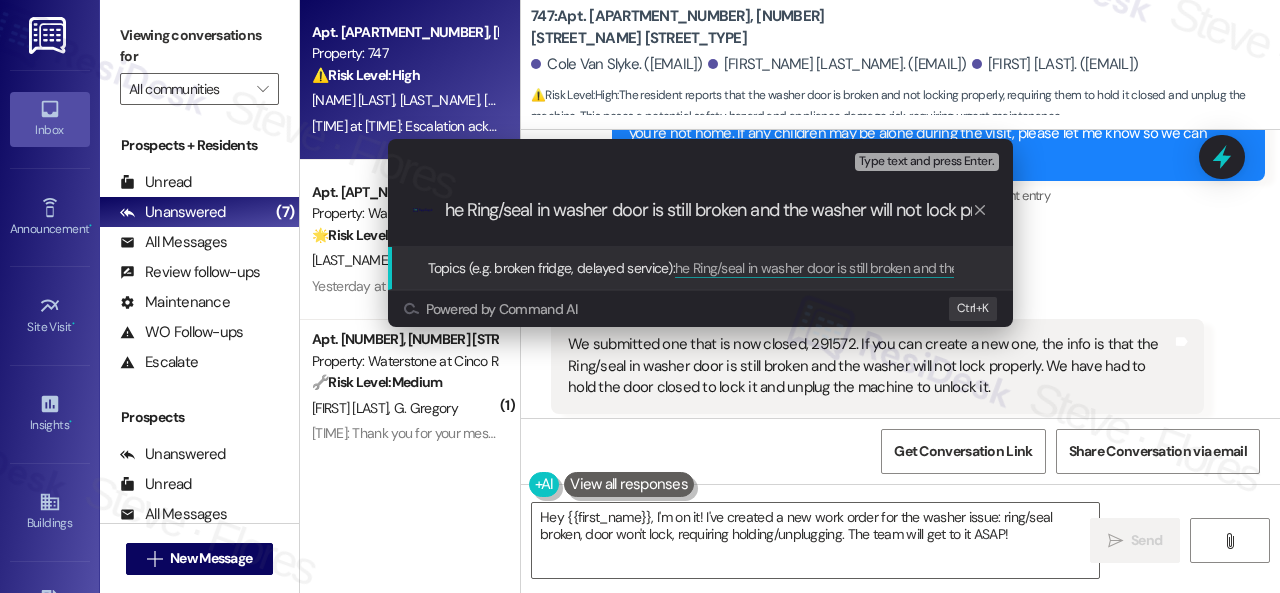 scroll, scrollTop: 0, scrollLeft: 686, axis: horizontal 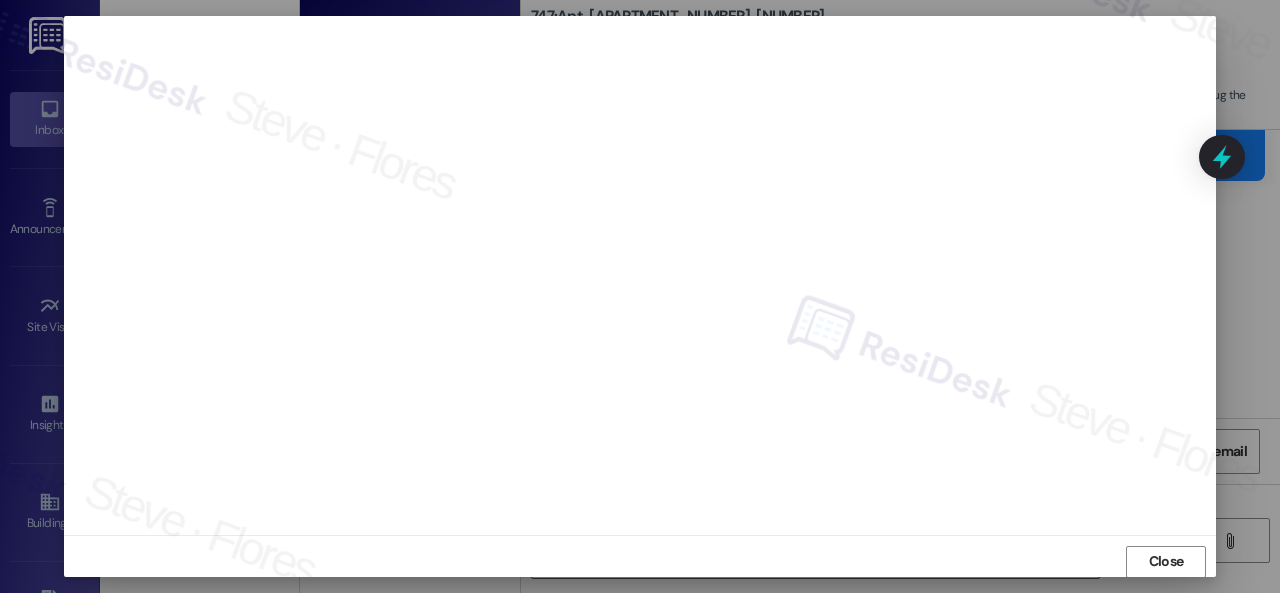 click on "Close" at bounding box center (1166, 561) 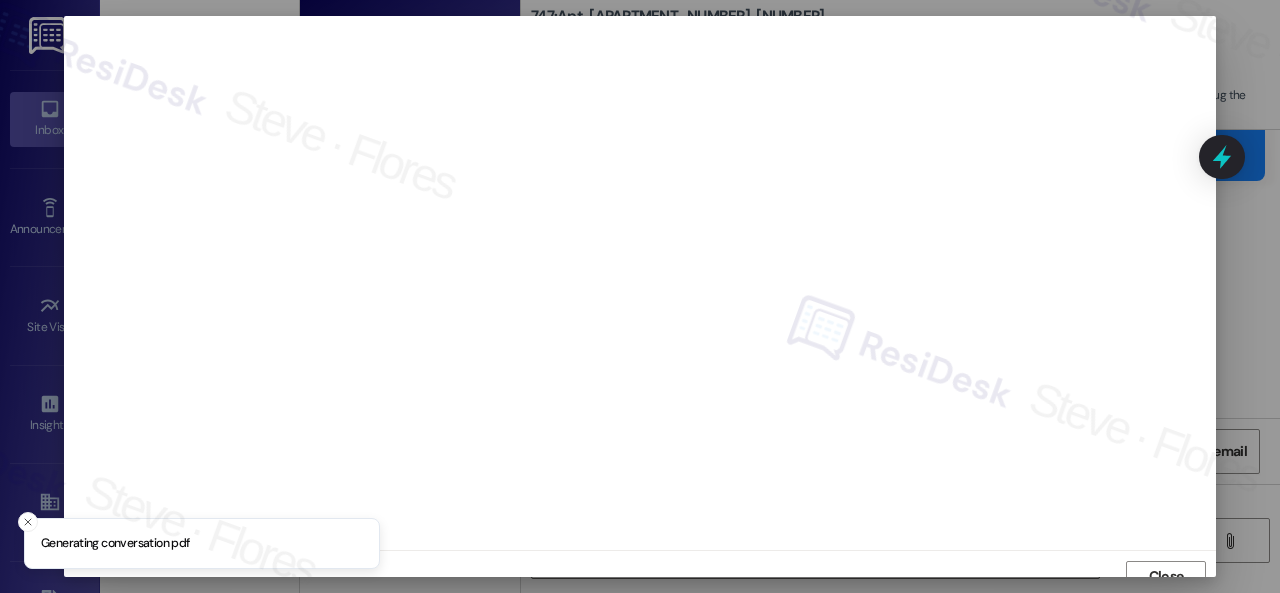 scroll, scrollTop: 15, scrollLeft: 0, axis: vertical 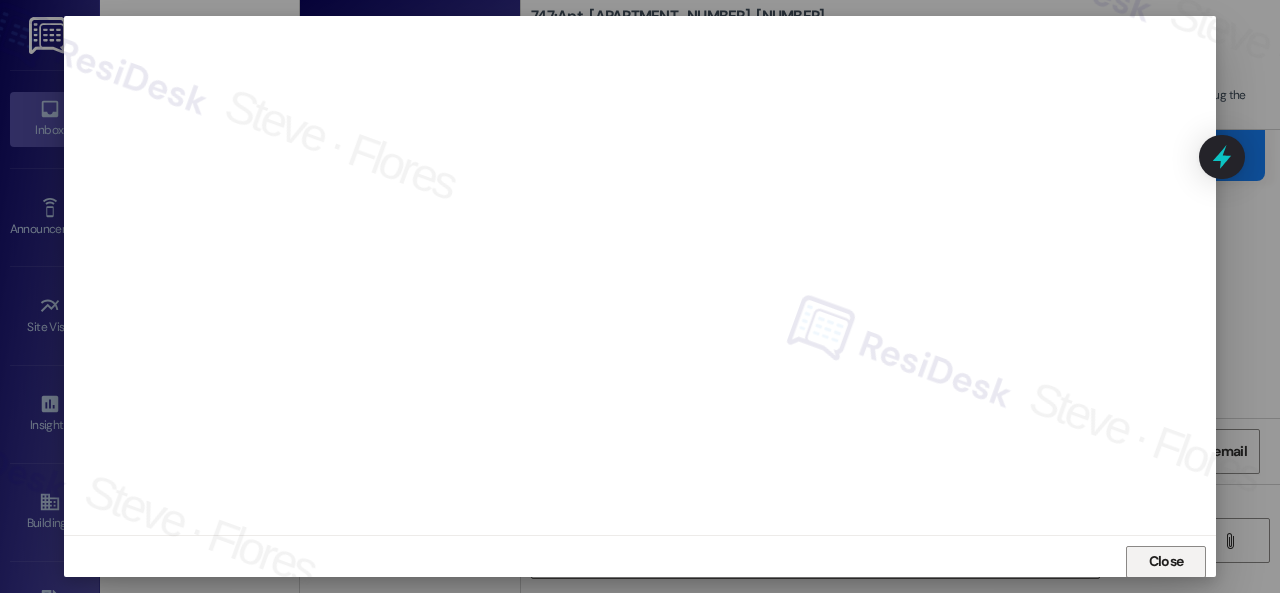 click on "Close" at bounding box center [1166, 561] 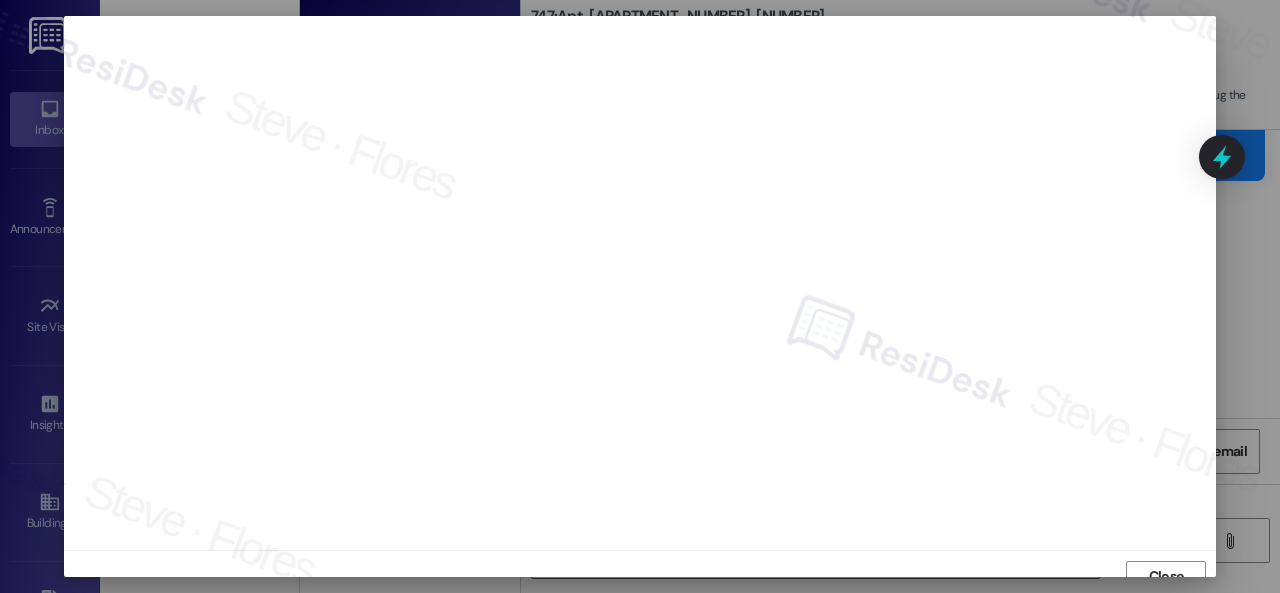 scroll, scrollTop: 15, scrollLeft: 0, axis: vertical 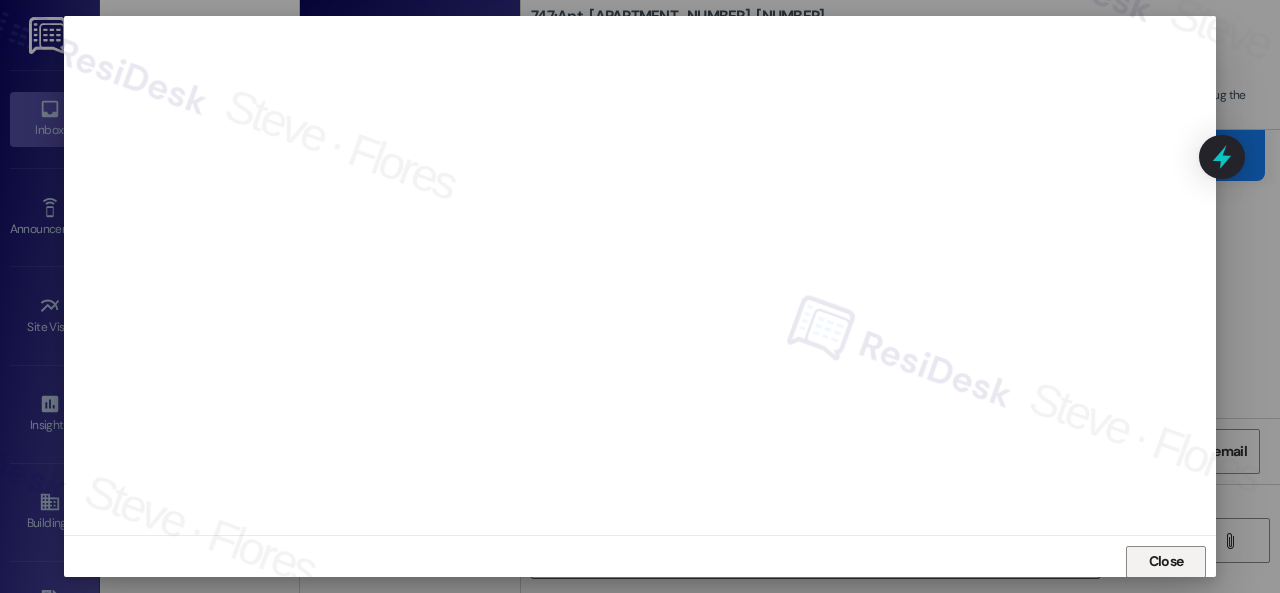 click on "Close" at bounding box center (1166, 561) 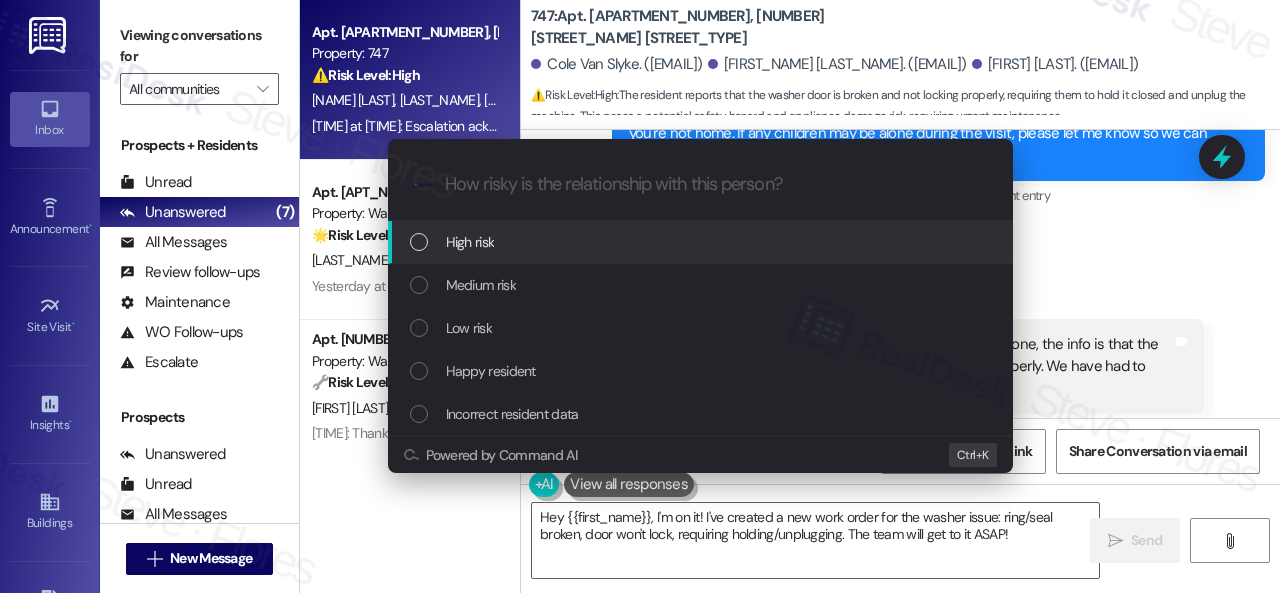 click on "High risk" at bounding box center [470, 242] 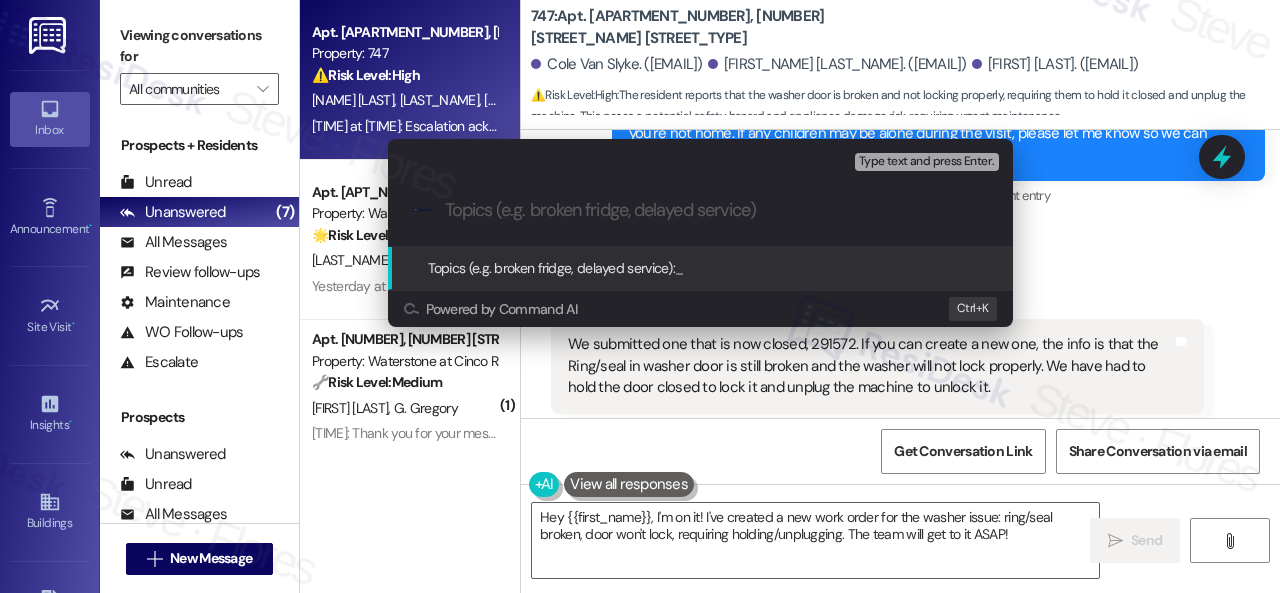 paste on "Work Order filed by ResiDesk 292586" 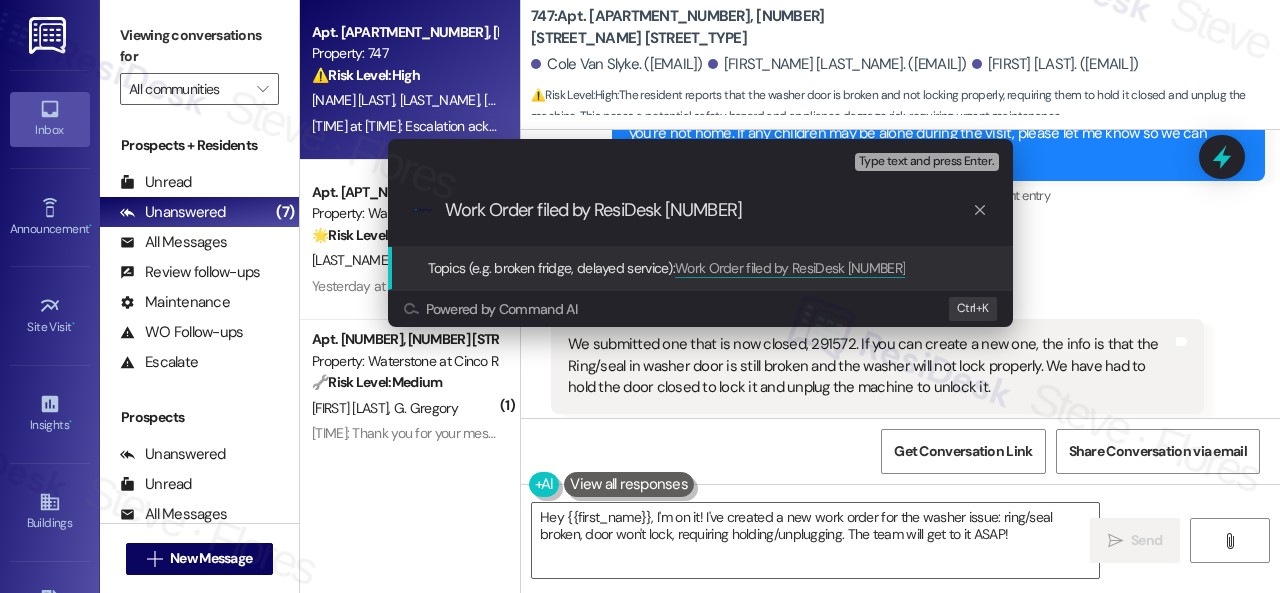 type 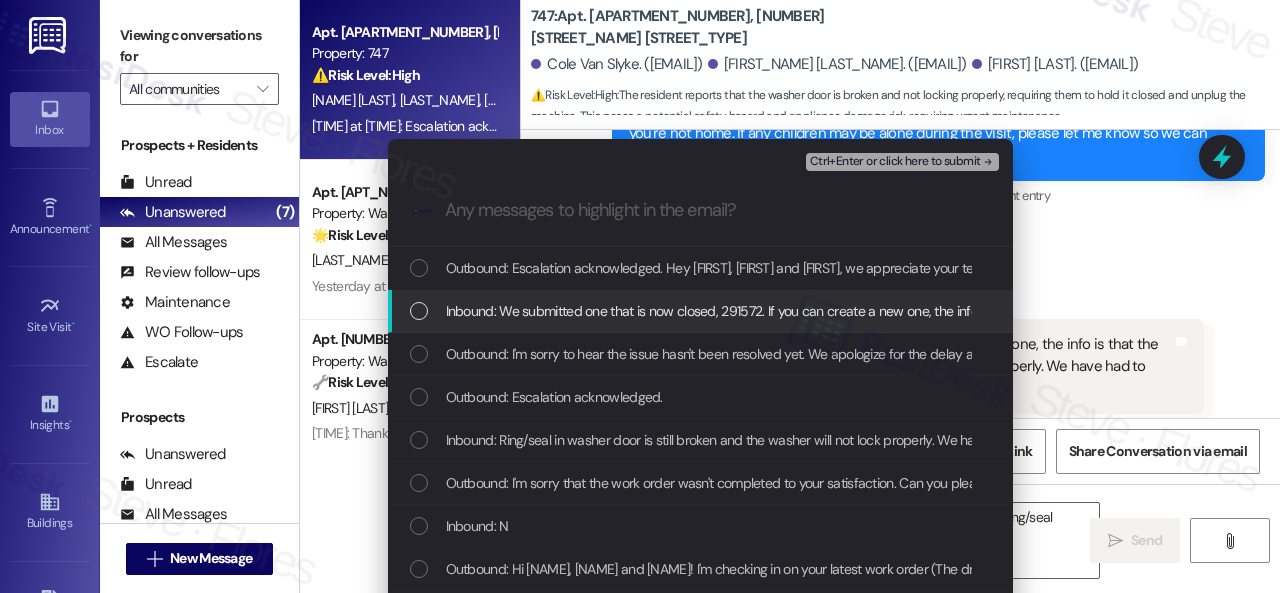 click on "Inbound: We submitted one that is now closed, 291572. If you can create a new one, the info is that the Ring/seal in washer door is still broken and the washer will not lock properly. We have had to hold the door closed to lock it and unplug the machine to unlock it." at bounding box center (1203, 311) 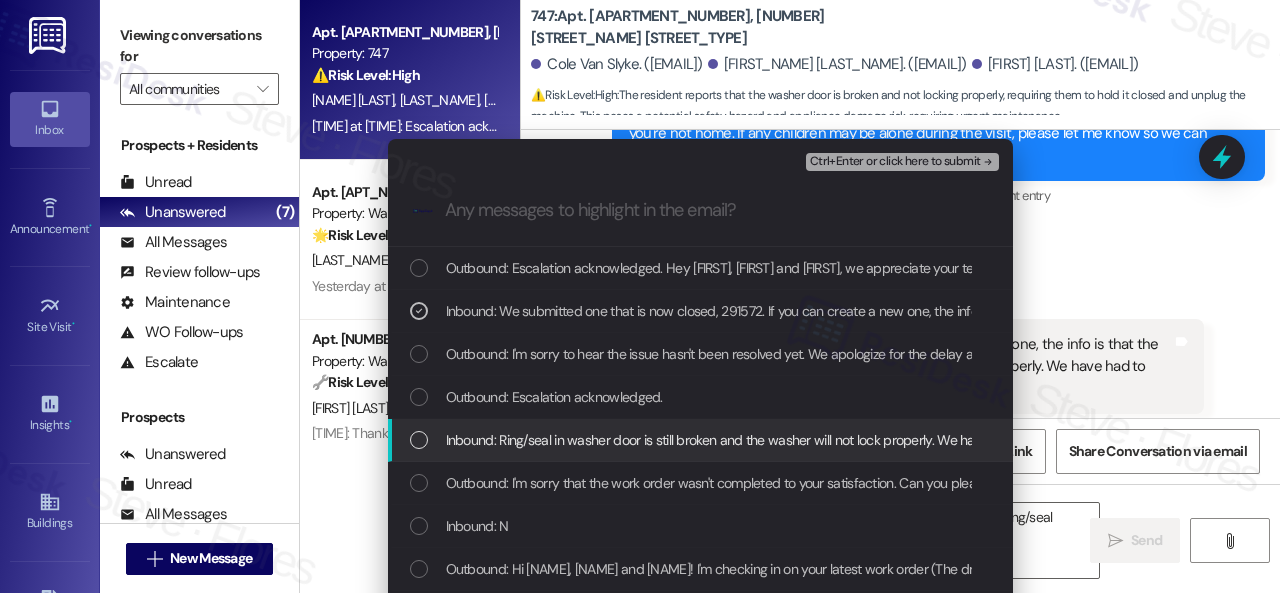 click on "Inbound: Ring/seal in washer door is still broken and the washer will not lock properly. We have had to hold the door closed to lock it and unplug the machine to unlock it." at bounding box center (932, 440) 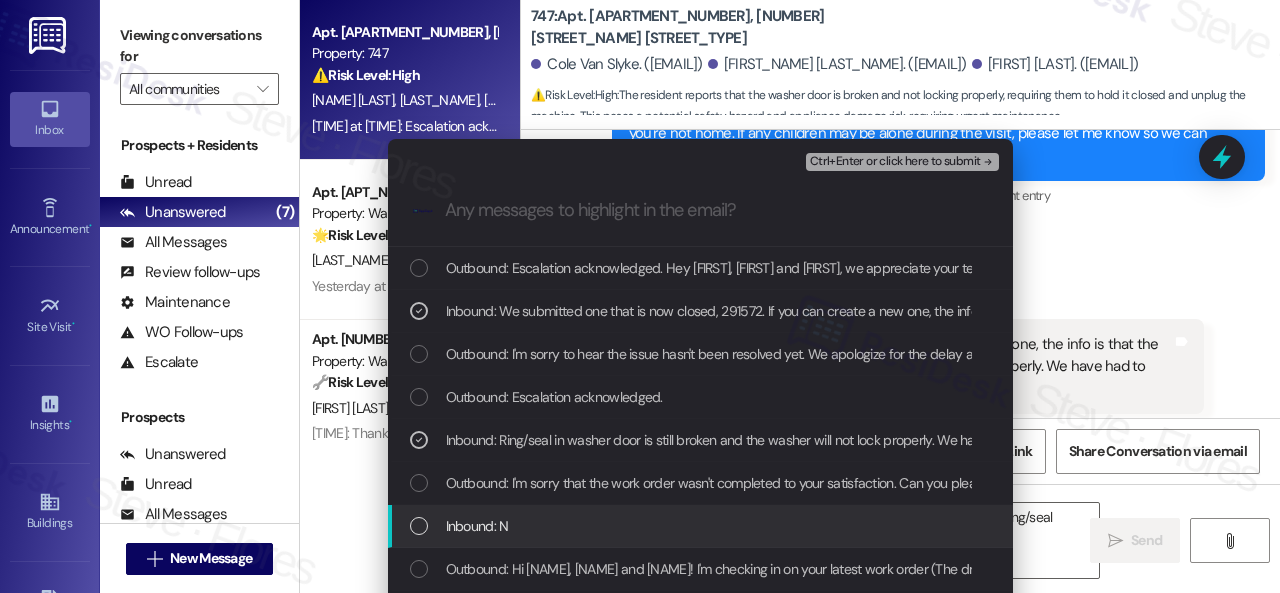 click on "Inbound: N" at bounding box center [477, 526] 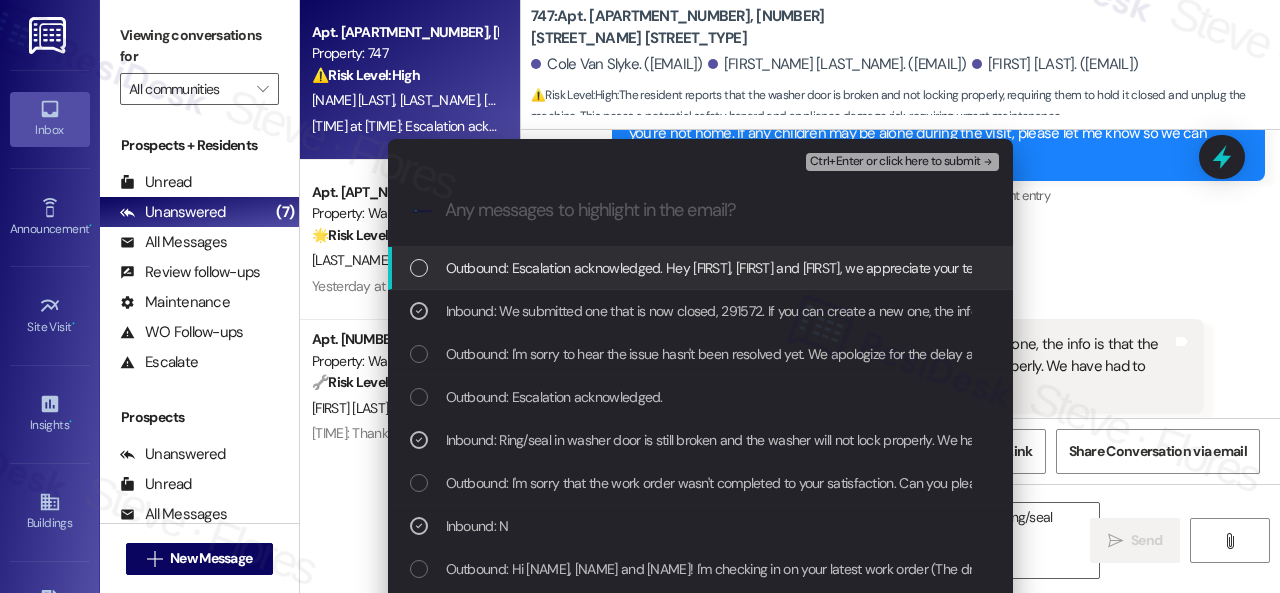 click on "Ctrl+Enter or click here to submit" at bounding box center [895, 162] 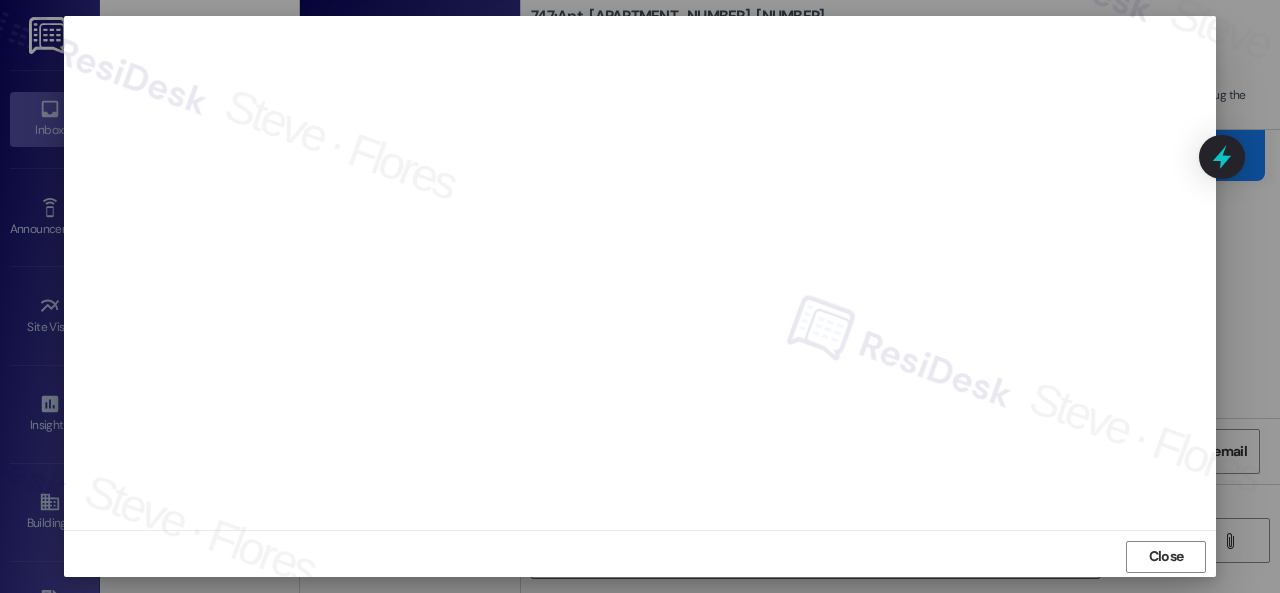 scroll, scrollTop: 25, scrollLeft: 0, axis: vertical 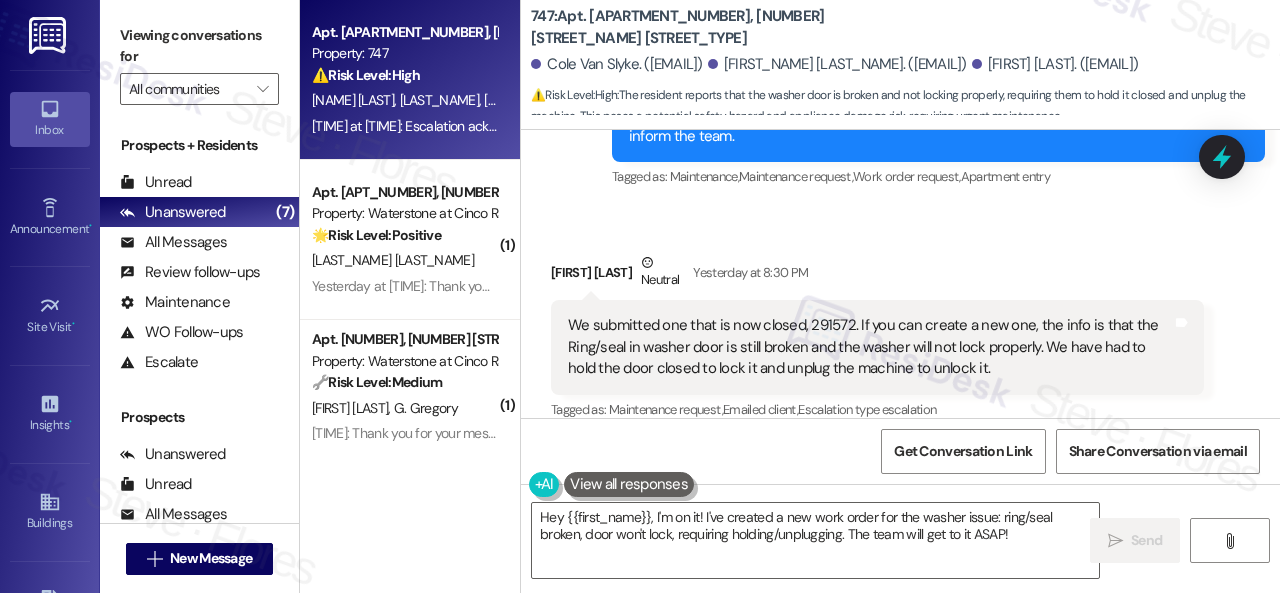 click on "Received via SMS Thomas Meador   Neutral Yesterday at 8:30 PM We submitted one that is now closed, 291572. If you can create a new one, the info is that the Ring/seal in washer door is still broken and the washer will not lock properly. We have had to hold the door closed to lock it and unplug the machine to unlock it. Tags and notes Tagged as:   Maintenance request ,  Click to highlight conversations about Maintenance request Emailed client ,  Click to highlight conversations about Emailed client Escalation type escalation Click to highlight conversations about Escalation type escalation" at bounding box center (900, 323) 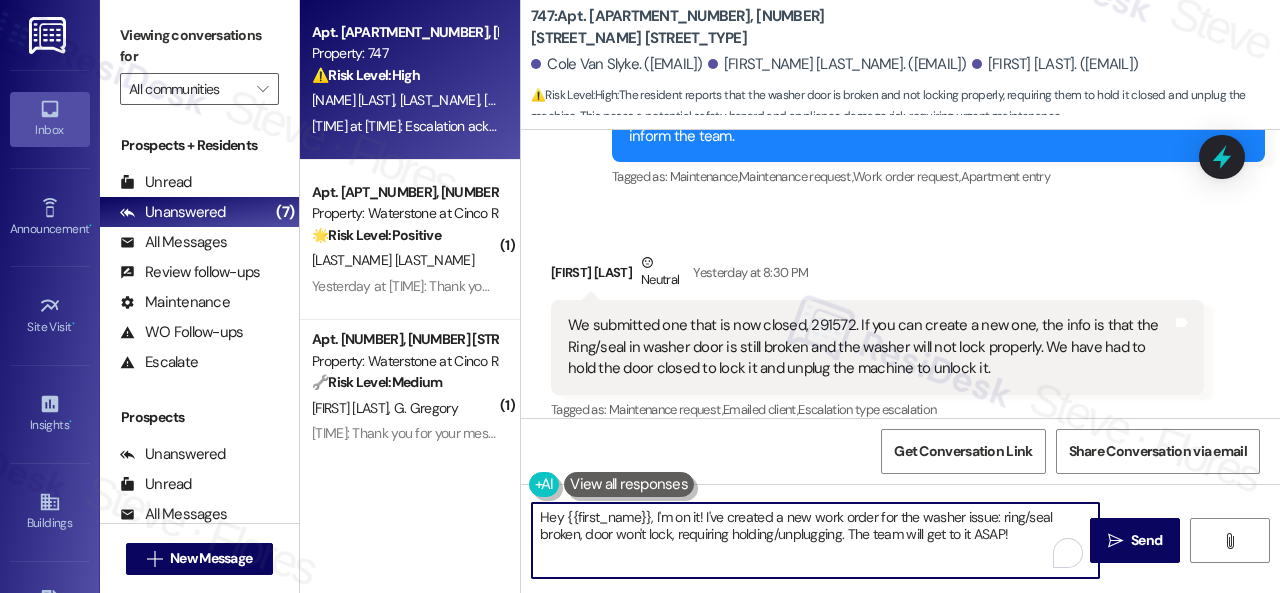 drag, startPoint x: 1027, startPoint y: 543, endPoint x: 566, endPoint y: 520, distance: 461.5734 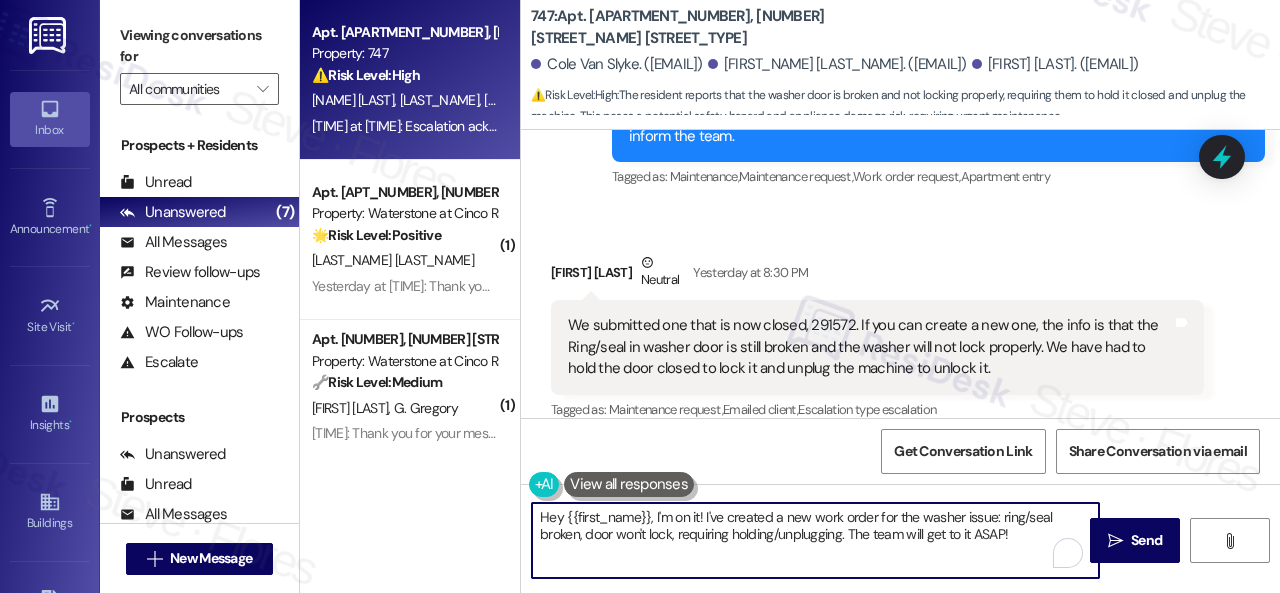 paste on "Thank you. I've submitted a work order on your behalf and notified the site team. Please let me know if you have an update or need anything else." 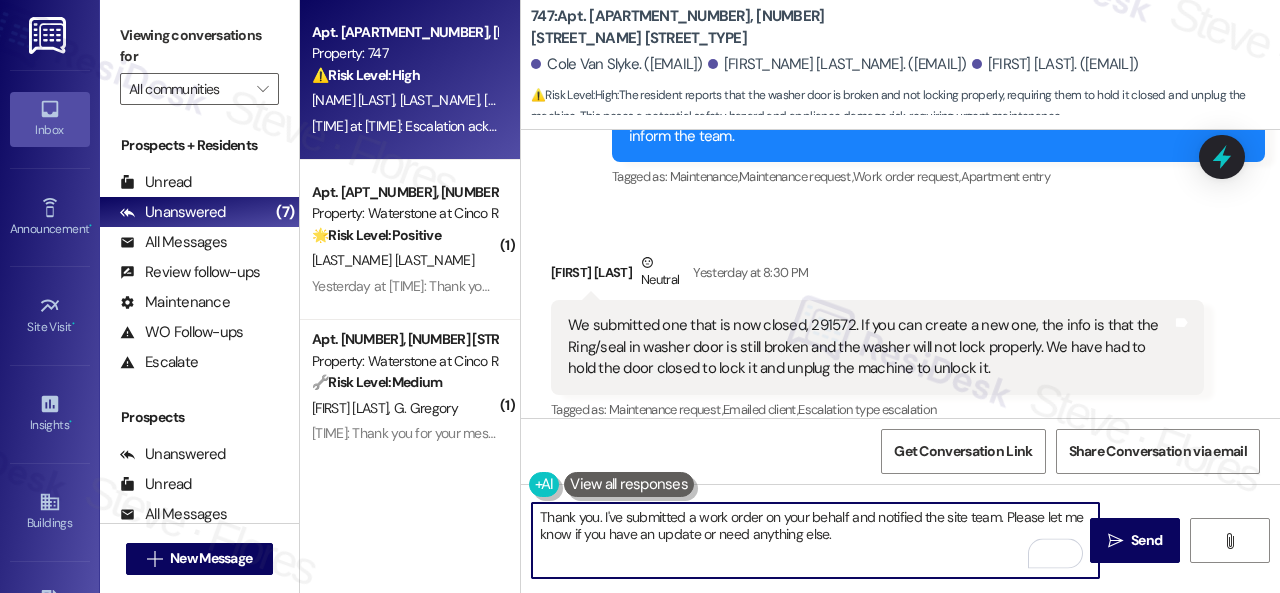 click on "Thank you. I've submitted a work order on your behalf and notified the site team. Please let me know if you have an update or need anything else." at bounding box center (815, 540) 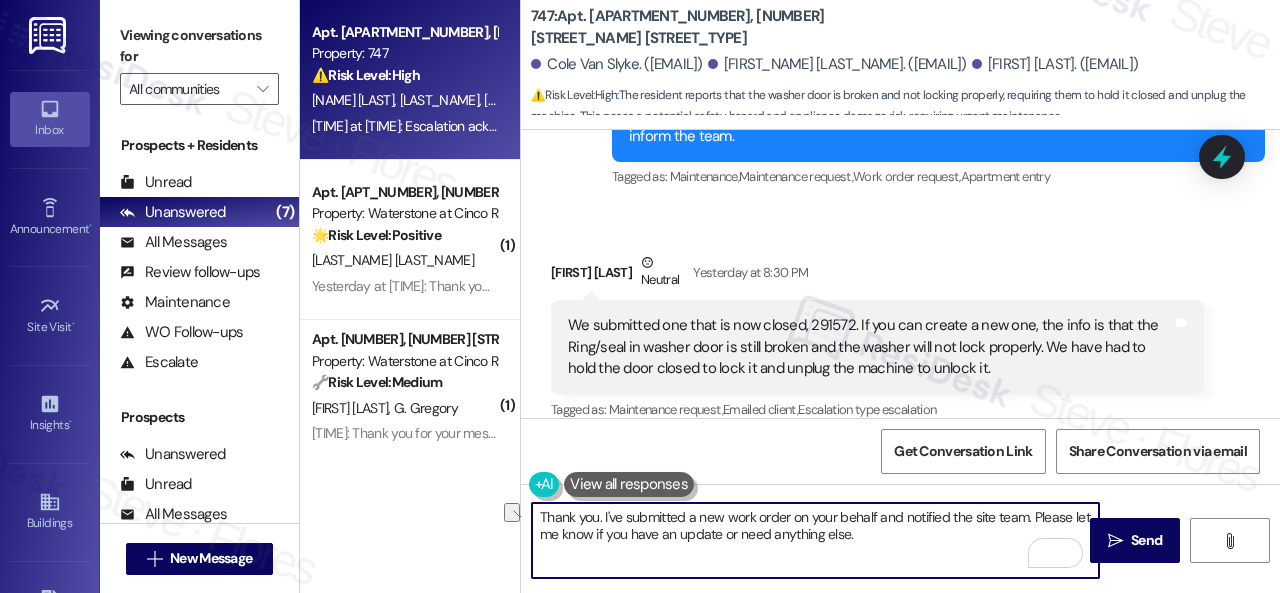 drag, startPoint x: 604, startPoint y: 514, endPoint x: 494, endPoint y: 515, distance: 110.00455 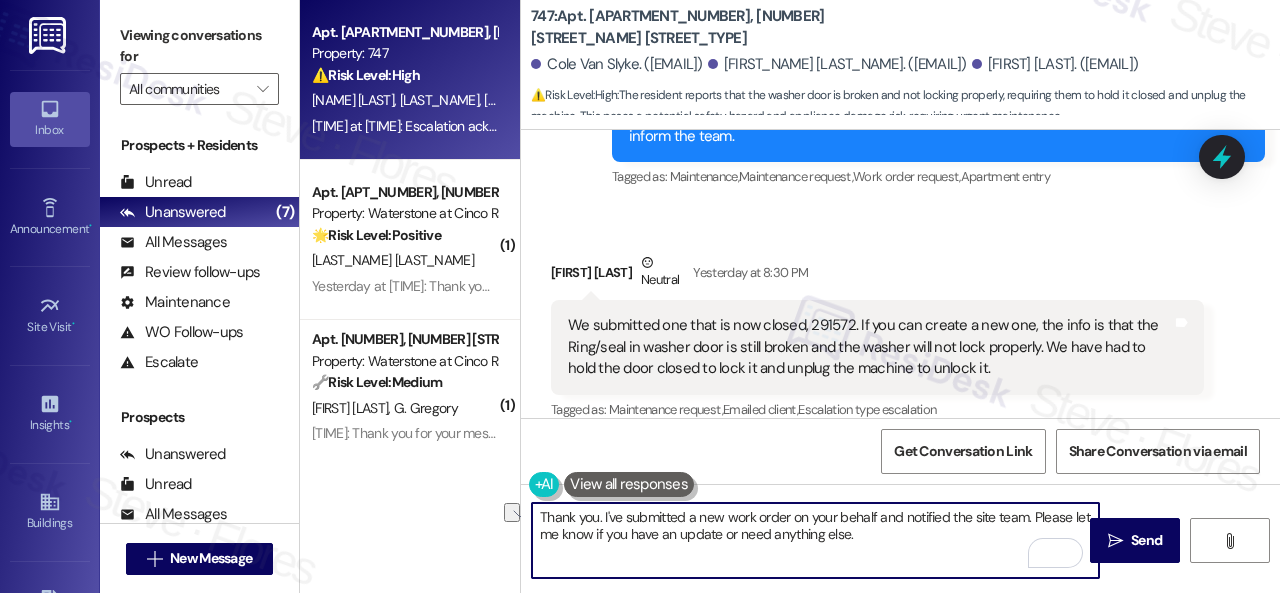click on "Apt. 4817, 4800 Skyline Dr Property: The Boulevard 🔧  Risk Level:  Medium The resident explains the reason for non-compliance with the pest control visit, citing recent family deaths and internet issues. While the situation is sensitive, the request is for better communication in the future, not an immediate emergency or policy violation. The resident indicates willingness to pay the fee. This is a non-urgent communication issue. D. Frank-Branham G. Branham 12:25 PM: Hi Garry, I'm so sorry to hear about your losses. I understand the pest control visit was difficult. We apologize for any inconvenience caused. I'll forward your concern to the site team for further review. Let me know if you need anything else. Thank you. 12:25 PM: Hi Garry, I'm so sorry to hear about your losses. I understand the pest control visit was difficult. We apologize for any inconvenience caused. I'll forward your concern to the site team for further review. Let me know if you need anything else. Thank you. ( 1 ) ⚠️ High ⚠️" at bounding box center (790, 296) 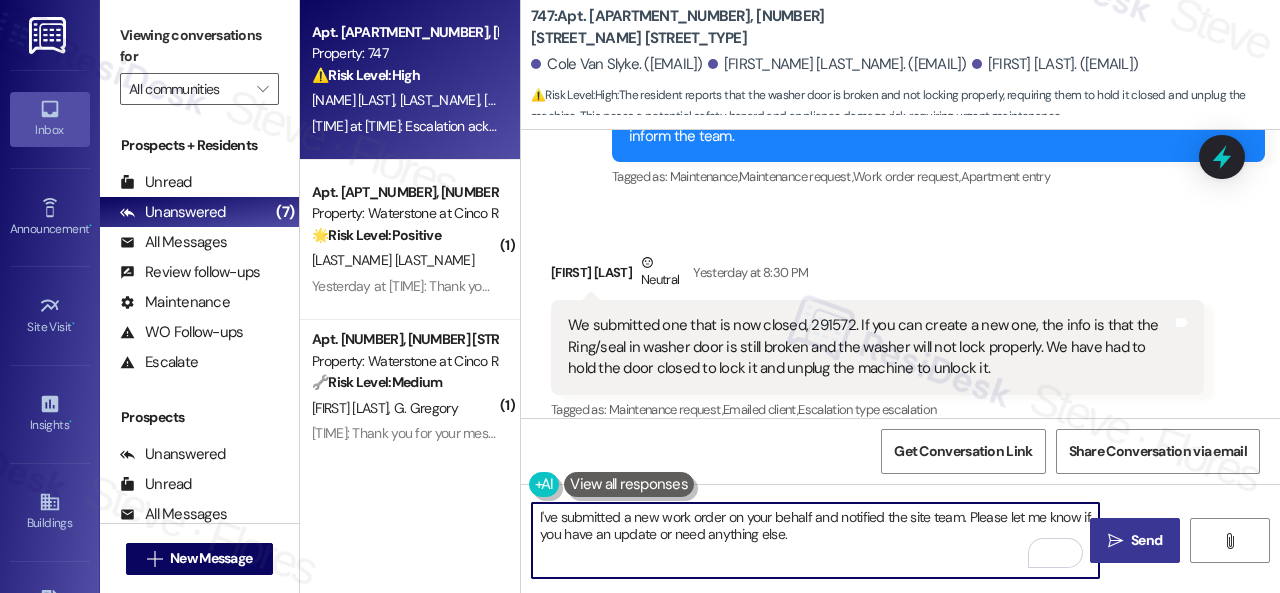 type on "I've submitted a new work order on your behalf and notified the site team. Please let me know if you have an update or need anything else." 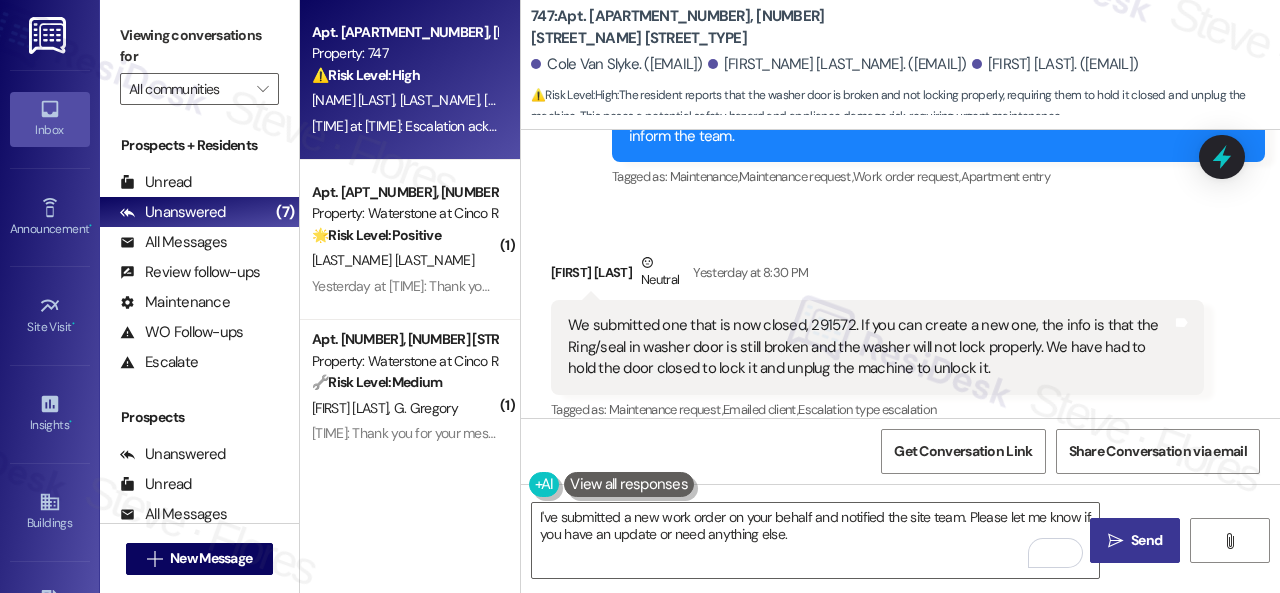 click on "Send" at bounding box center [1146, 540] 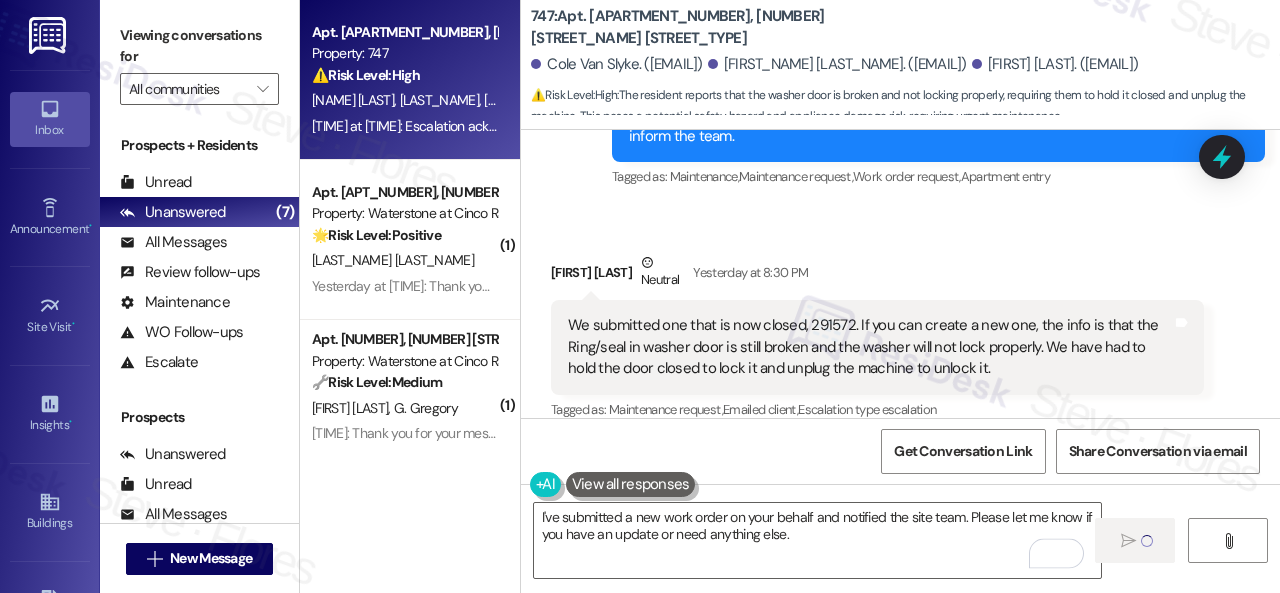 type 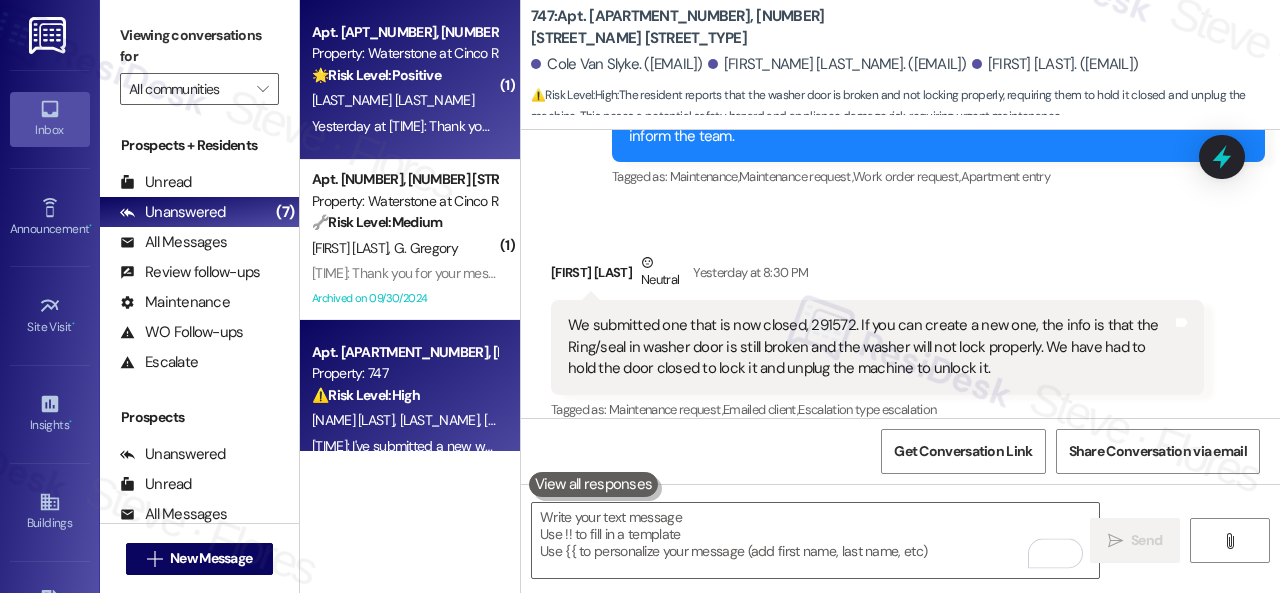 click on "Yesterday at 8:03 PM: Thank you for your message. Our offices are currently closed, but we will contact you when we resume operations. For emergencies, please contact your emergency number 844-900-3642 Option 3. Yesterday at 8:03 PM: Thank you for your message. Our offices are currently closed, but we will contact you when we resume operations. For emergencies, please contact your emergency number 844-900-3642 Option 3." at bounding box center [927, 126] 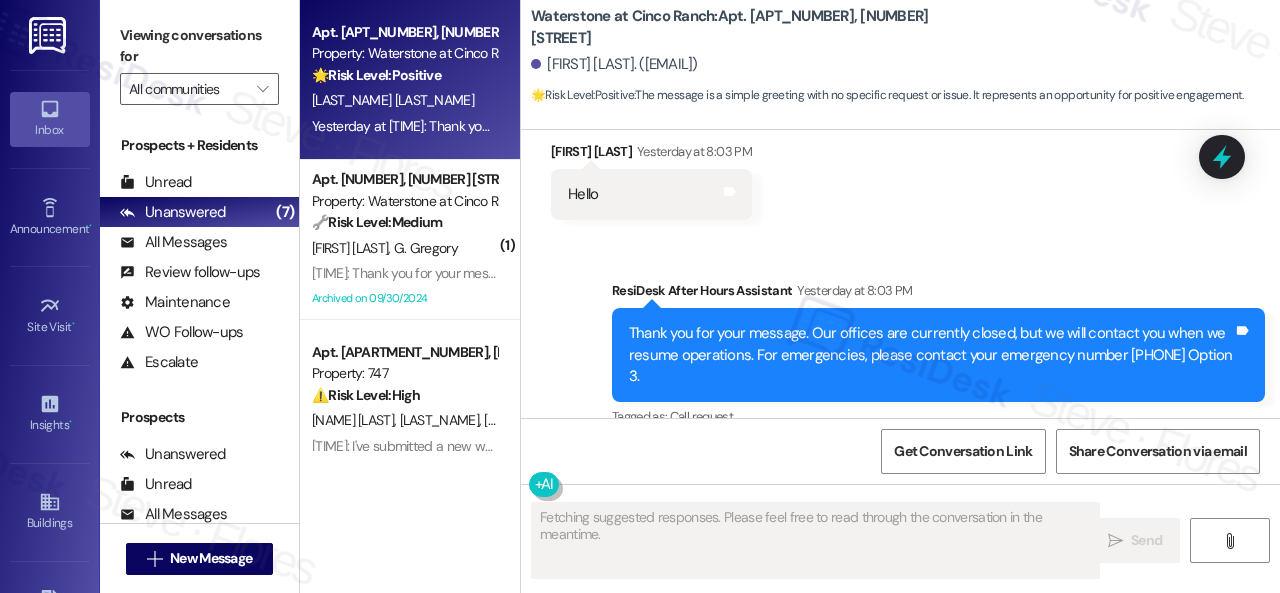 scroll, scrollTop: 198, scrollLeft: 0, axis: vertical 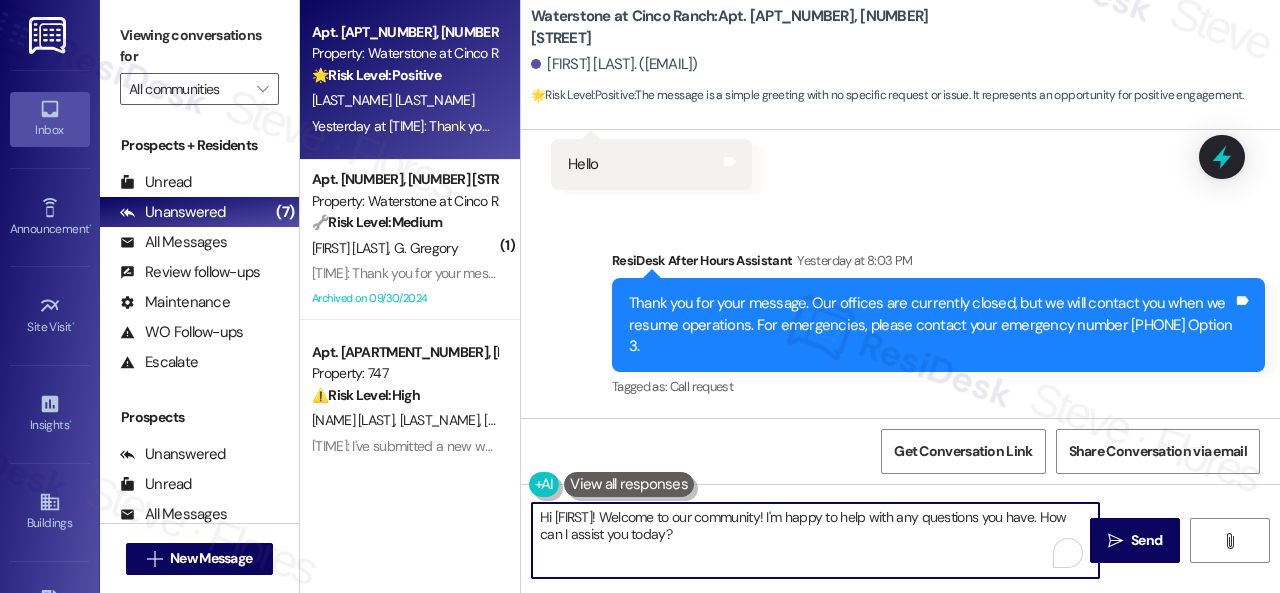drag, startPoint x: 645, startPoint y: 517, endPoint x: 771, endPoint y: 548, distance: 129.75746 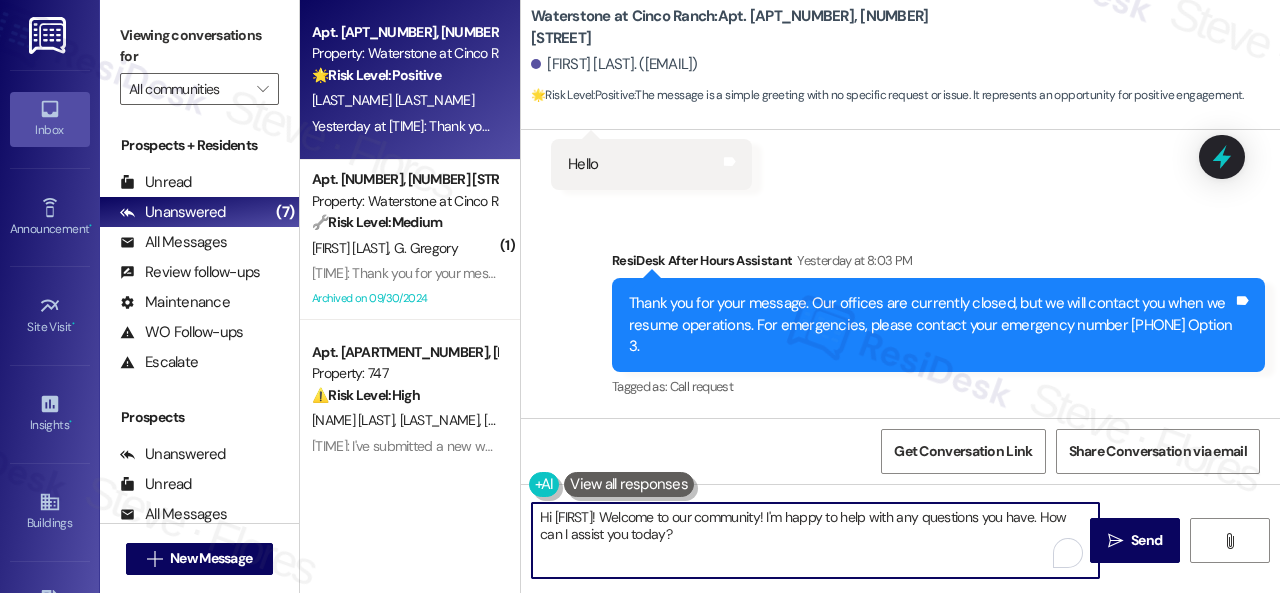 click on "Hi {{first_name}}! Welcome to our community! I'm happy to help with any questions you have. How can I assist you today?" at bounding box center (815, 540) 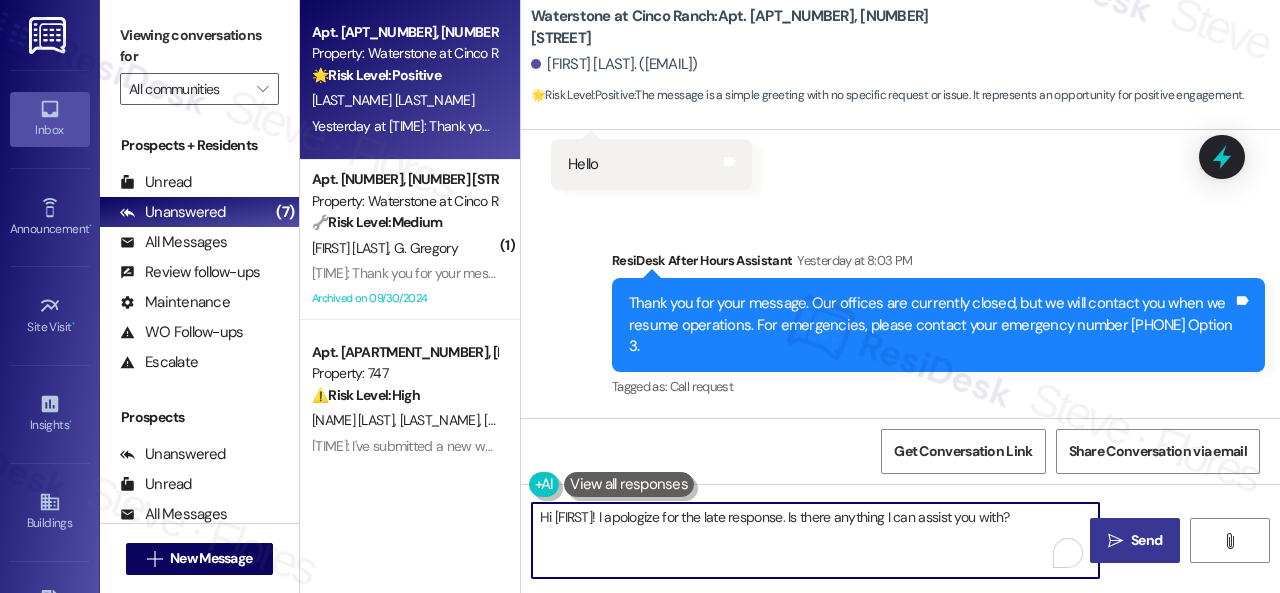 type on "Hi {{first_name}}! I apologize for the late response. Is there anything I can assist you with?" 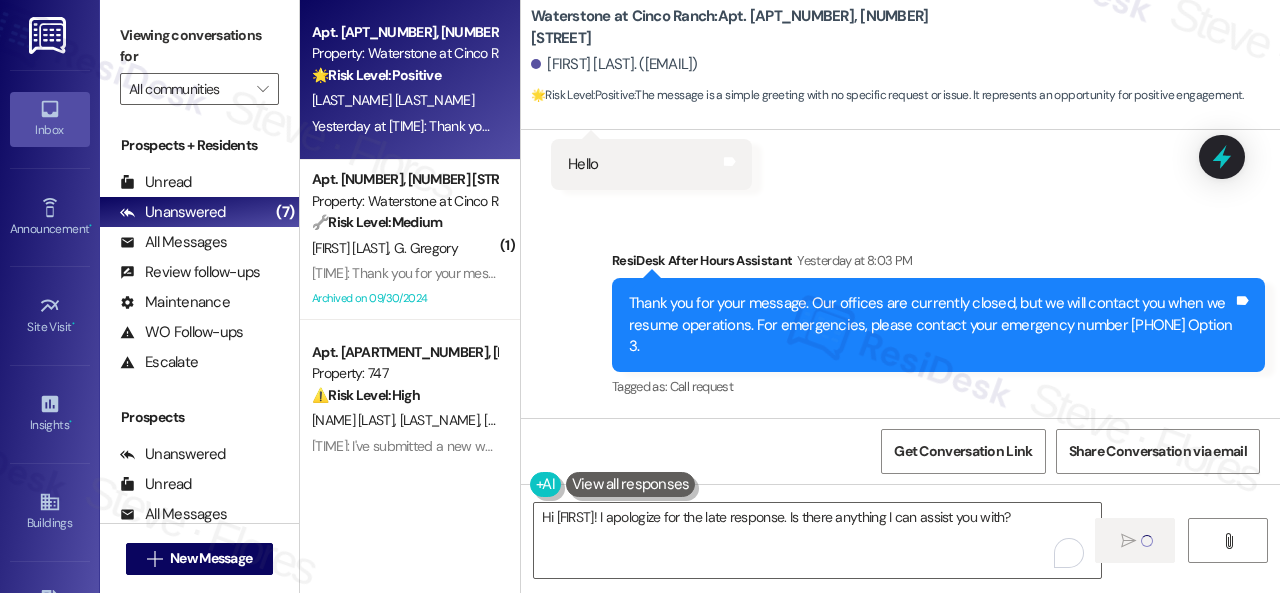 type 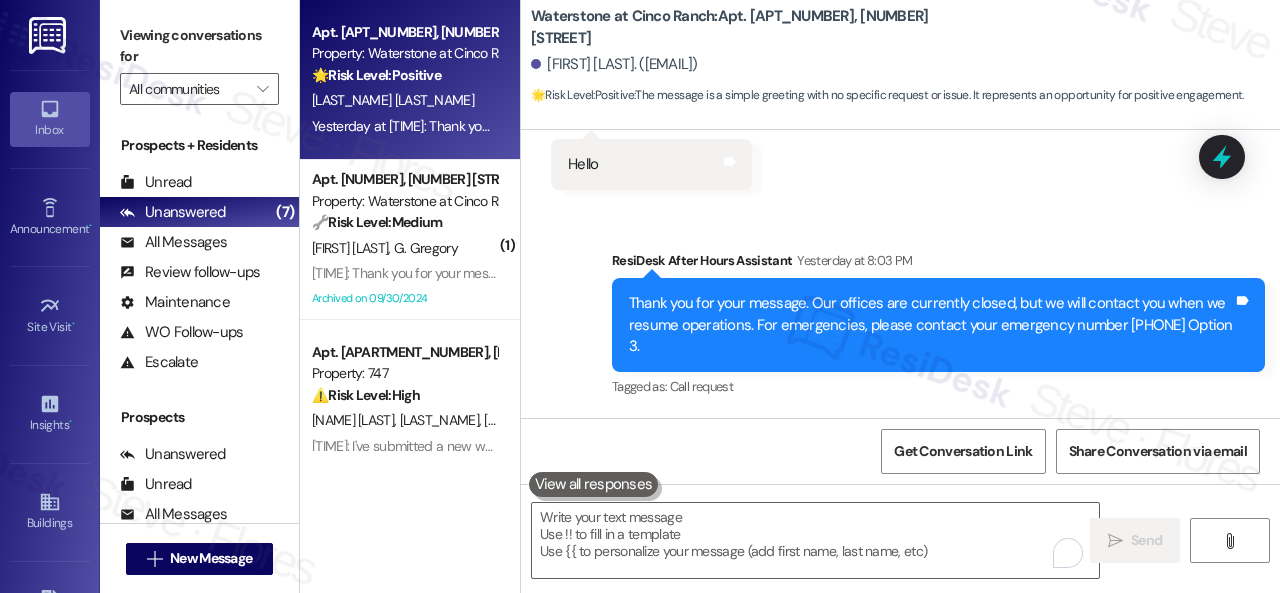 scroll, scrollTop: 0, scrollLeft: 0, axis: both 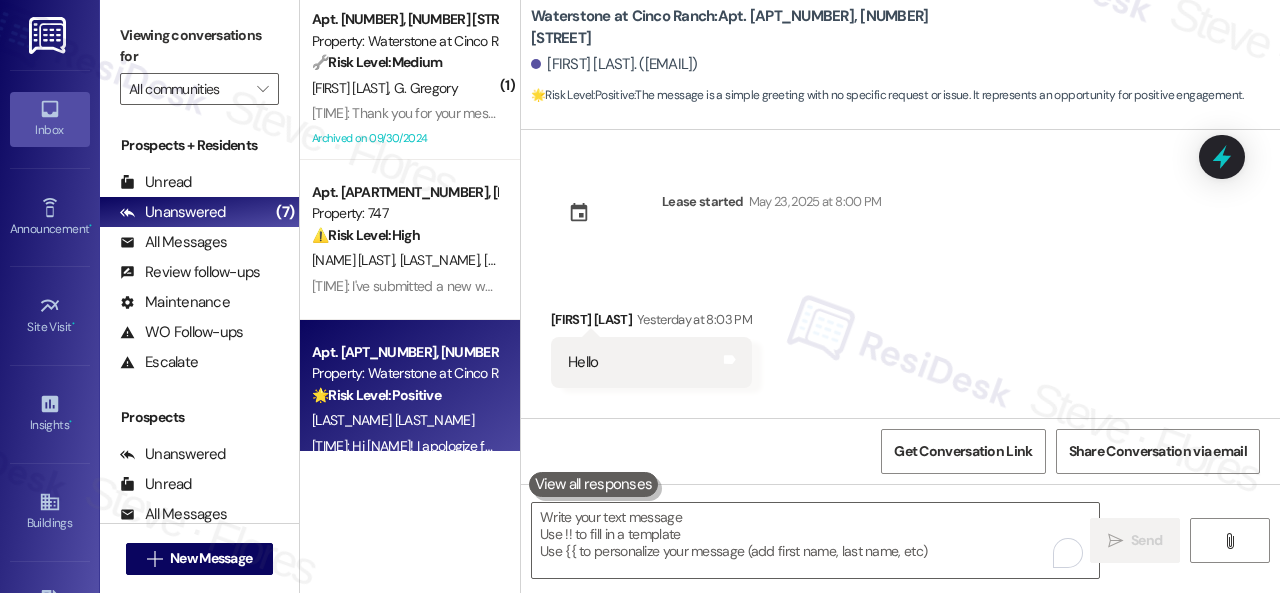 click on "⚠️  Risk Level:  High The resident reports that the washer door is broken and not locking properly, requiring them to hold it closed and unplug the machine. This poses a potential safety hazard and appliance damage risk, requiring urgent maintenance." at bounding box center [404, 235] 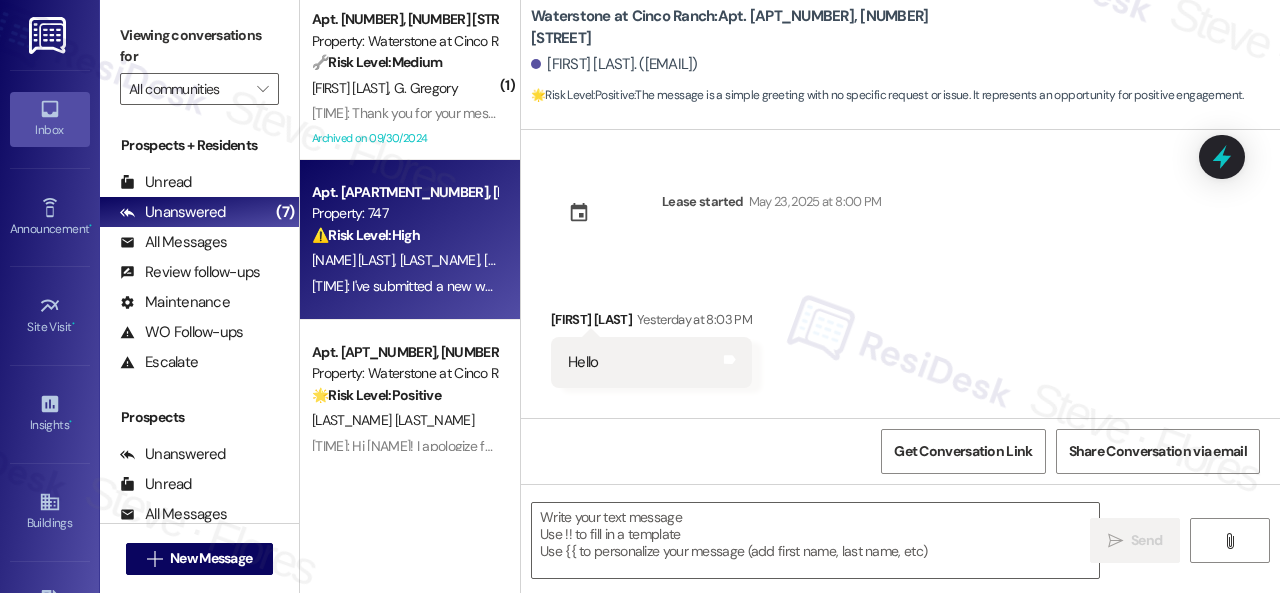 type on "Fetching suggested responses. Please feel free to read through the conversation in the meantime." 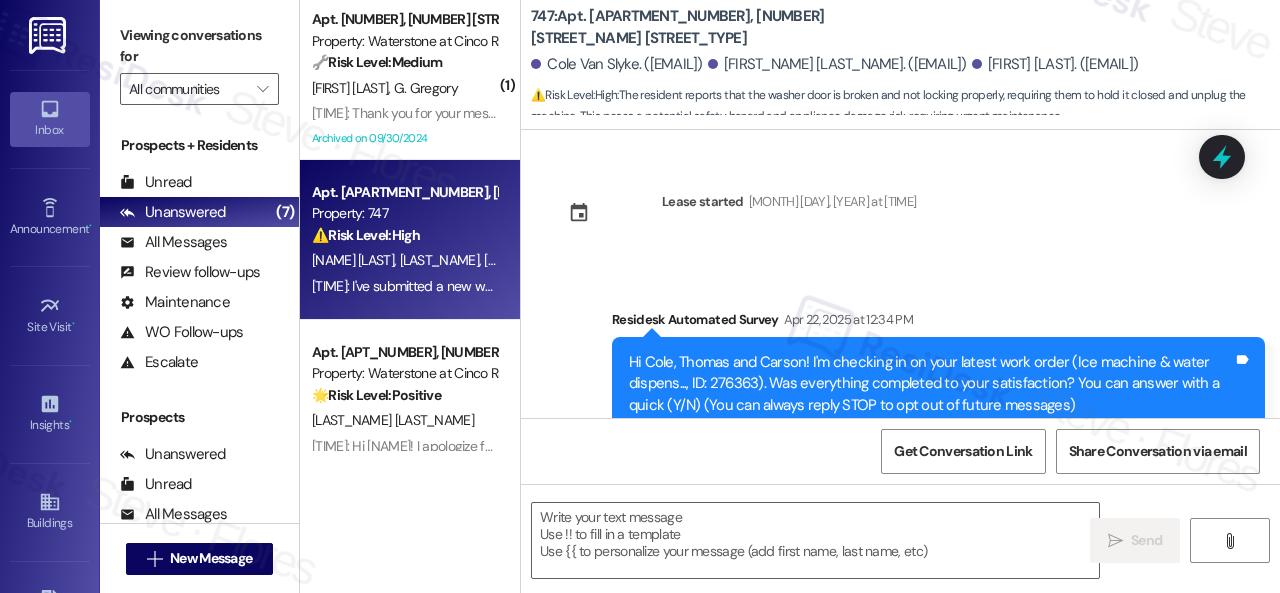 type on "Fetching suggested responses. Please feel free to read through the conversation in the meantime." 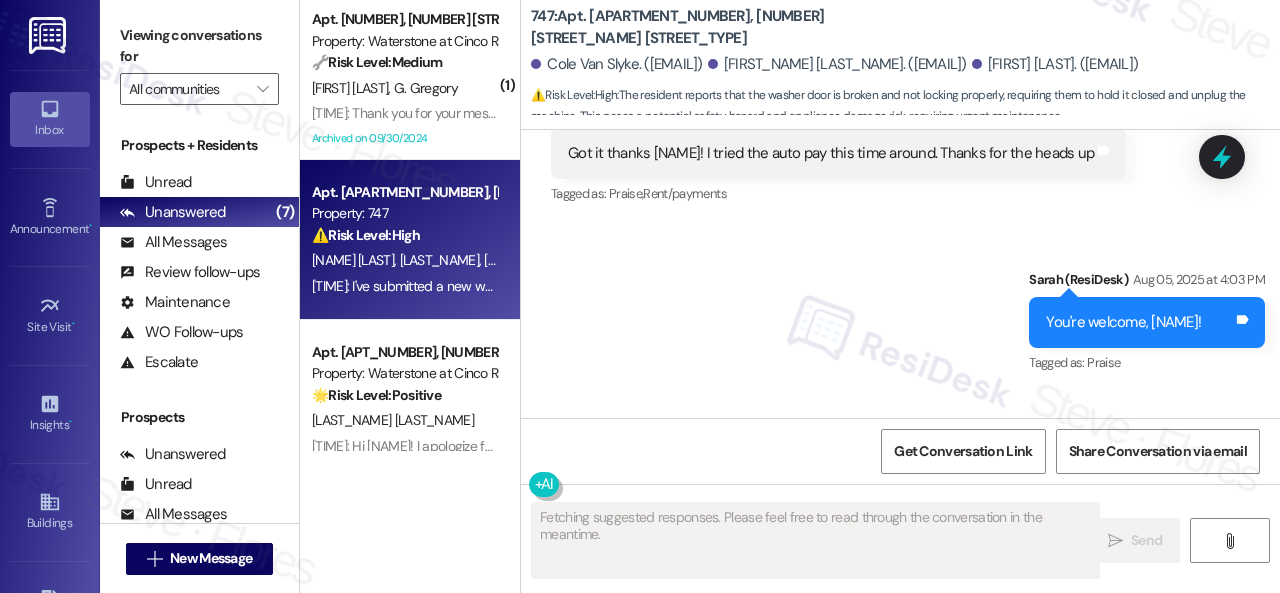 scroll, scrollTop: 8806, scrollLeft: 0, axis: vertical 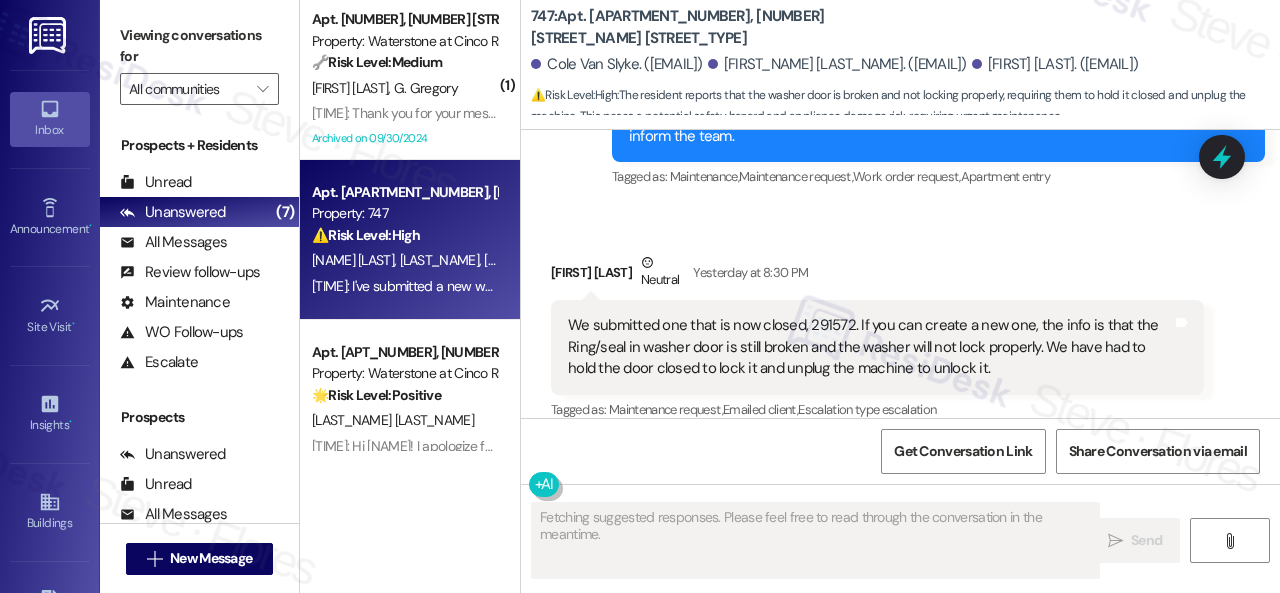 click on "Yesterday at 7:42 PM: Thank you for your message. Our offices are currently closed, but we will contact you when we resume operations. For emergencies, please contact your emergency number 844-900-3642 Option 3. Yesterday at 7:42 PM: Thank you for your message. Our offices are currently closed, but we will contact you when we resume operations. For emergencies, please contact your emergency number 844-900-3642 Option 3." at bounding box center [404, 113] 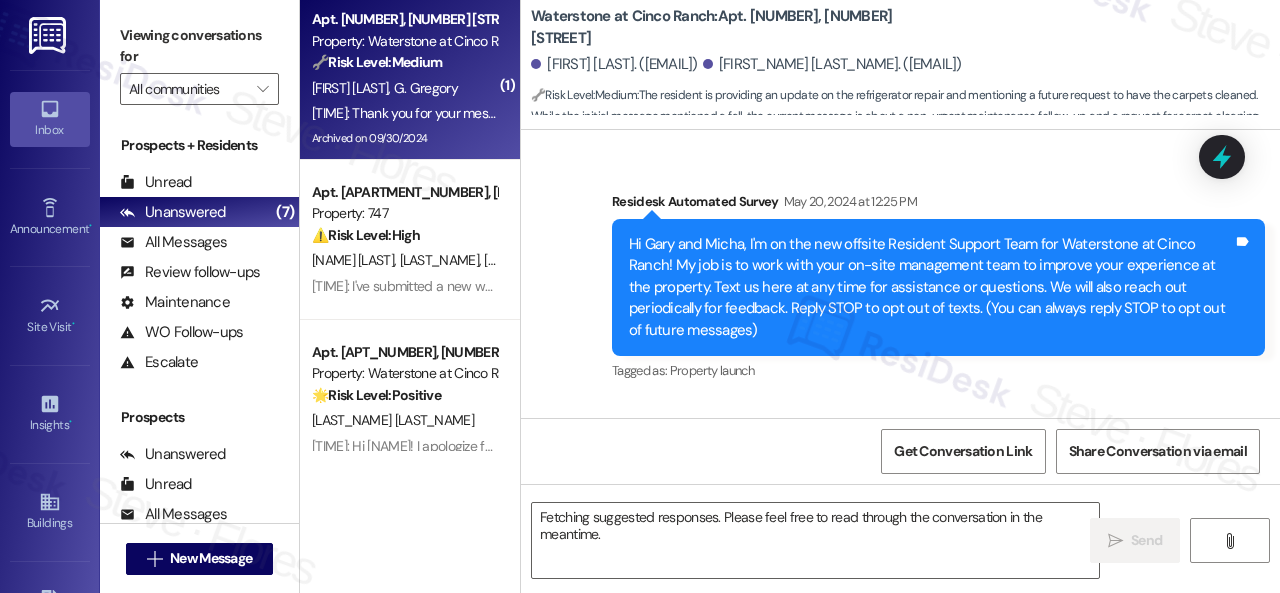 scroll, scrollTop: 19811, scrollLeft: 0, axis: vertical 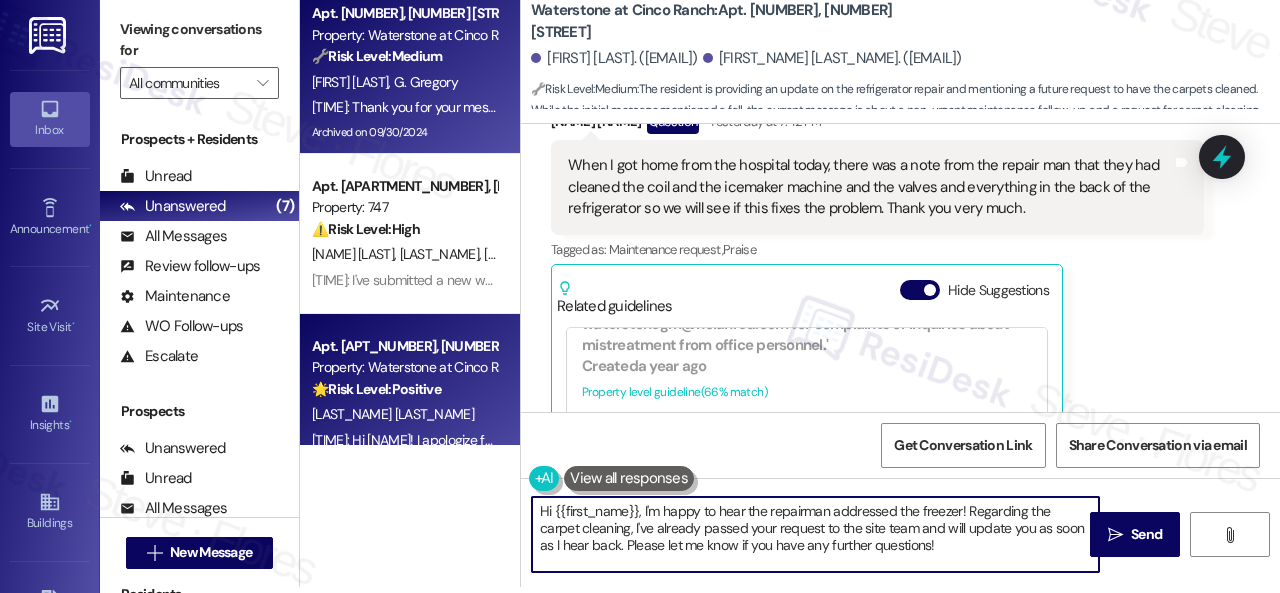 drag, startPoint x: 953, startPoint y: 549, endPoint x: 440, endPoint y: 423, distance: 528.24713 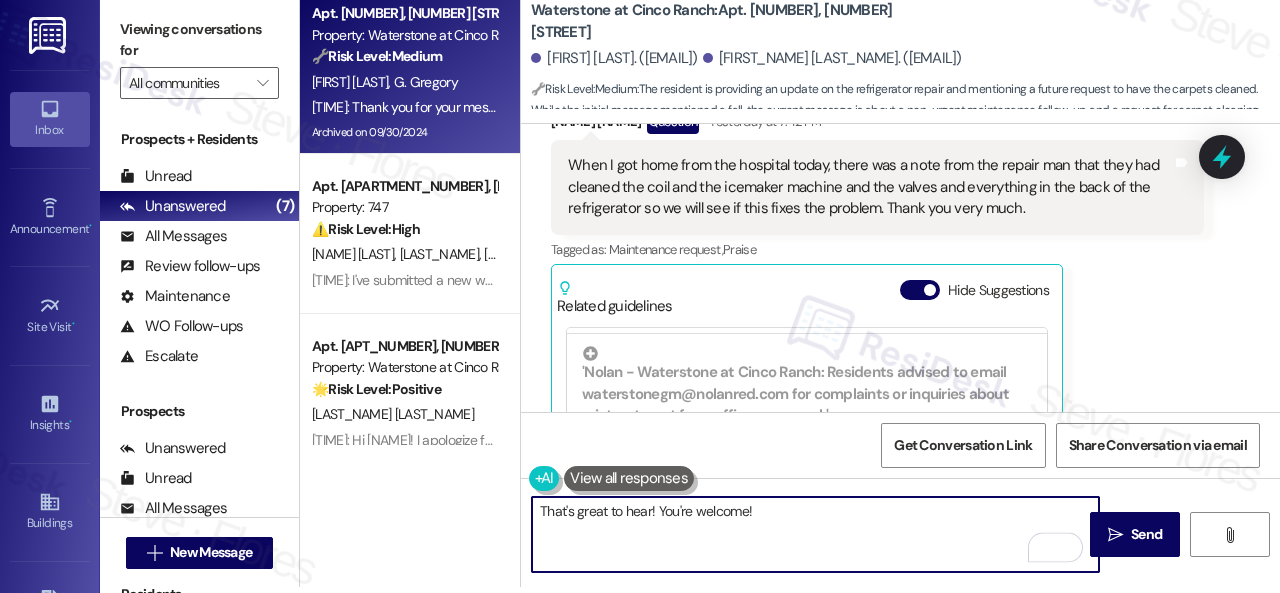 scroll, scrollTop: 300, scrollLeft: 0, axis: vertical 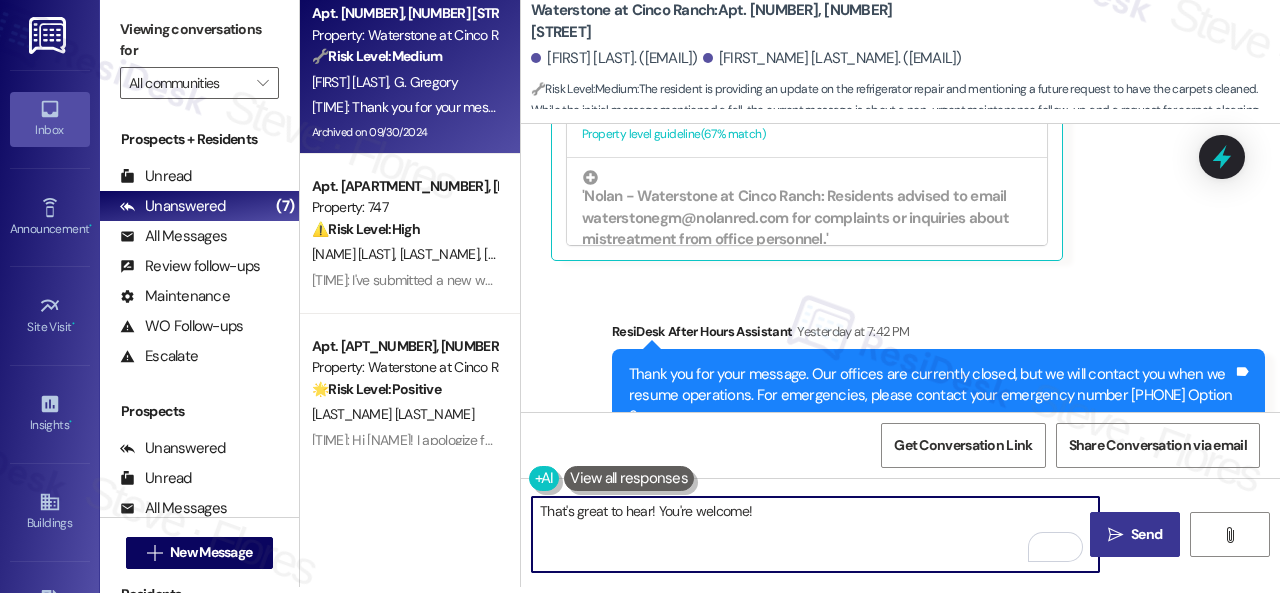 type on "That's great to hear! You're welcome!" 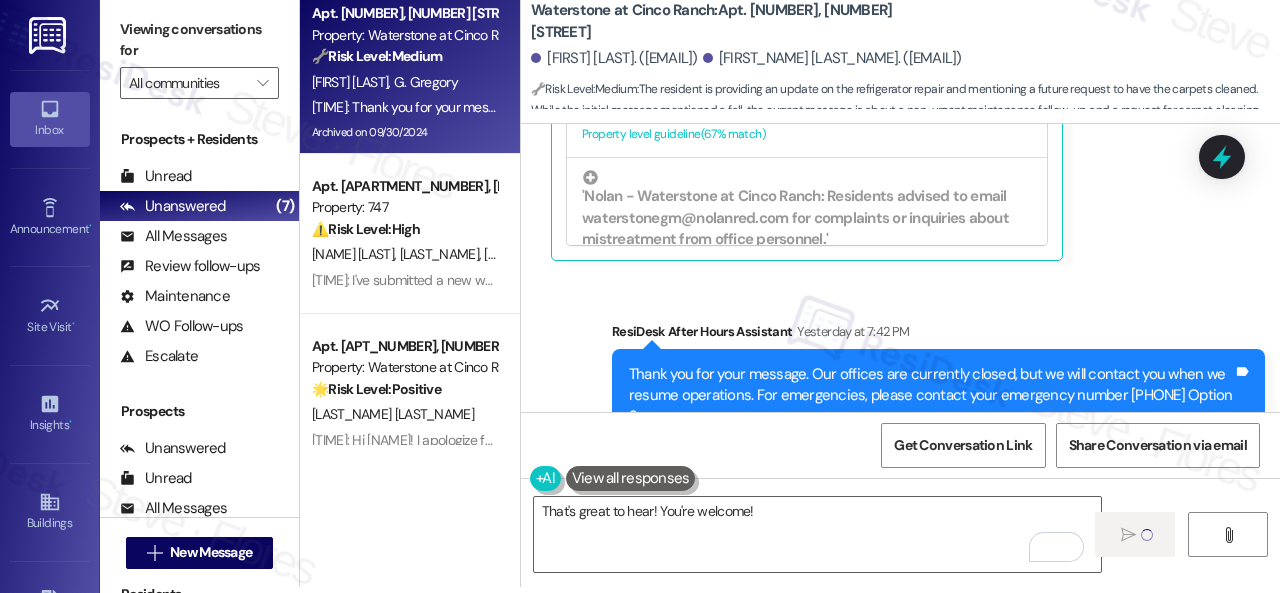 type 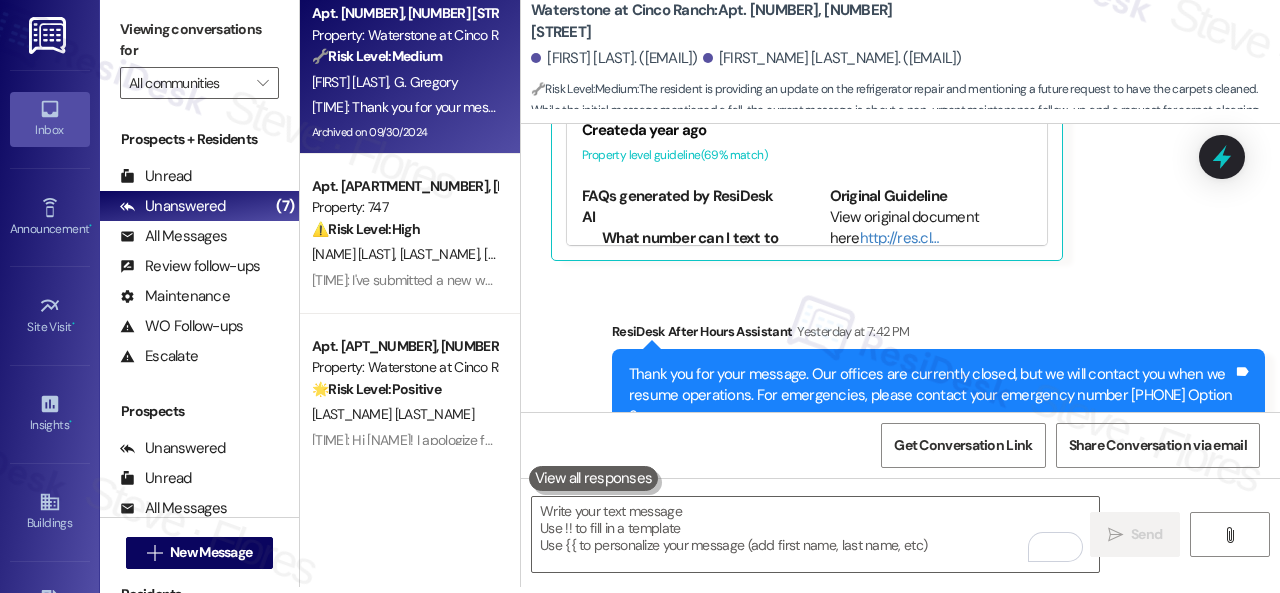 scroll, scrollTop: 0, scrollLeft: 0, axis: both 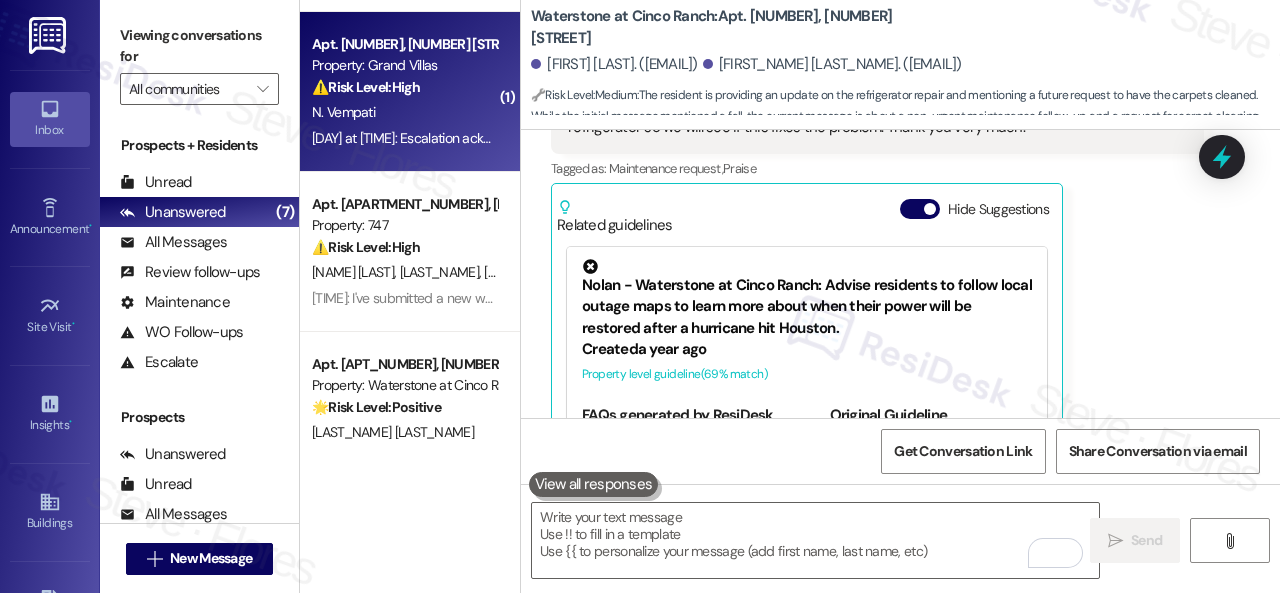 click on "N. Vempati" at bounding box center (404, 112) 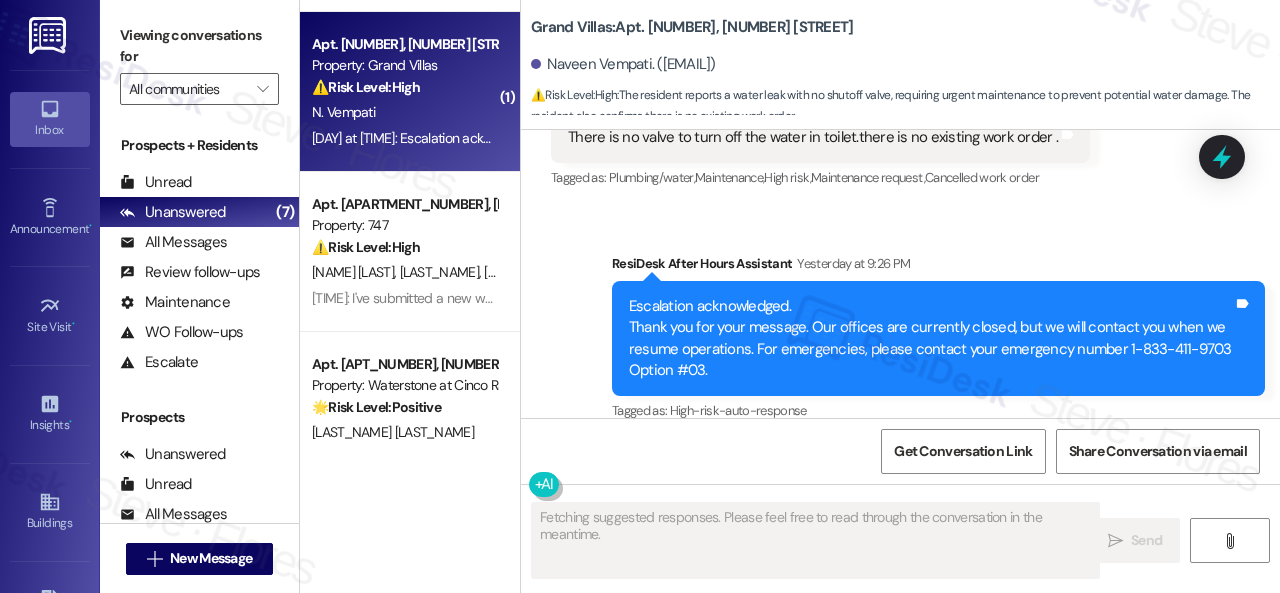 scroll, scrollTop: 30664, scrollLeft: 0, axis: vertical 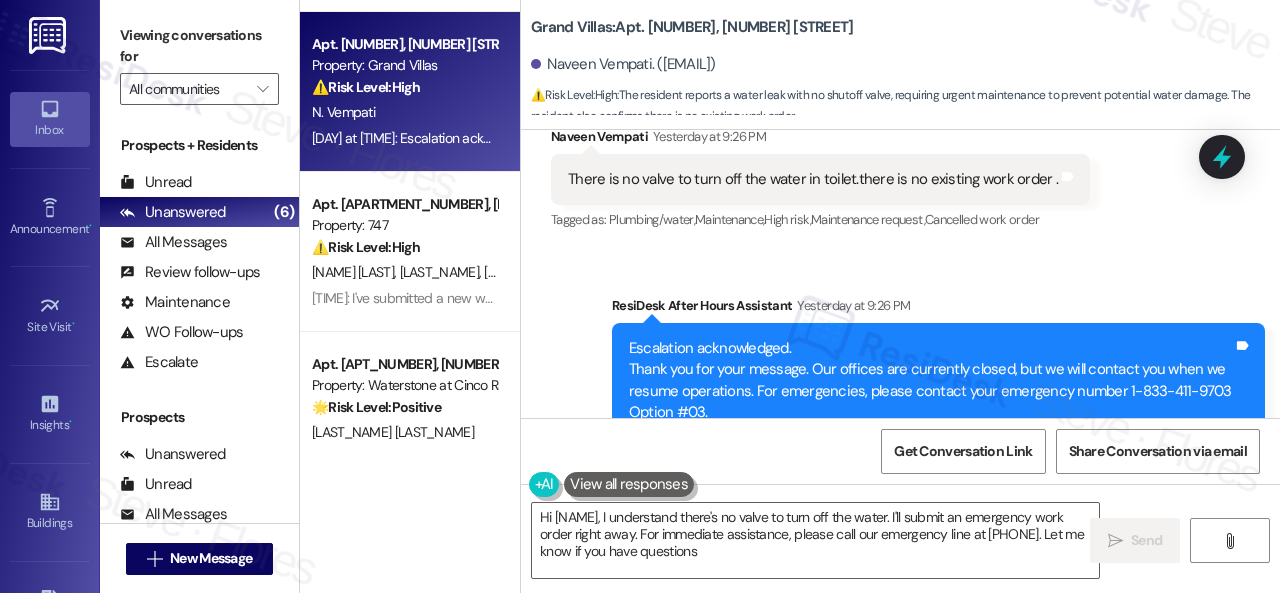 type on "Hi {{first_name}}, I understand there's no valve to turn off the water. I'll submit an emergency work order right away. For immediate assistance, please call our emergency line at (832)323-6894. Let me know if you have questions!" 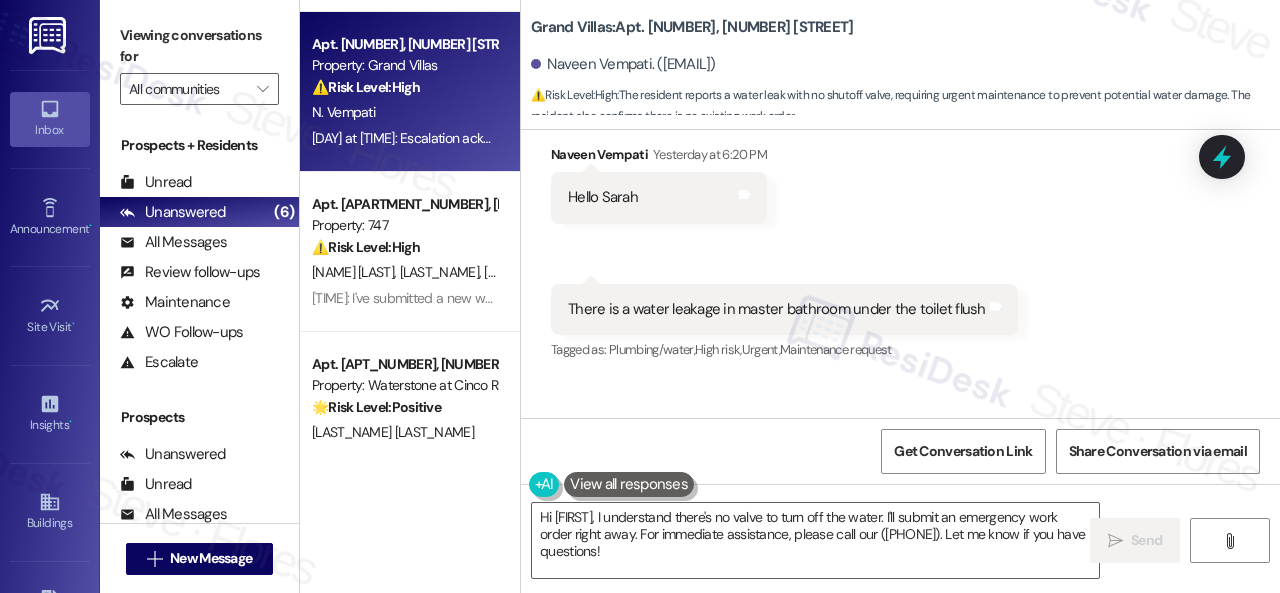 scroll, scrollTop: 28664, scrollLeft: 0, axis: vertical 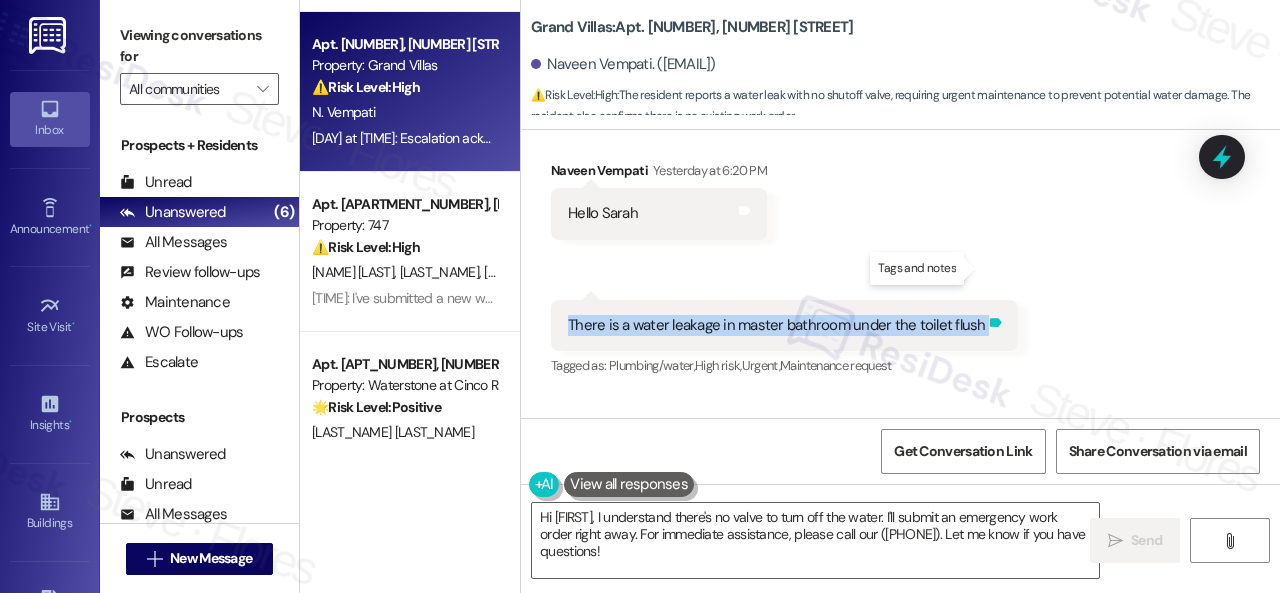 drag, startPoint x: 568, startPoint y: 269, endPoint x: 976, endPoint y: 270, distance: 408.00122 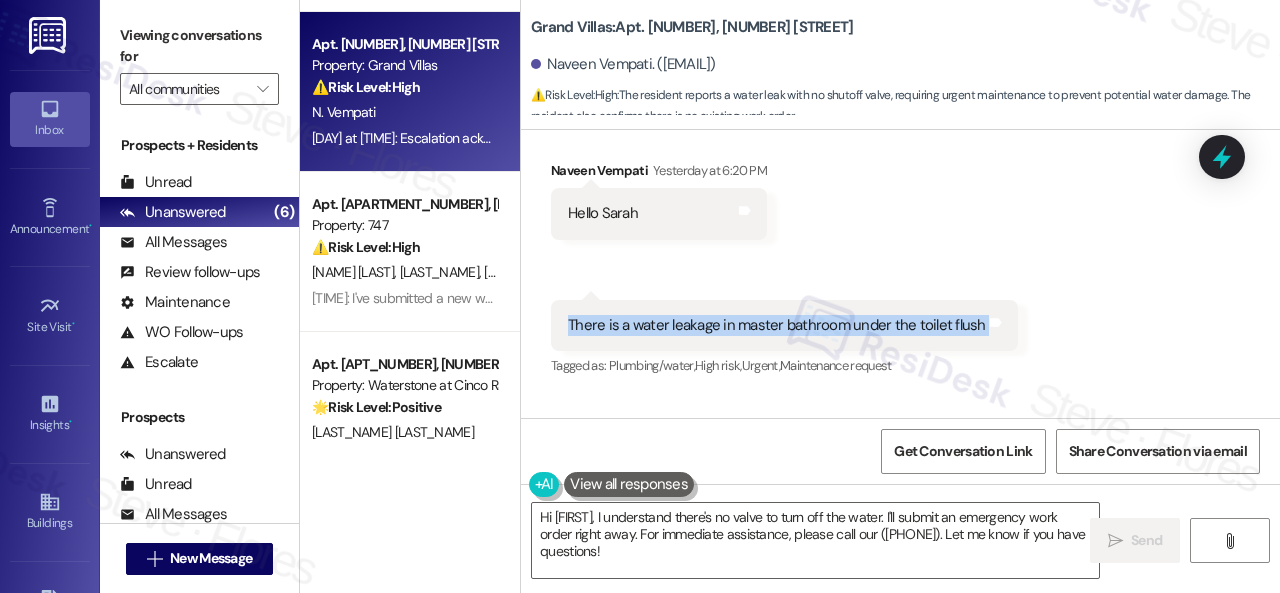 copy on "There is a water leakage in master bathroom under the toilet flush  Tags and notes" 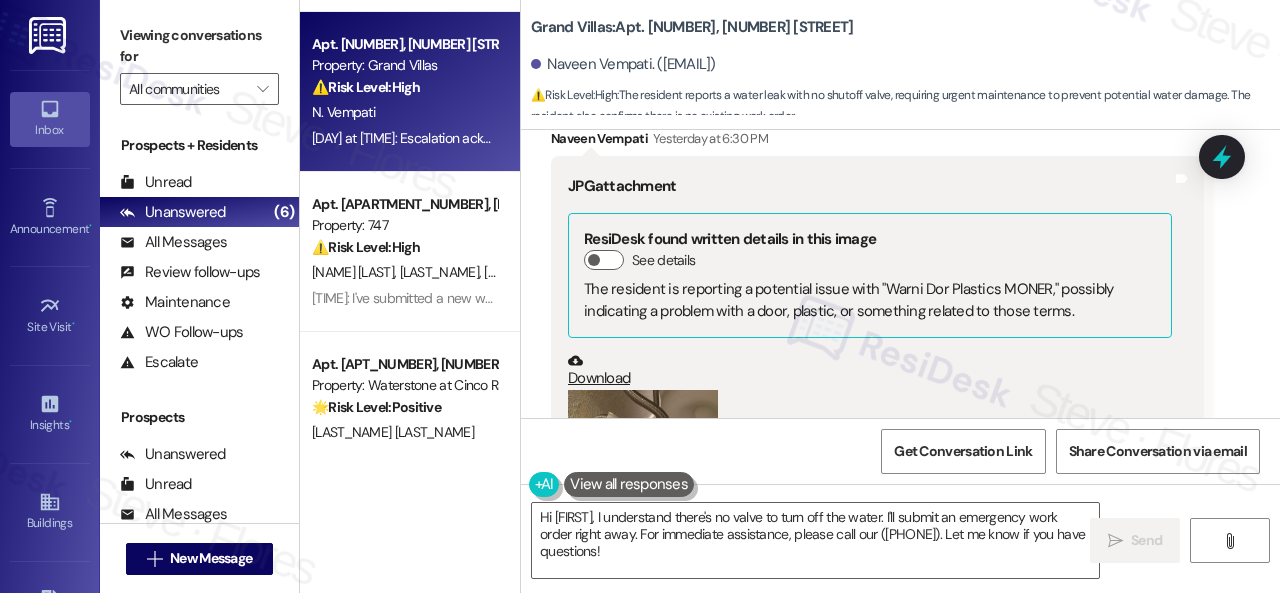 scroll, scrollTop: 29964, scrollLeft: 0, axis: vertical 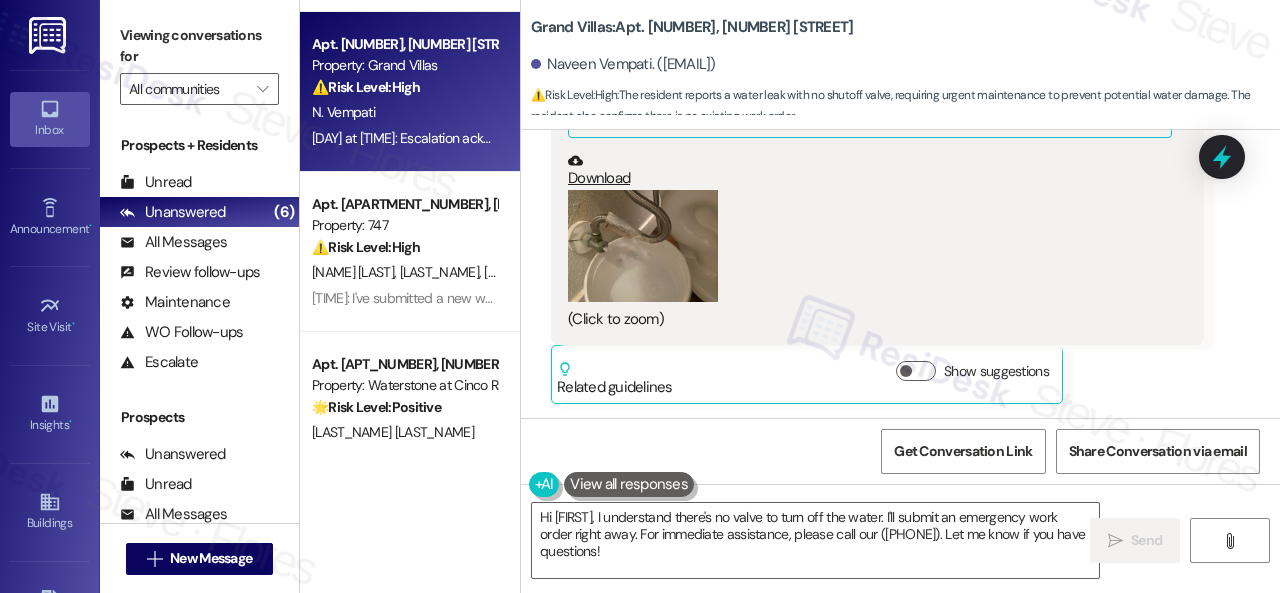 click at bounding box center (643, 246) 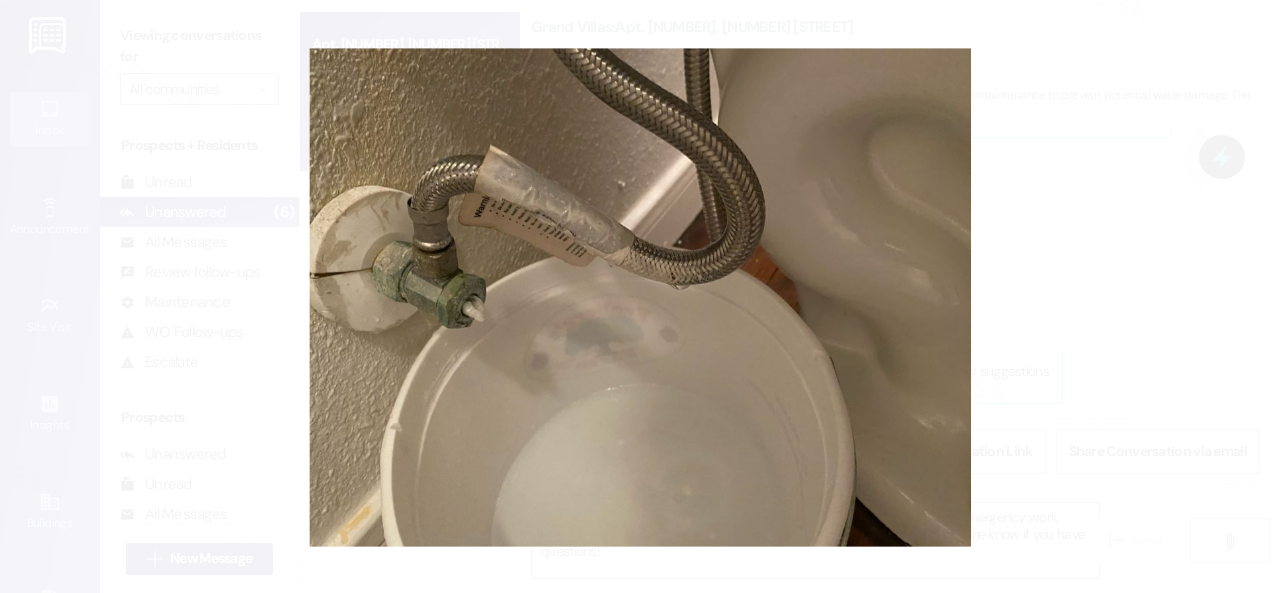 type 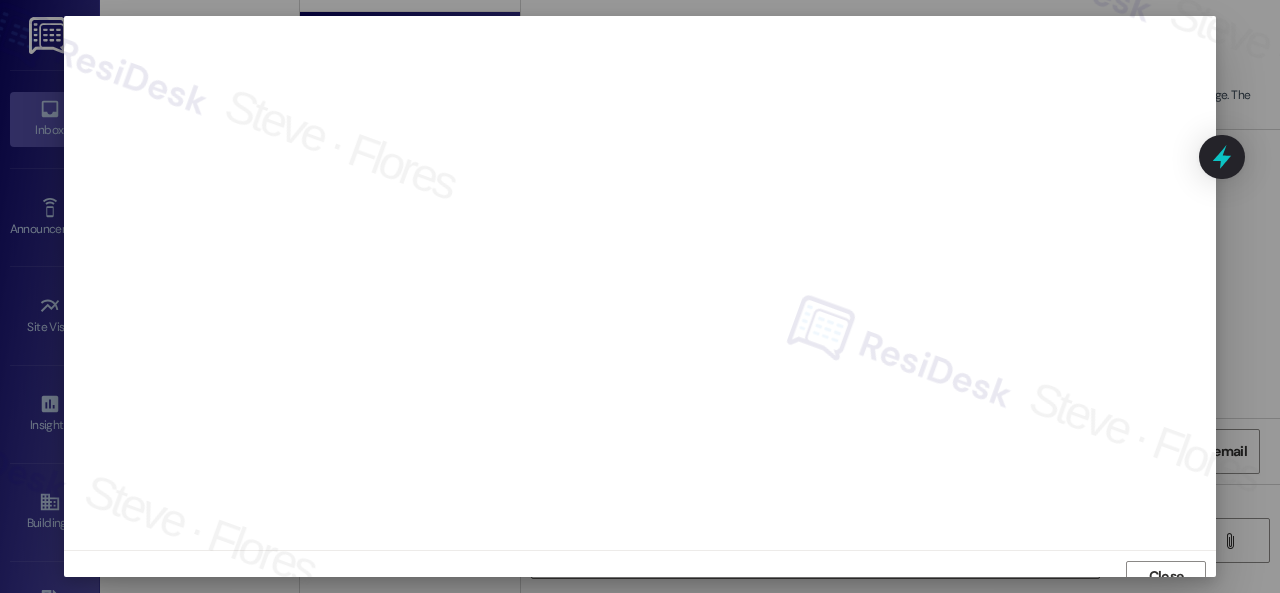scroll, scrollTop: 15, scrollLeft: 0, axis: vertical 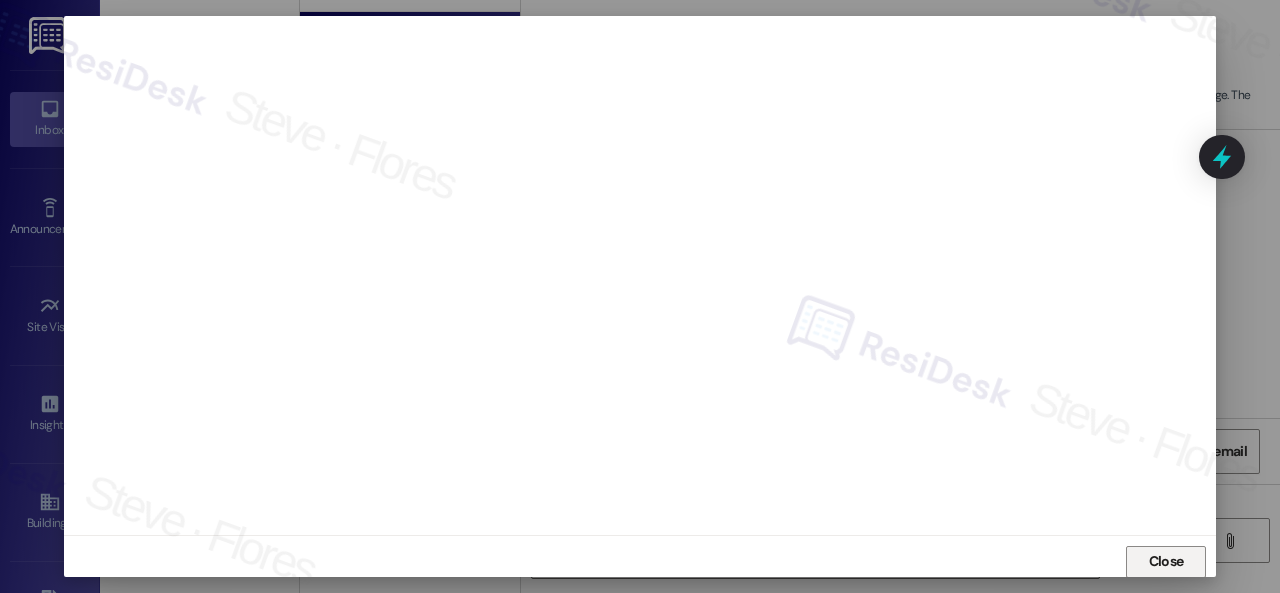 click on "Close" at bounding box center (1166, 561) 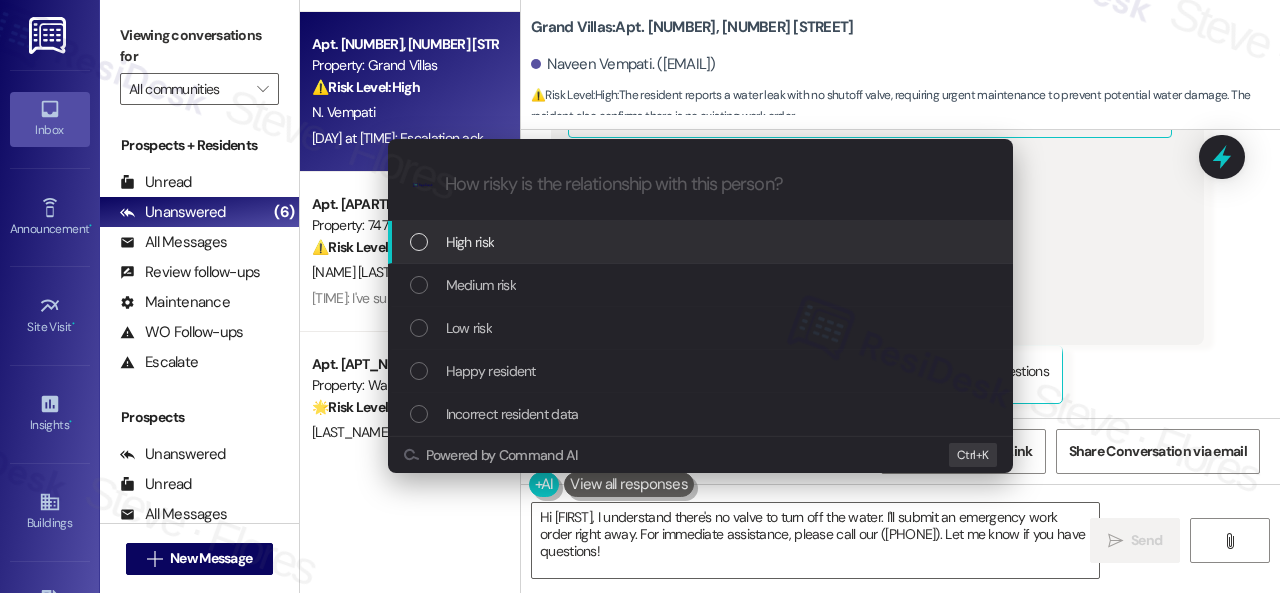 click on "High risk" at bounding box center (470, 242) 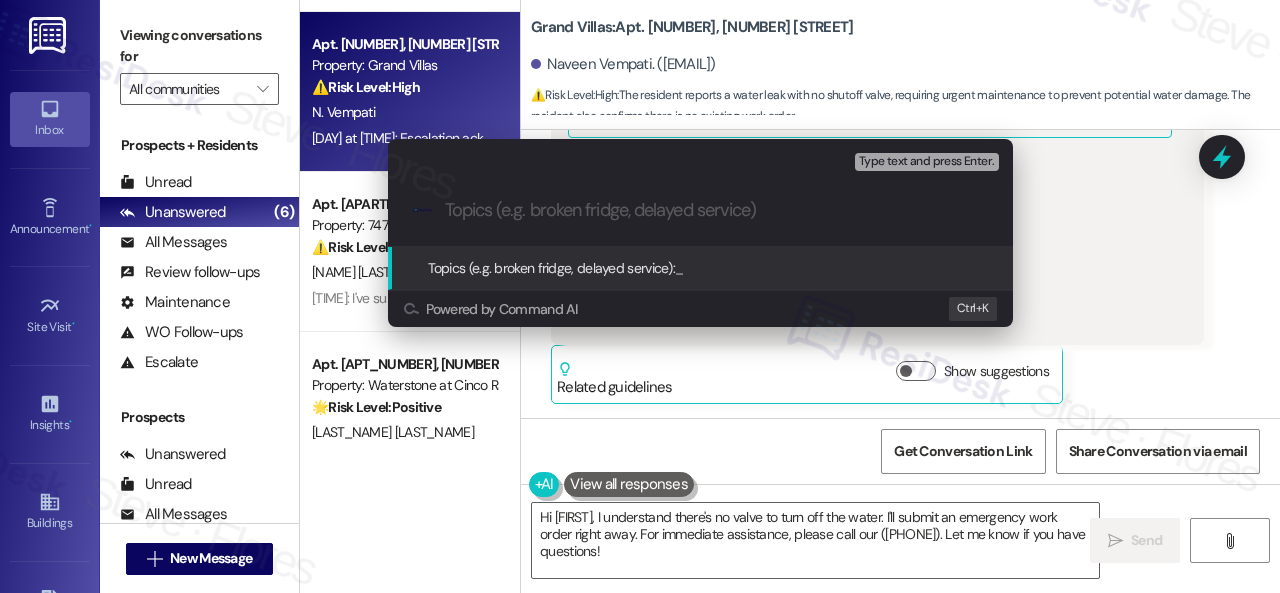 paste on "Work Order filed by ResiDesk 292589" 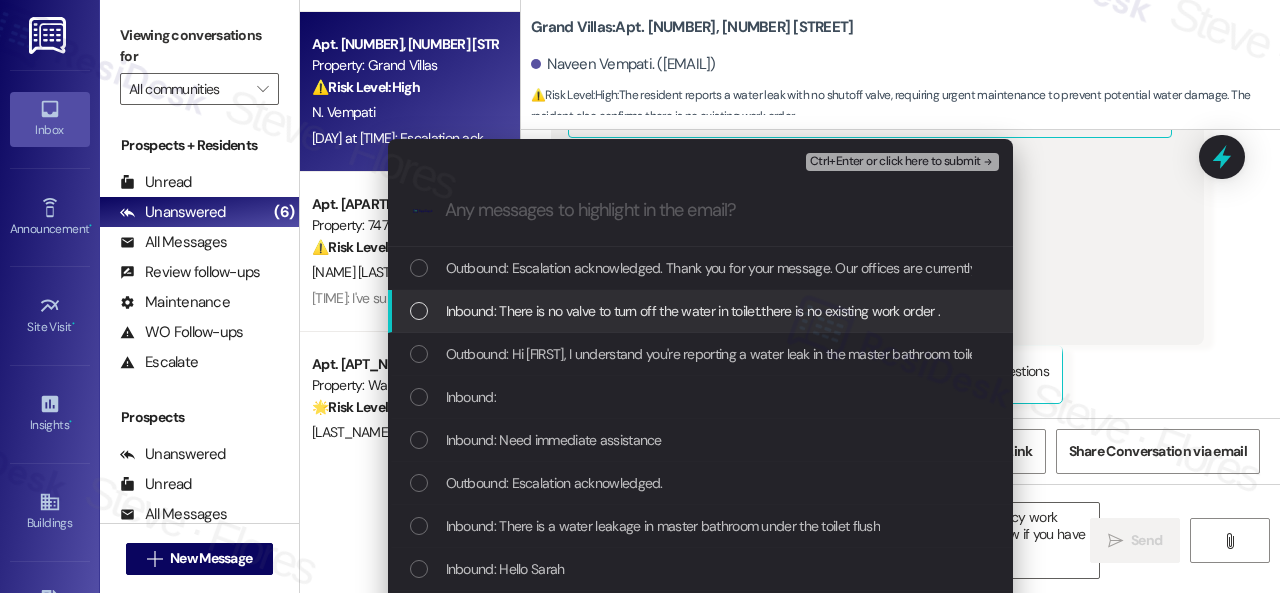 click on "Inbound: There is no valve to turn off the water in toilet.there is no existing work order ." at bounding box center [693, 311] 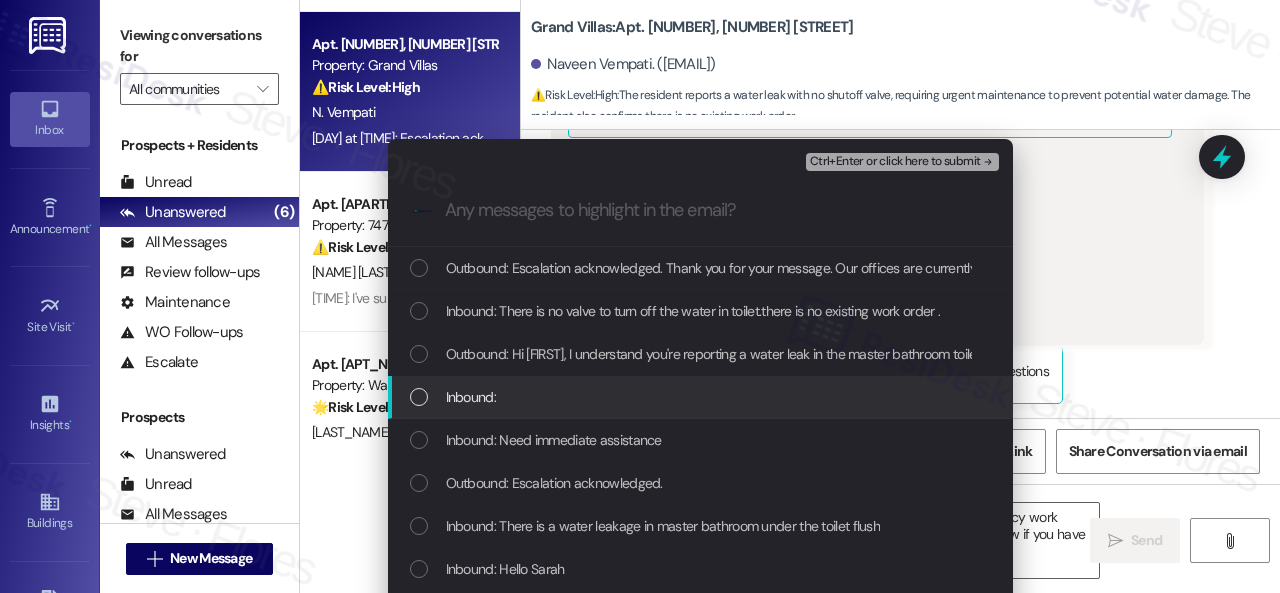 click on "Inbound:" at bounding box center (471, 397) 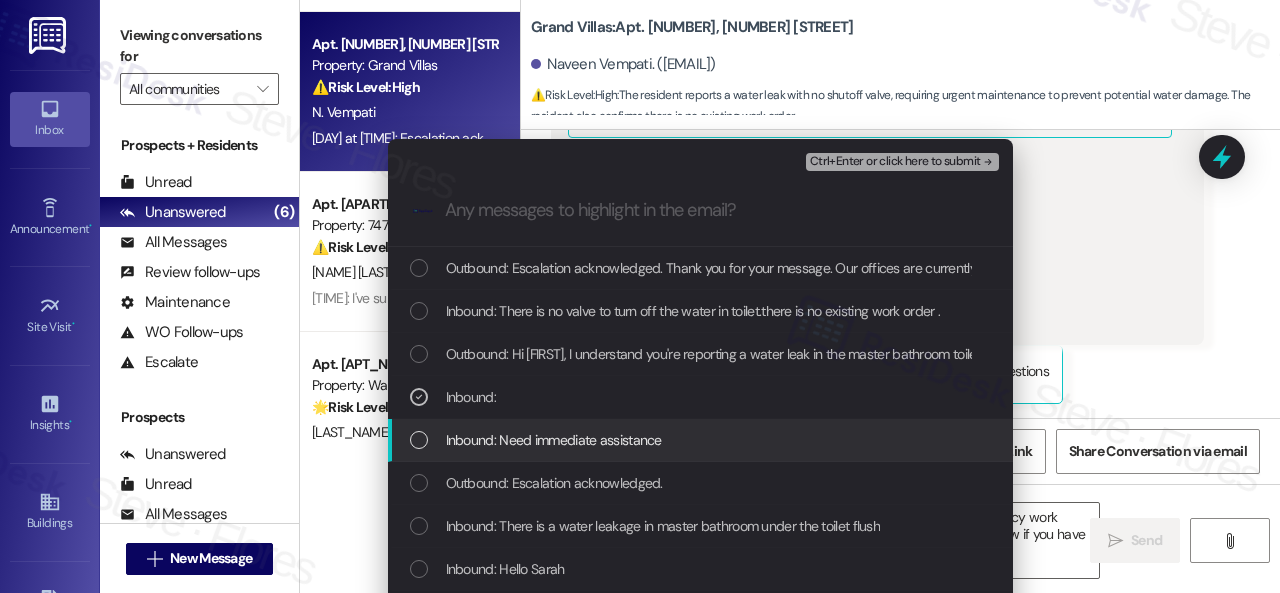 click on "Inbound: Need immediate assistance" at bounding box center (554, 440) 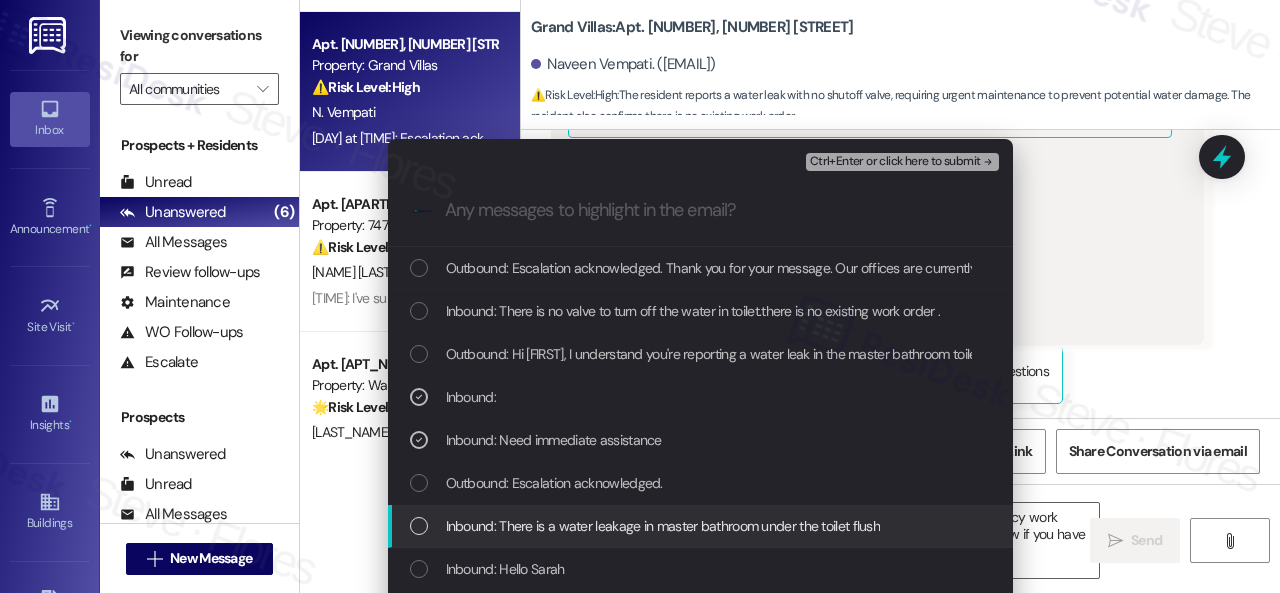 click on "Inbound: There is a water leakage in master bathroom under the toilet flush" at bounding box center (663, 526) 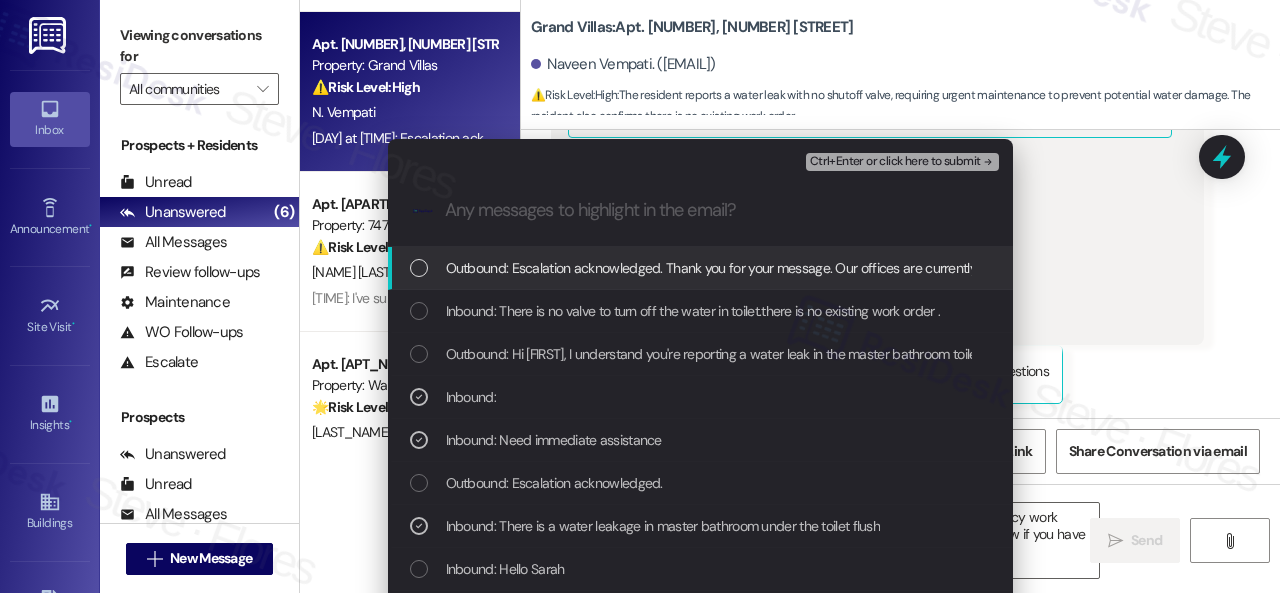 drag, startPoint x: 854, startPoint y: 158, endPoint x: 512, endPoint y: 305, distance: 372.25394 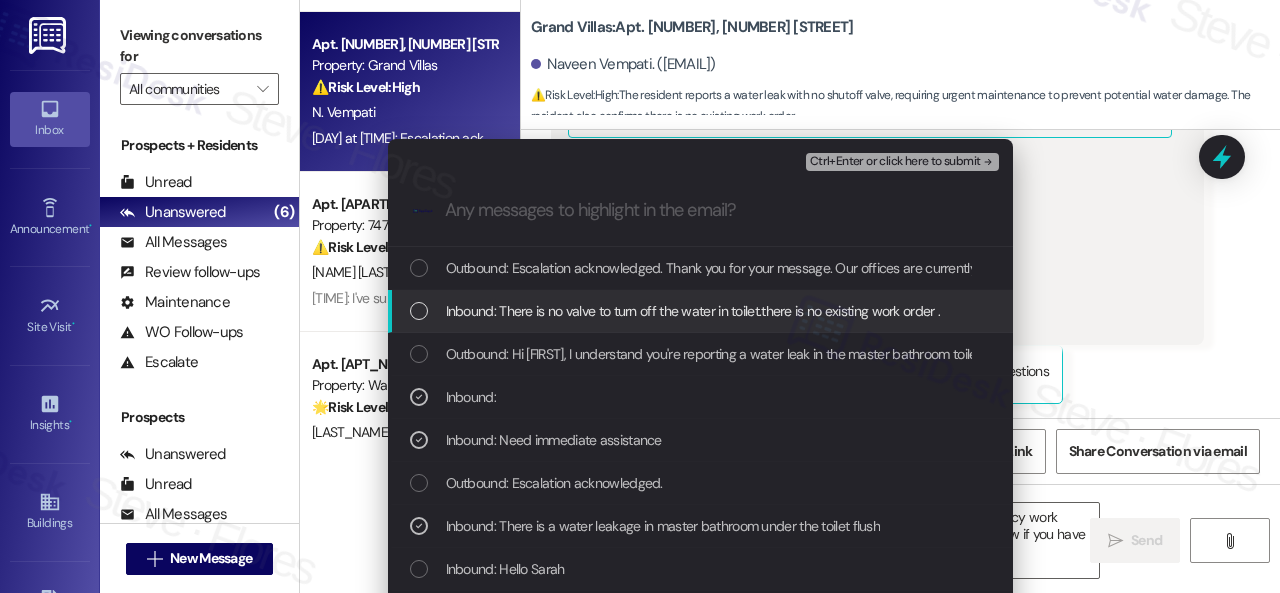 click on "Inbound: There is no valve to turn off the water in toilet.there is no existing work order ." at bounding box center [693, 311] 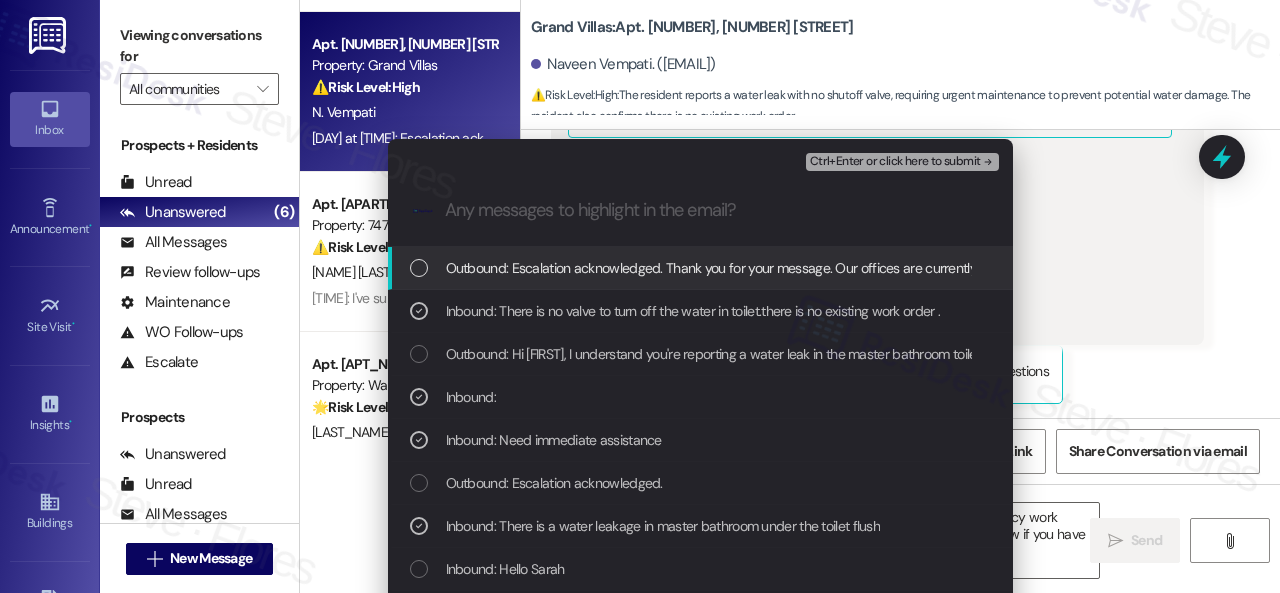 click on "Ctrl+Enter or click here to submit" at bounding box center (895, 162) 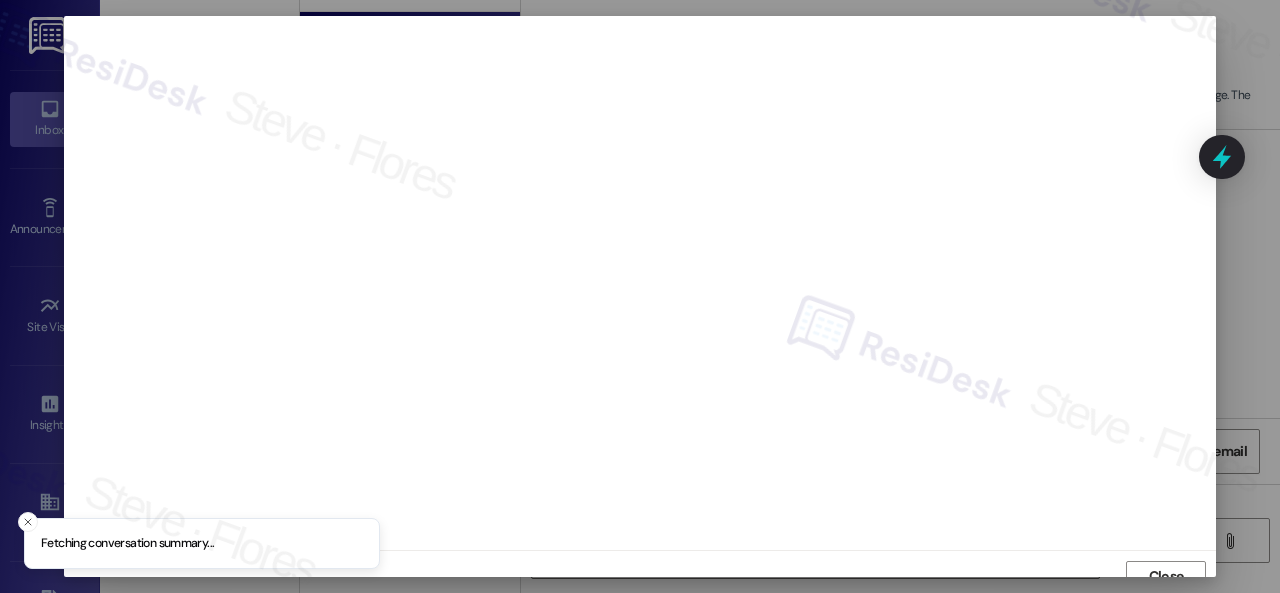 scroll, scrollTop: 15, scrollLeft: 0, axis: vertical 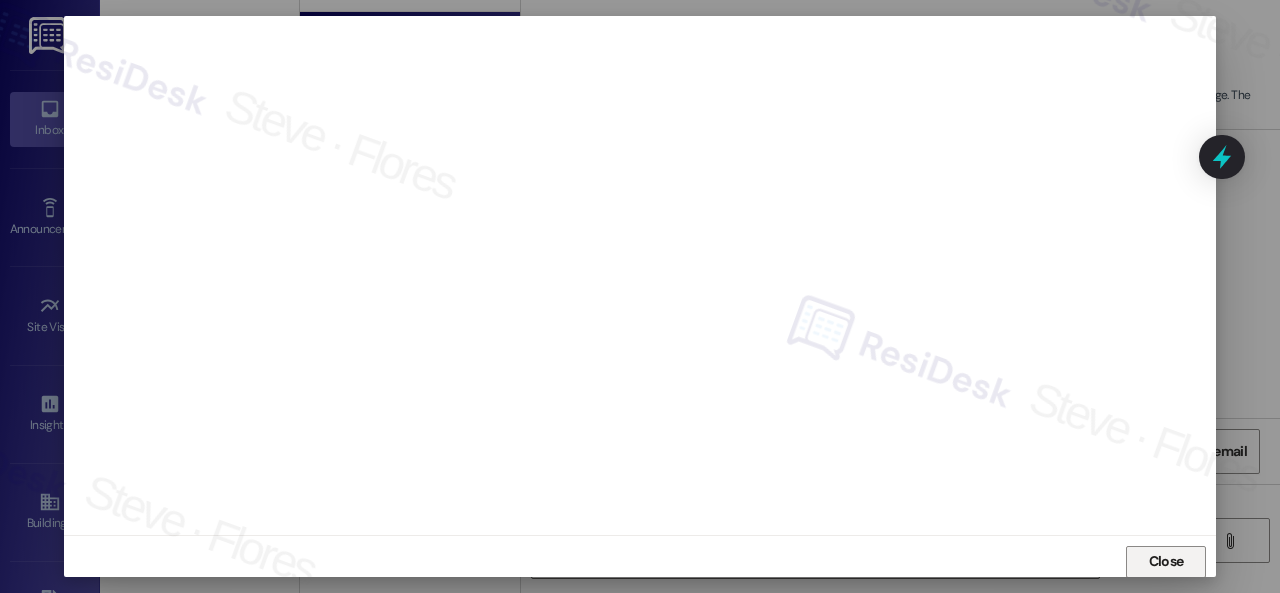 click on "Close" at bounding box center (1166, 561) 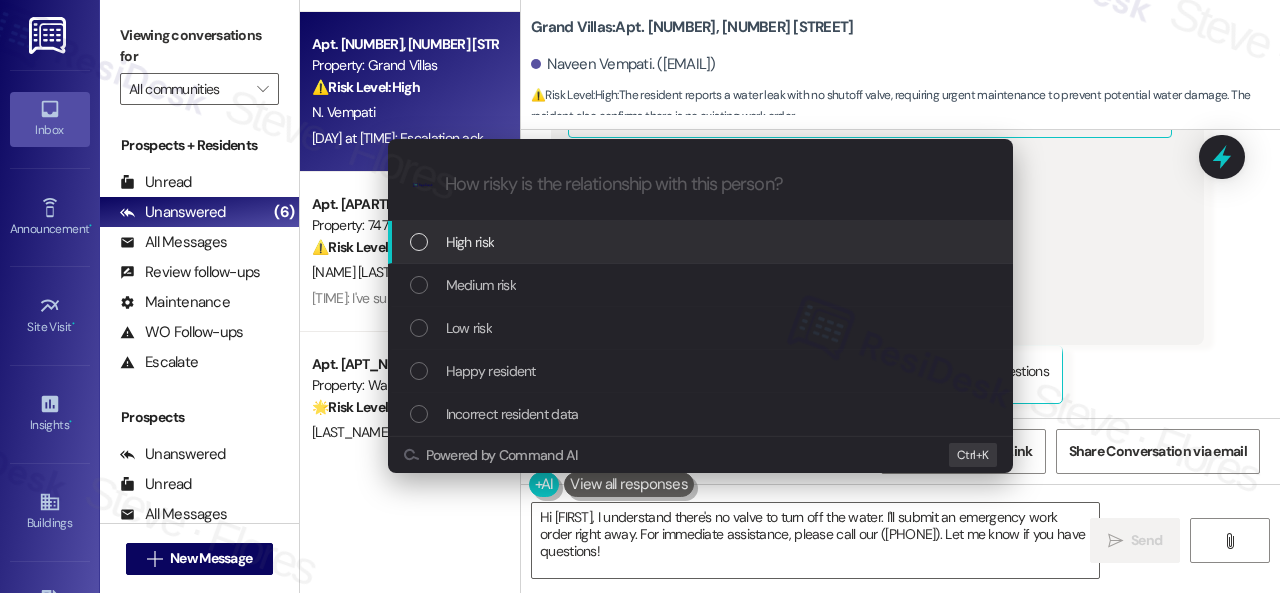 click on "High risk" at bounding box center (470, 242) 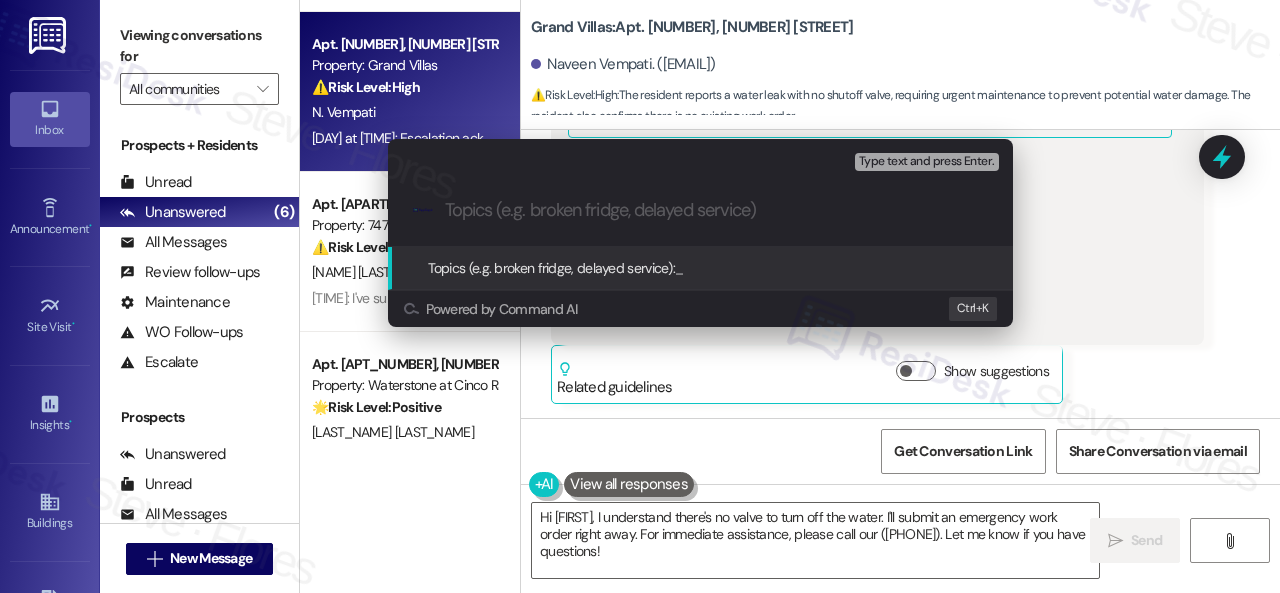paste on "Work Order filed by ResiDesk 292589" 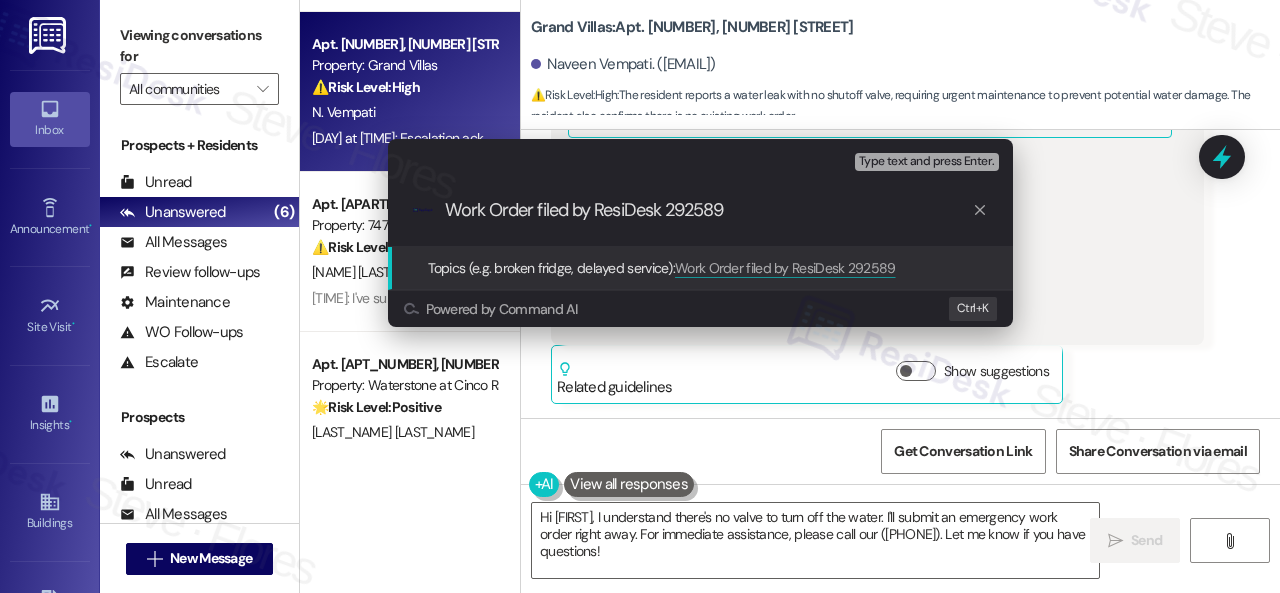 type 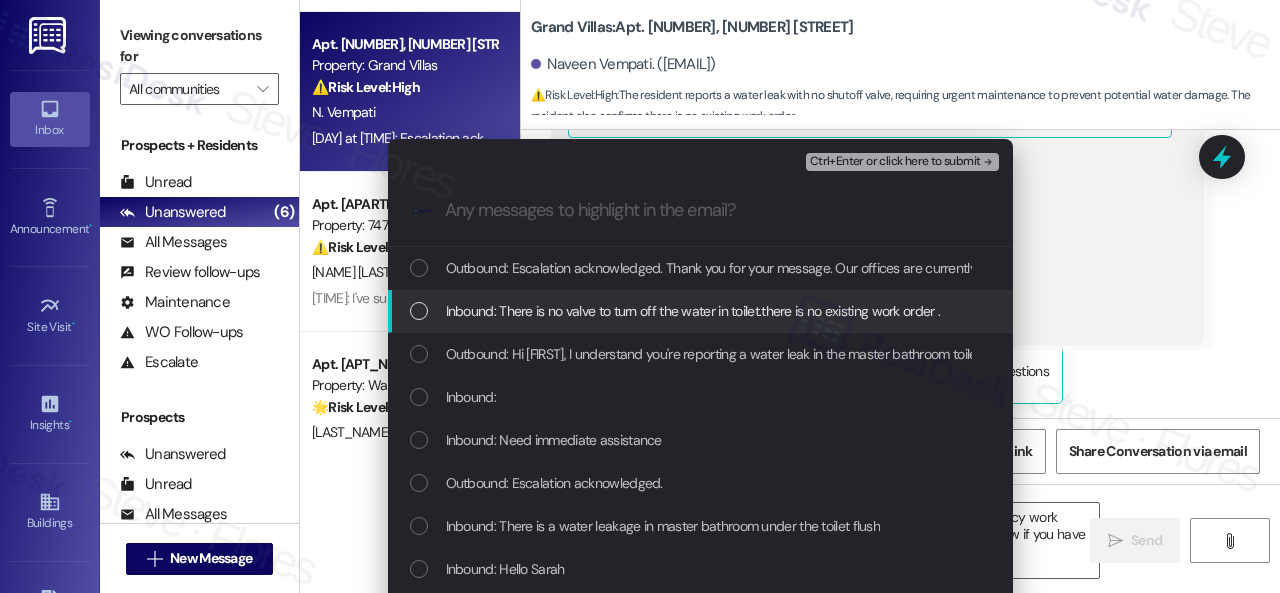 click on "Inbound: There is no valve to turn off the water in toilet.there is no existing work order ." at bounding box center [693, 311] 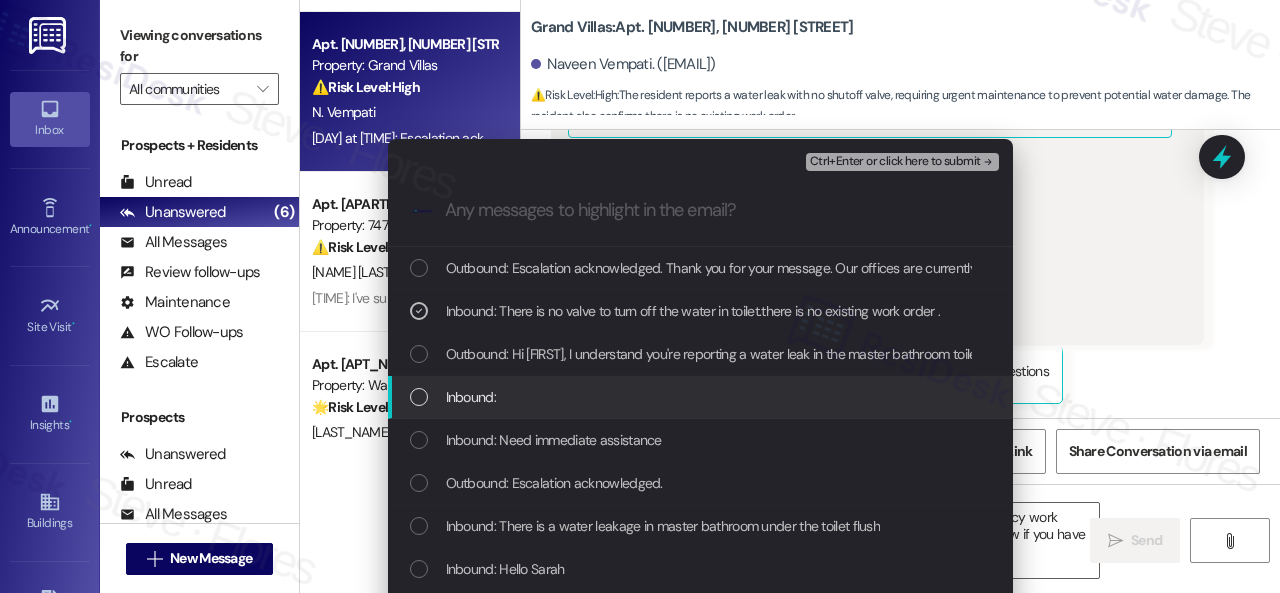 click on "Inbound:" at bounding box center [471, 397] 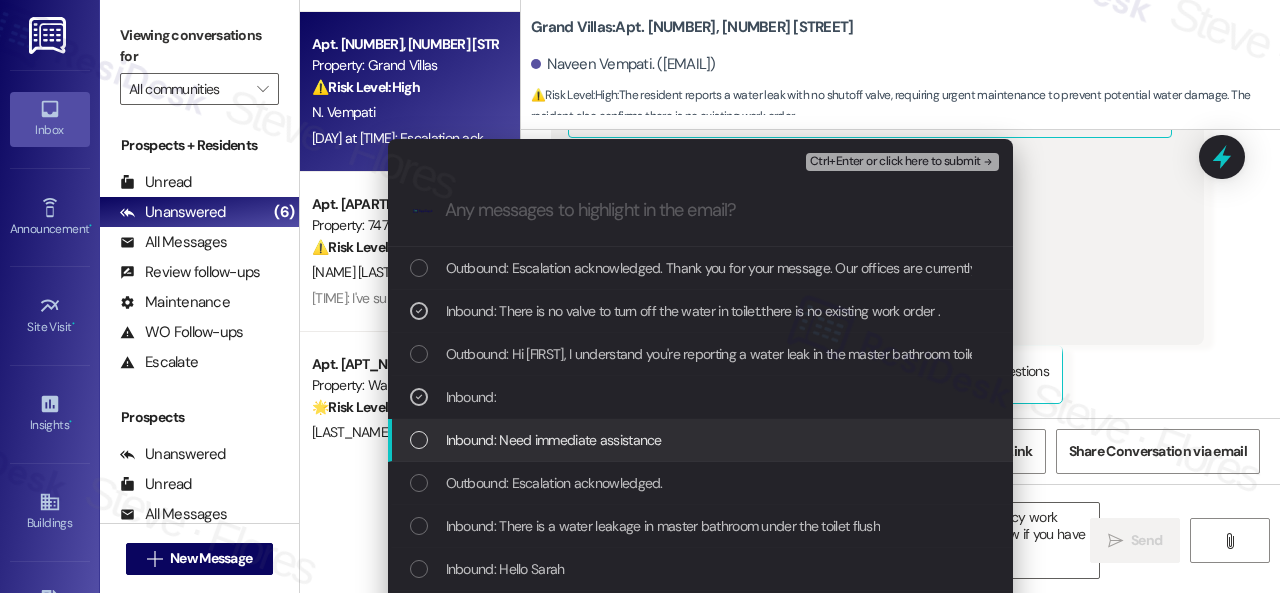 click on "Inbound: Need immediate assistance" at bounding box center (554, 440) 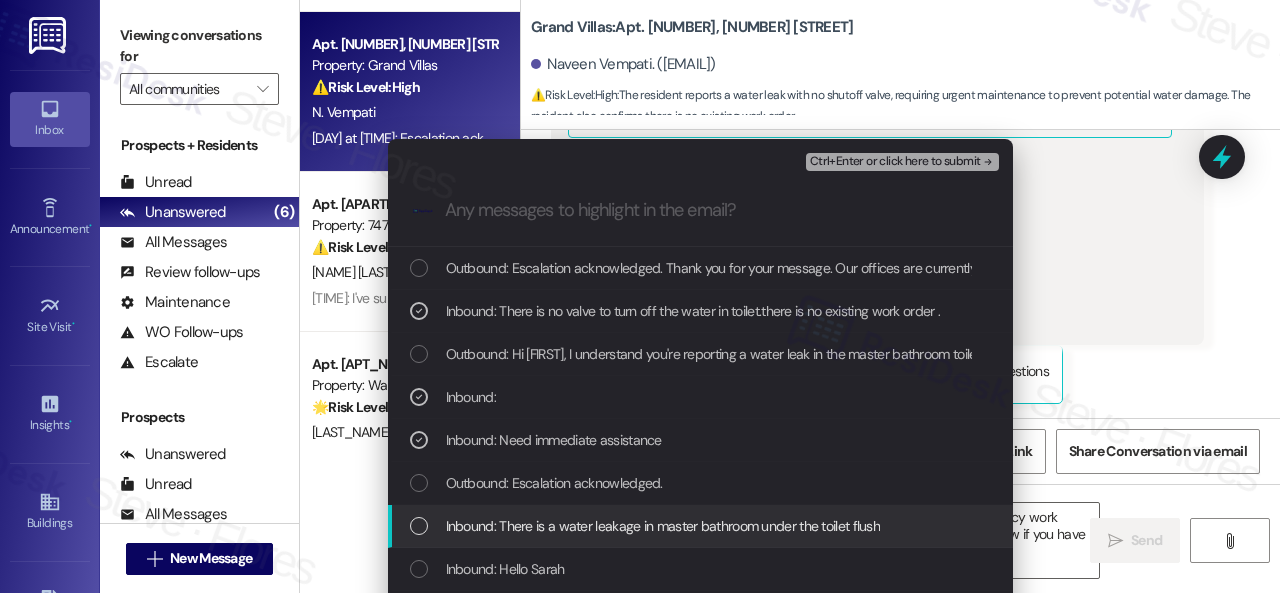 click on "Inbound: There is a water leakage in master bathroom under the toilet flush" at bounding box center (663, 526) 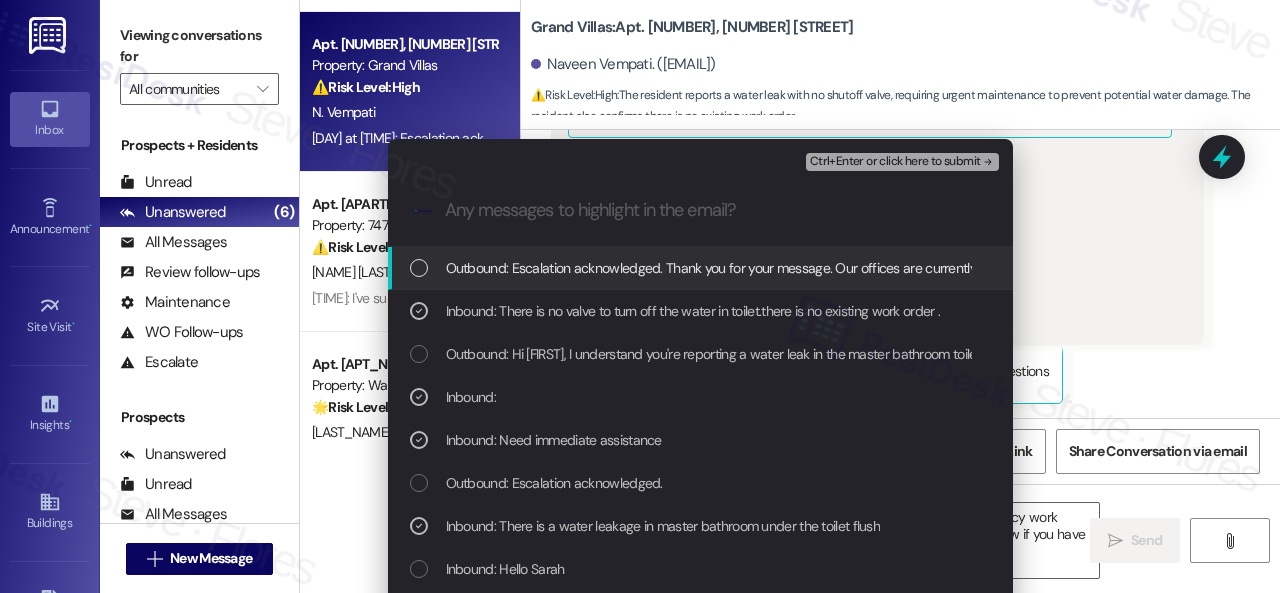 click on "Ctrl+Enter or click here to submit" at bounding box center (895, 162) 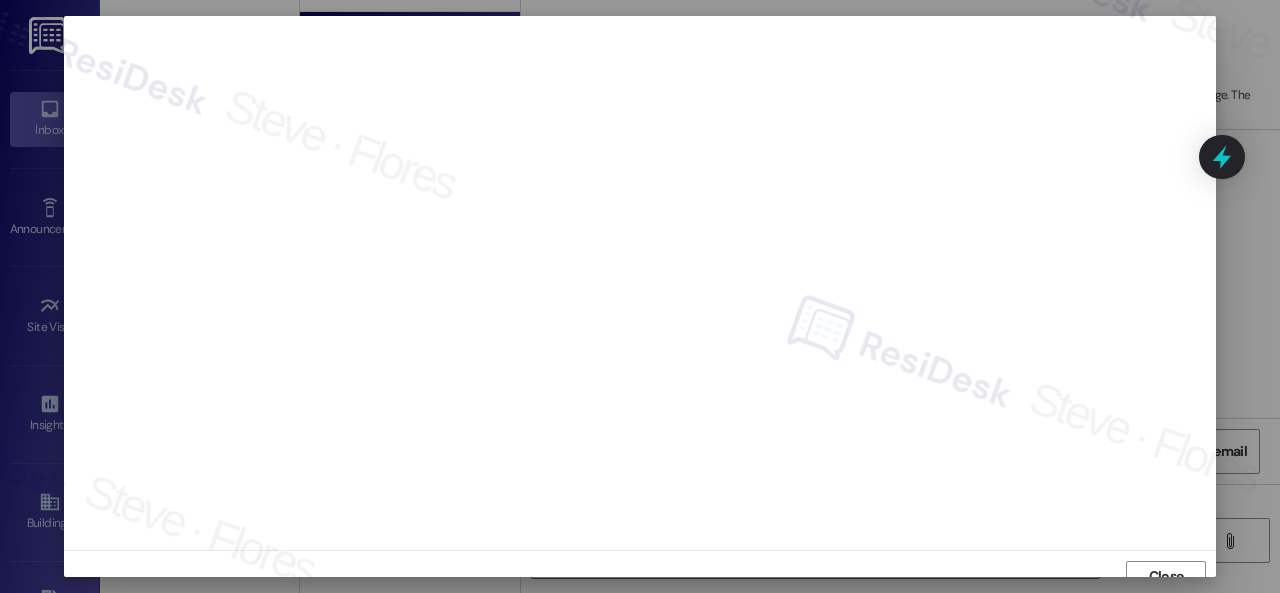 scroll, scrollTop: 15, scrollLeft: 0, axis: vertical 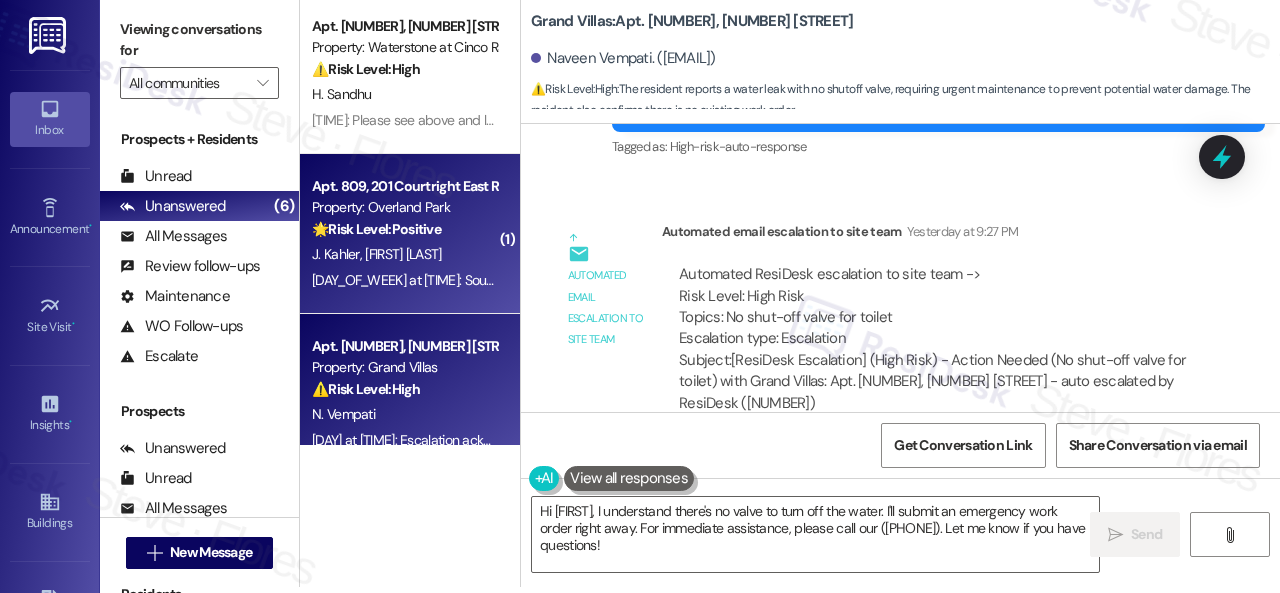 click on "J. Kahler E. Kahler" at bounding box center (404, 254) 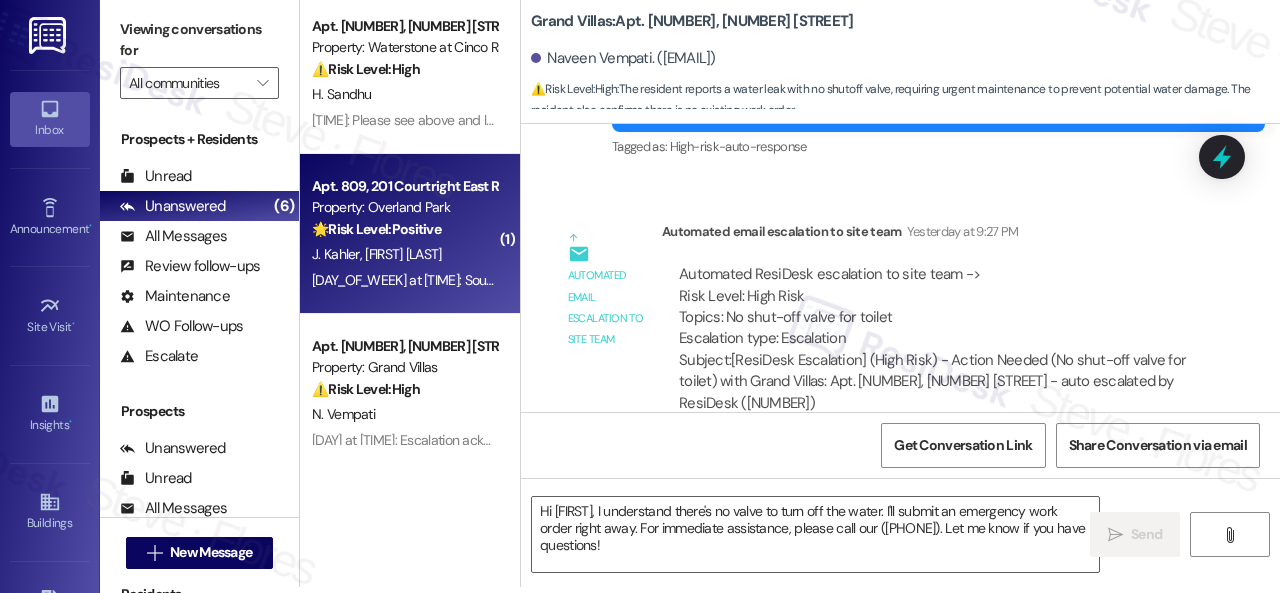 type on "Fetching suggested responses. Please feel free to read through the conversation in the meantime." 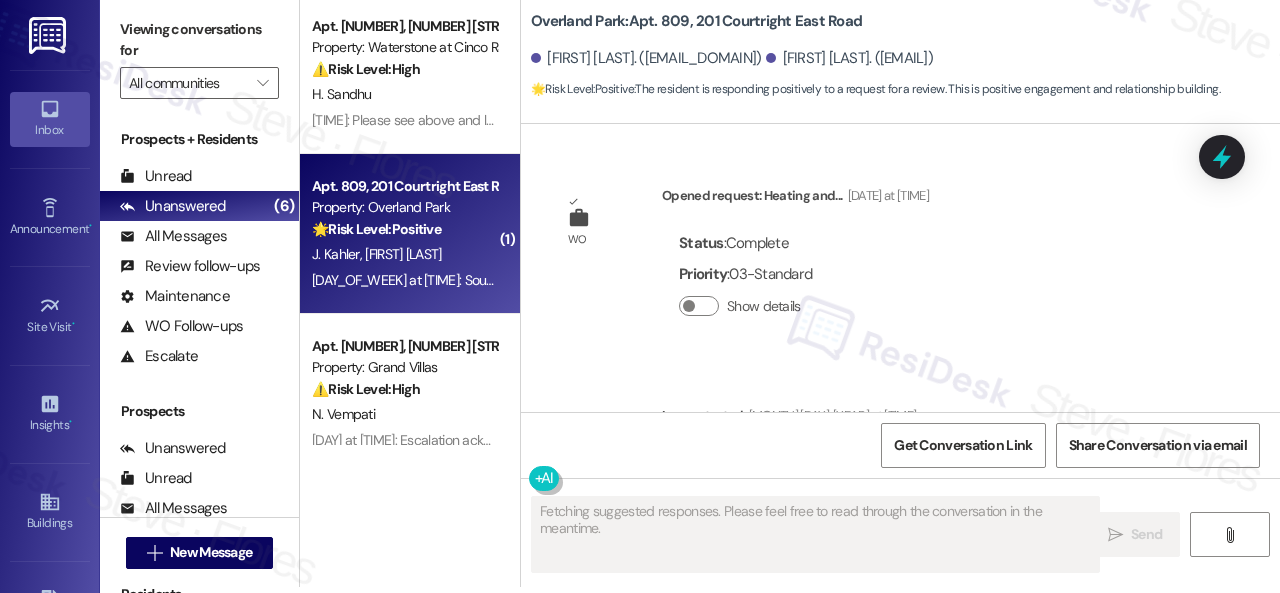 scroll, scrollTop: 0, scrollLeft: 0, axis: both 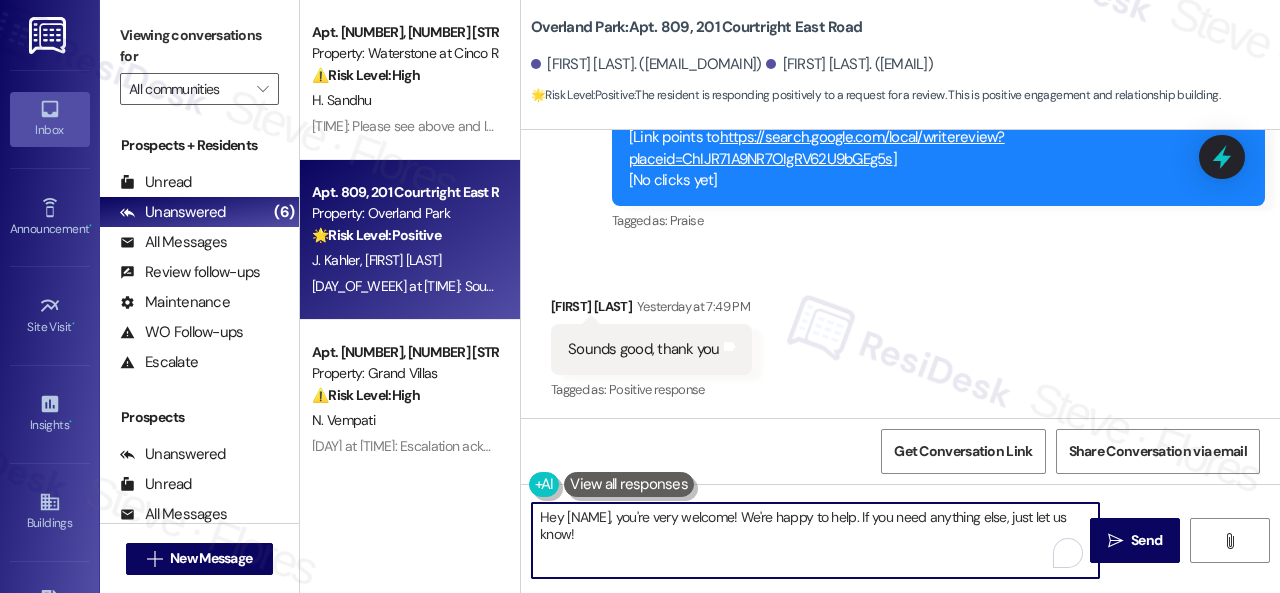 drag, startPoint x: 654, startPoint y: 547, endPoint x: 443, endPoint y: 473, distance: 223.60008 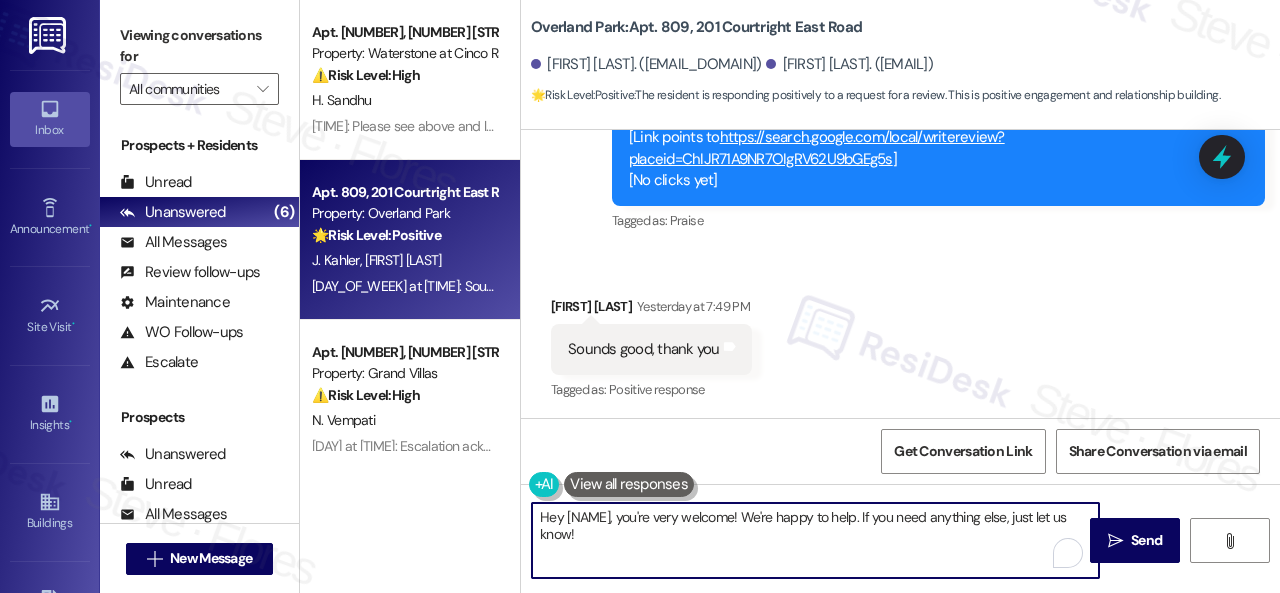 click on "Apt. 15109, 6855 S Mason Rd Property: Waterstone at Cinco Ranch ⚠️  Risk Level:  High The resident is reporting a discrepancy between the rent amount stated in their lease renewal offer ($1402) and the amount showing in the autopay setup ($2060). This is a financial concern that needs to be addressed urgently to avoid payment issues and potential late fees. The resident is also unable to set up autopay due to this discrepancy. H. Sandhu 11:24 AM: Please see above and let me know so I can set up my auto pay for my new lease starting August 18th 11:24 AM: Please see above and let me know so I can set up my auto pay for my new lease starting August 18th Apt. 809, 201 Courtright East Road Property: Overland Park 🌟  Risk Level:  Positive The resident is responding positively to a request for a review. This is positive engagement and relationship building. J. Kahler E. Kahler Yesterday at 7:49 PM: Sounds good, thank you Yesterday at 7:49 PM: Sounds good, thank you Apt. 603, 1550 Katy Gap Rd ⚠️ High 🌟" at bounding box center [790, 296] 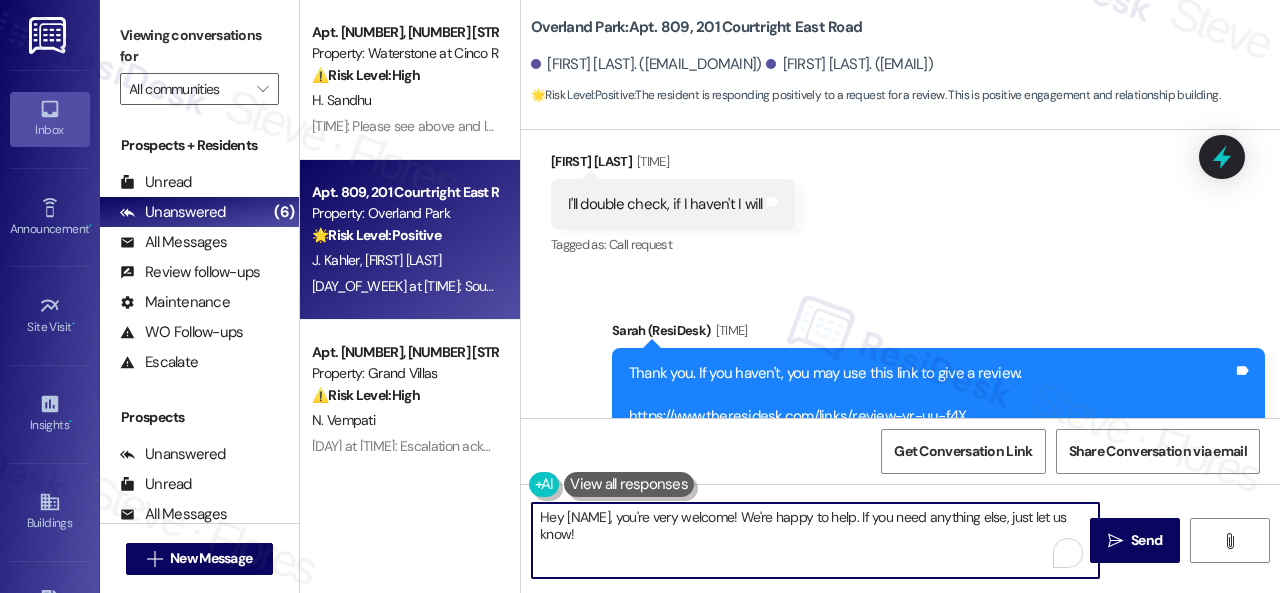 scroll, scrollTop: 11346, scrollLeft: 0, axis: vertical 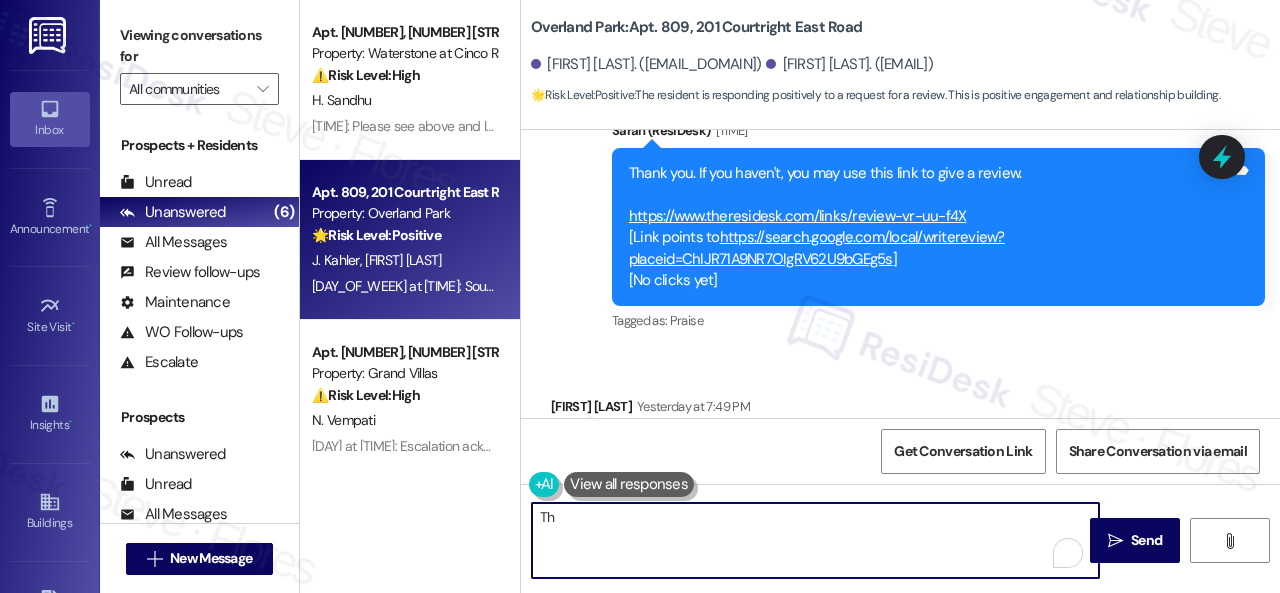 type on "Tha" 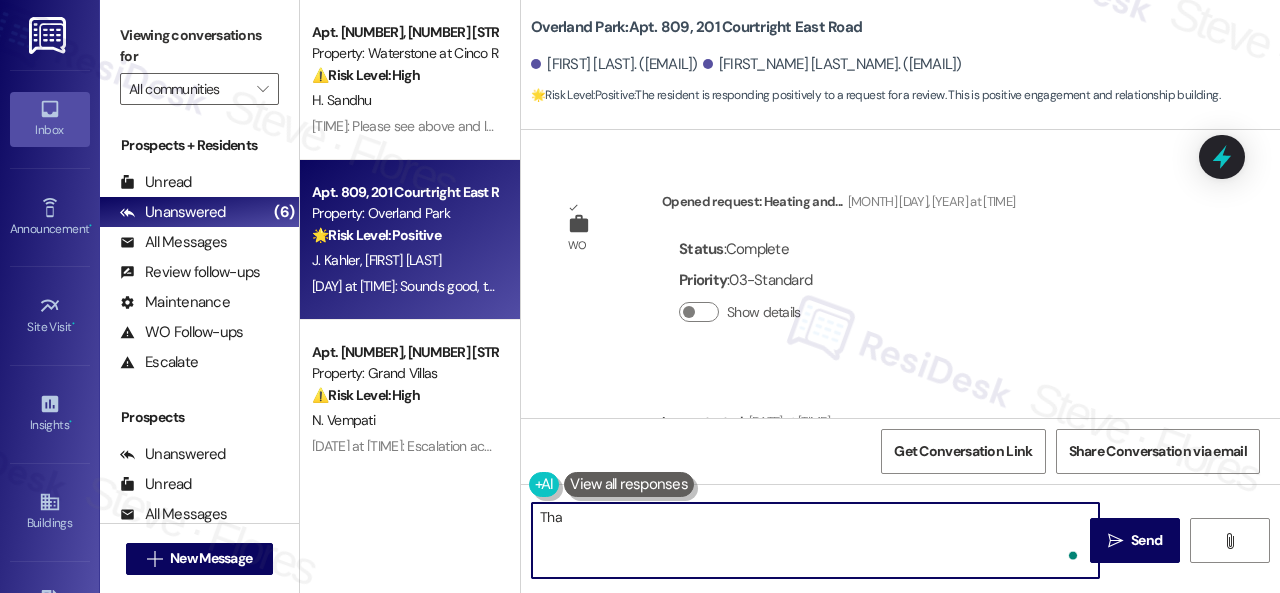 scroll, scrollTop: 0, scrollLeft: 0, axis: both 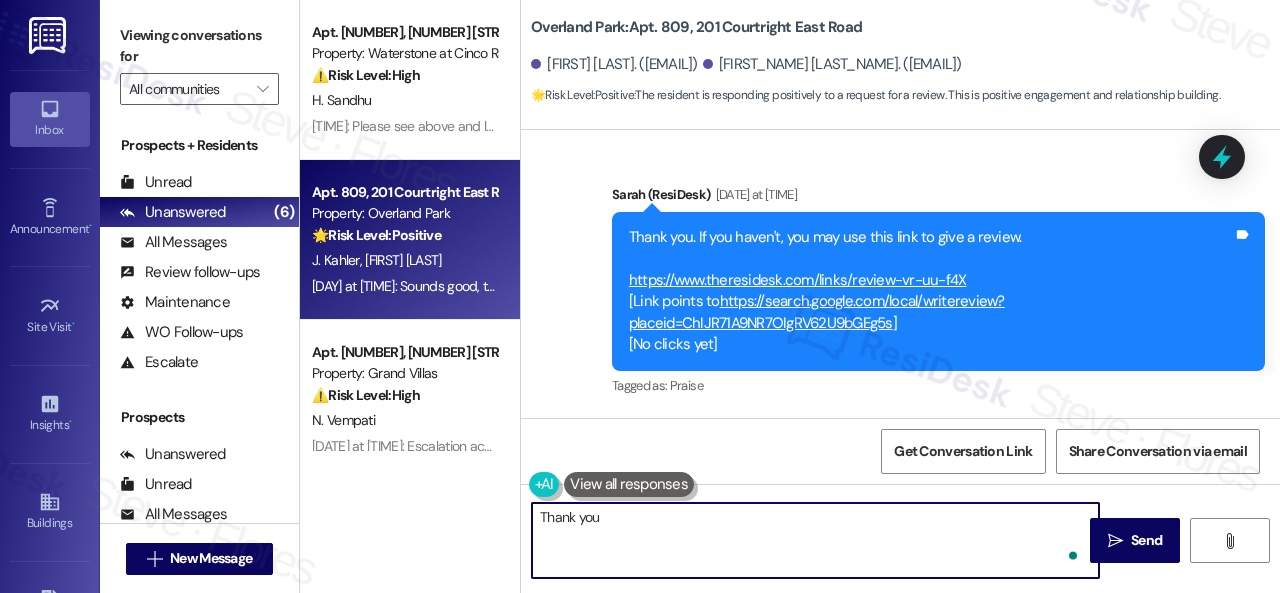 type on "Thank you!" 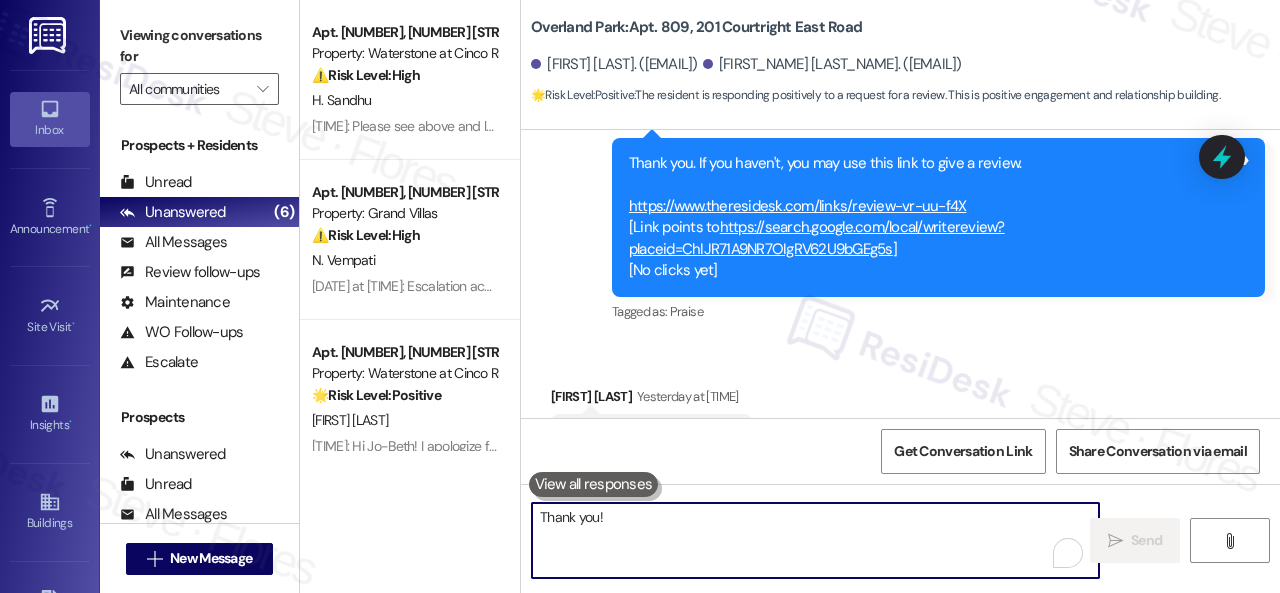 scroll, scrollTop: 11446, scrollLeft: 0, axis: vertical 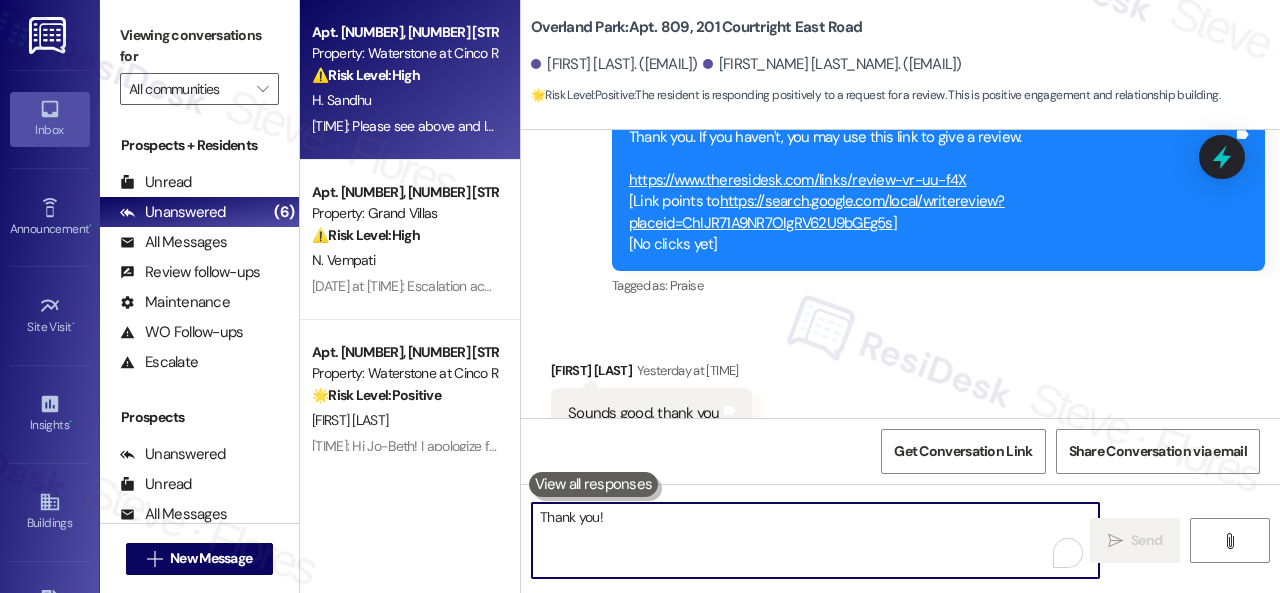 type 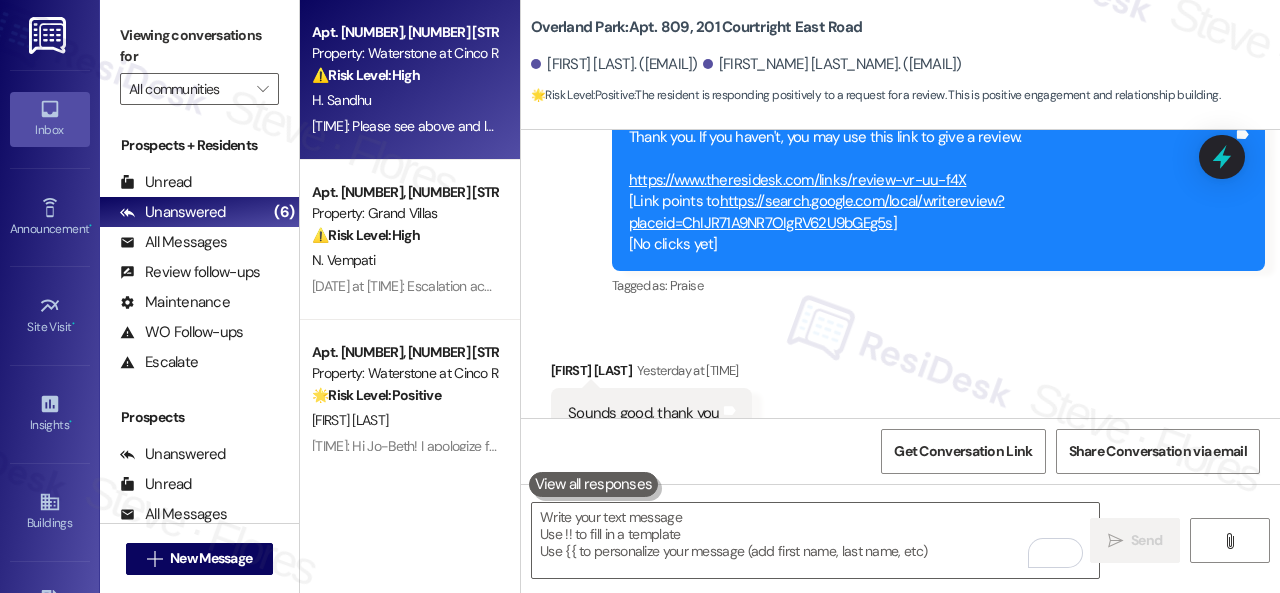 click on "H. Sandhu" at bounding box center (404, 100) 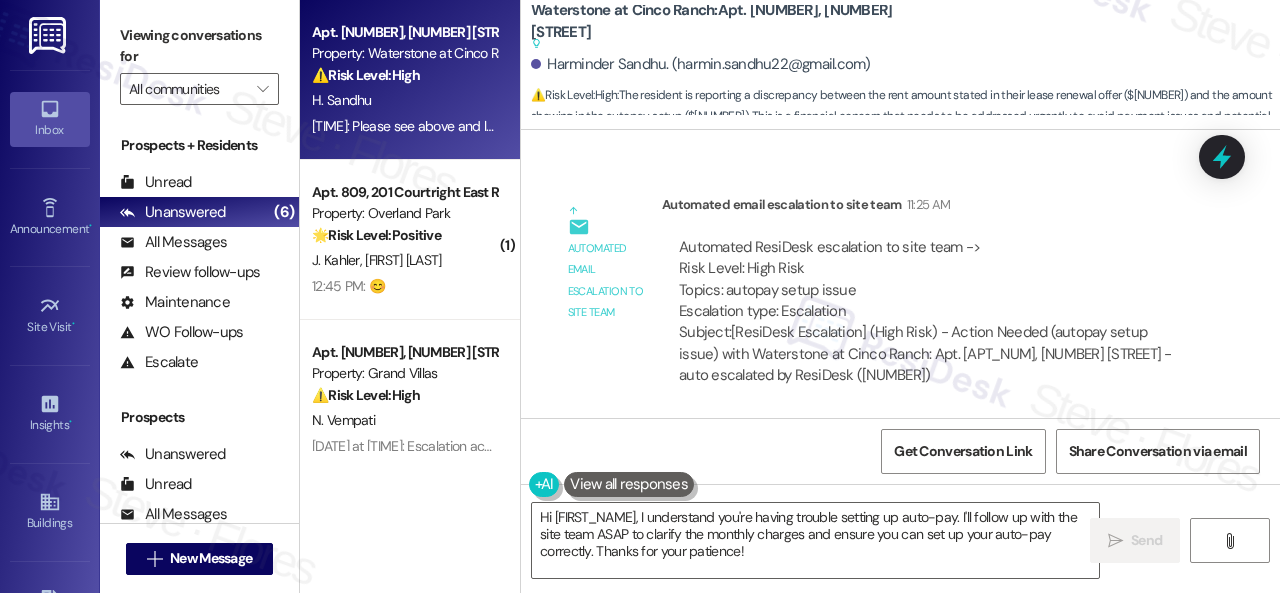 scroll, scrollTop: 13610, scrollLeft: 0, axis: vertical 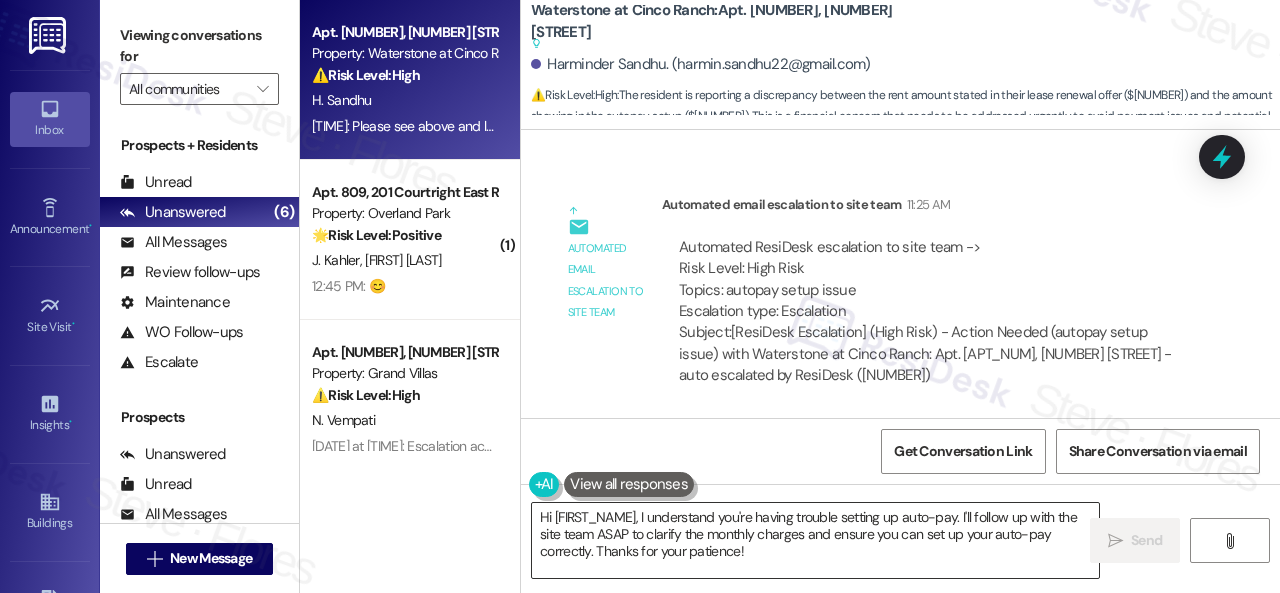 click on "Hi [FIRST_NAME], I understand you're having trouble setting up auto-pay. I'll follow up with the site team ASAP to clarify the monthly charges and ensure you can set up your auto-pay correctly. Thanks for your patience!" at bounding box center (815, 540) 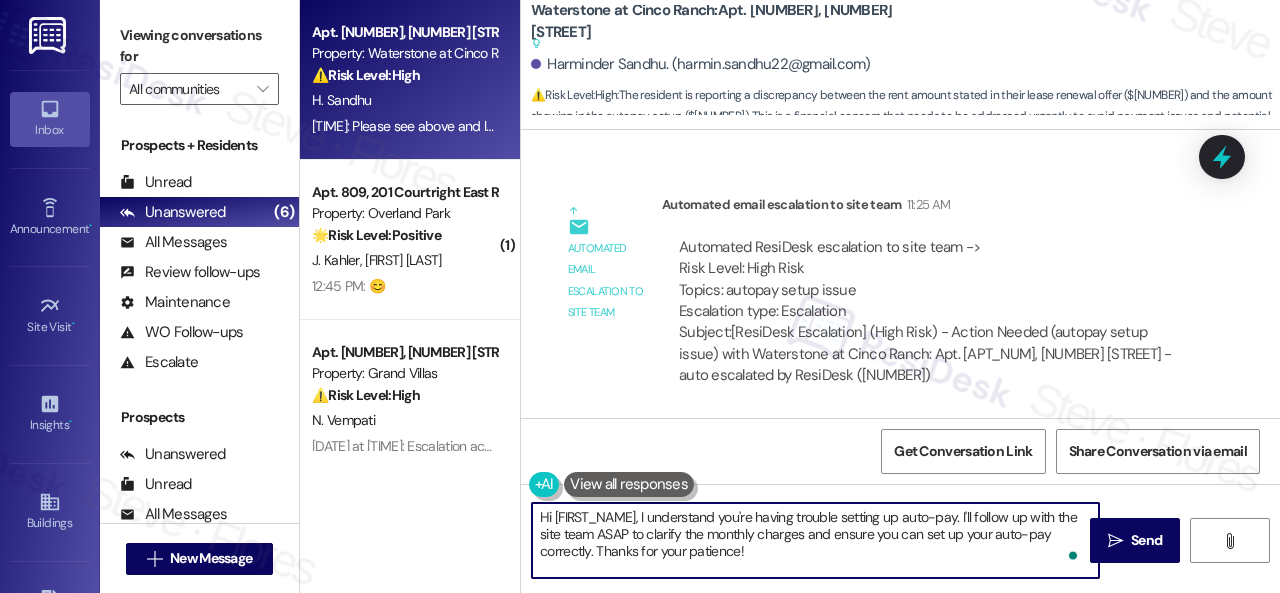 drag, startPoint x: 964, startPoint y: 517, endPoint x: 982, endPoint y: 555, distance: 42.047592 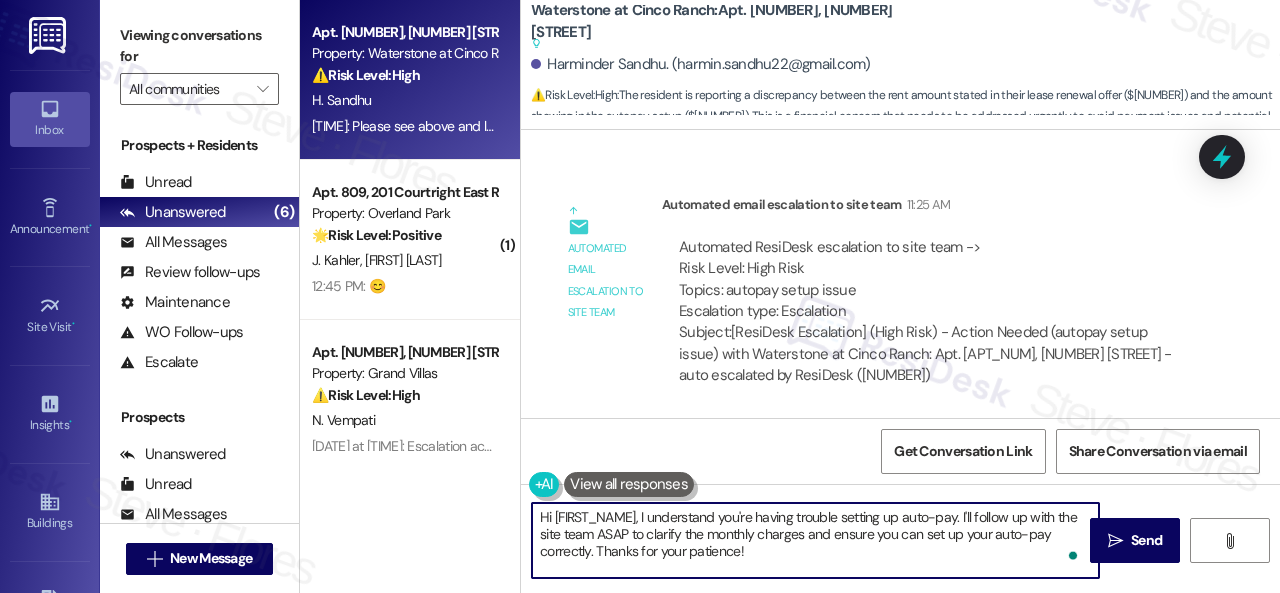 click on "Hi [FIRST_NAME], I understand you're having trouble setting up auto-pay. I'll follow up with the site team ASAP to clarify the monthly charges and ensure you can set up your auto-pay correctly. Thanks for your patience!" at bounding box center [815, 540] 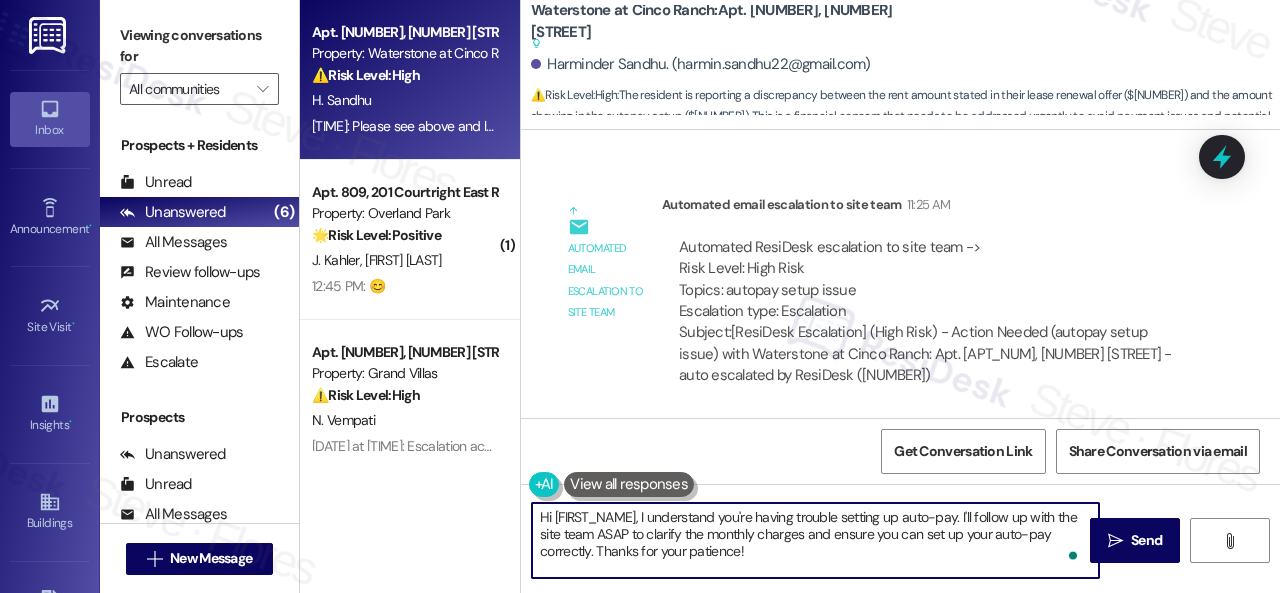 drag, startPoint x: 832, startPoint y: 533, endPoint x: 873, endPoint y: 537, distance: 41.19466 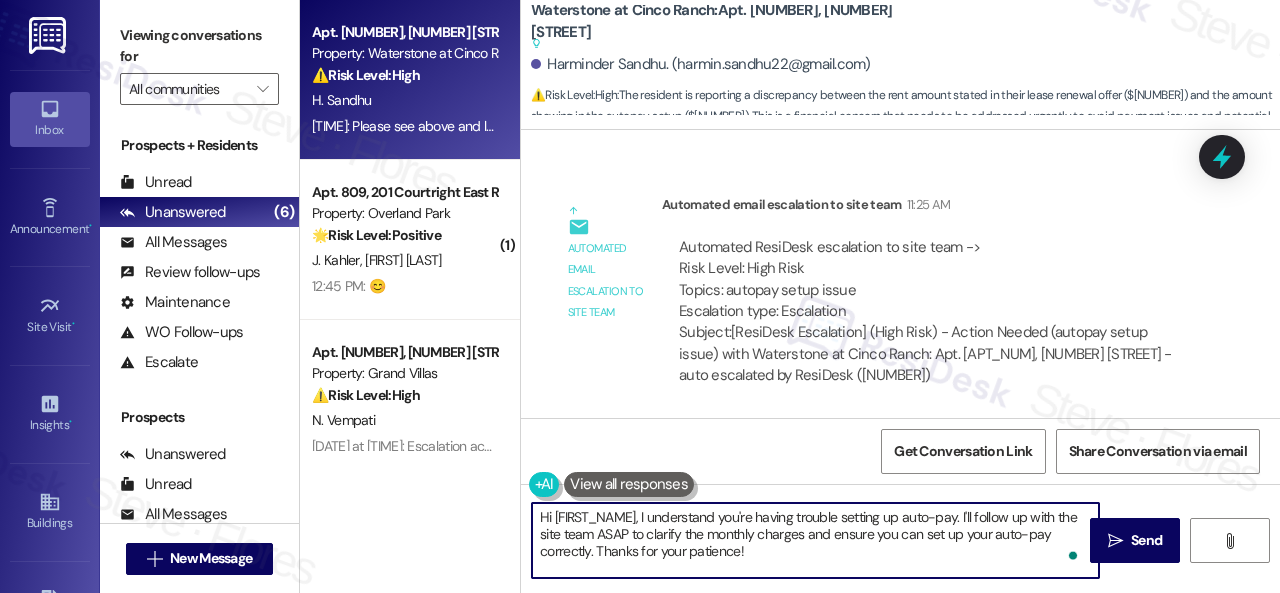 click on "Hi {{first_name}}, I understand you're having trouble setting up auto-pay. I'll follow up with the site team ASAP to clarify the monthly charges and ensure you can set up your auto-pay correctly. Thanks for your patience!" at bounding box center (815, 540) 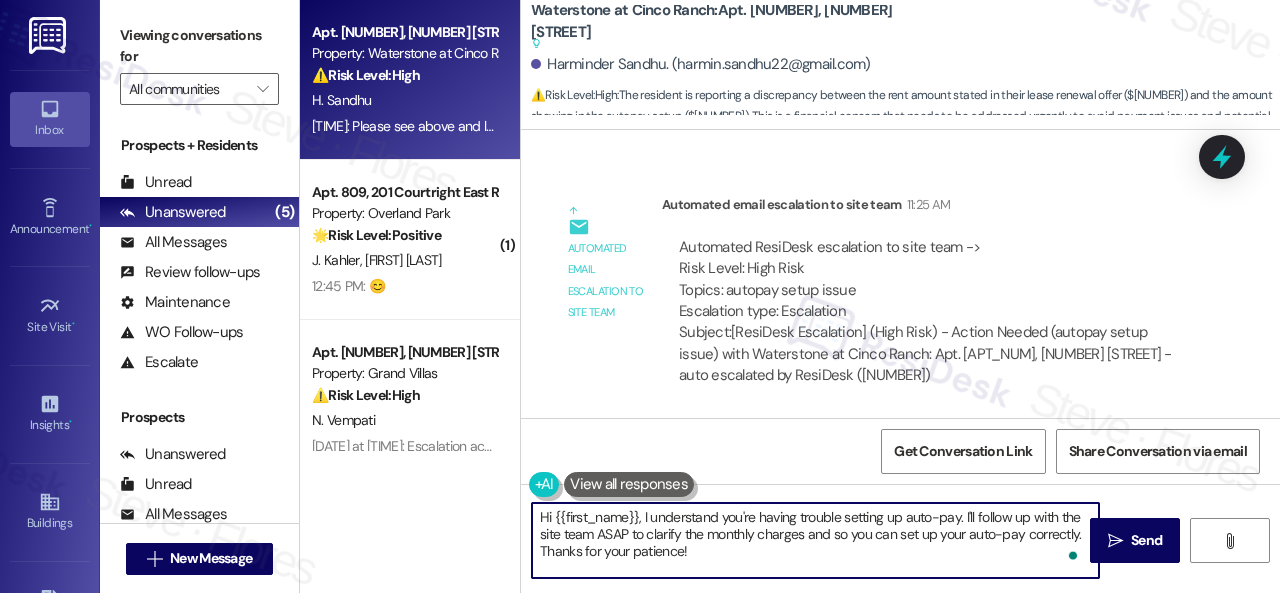 click on "Hi {{first_name}}, I understand you're having trouble setting up auto-pay. I'll follow up with the site team ASAP to clarify the monthly charges and so you can set up your auto-pay correctly. Thanks for your patience!" at bounding box center [815, 540] 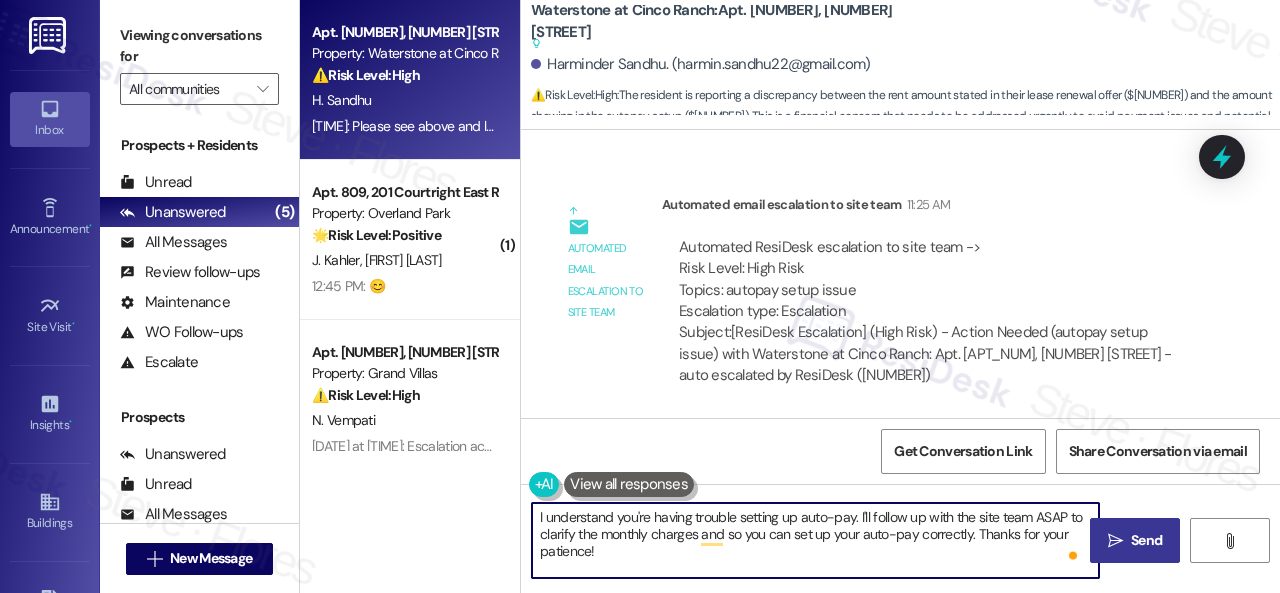 type on "I understand you're having trouble setting up auto-pay. I'll follow up with the site team ASAP to clarify the monthly charges and so you can set up your auto-pay correctly. Thanks for your patience!" 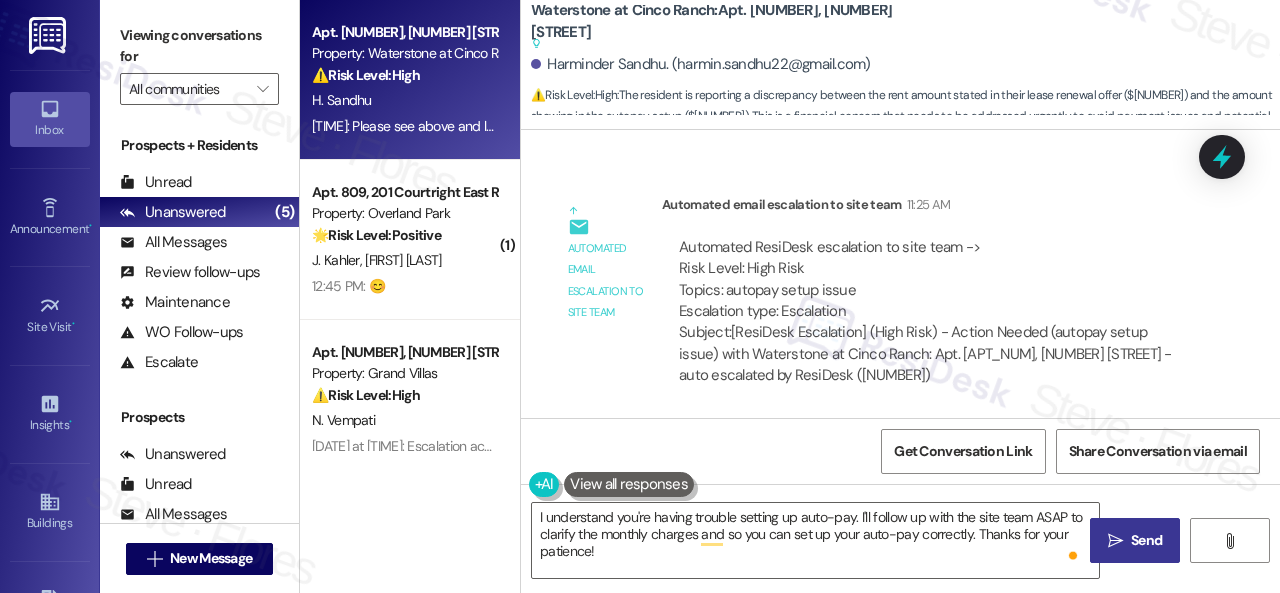 click on "Send" at bounding box center [1146, 540] 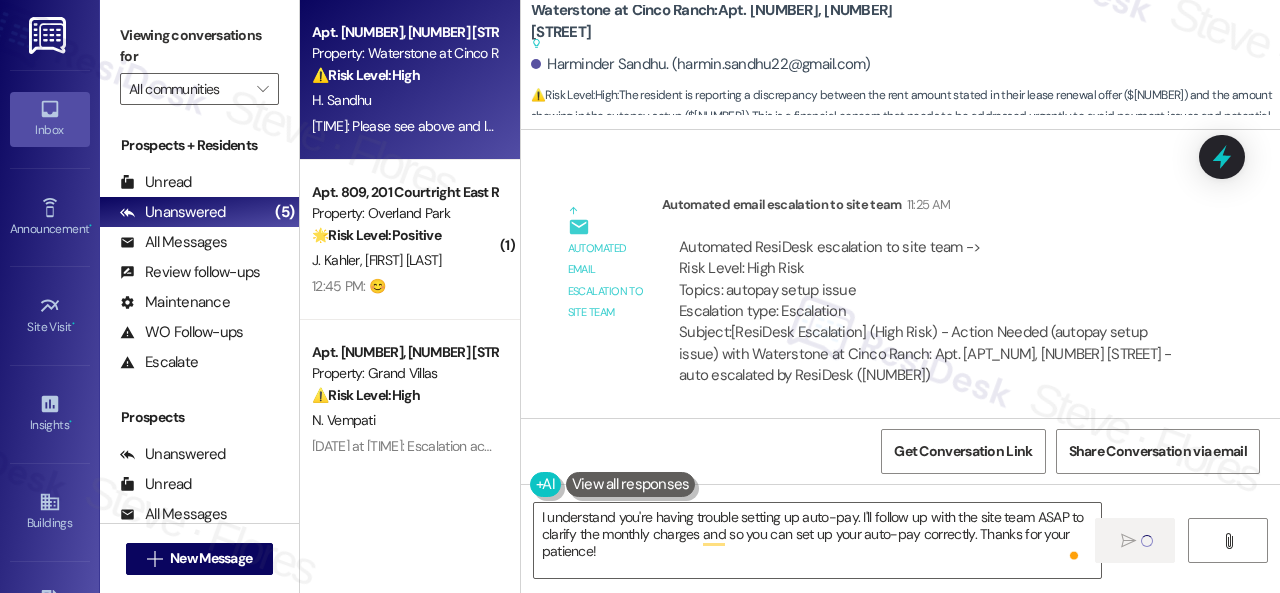 type 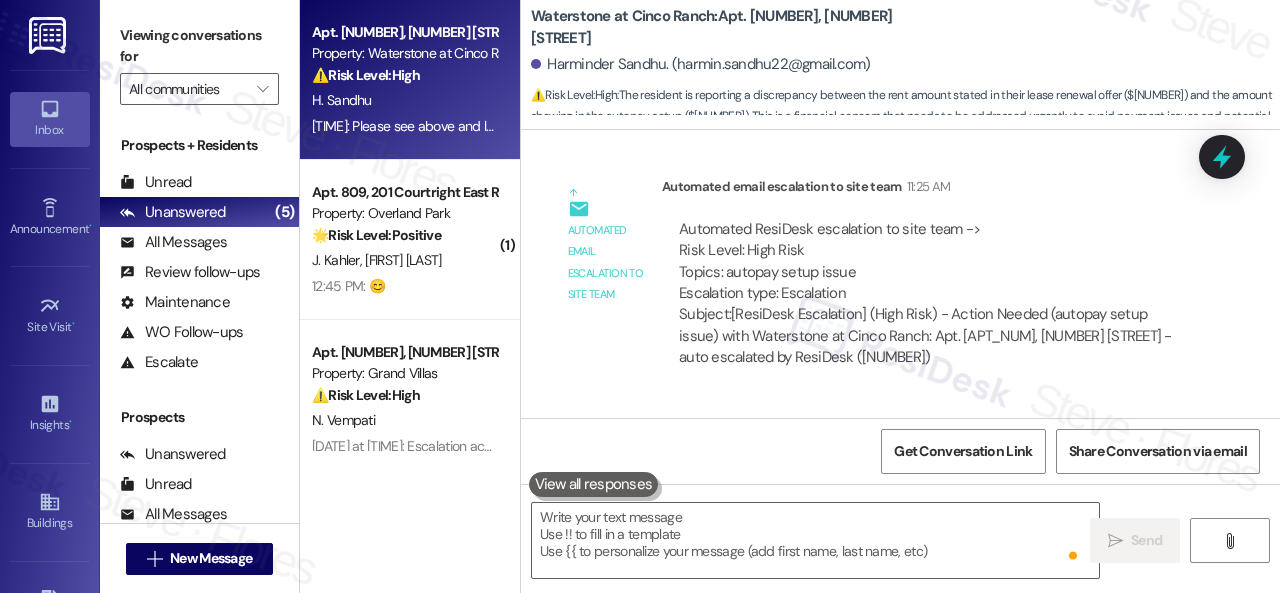 scroll, scrollTop: 13341, scrollLeft: 0, axis: vertical 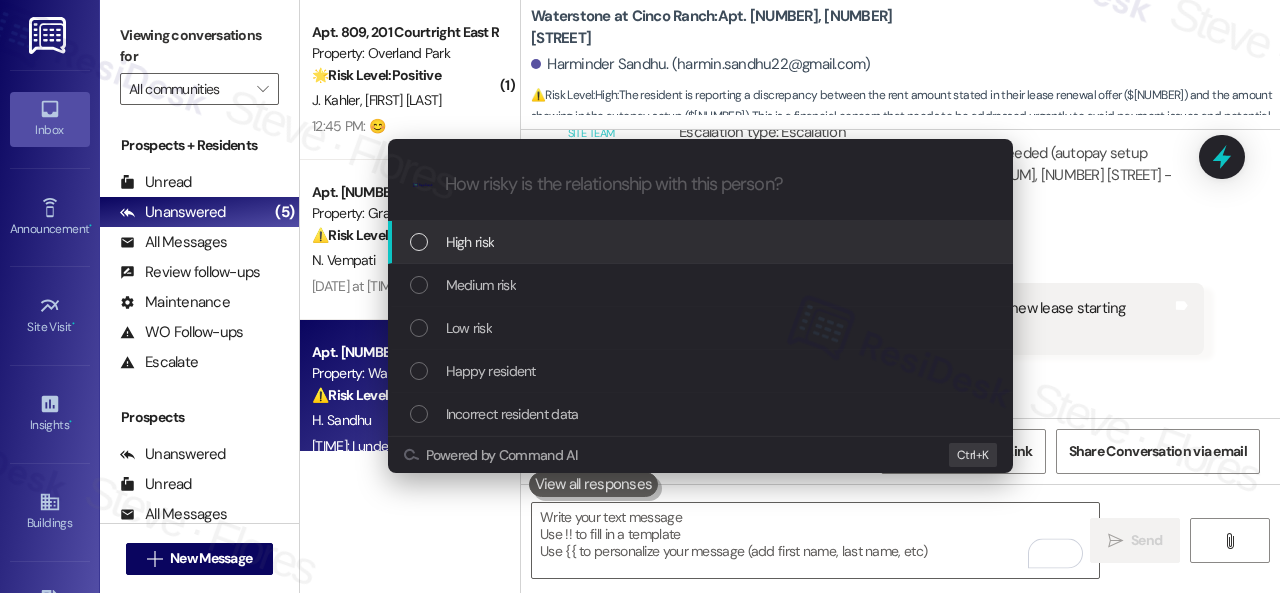 click on "Medium risk" at bounding box center (481, 285) 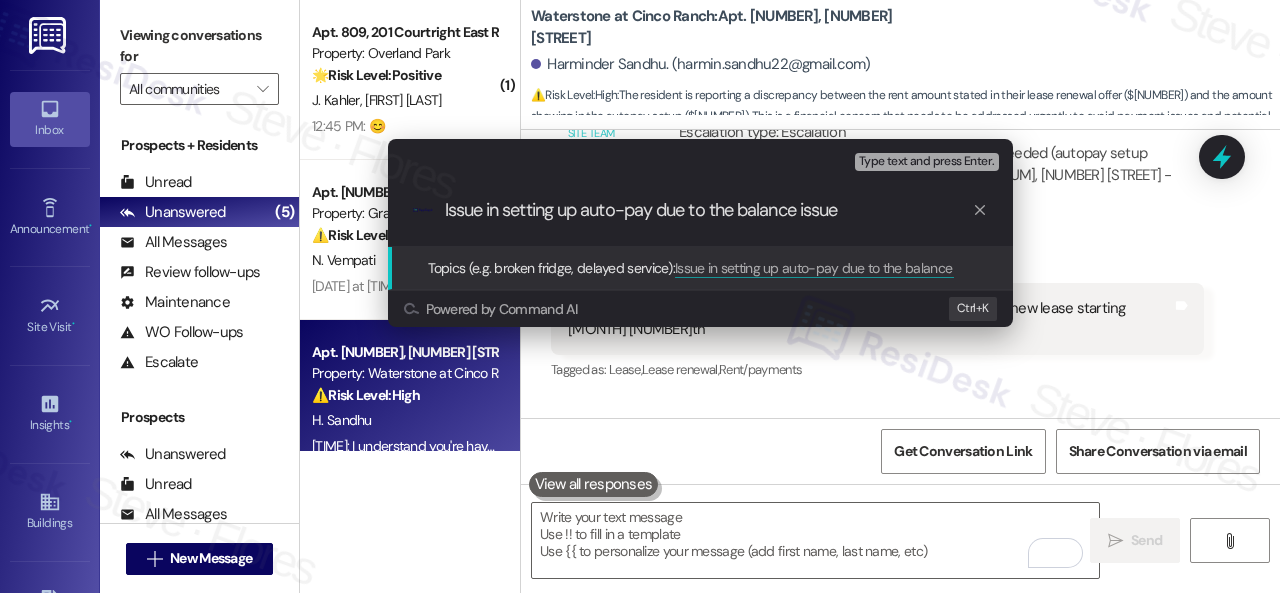 type on "Issue in setting up auto-pay due to the balance issue." 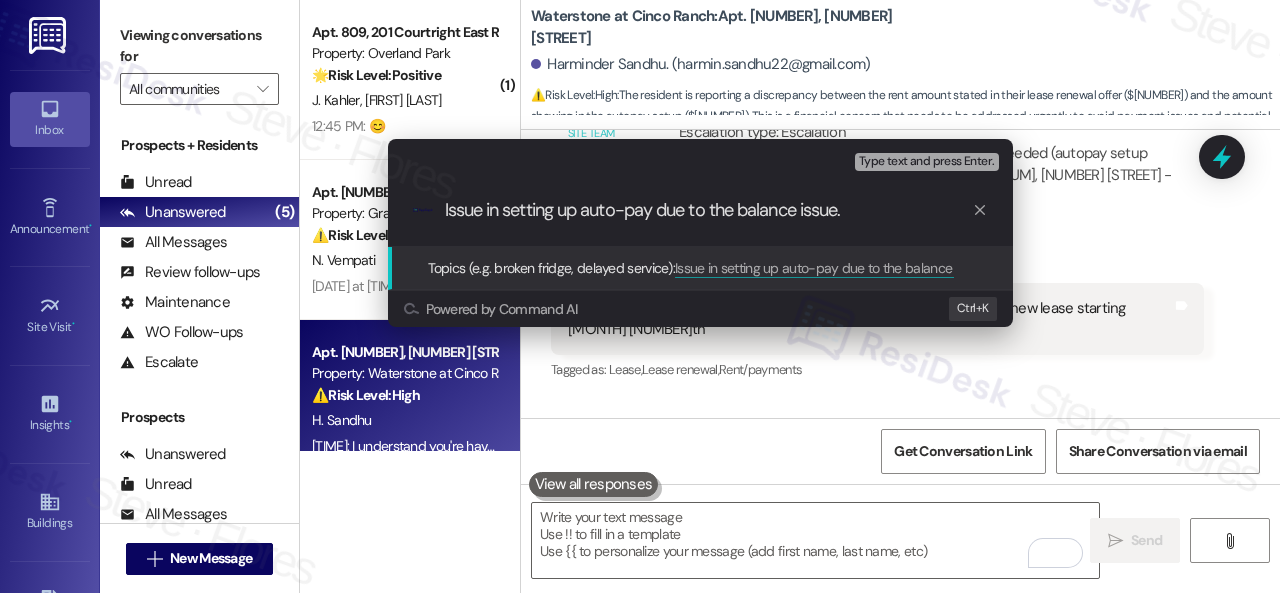 type 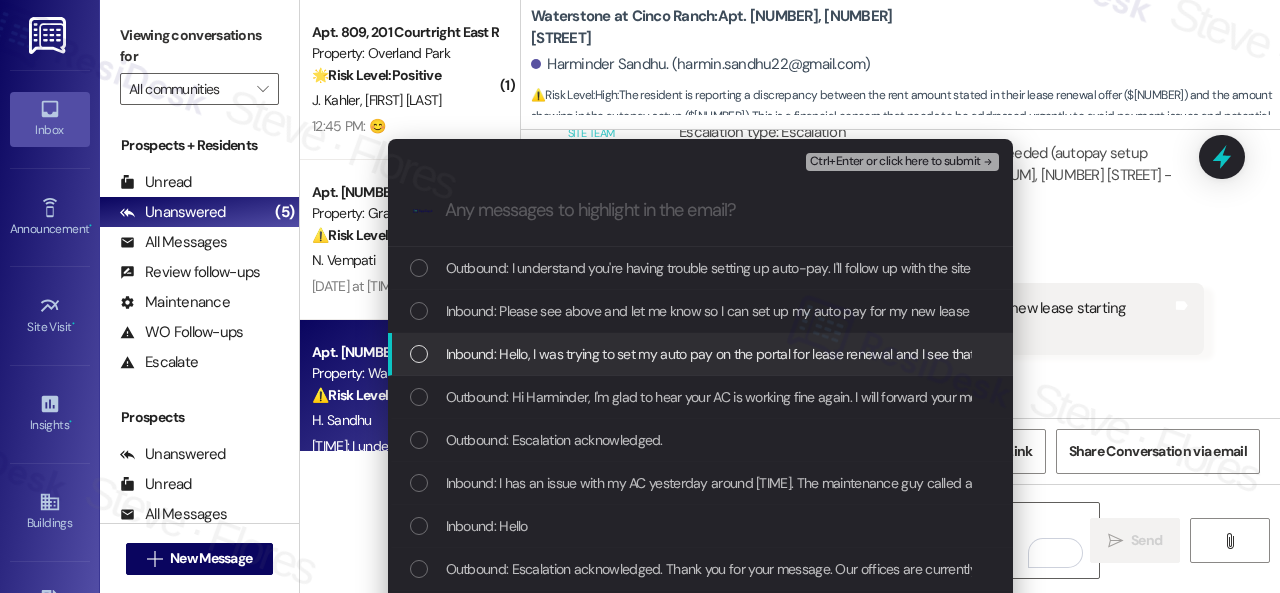 click on "Inbound: Hello,
I was trying to set my auto pay on the portal for lease renewal and I see that starting September 2025, my average monthly charges are $2060.00
When my monthly basic rent is $1402 as per offer I signed the lease for 2025-2026.
Please explain. This is giving me error in not accepting my MAX amount for setting up my auto pay for new lease starting Aug 19, 2025 to Aug 18, 2026.
Thank you." at bounding box center (1670, 354) 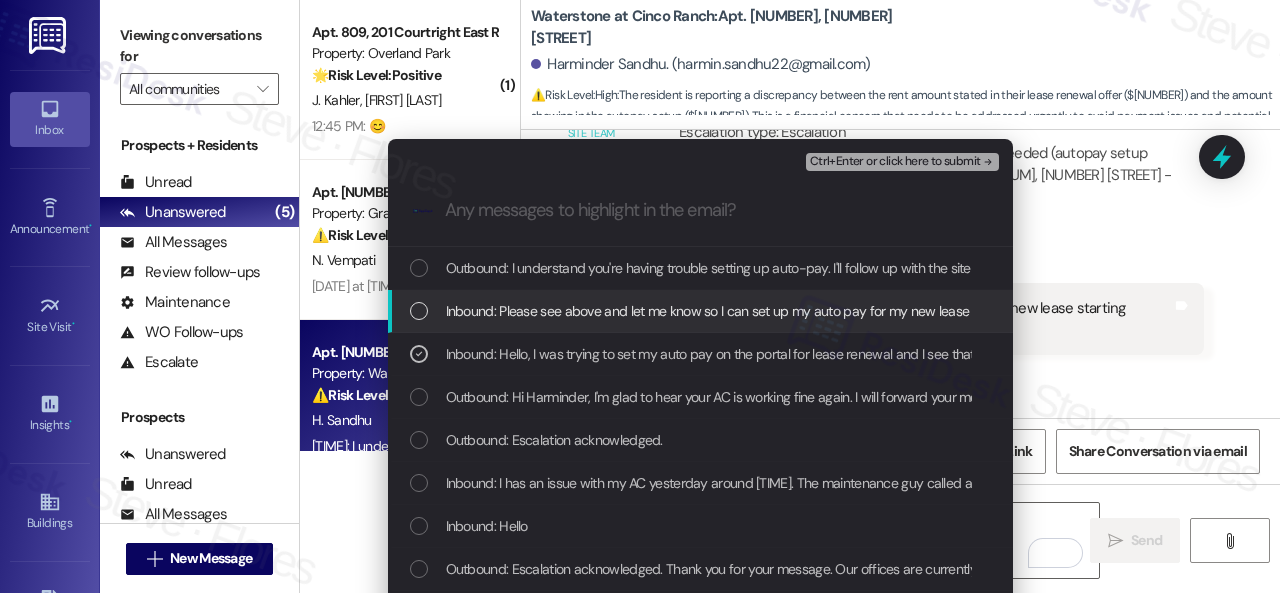 click on "Inbound: Please see above and let me know so I can set up my auto pay for my new lease starting August 18th" at bounding box center (766, 311) 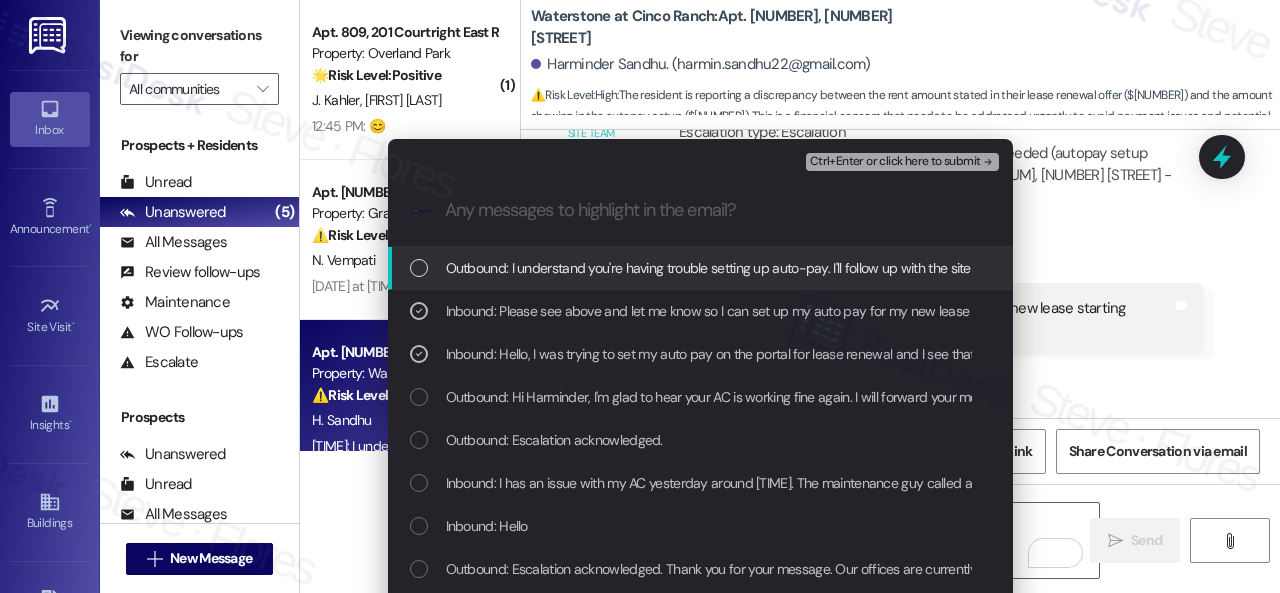 click on "Ctrl+Enter or click here to submit" at bounding box center [895, 162] 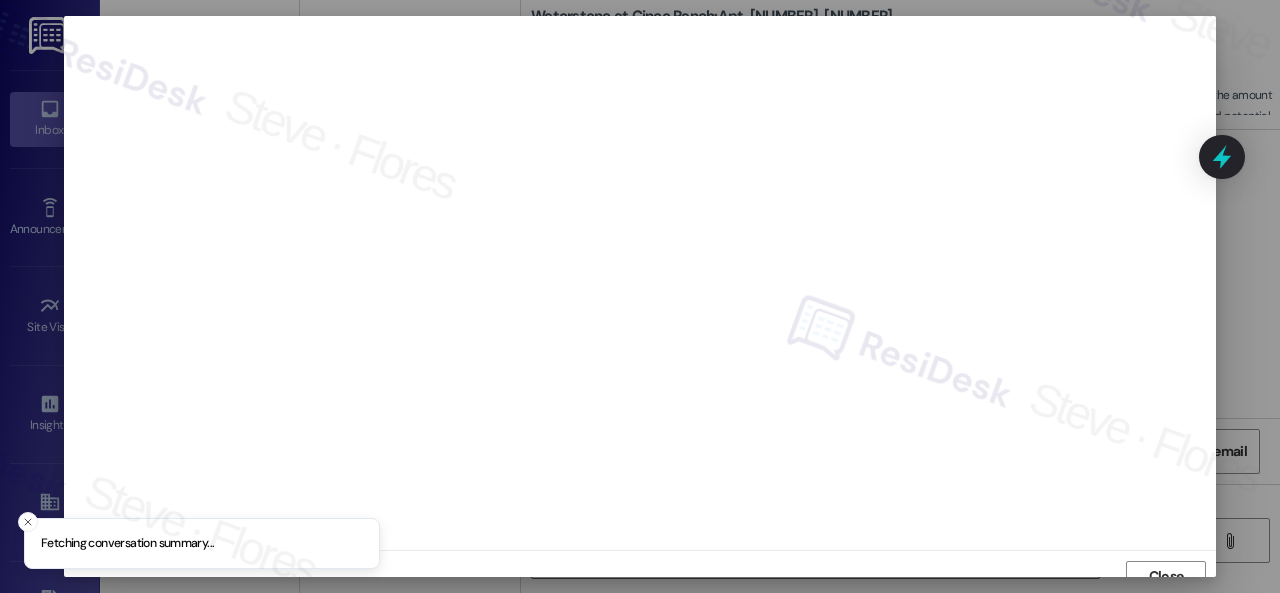 scroll, scrollTop: 15, scrollLeft: 0, axis: vertical 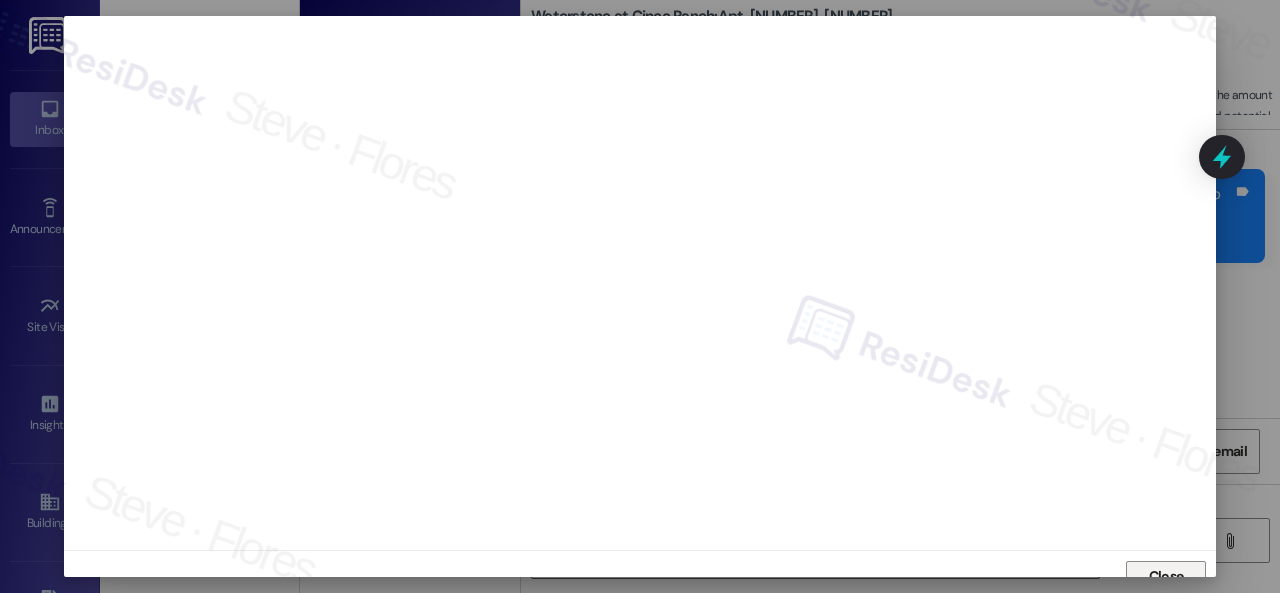 click on "Close" at bounding box center (1166, 576) 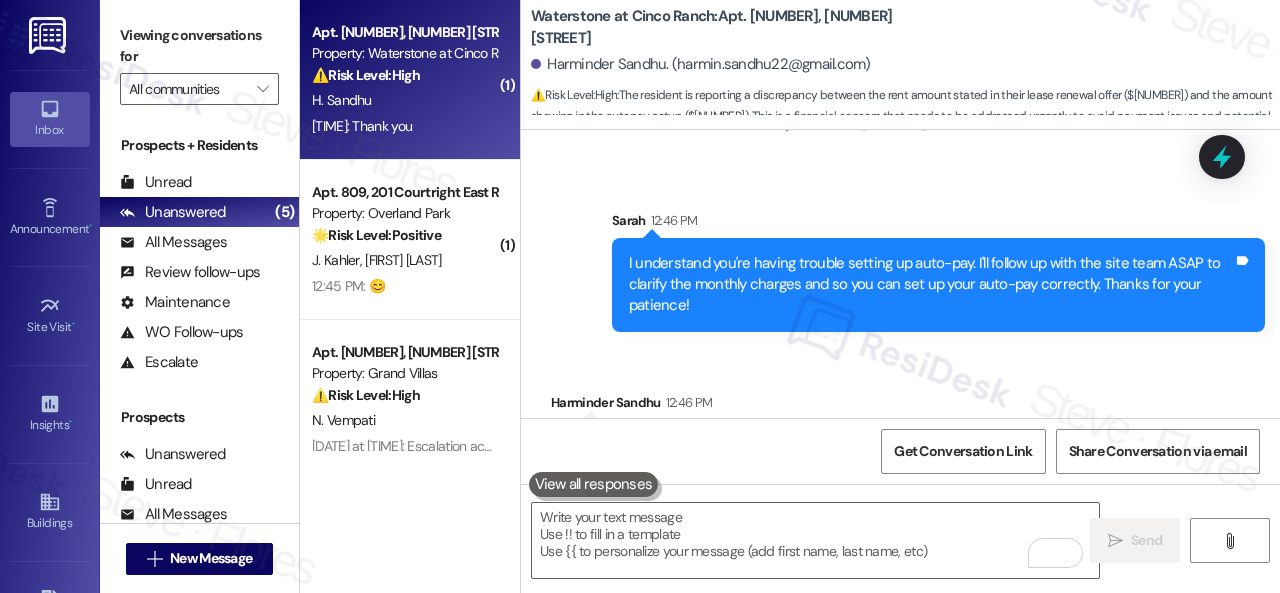 scroll, scrollTop: 13932, scrollLeft: 0, axis: vertical 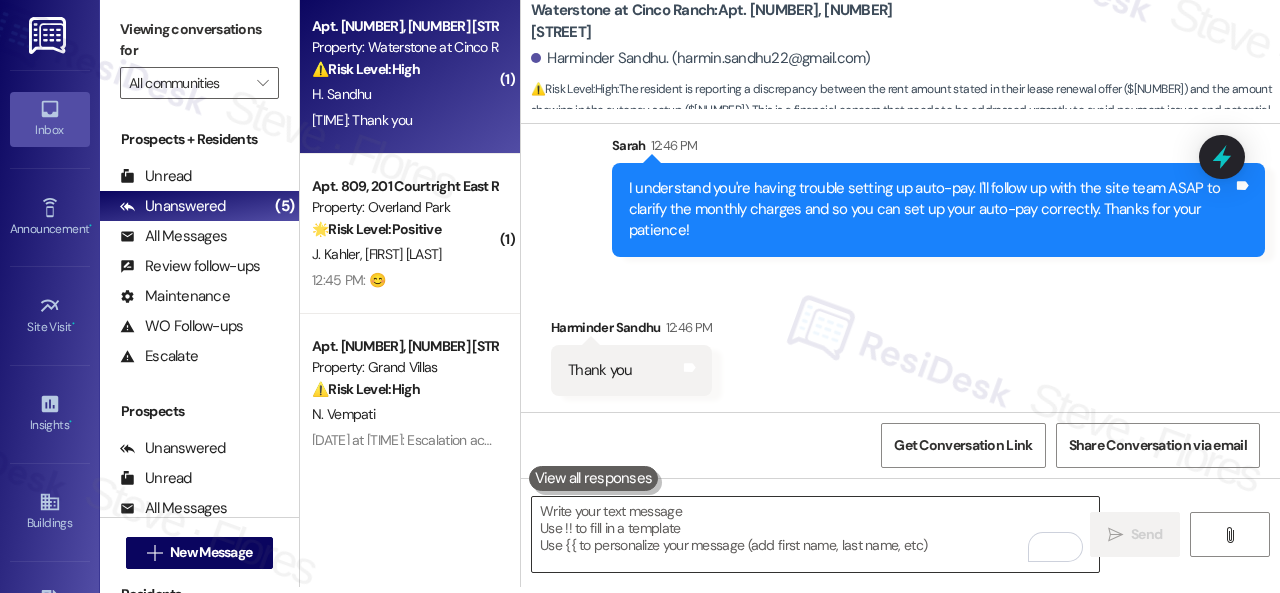 click at bounding box center (815, 534) 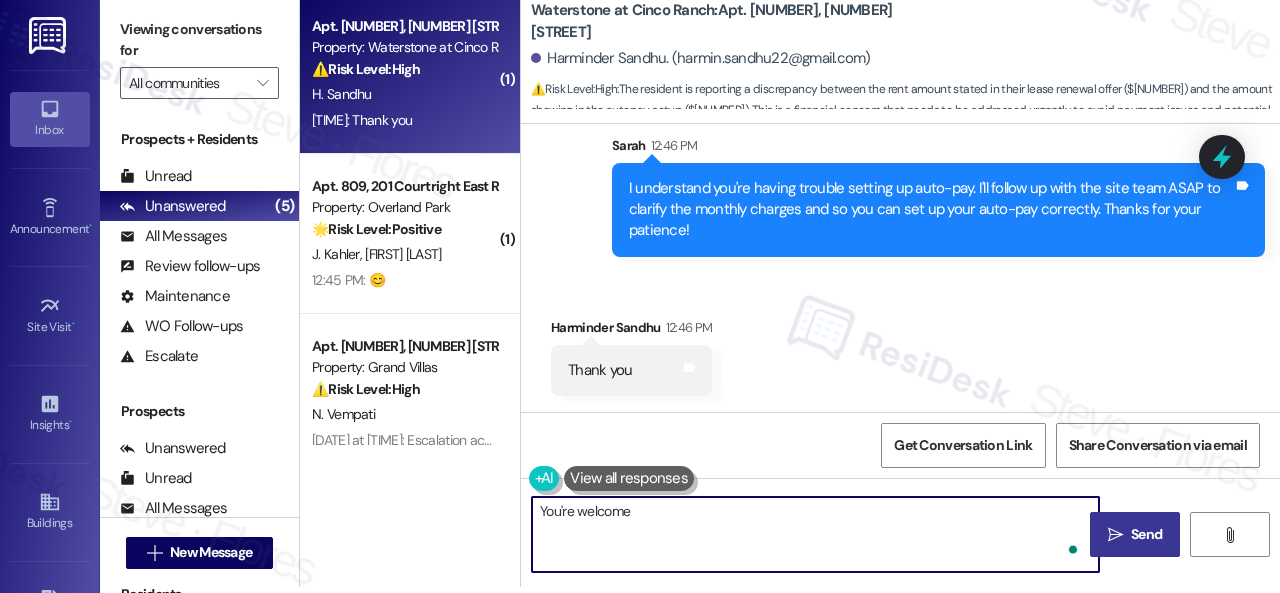 type on "You're welcome." 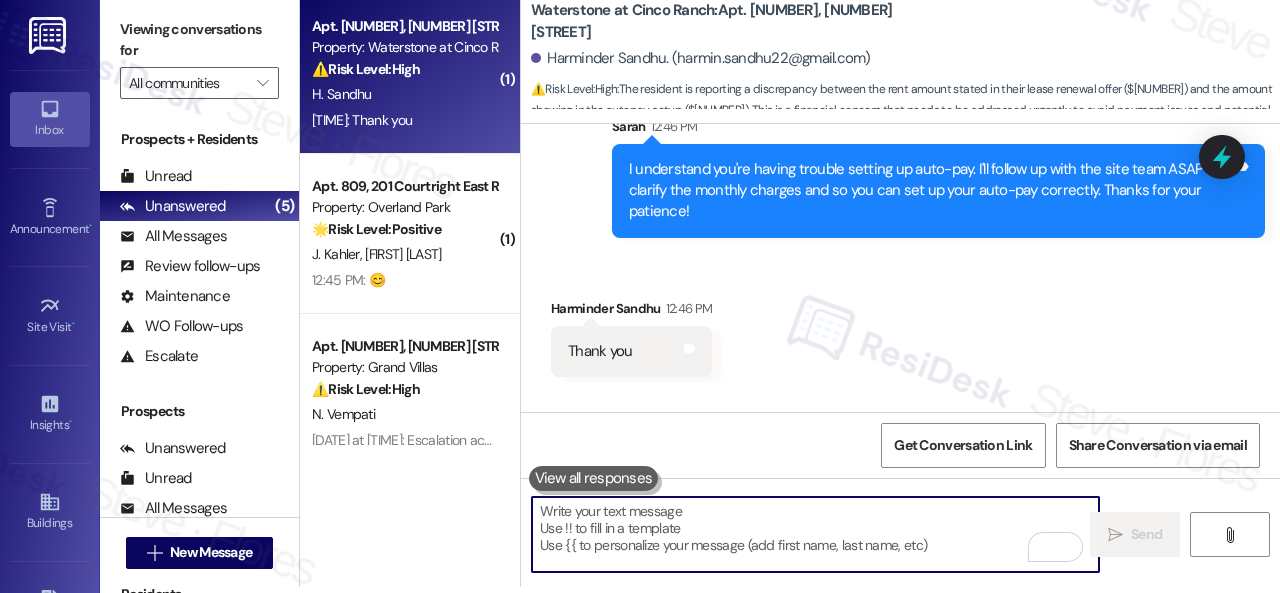 scroll, scrollTop: 0, scrollLeft: 0, axis: both 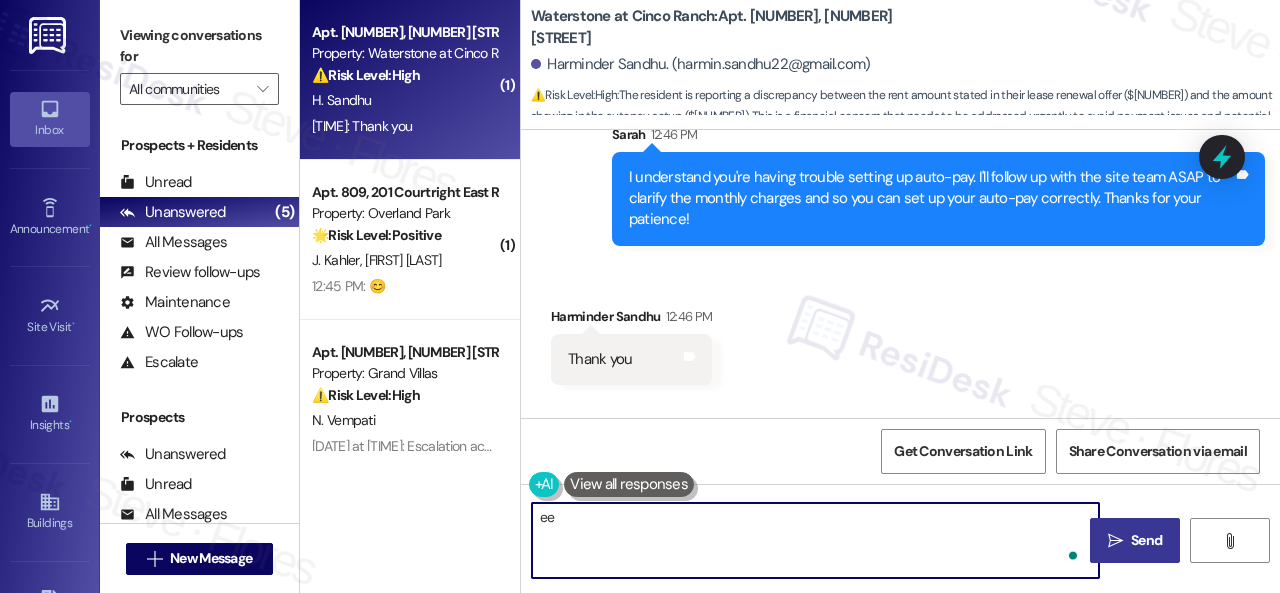 type on "ee" 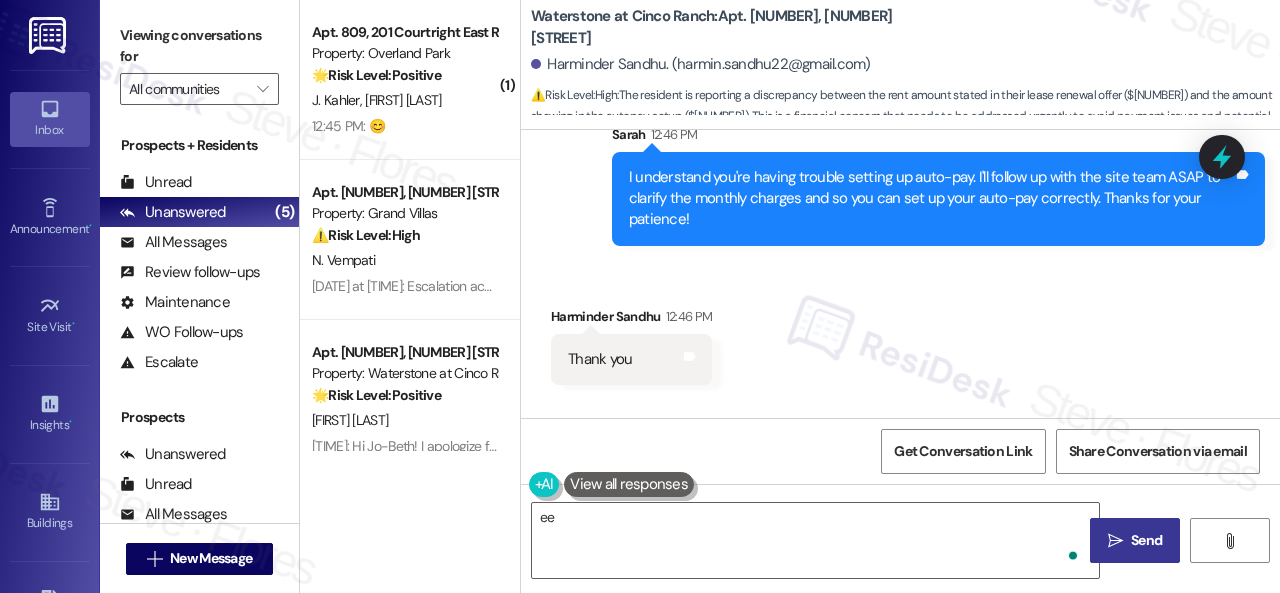 click on "Received via SMS Harminder Sandhu 12:46 PM Thank you  Tags and notes" at bounding box center (900, 330) 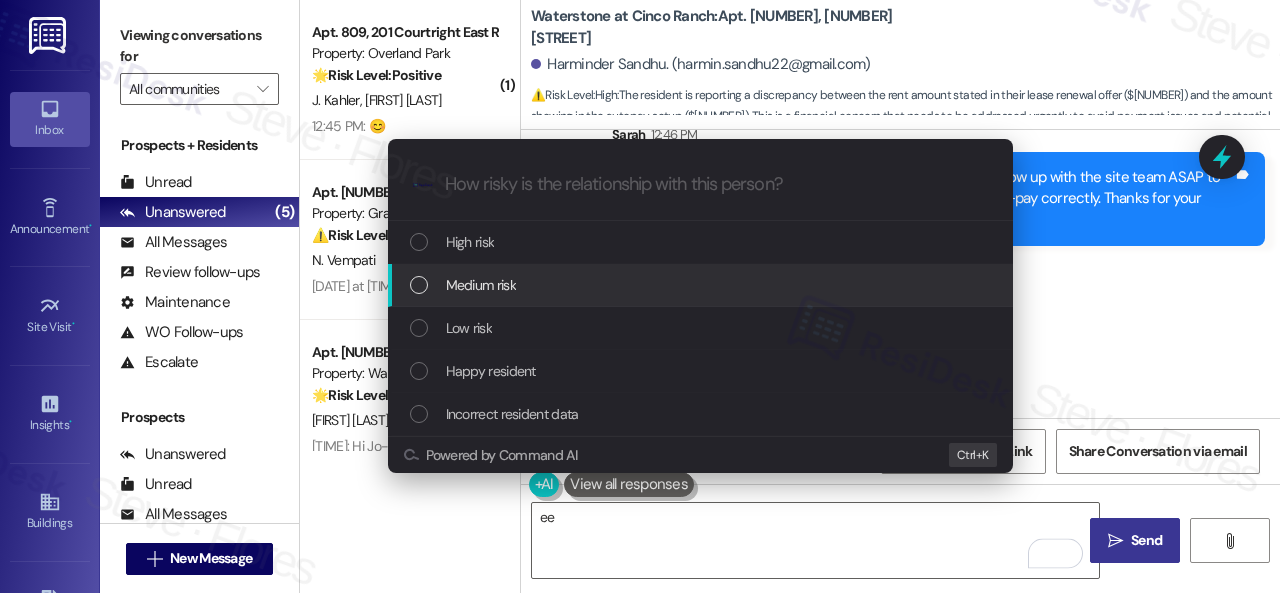 click on "Medium risk" at bounding box center [481, 285] 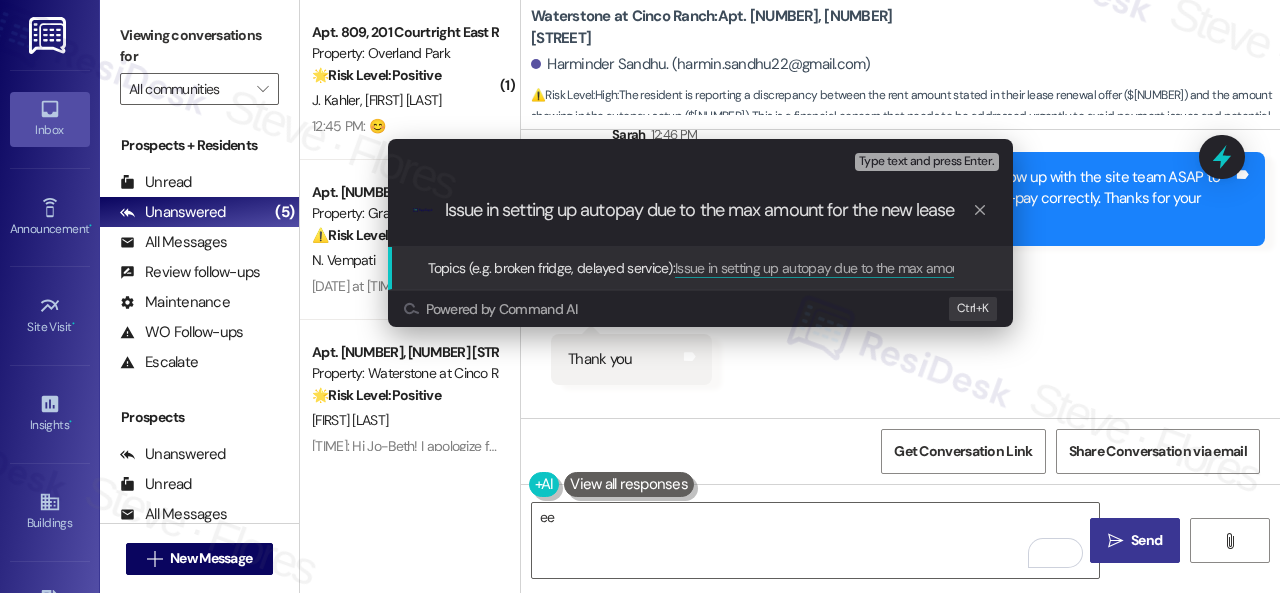 type on "Issue in setting up autopay due to the max amount for the new lease." 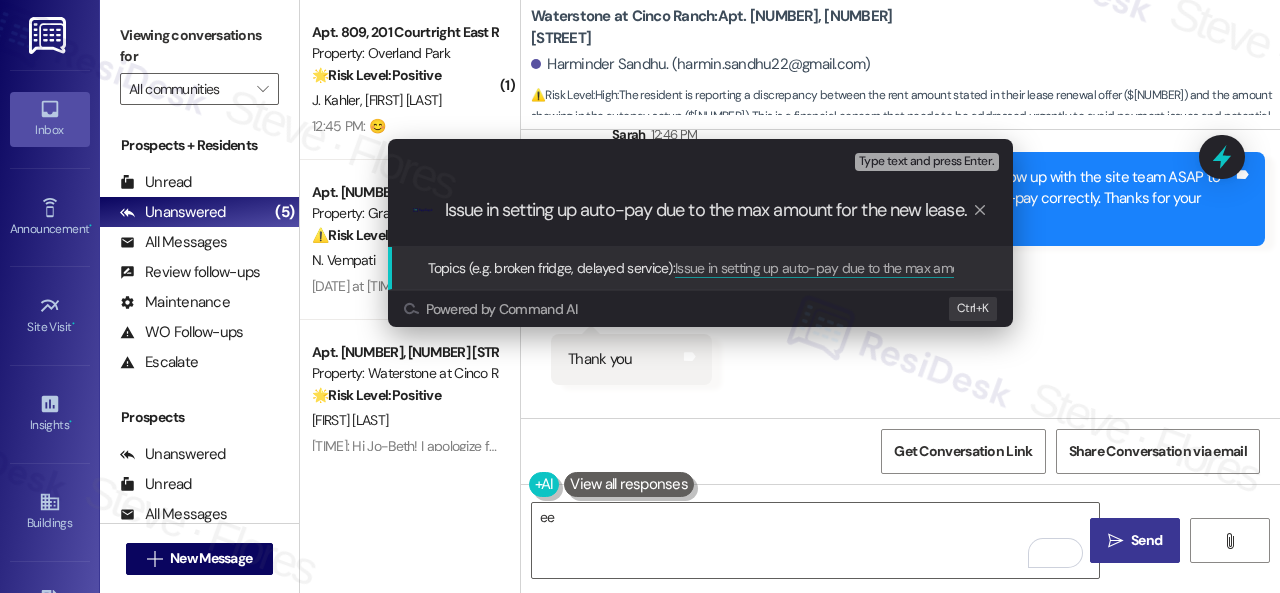 type 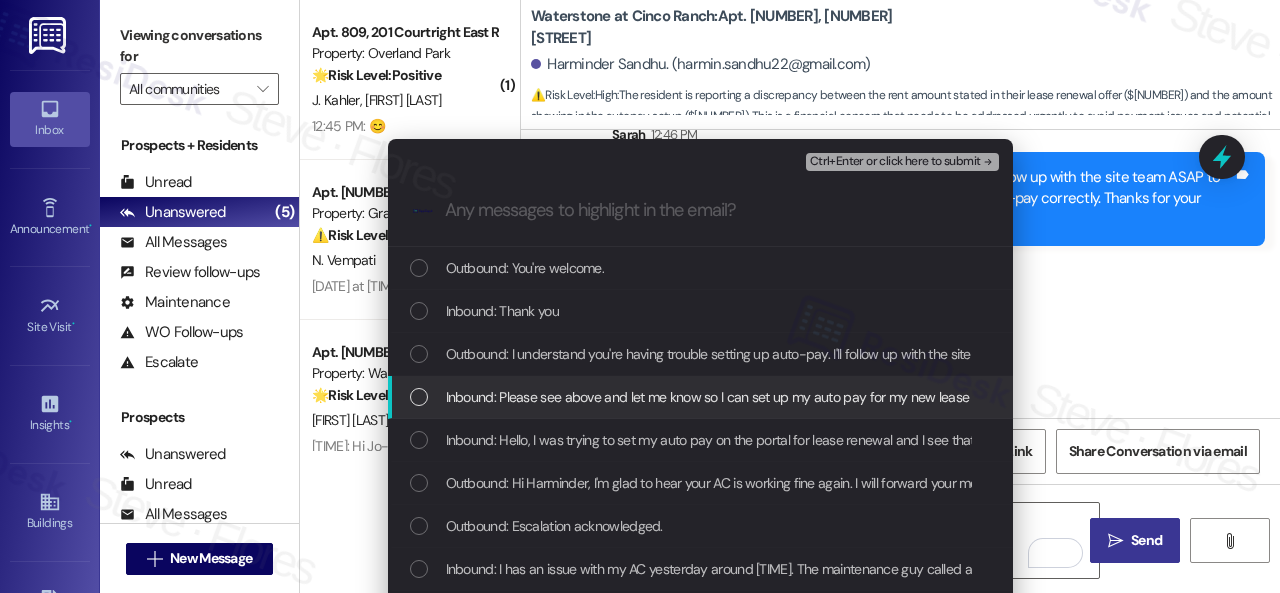 click on "Inbound: Please see above and let me know so I can set up my auto pay for my new lease starting August 18th" at bounding box center (766, 397) 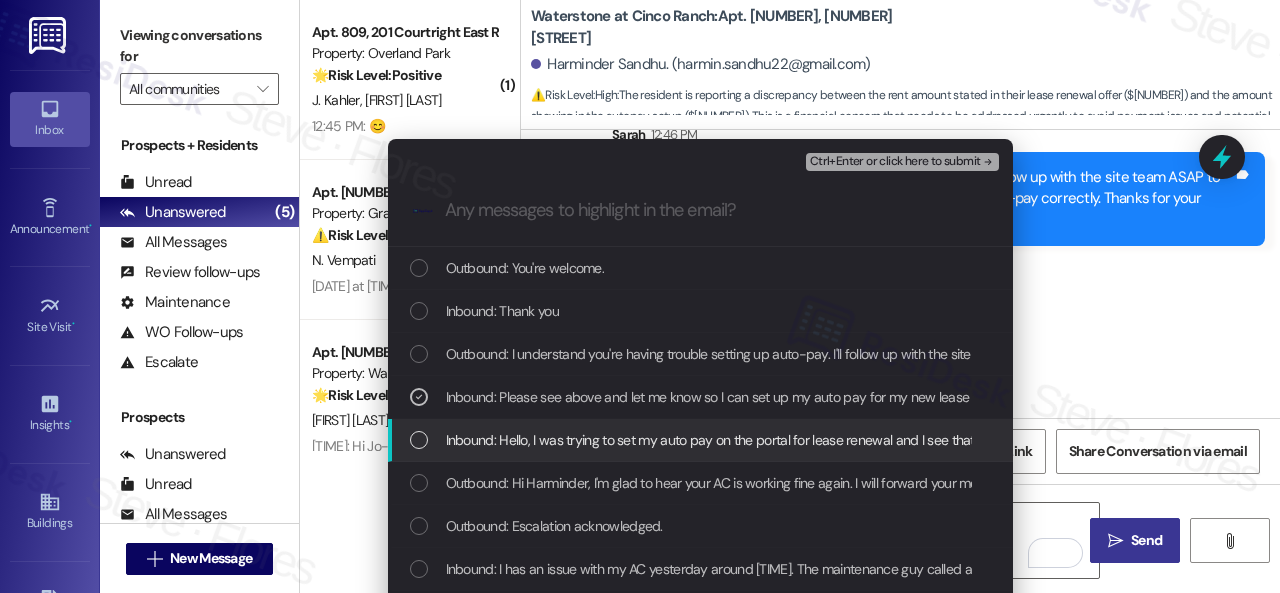 click on "Inbound: Hello,
I was trying to set my auto pay on the portal for lease renewal and I see that starting September 2025, my average monthly charges are $2060.00
When my monthly basic rent is $1402 as per offer I signed the lease for 2025-2026.
Please explain. This is giving me error in not accepting my MAX amount for setting up my auto pay for new lease starting Aug 19, 2025 to Aug 18, 2026.
Thank you." at bounding box center (1670, 440) 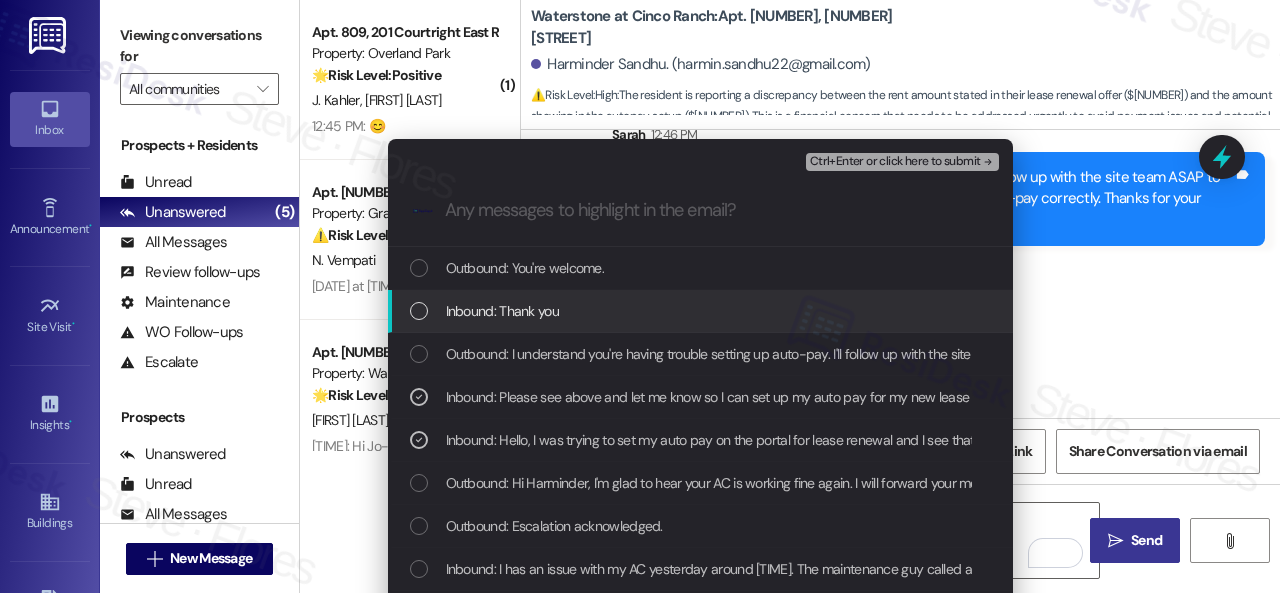 click on "Ctrl+Enter or click here to submit" at bounding box center (902, 162) 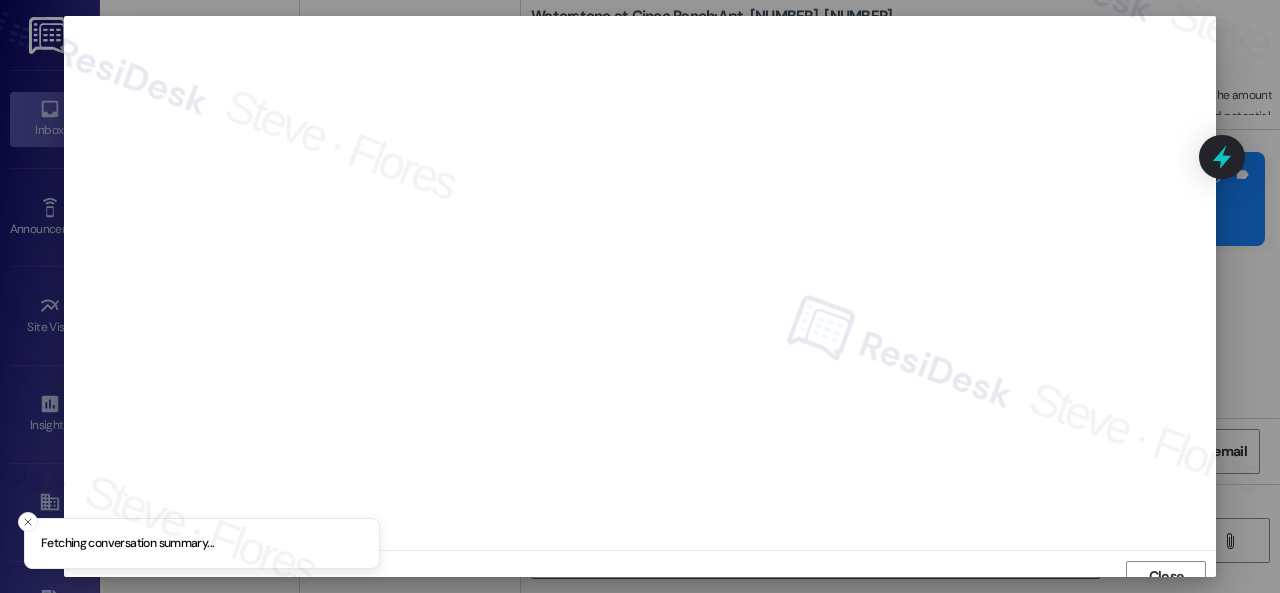 scroll, scrollTop: 15, scrollLeft: 0, axis: vertical 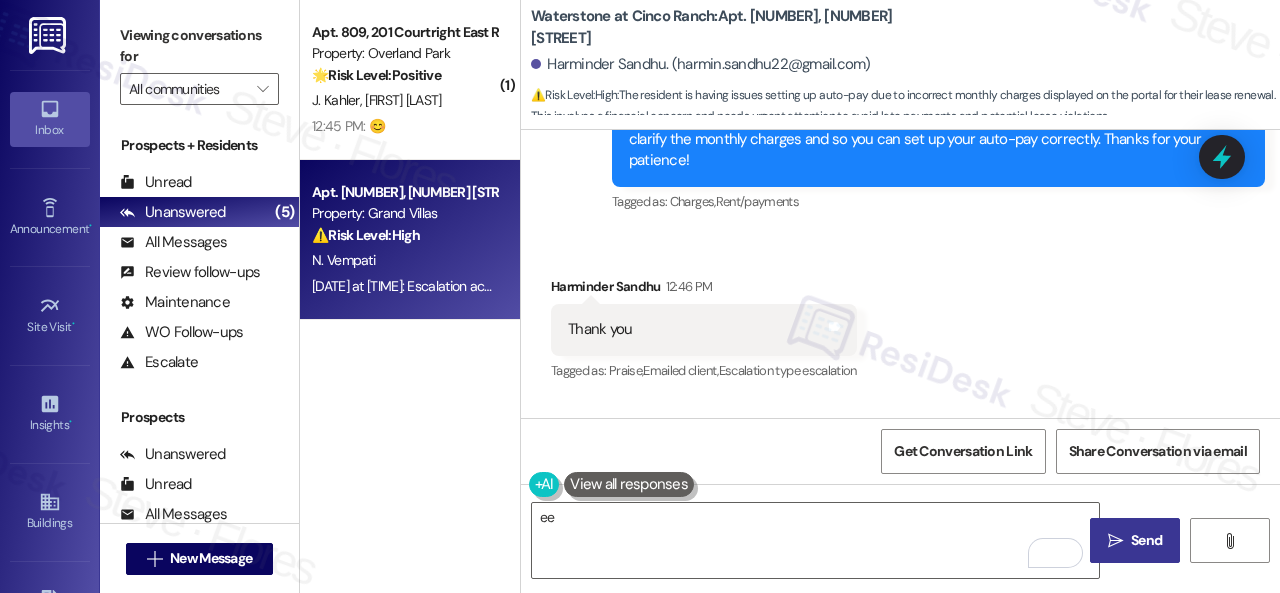click on "N. Vempati" at bounding box center [404, 260] 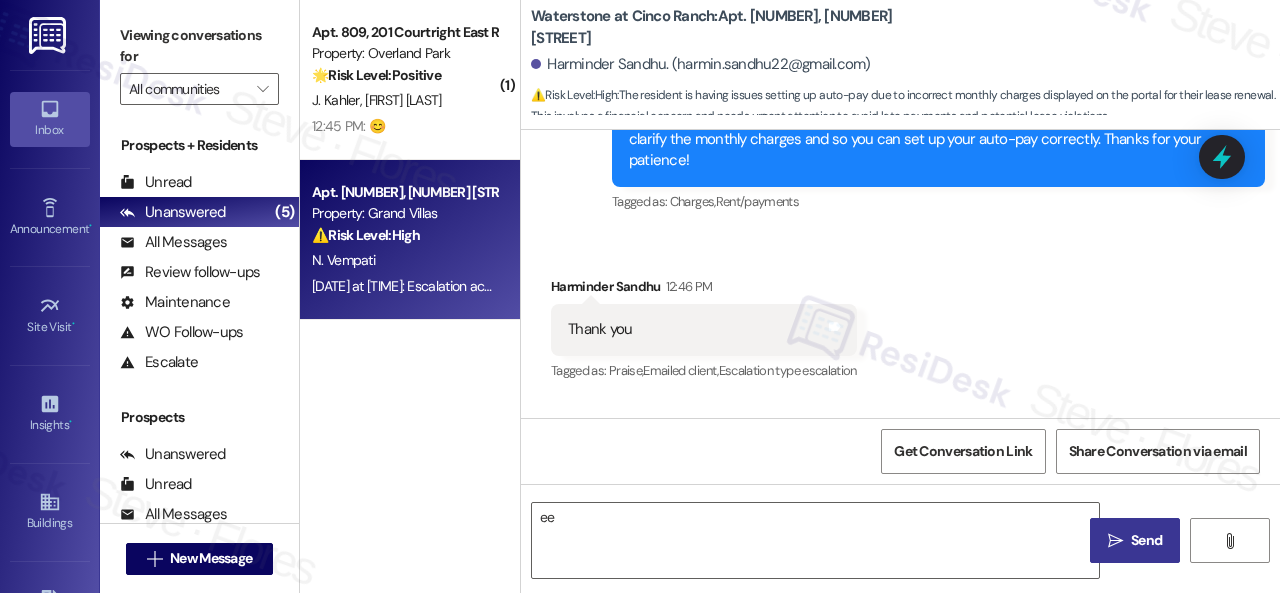 type on "Fetching suggested responses. Please feel free to read through the conversation in the meantime." 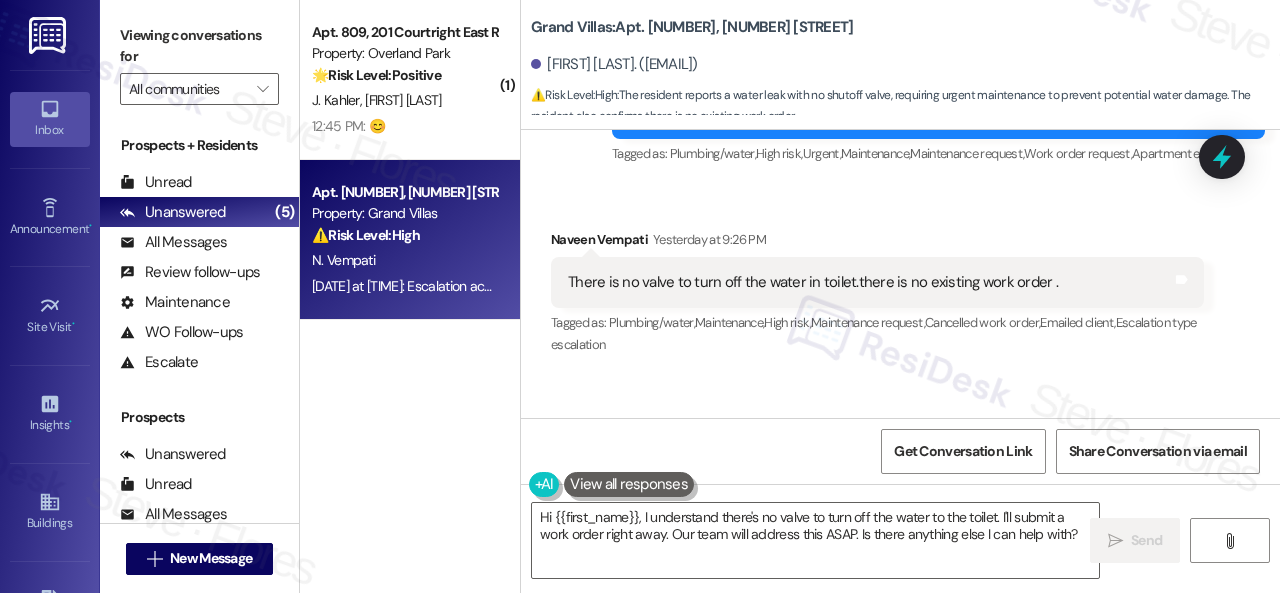 scroll, scrollTop: 30636, scrollLeft: 0, axis: vertical 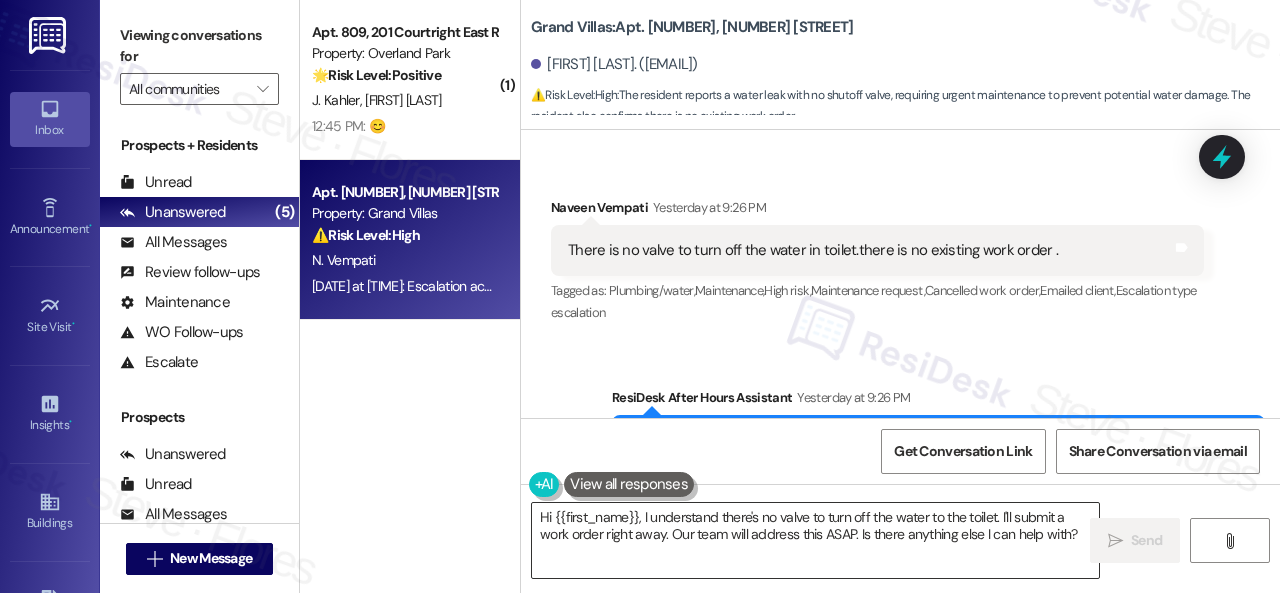 click on "Hi {{first_name}}, I understand there's no valve to turn off the water to the toilet. I'll submit a work order right away. Our team will address this ASAP. Is there anything else I can help with?" at bounding box center (815, 540) 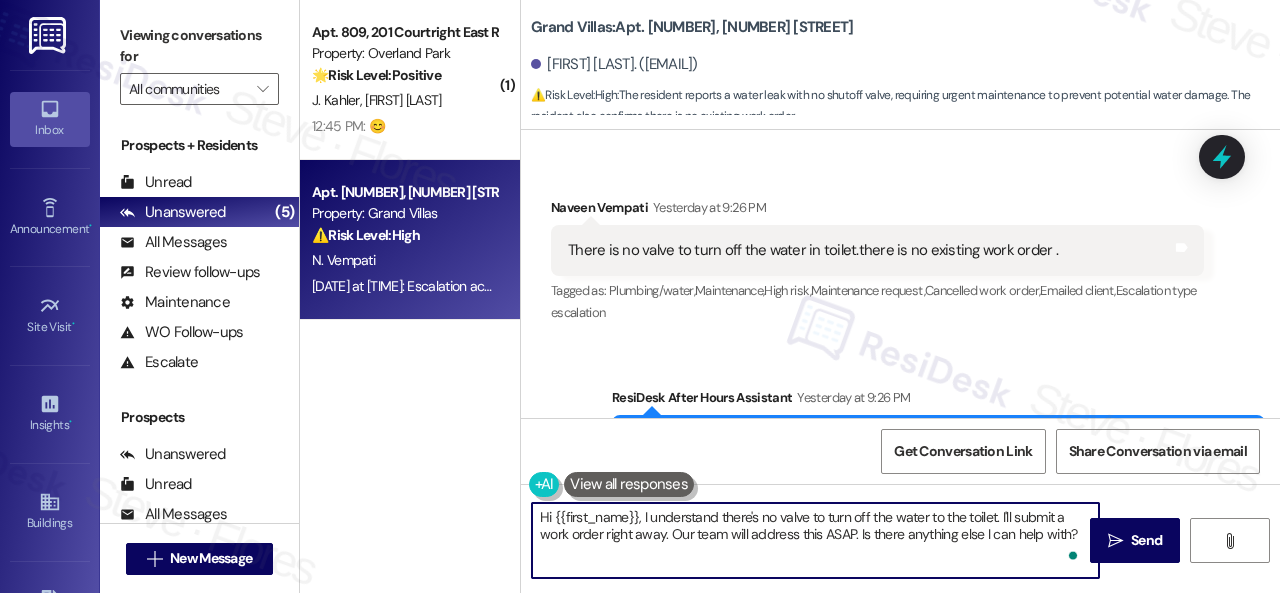 click on "Hi {{first_name}}, I understand there's no valve to turn off the water to the toilet. I'll submit a work order right away. Our team will address this ASAP. Is there anything else I can help with?" at bounding box center (815, 540) 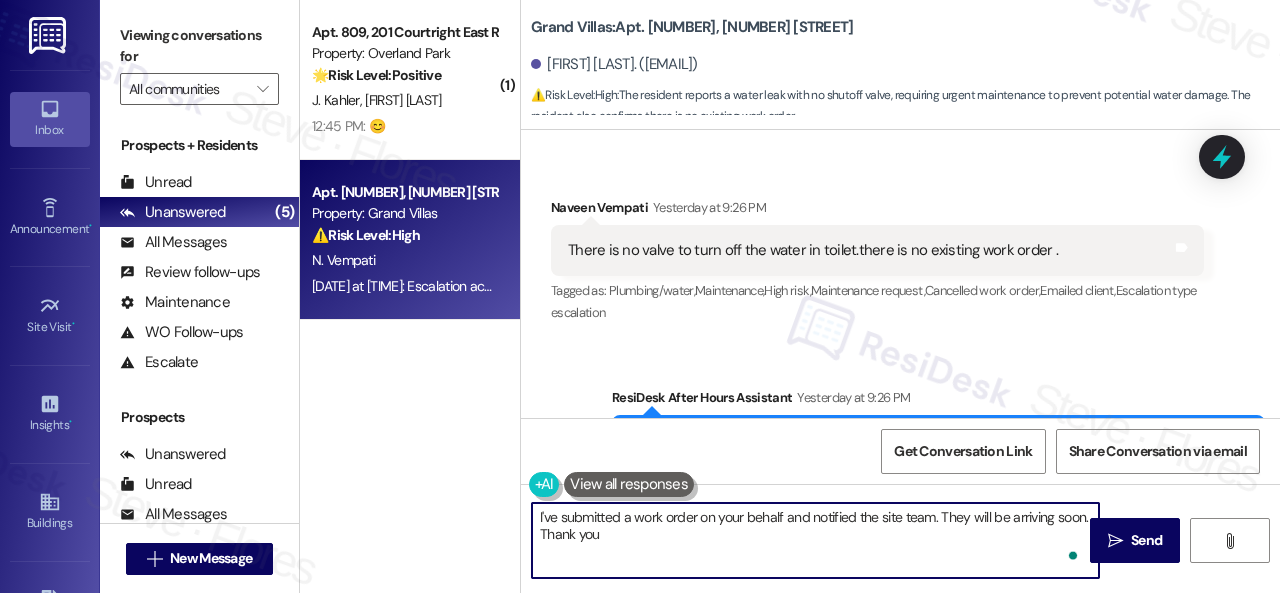 type on "I've submitted a work order on your behalf and notified the site team. They will be arriving soon. Thank you." 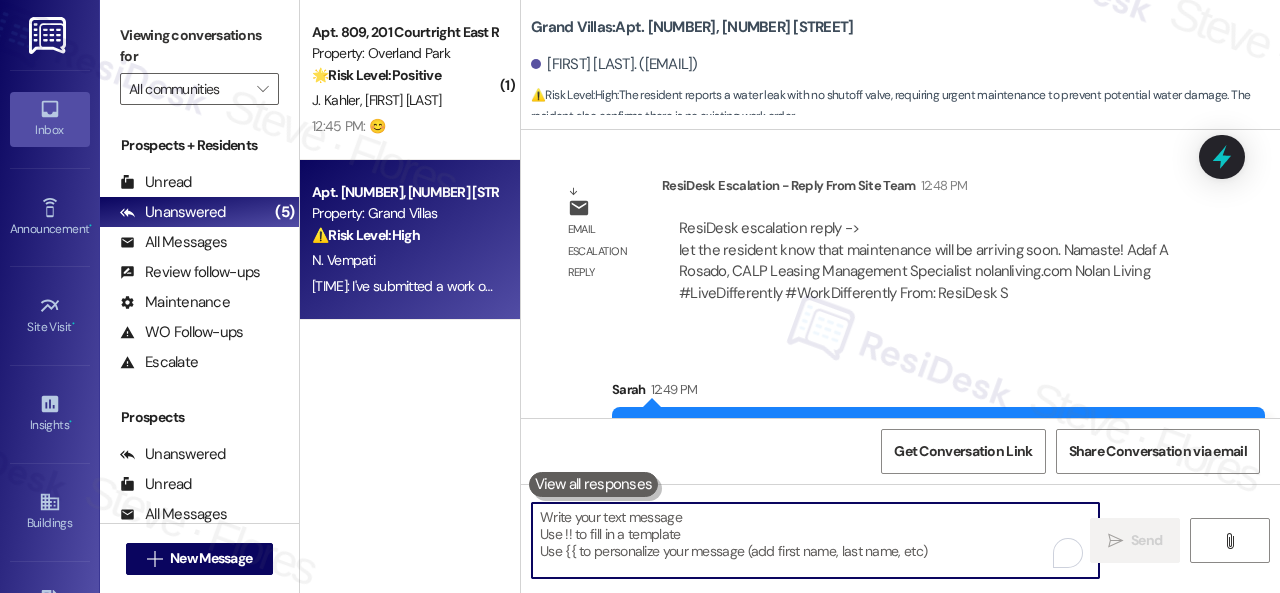 scroll, scrollTop: 31597, scrollLeft: 0, axis: vertical 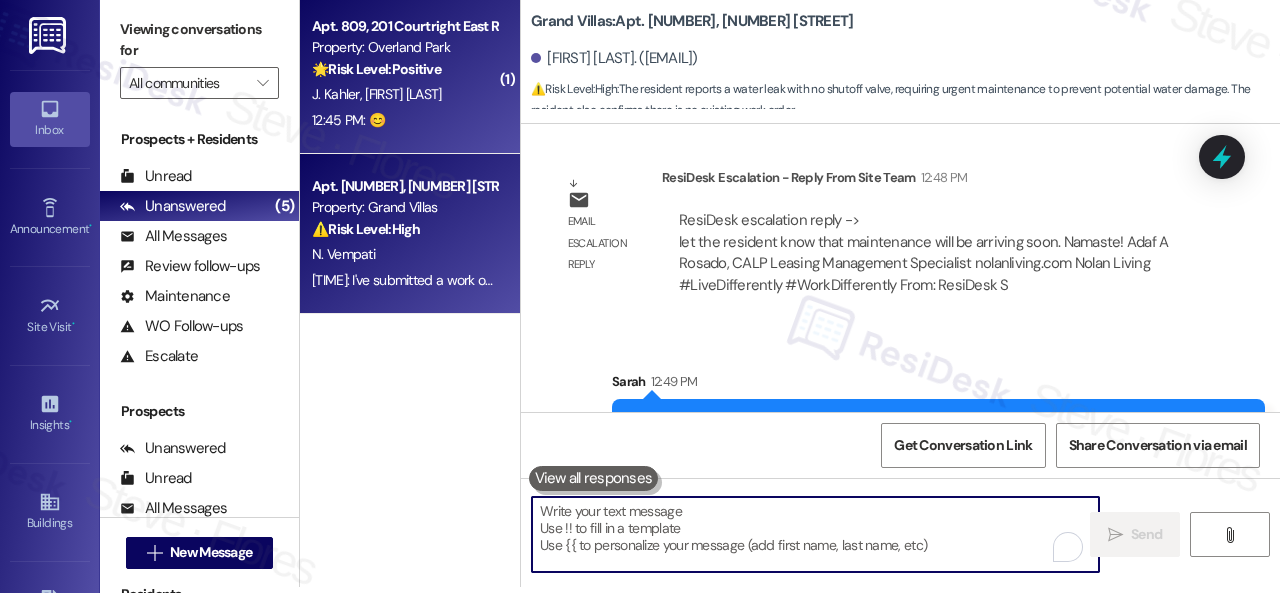 type 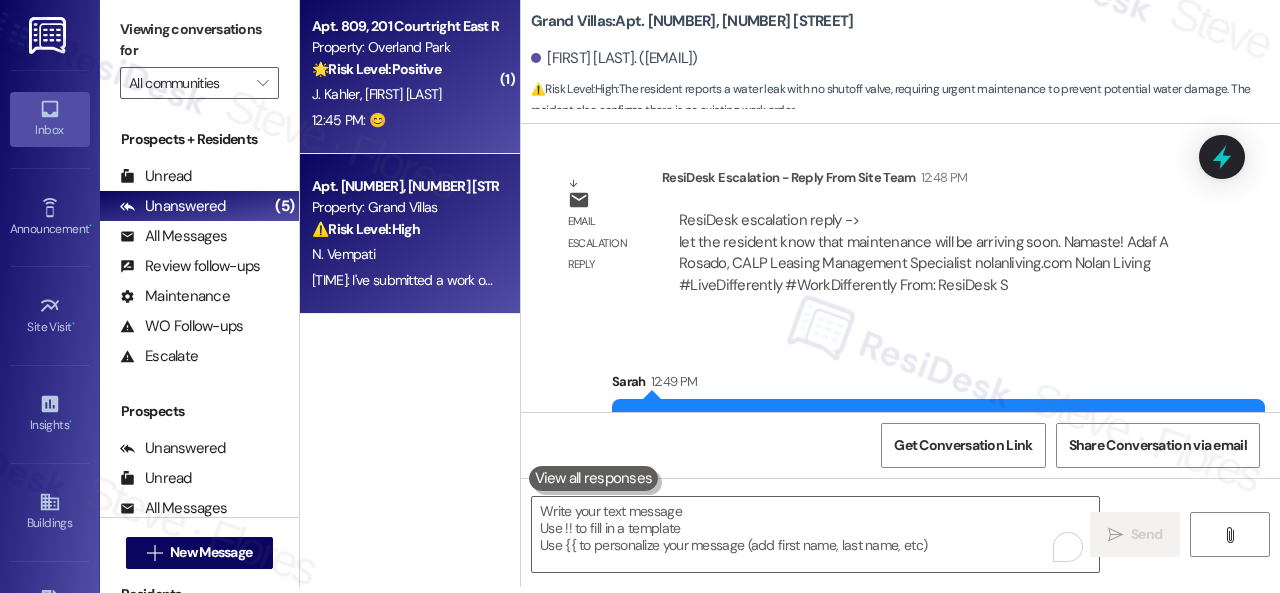 click on "12:45 PM: 😊 12:45 PM: 😊" at bounding box center [404, 120] 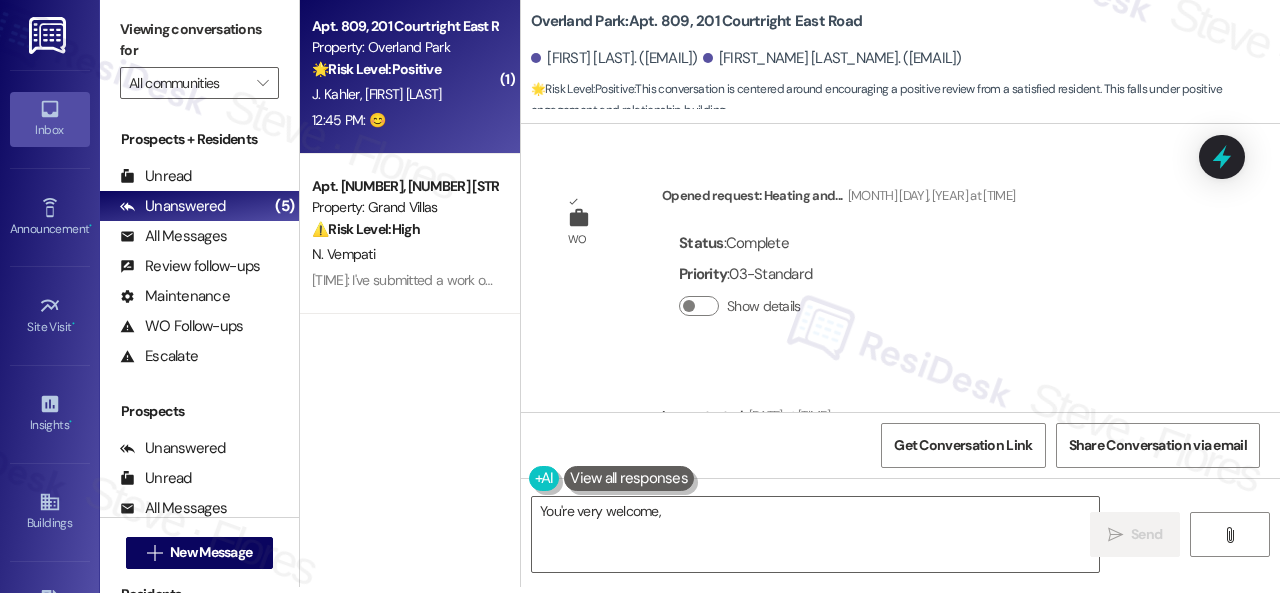 scroll, scrollTop: 0, scrollLeft: 0, axis: both 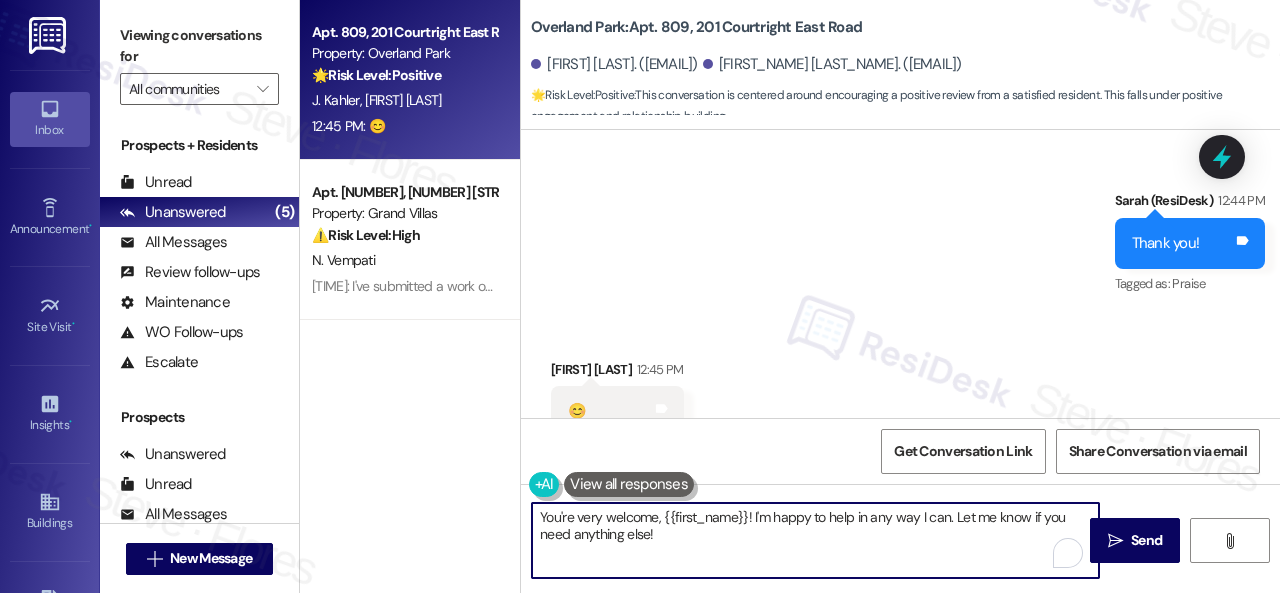 drag, startPoint x: 664, startPoint y: 534, endPoint x: 463, endPoint y: 476, distance: 209.20087 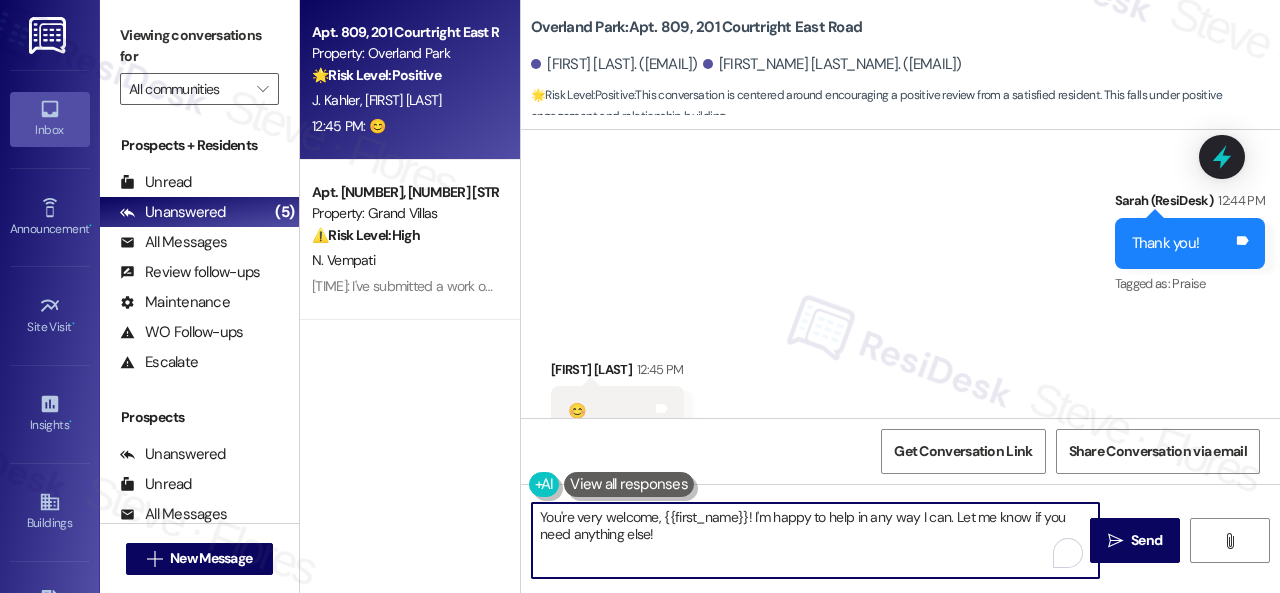 click on "Apt. 809, 201 Courtright East Road Property: Overland Park 🌟  Risk Level:  Positive This conversation is centered around encouraging a positive review from a satisfied resident. This falls under positive engagement and relationship building. J. Kahler E. Kahler 12:45 PM: 😊 12:45 PM: 😊 Apt. 603, 1550 Katy Gap Rd Property: Grand Villas ⚠️  Risk Level:  High The resident reports a water leak with no shutoff valve, requiring urgent maintenance to prevent potential water damage. The resident also confirms there is no existing work order. N. Vempati 12:49 PM: I've submitted a work order on your behalf and notified the site team. They will be arriving soon. Thank you. 12:49 PM: I've submitted a work order on your behalf and notified the site team. They will be arriving soon. Thank you. Overland Park:  Apt. 809, 201 Courtright East Road       Elianny Kahler. (jkahler84@icloud.com)     Jonathan Kahler. (jkahler84@gmail.com)   🌟  Risk Level:  Positive :  WO Opened request: Heating and... Status :  :" at bounding box center (790, 296) 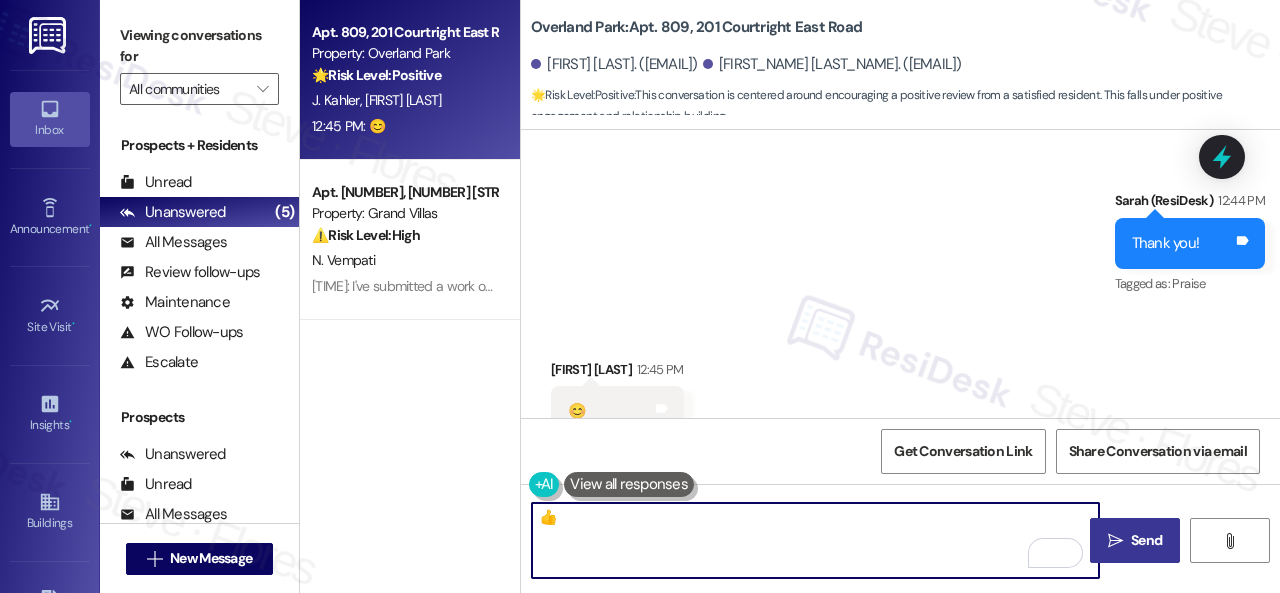 type on "👍" 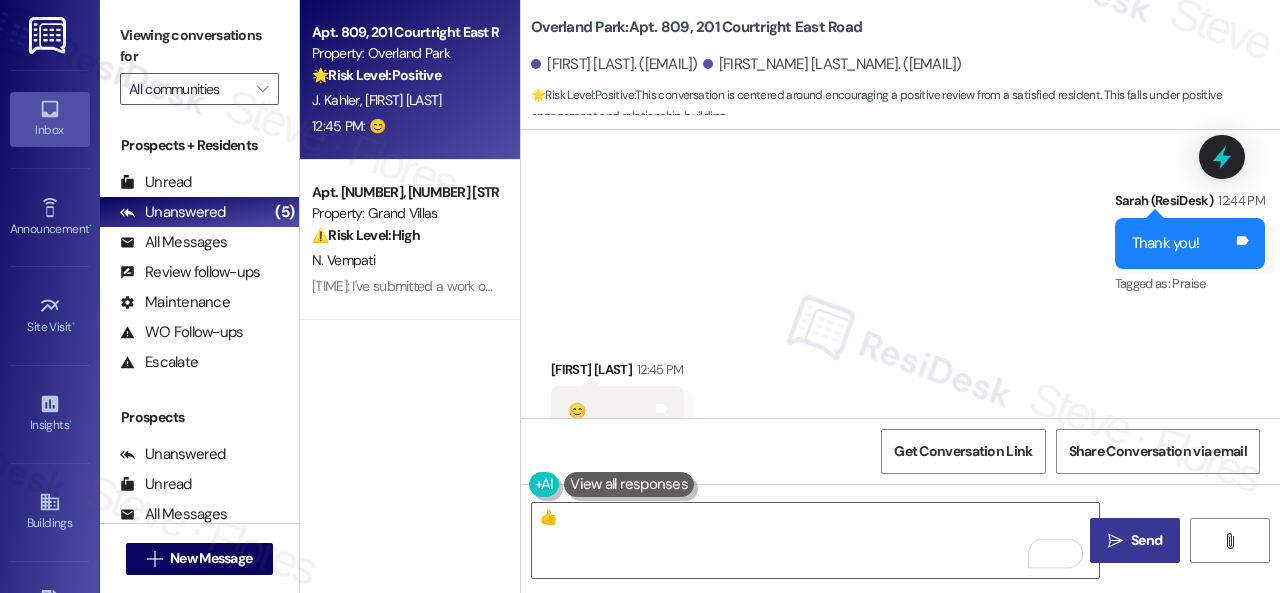 click on " Send" at bounding box center (1135, 540) 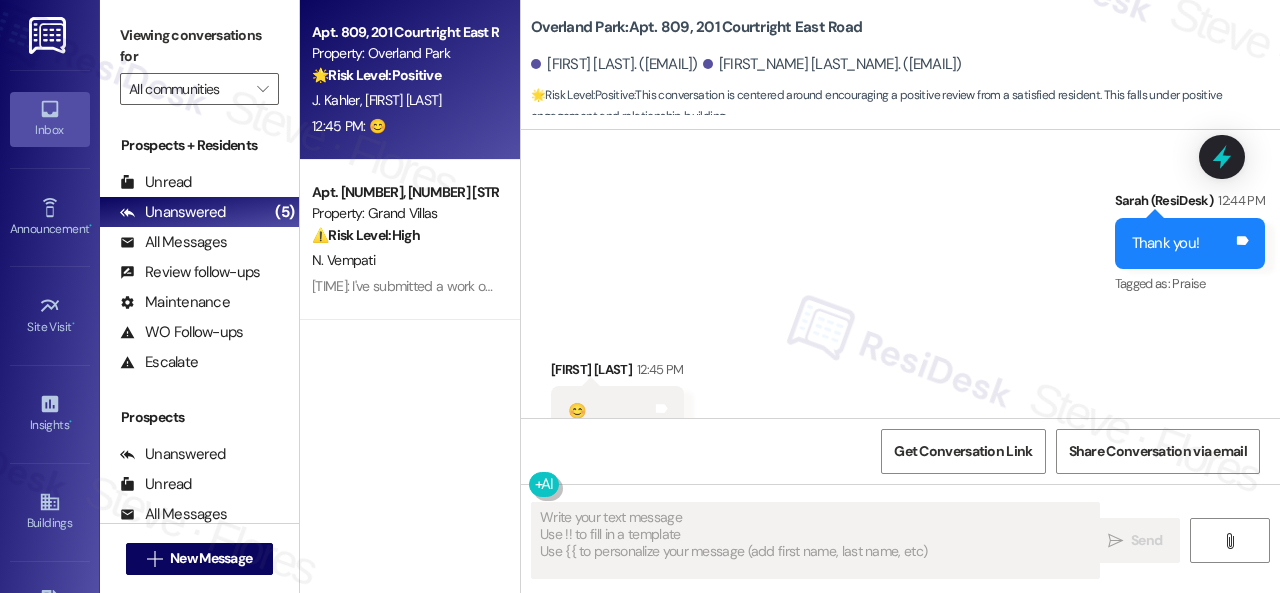 type on "Fetching suggested responses. Please feel free to read through the conversation in the meantime." 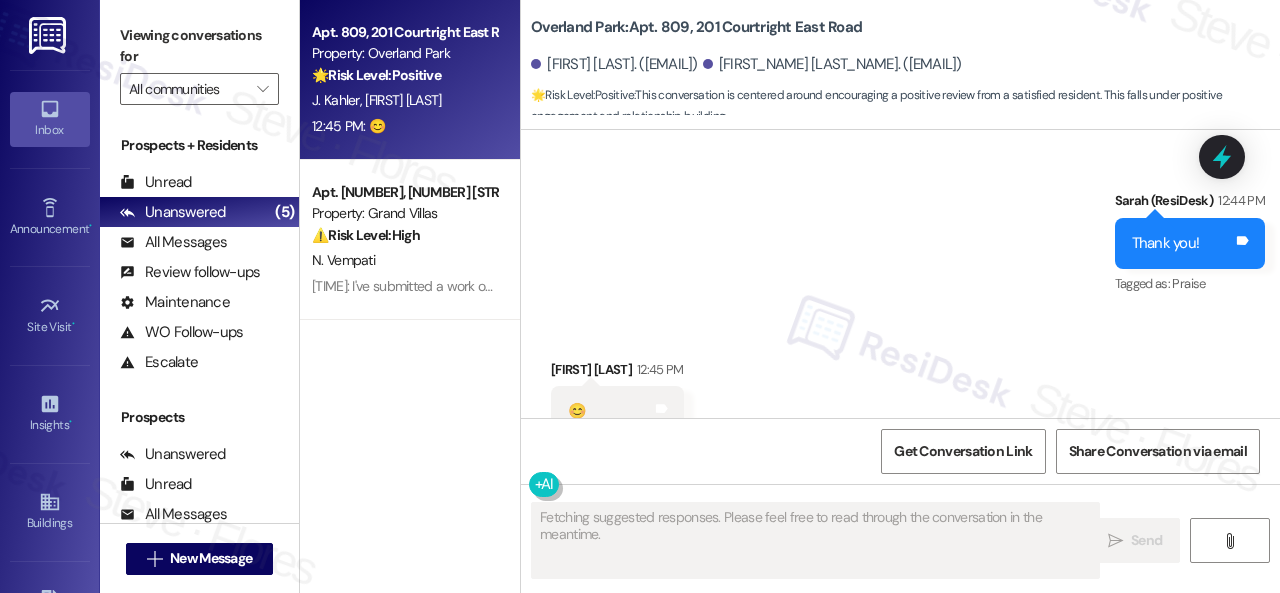 scroll, scrollTop: 11784, scrollLeft: 0, axis: vertical 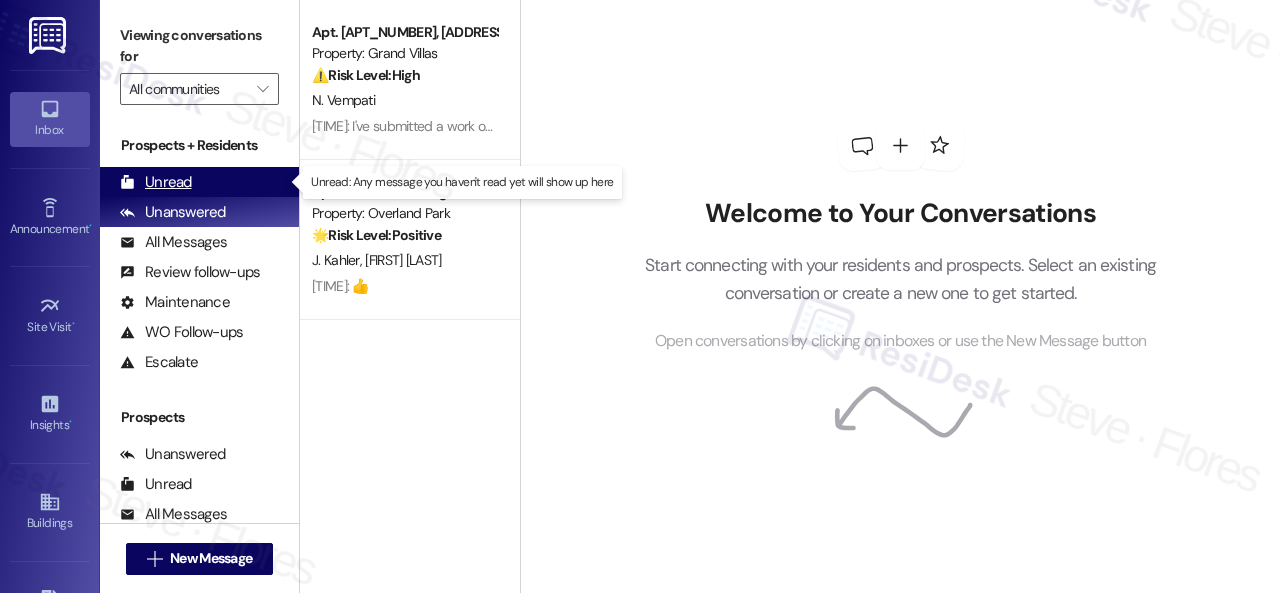 click on "Unread" at bounding box center (156, 182) 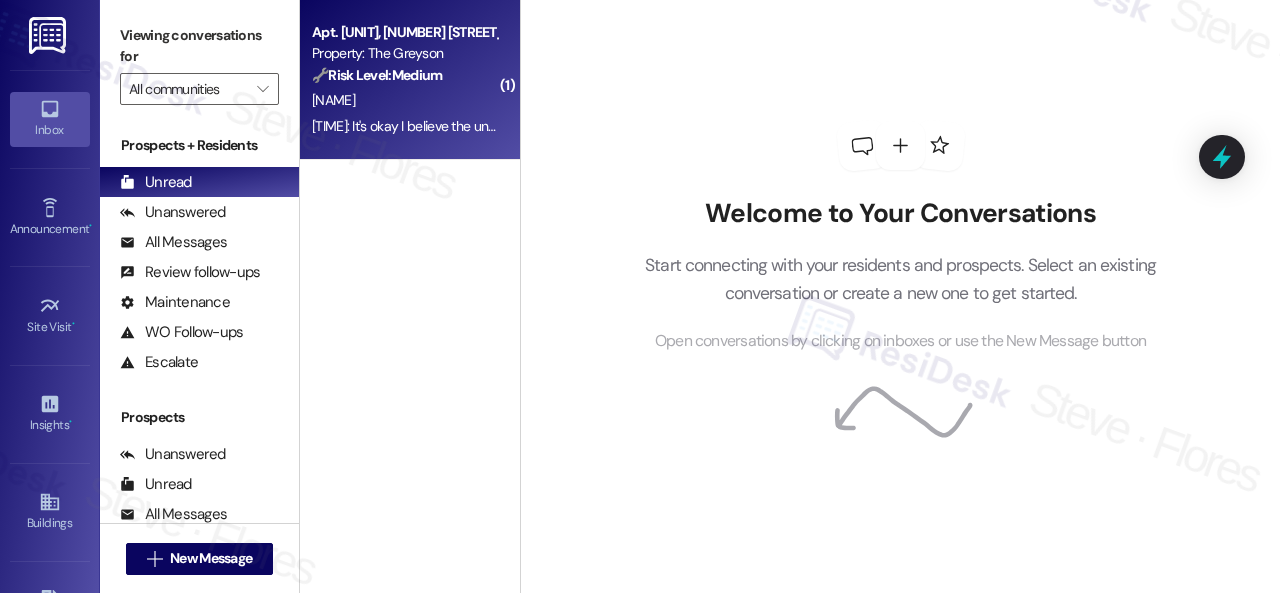 click on "[NAME]" at bounding box center [404, 100] 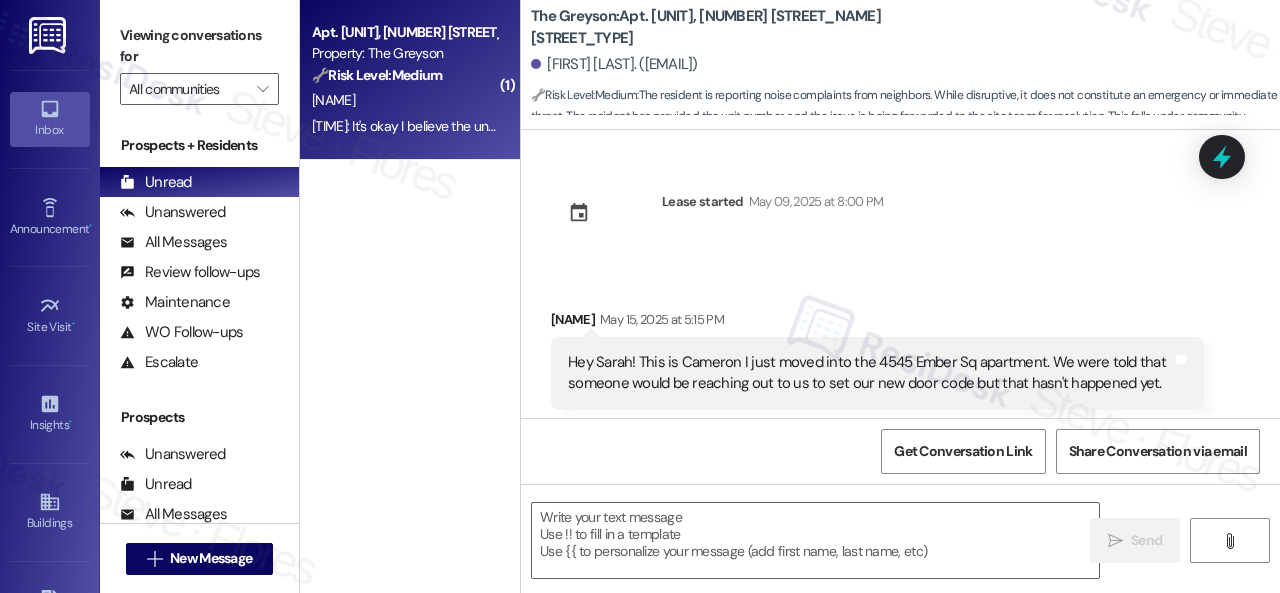 scroll, scrollTop: 16615, scrollLeft: 0, axis: vertical 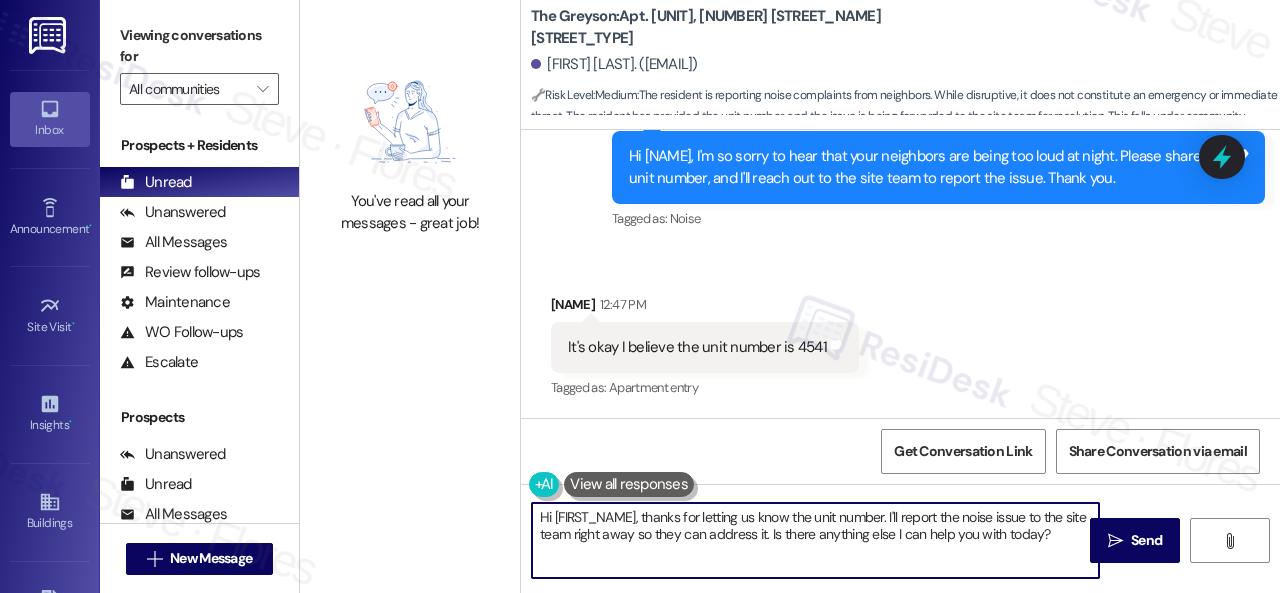 drag, startPoint x: 791, startPoint y: 533, endPoint x: 1071, endPoint y: 528, distance: 280.04465 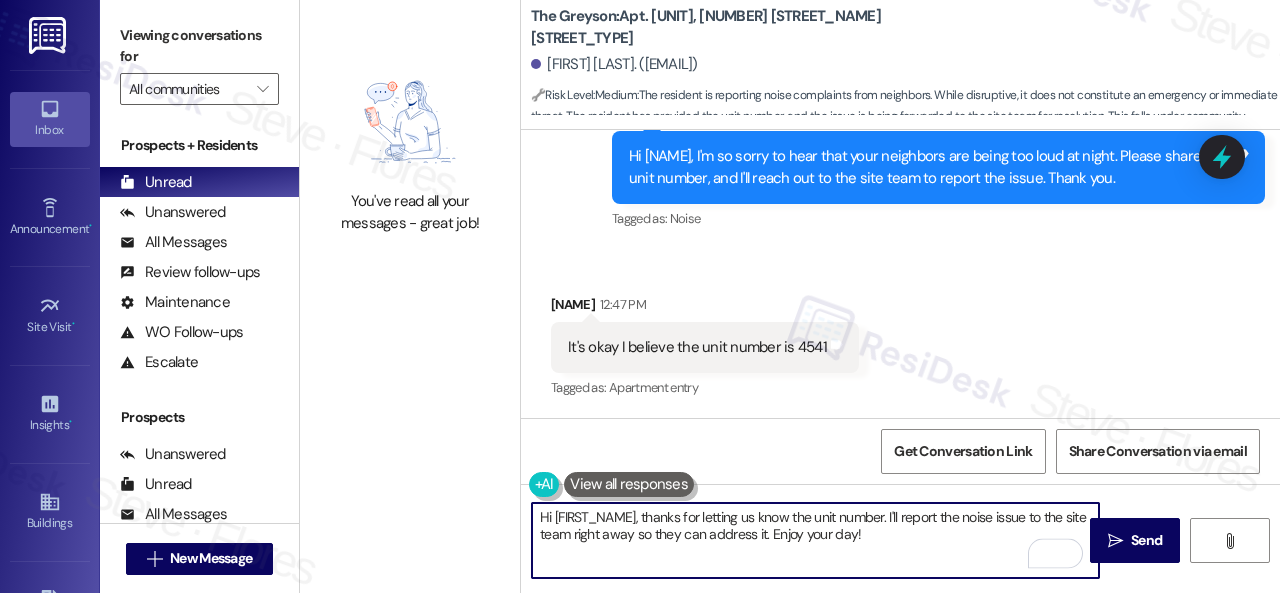 click on "Hi [FIRST_NAME], thanks for letting us know the unit number. I'll report the noise issue to the site team right away so they can address it. Enjoy your day!" at bounding box center (815, 540) 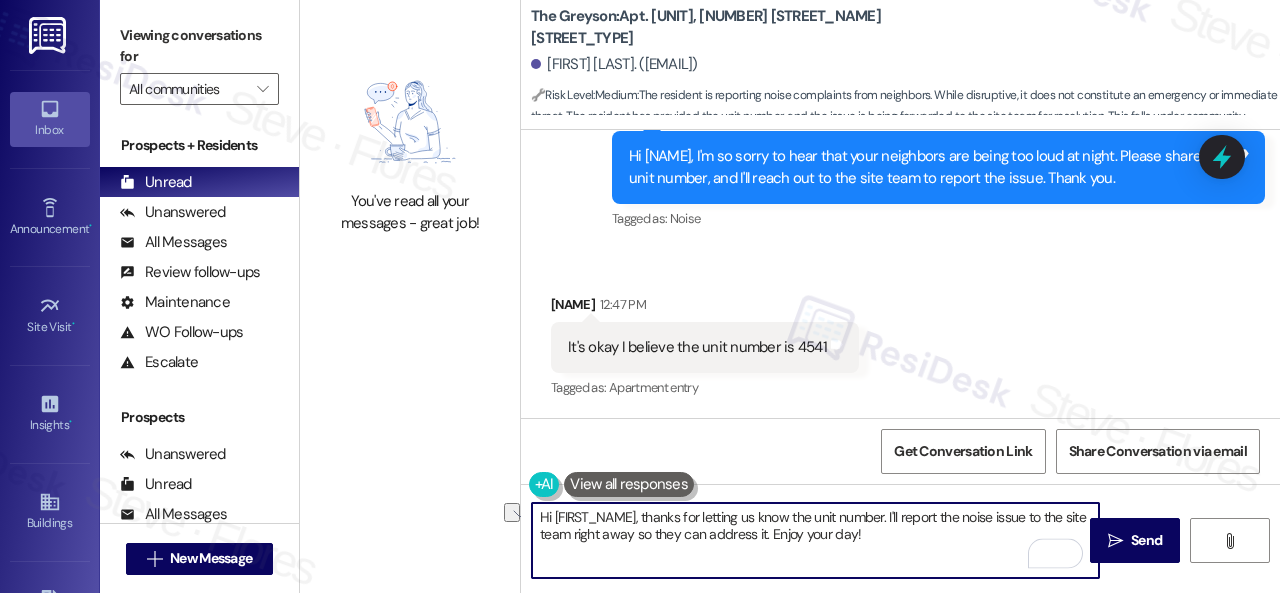 drag, startPoint x: 790, startPoint y: 520, endPoint x: 507, endPoint y: 503, distance: 283.51013 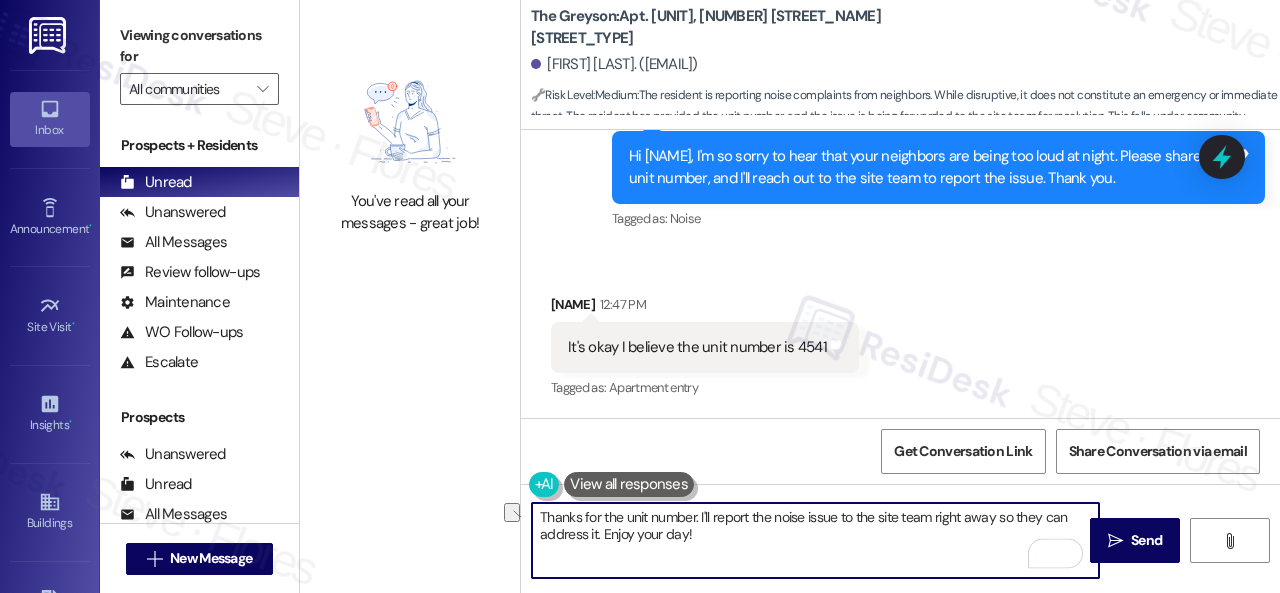 drag, startPoint x: 537, startPoint y: 537, endPoint x: 600, endPoint y: 528, distance: 63.63961 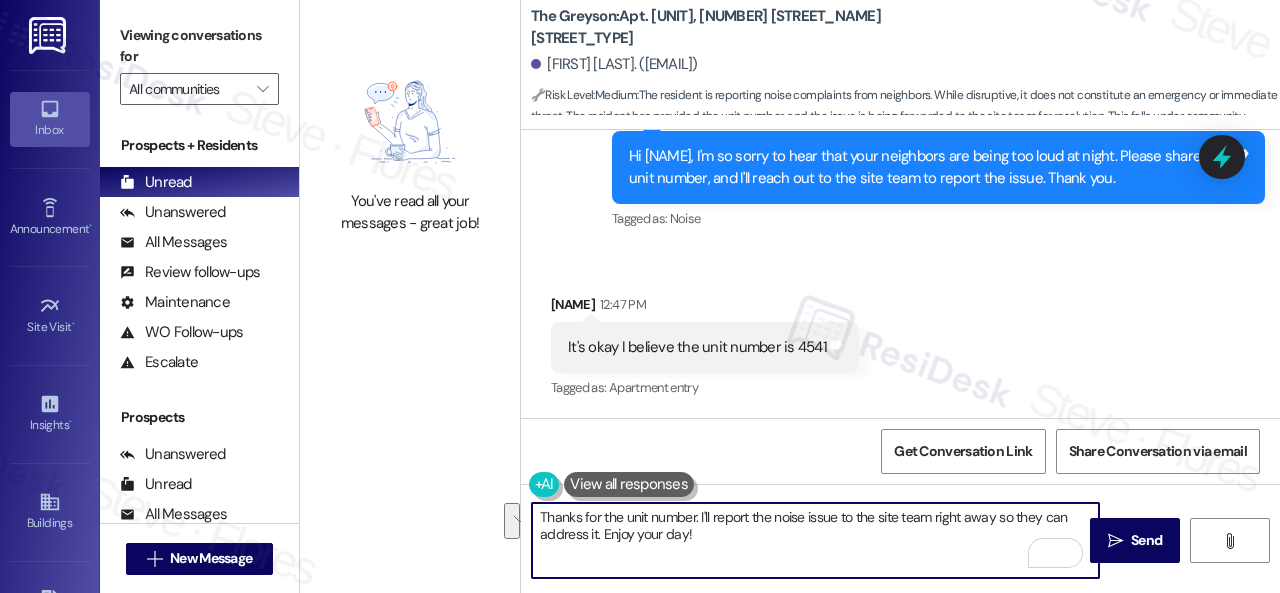 drag, startPoint x: 1046, startPoint y: 517, endPoint x: 597, endPoint y: 543, distance: 449.75217 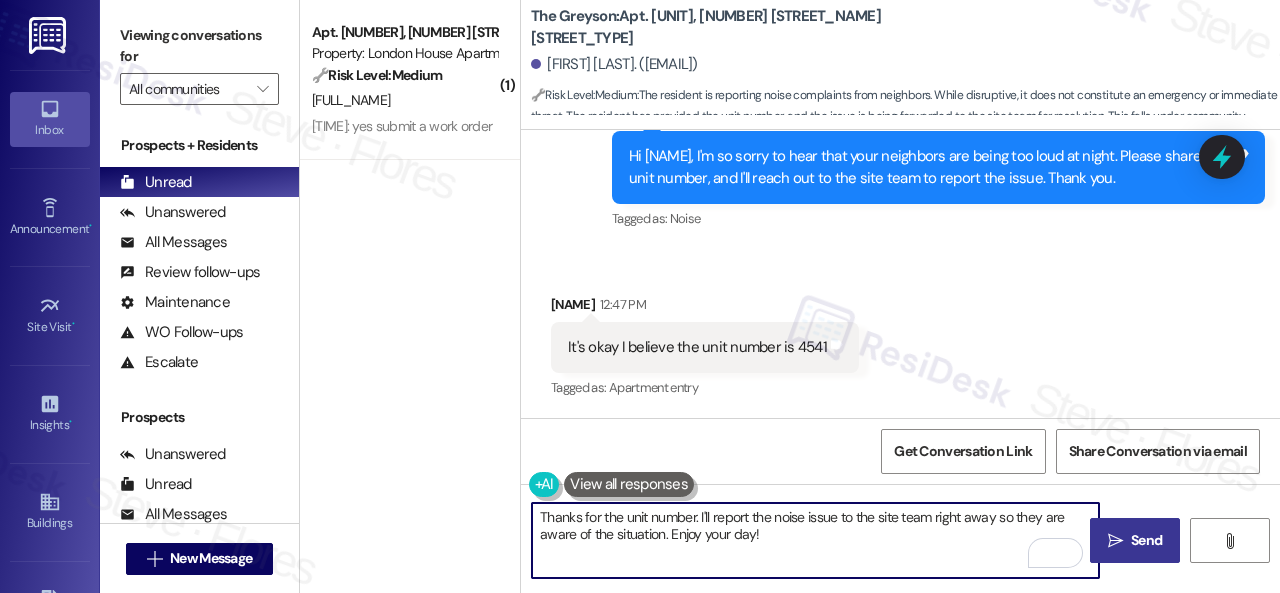 type on "Thanks for the unit number. I'll report the noise issue to the site team right away so they are aware of the situation. Enjoy your day!" 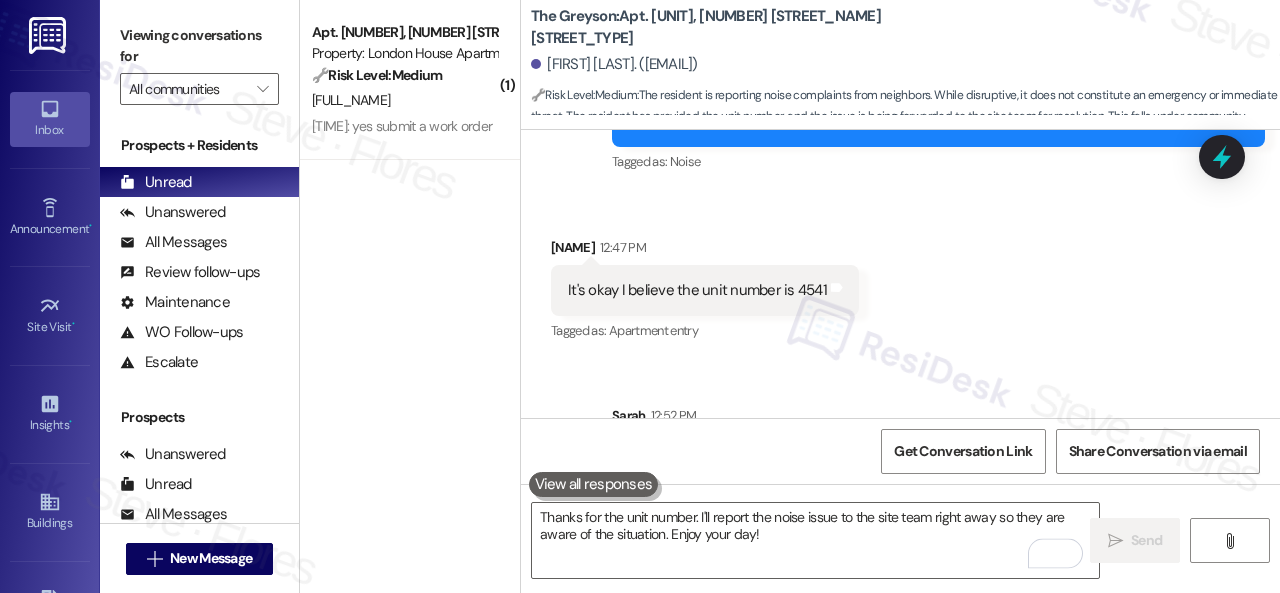 type 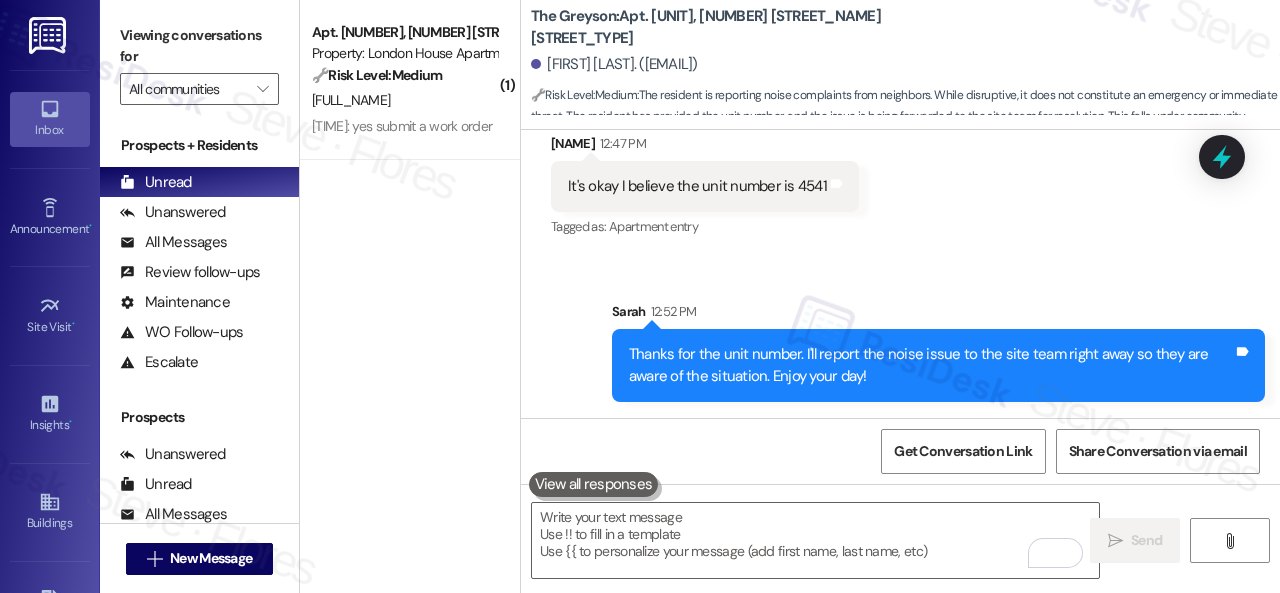 scroll, scrollTop: 16776, scrollLeft: 0, axis: vertical 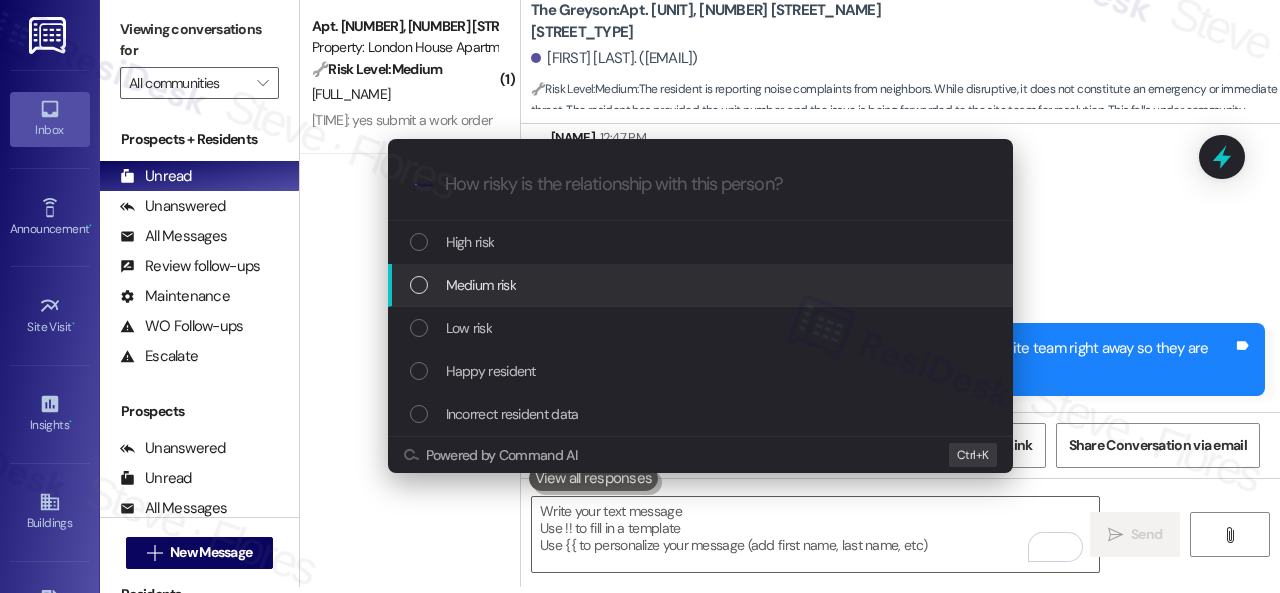 click on "Medium risk" at bounding box center (481, 285) 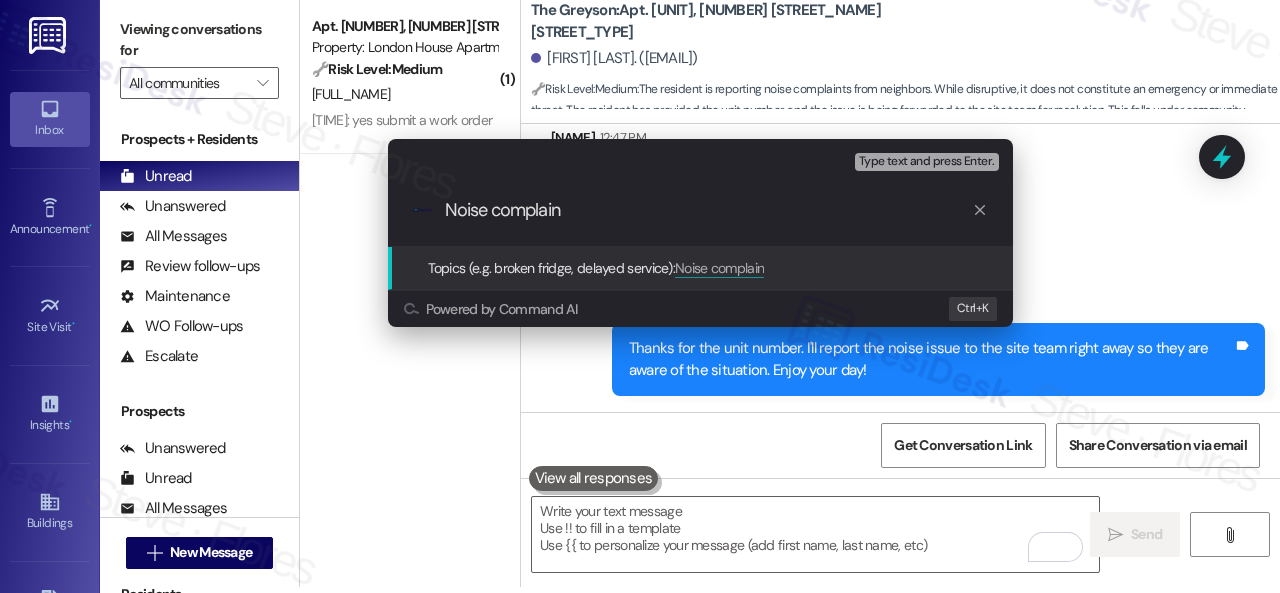 type on "Noise complaint" 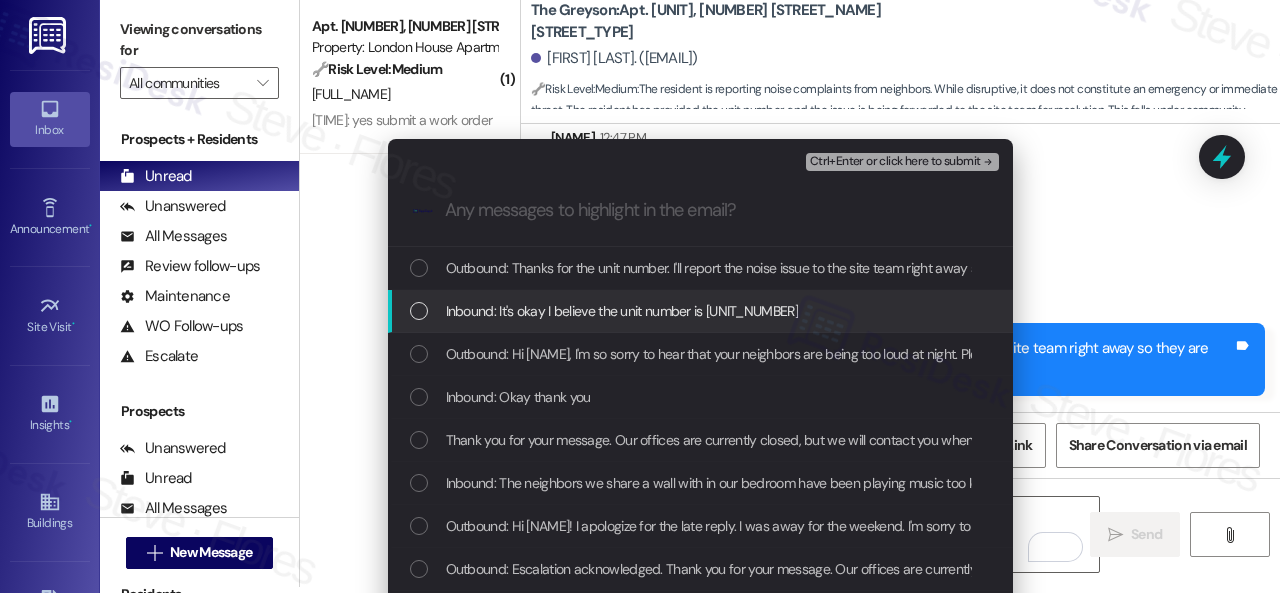 click on "Inbound: It's okay I believe the unit number is 4541" at bounding box center [622, 311] 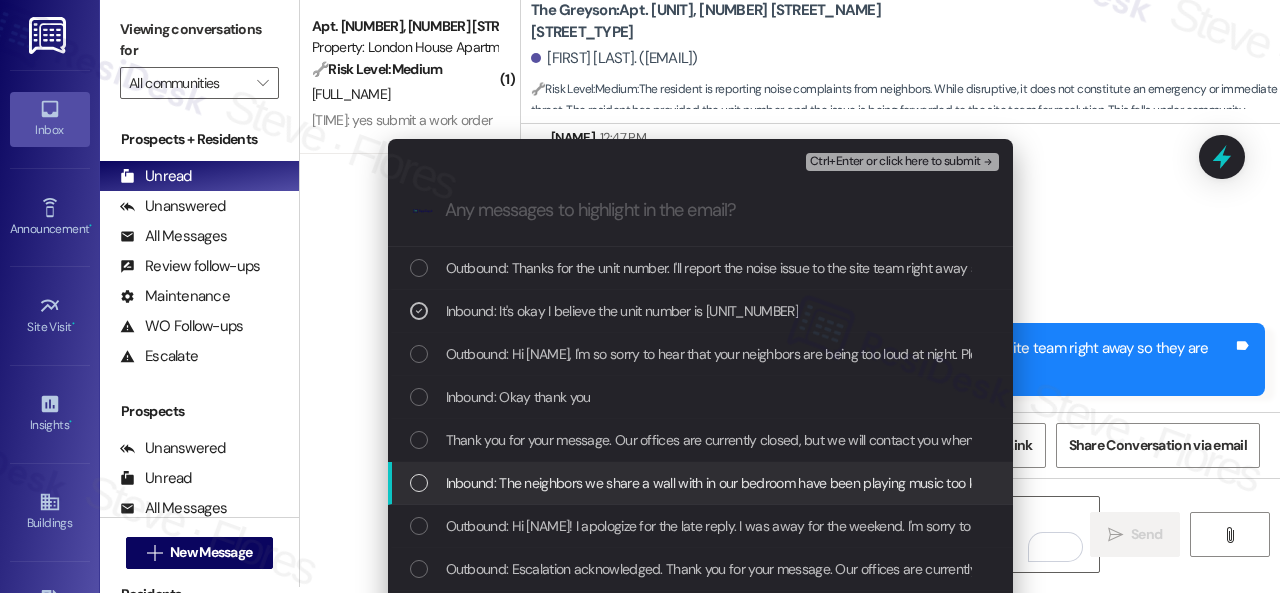 click on "Inbound: The neighbors we share a wall with in our bedroom have been playing music too loud at night and it's disturbing our sleep. I have their unit number if you like" at bounding box center [922, 483] 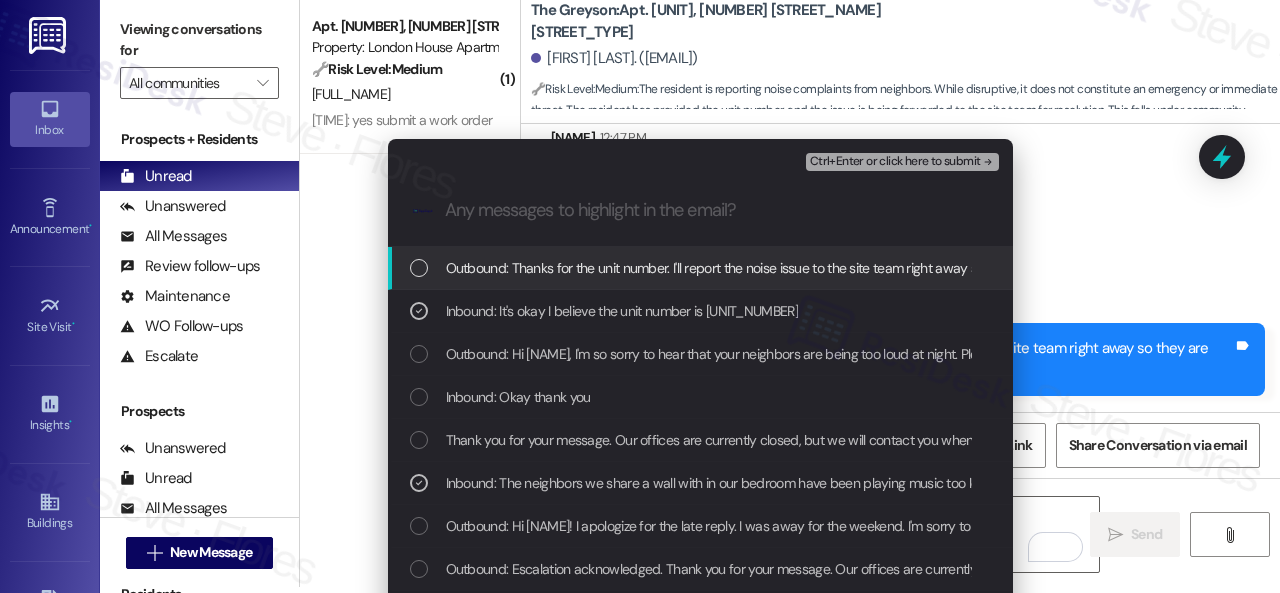click on "Ctrl+Enter or click here to submit" at bounding box center (895, 162) 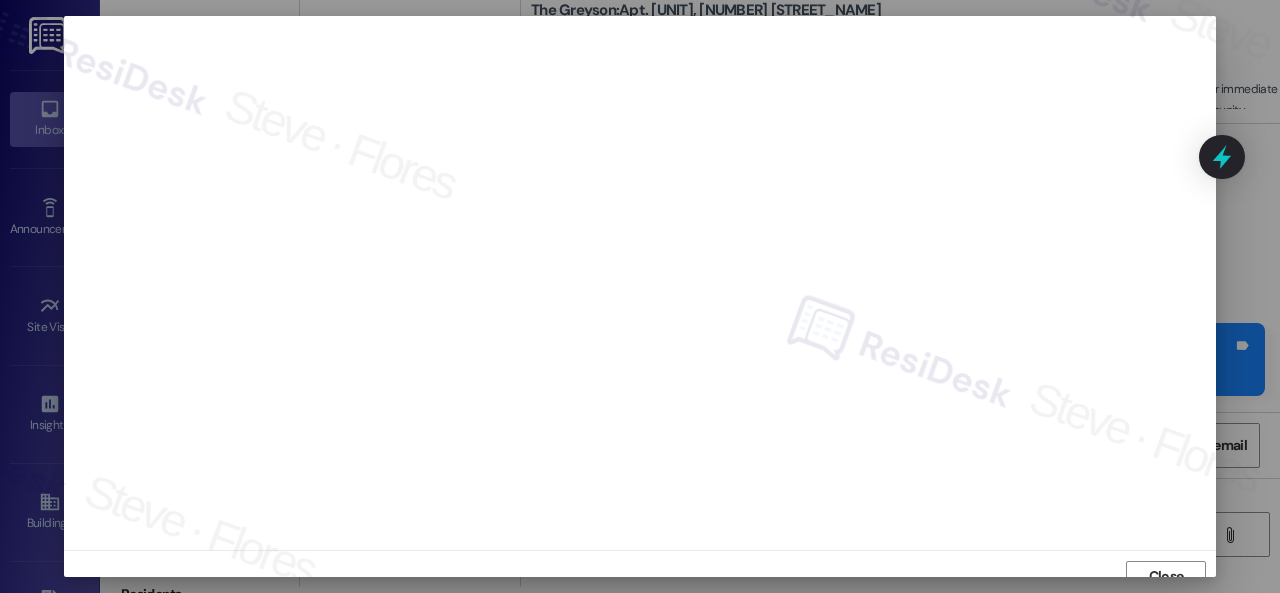 scroll, scrollTop: 15, scrollLeft: 0, axis: vertical 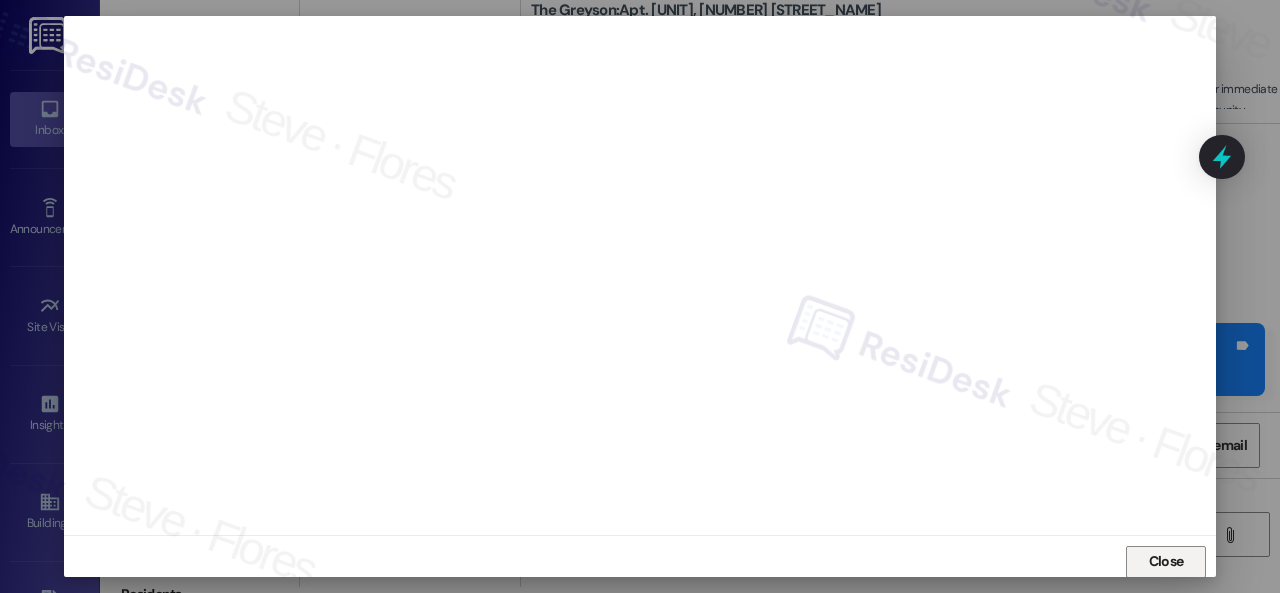 click on "Close" at bounding box center [1166, 561] 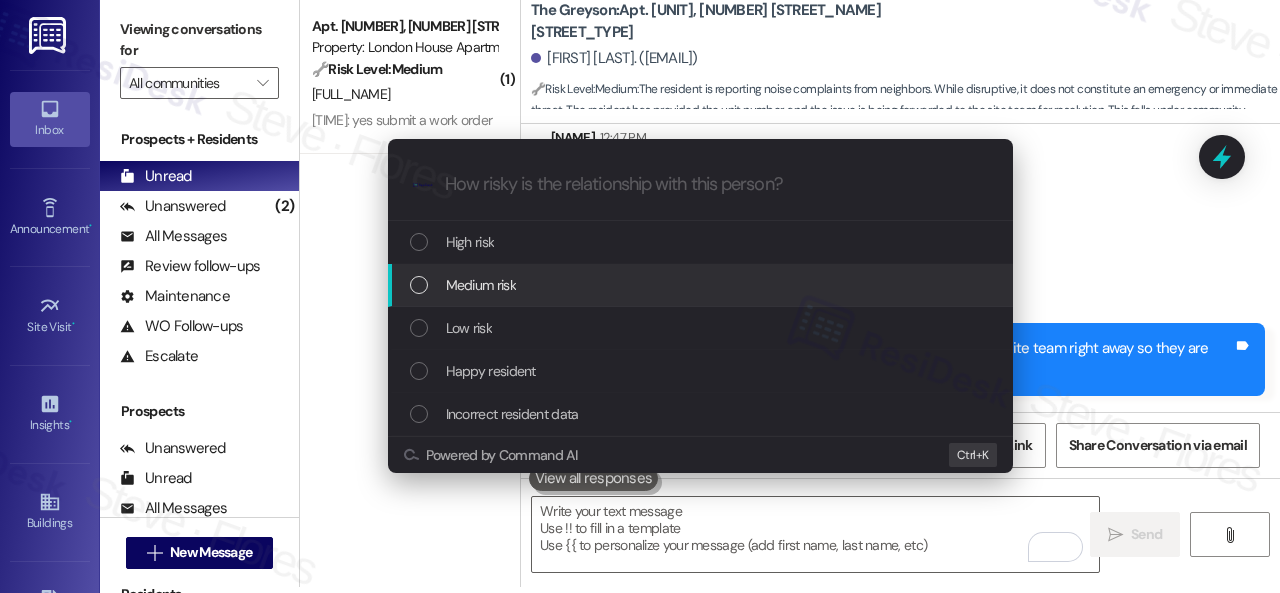 click on "Medium risk" at bounding box center [481, 285] 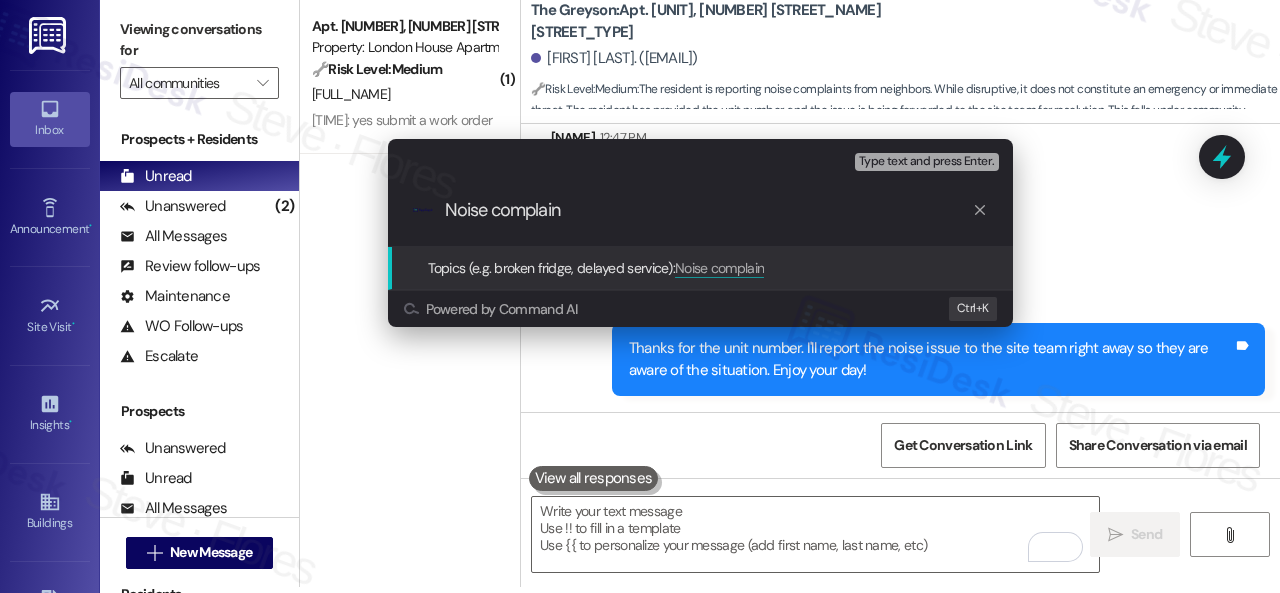 type on "Noise complaint" 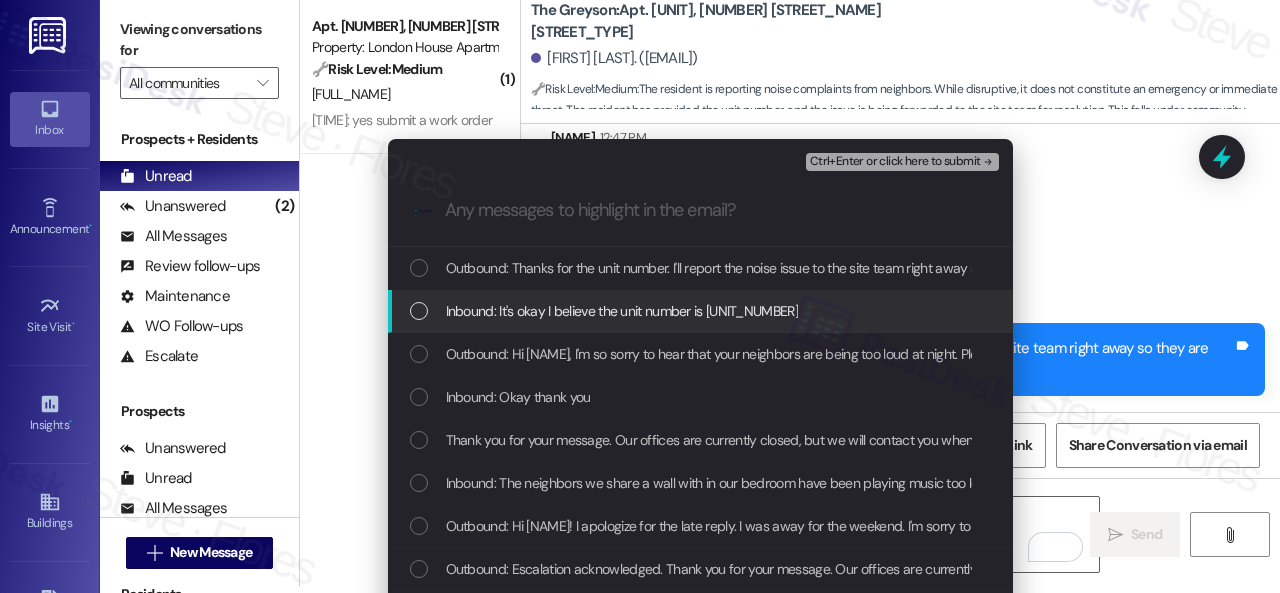 click on "Inbound: It's okay I believe the unit number is 4541" at bounding box center [622, 311] 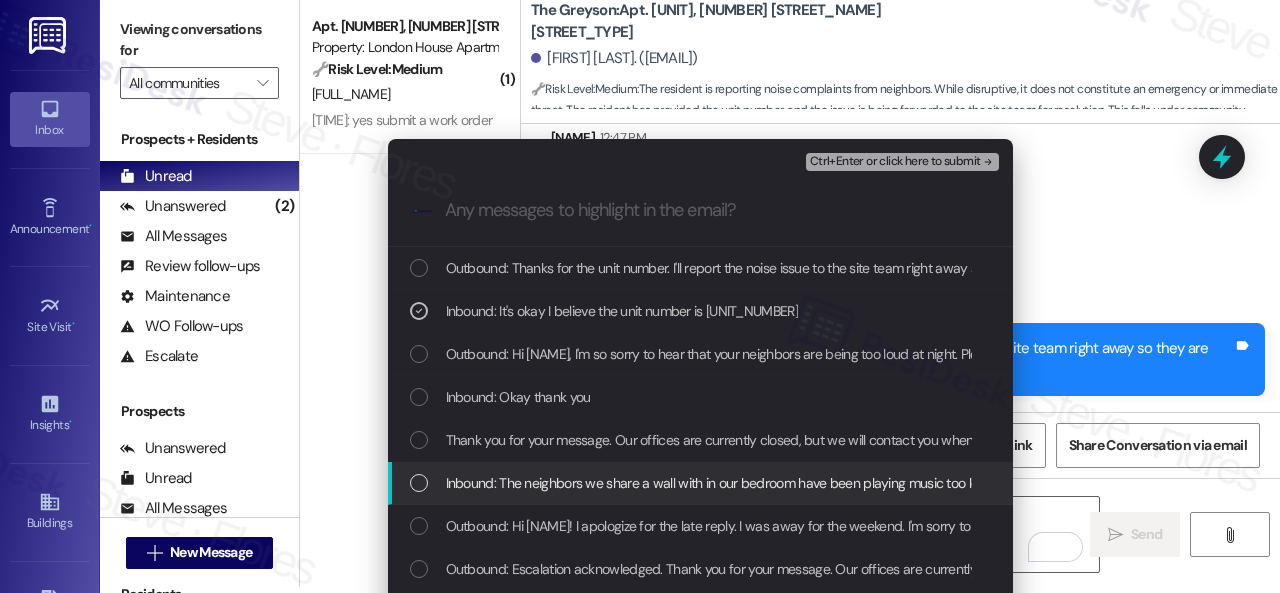 click on "Inbound: The neighbors we share a wall with in our bedroom have been playing music too loud at night and it's disturbing our sleep. I have their unit number if you like" at bounding box center (922, 483) 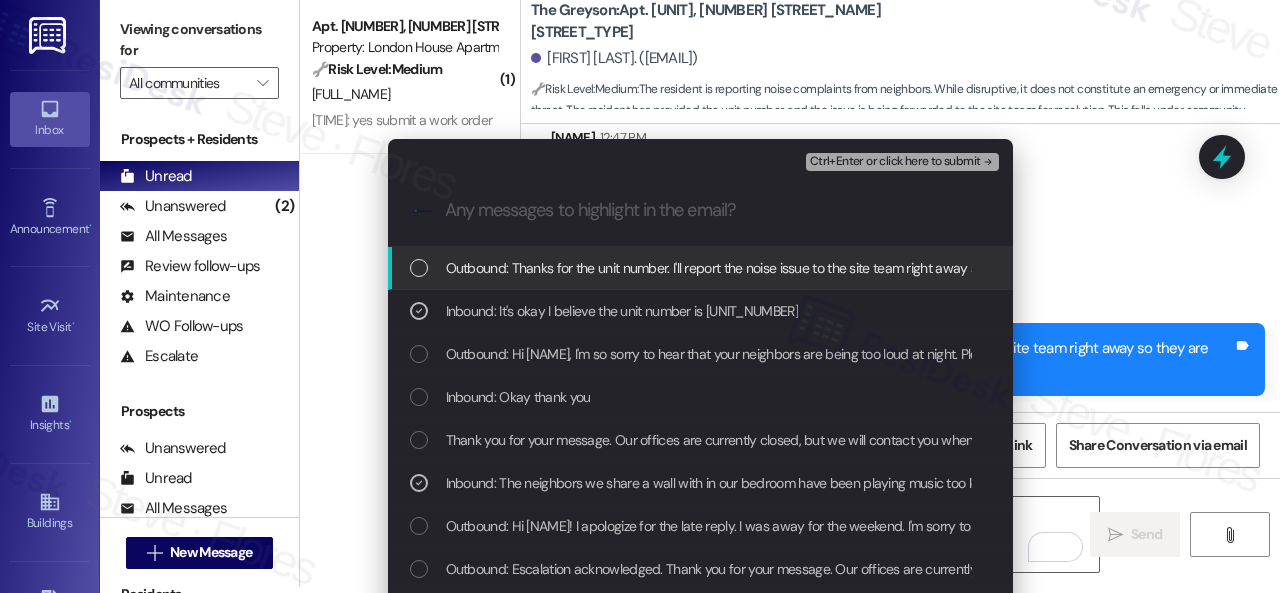 click on "Ctrl+Enter or click here to submit" at bounding box center [895, 162] 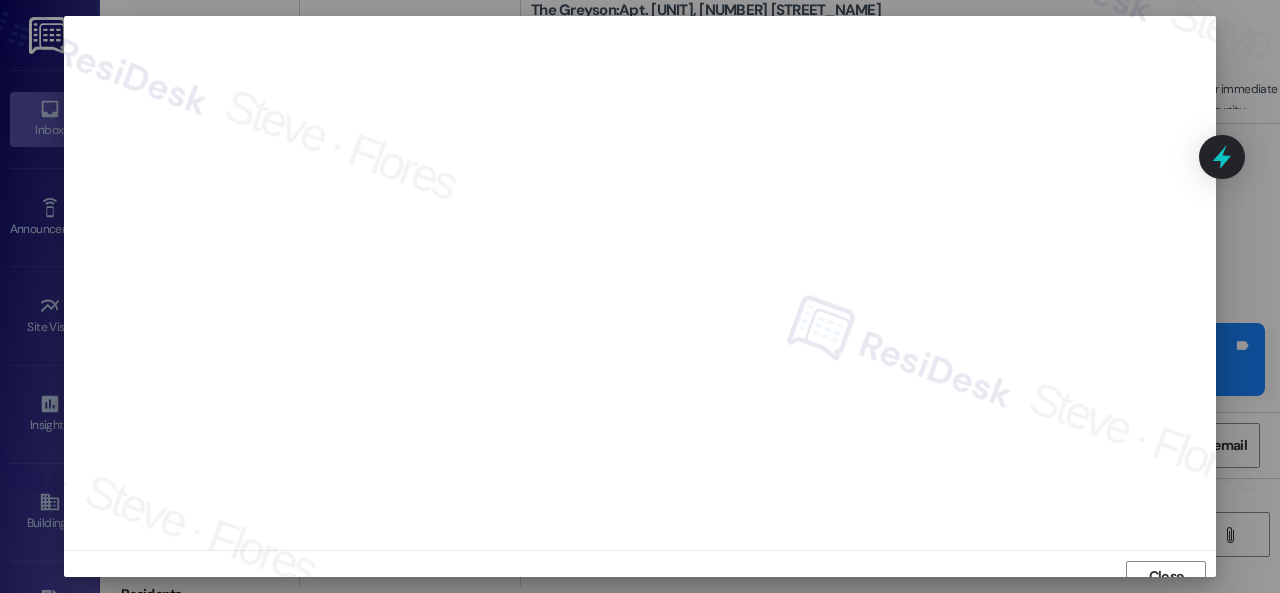scroll, scrollTop: 15, scrollLeft: 0, axis: vertical 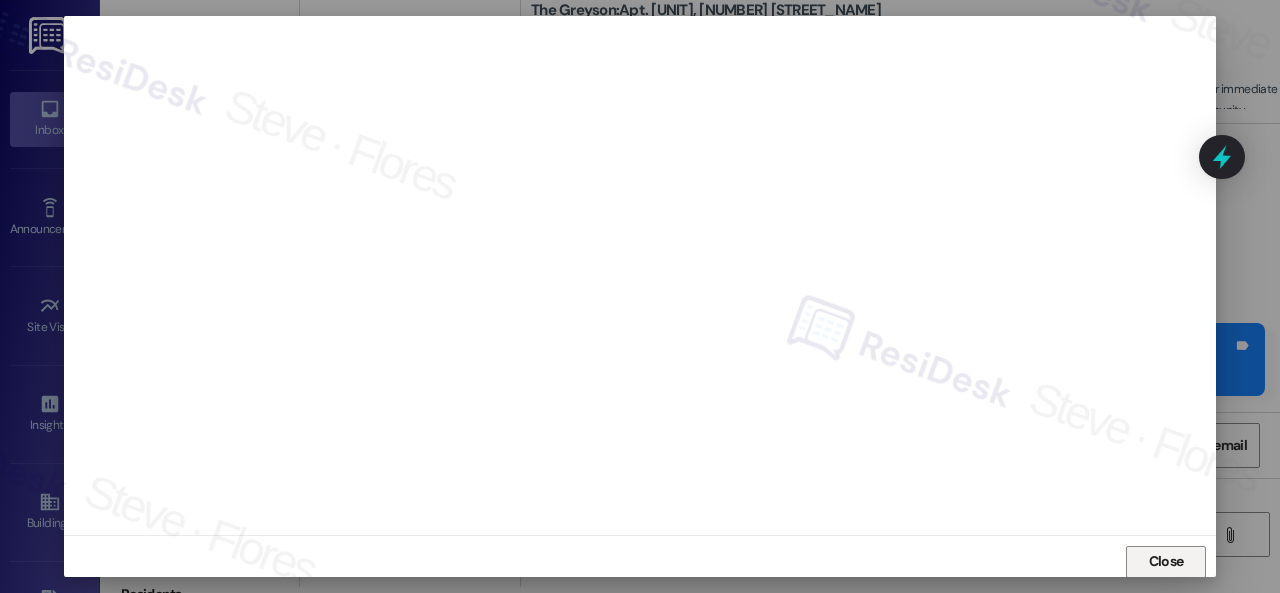 click on "Close" at bounding box center (1166, 561) 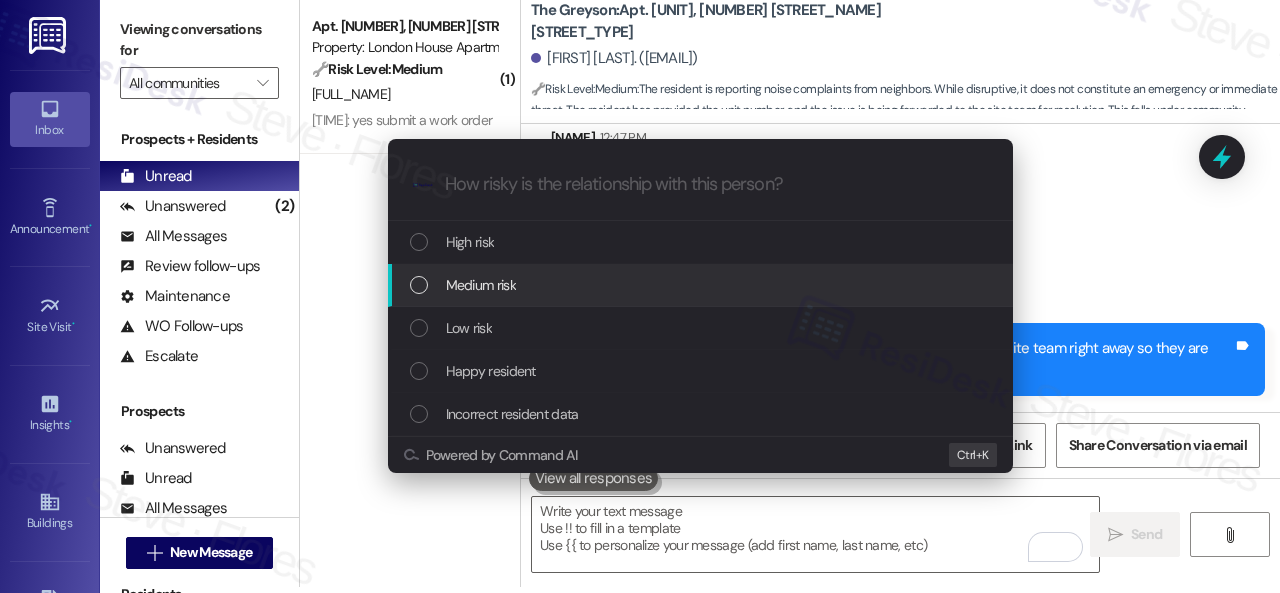 click on "Medium risk" at bounding box center (481, 285) 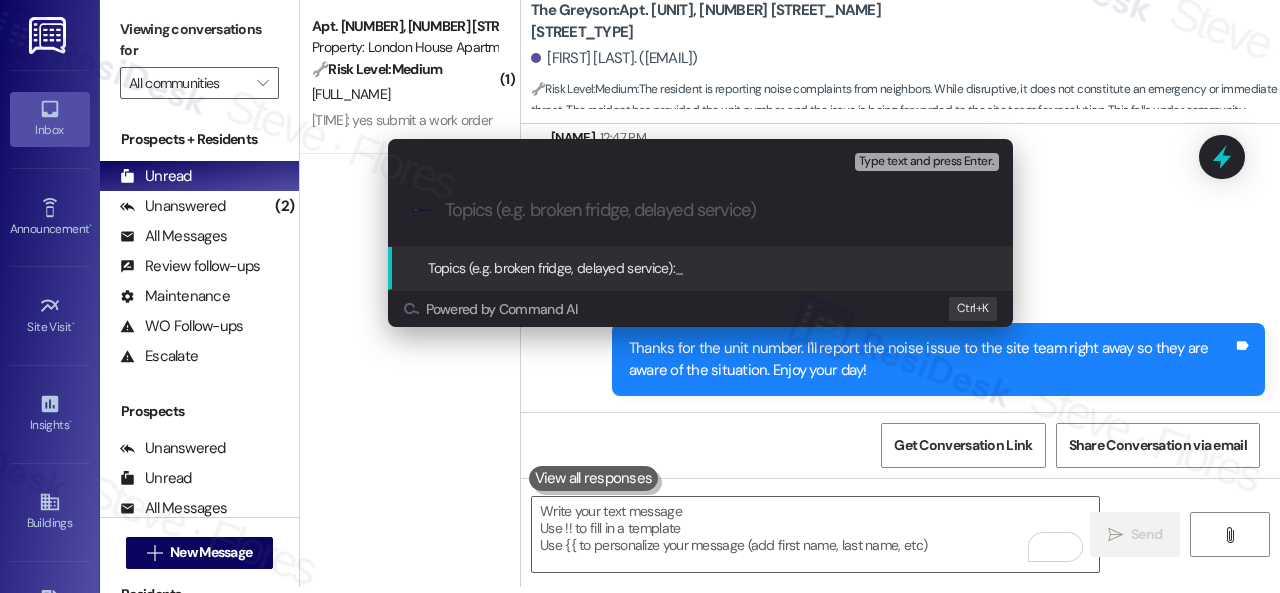 paste on "Noise complaint" 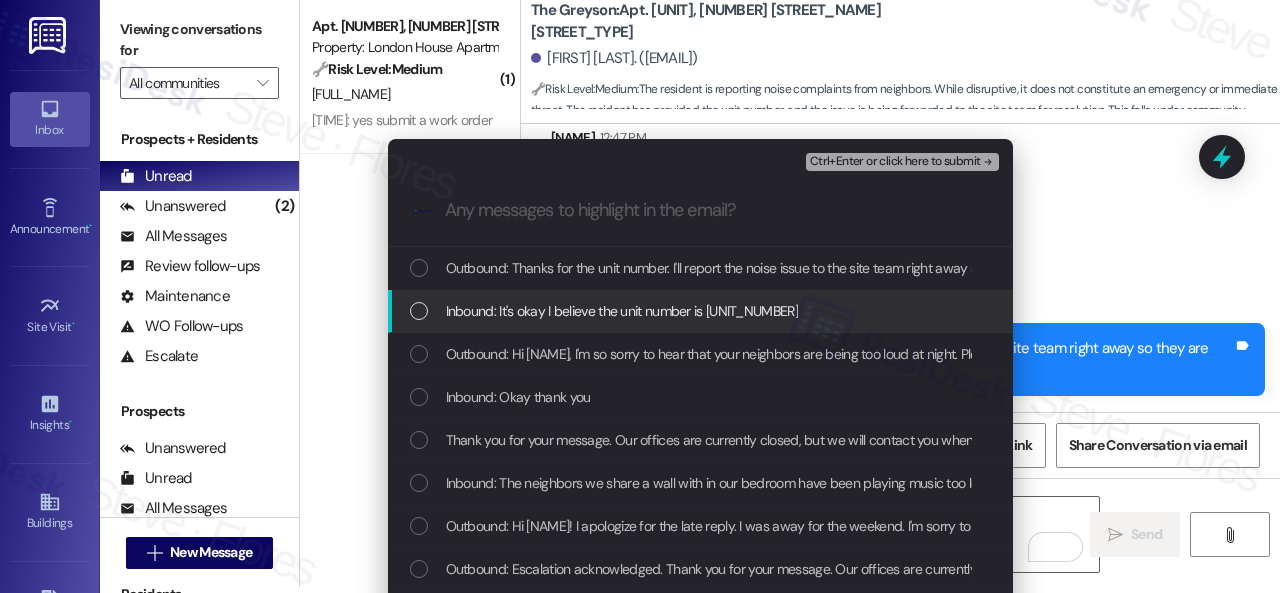 click on "Inbound: It's okay I believe the unit number is 4541" at bounding box center (700, 311) 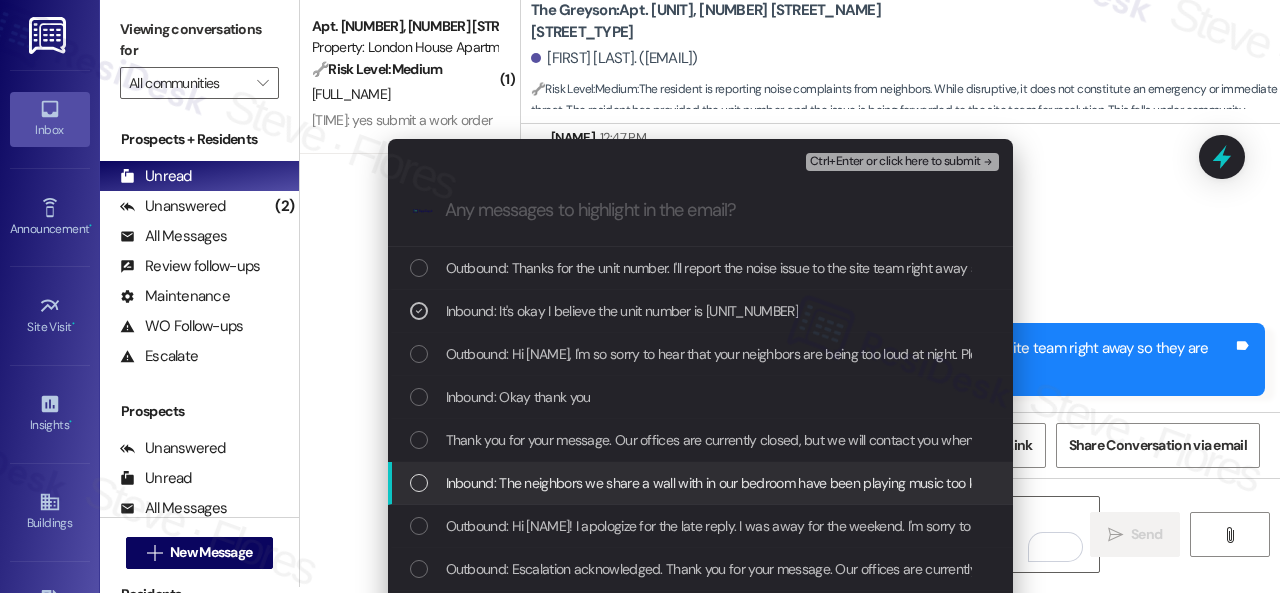 click on "Inbound: The neighbors we share a wall with in our bedroom have been playing music too loud at night and it's disturbing our sleep. I have their unit number if you like" at bounding box center (922, 483) 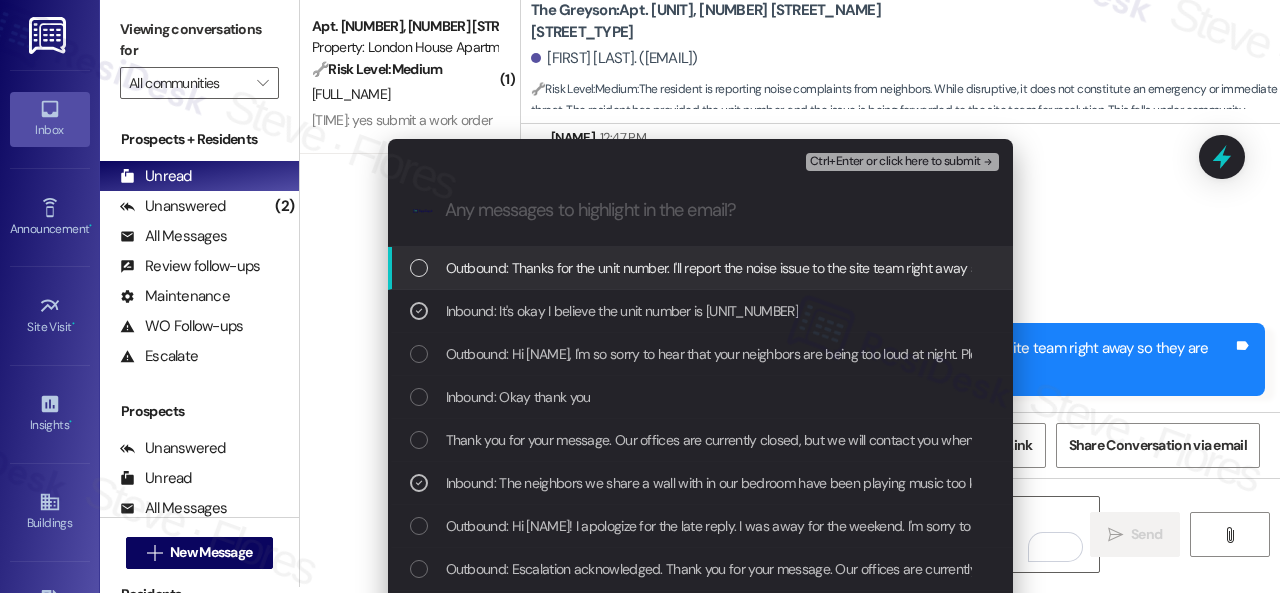 click on "Ctrl+Enter or click here to submit" at bounding box center (895, 162) 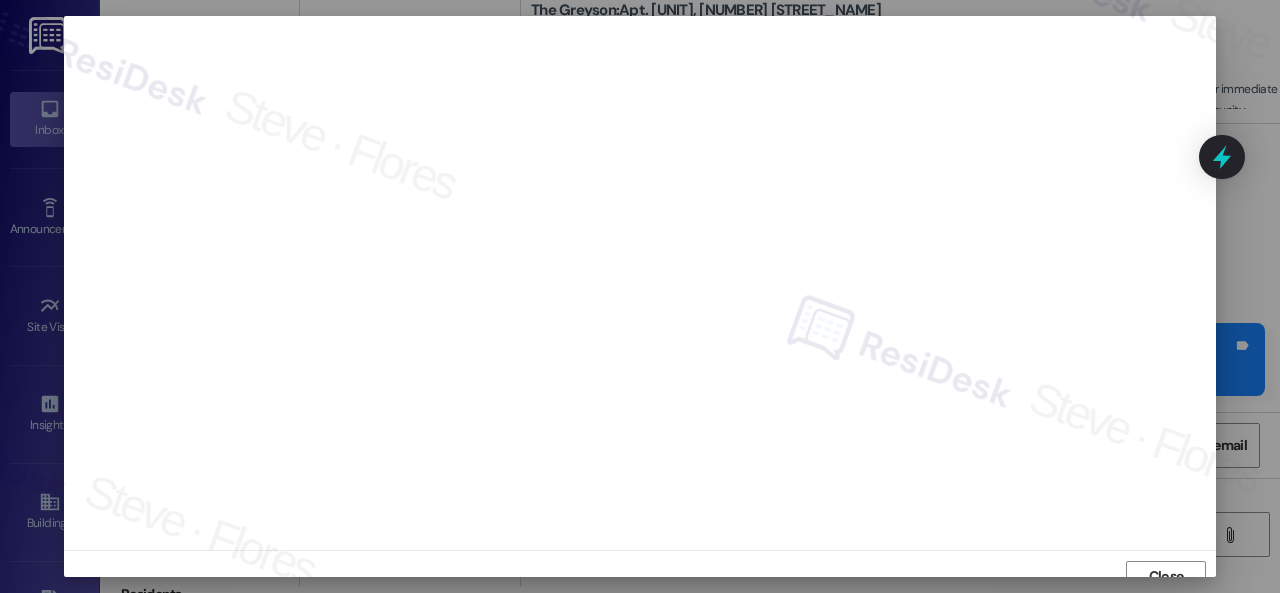 scroll, scrollTop: 15, scrollLeft: 0, axis: vertical 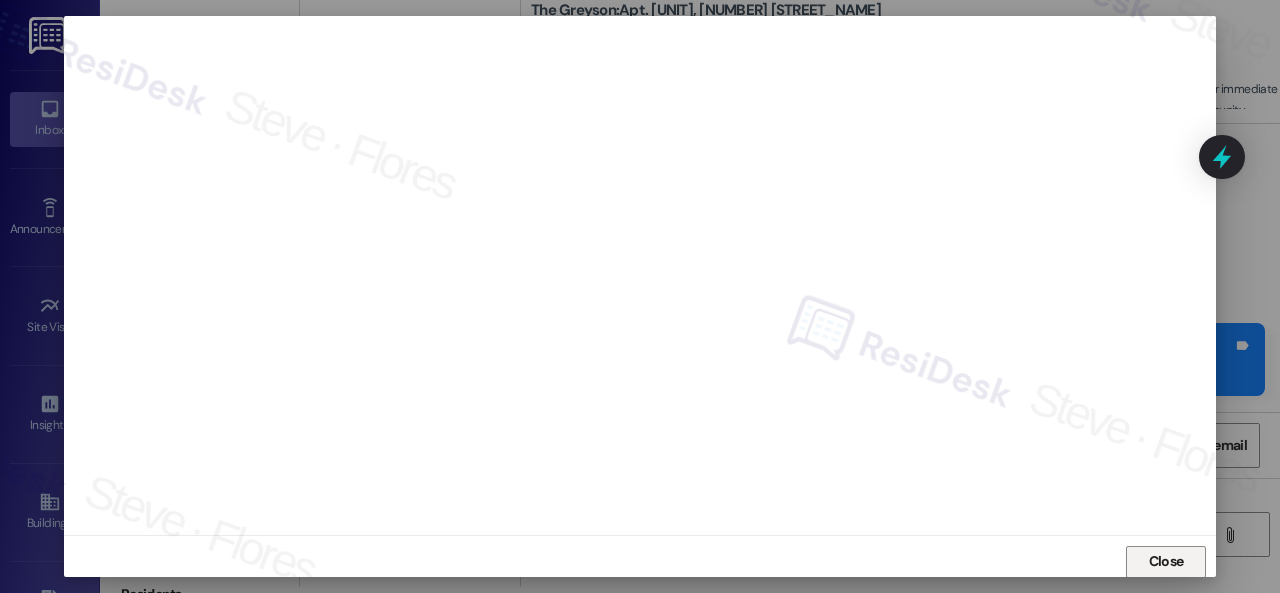 click on "Close" at bounding box center (1166, 561) 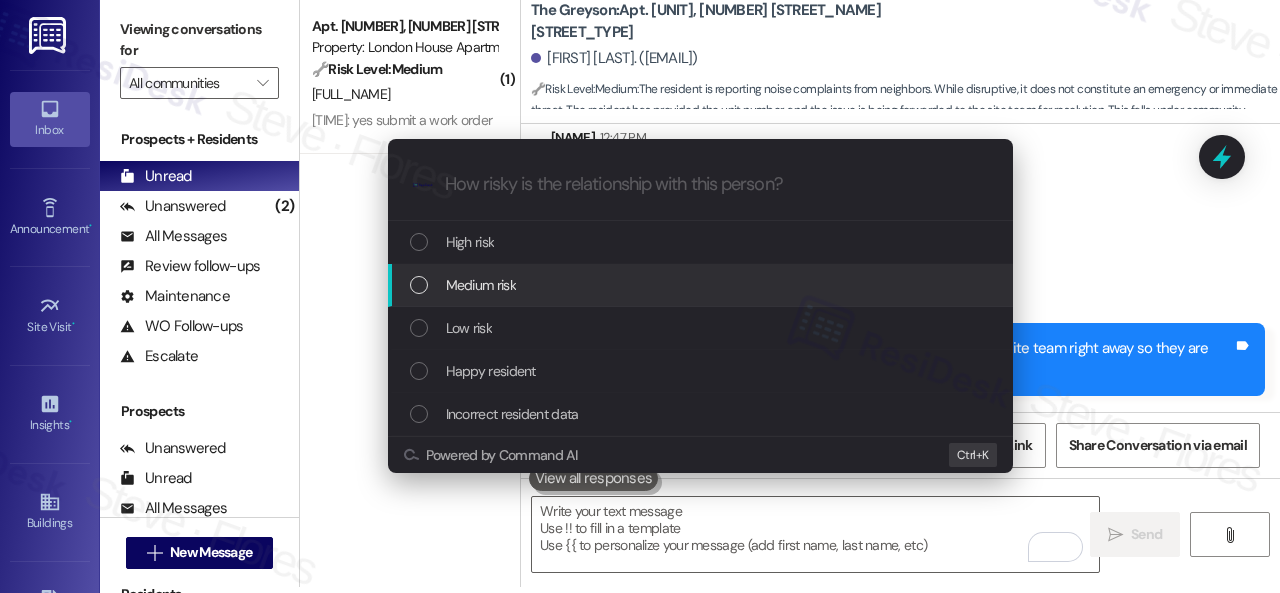 click on "Medium risk" at bounding box center (481, 285) 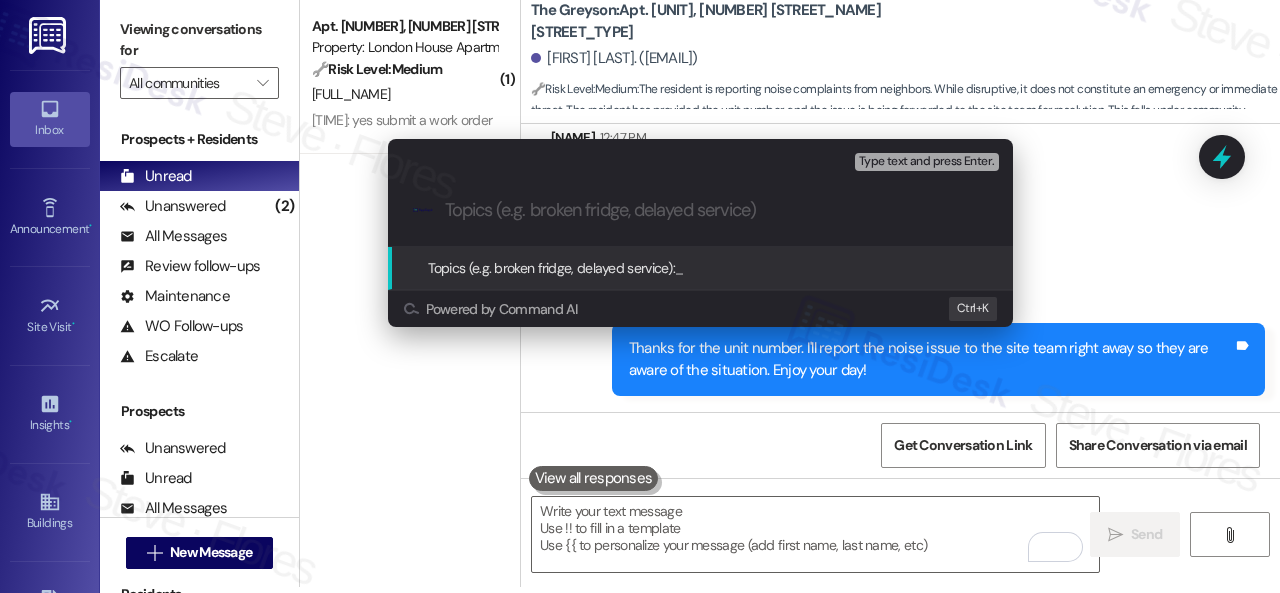 paste on "Noise complaint" 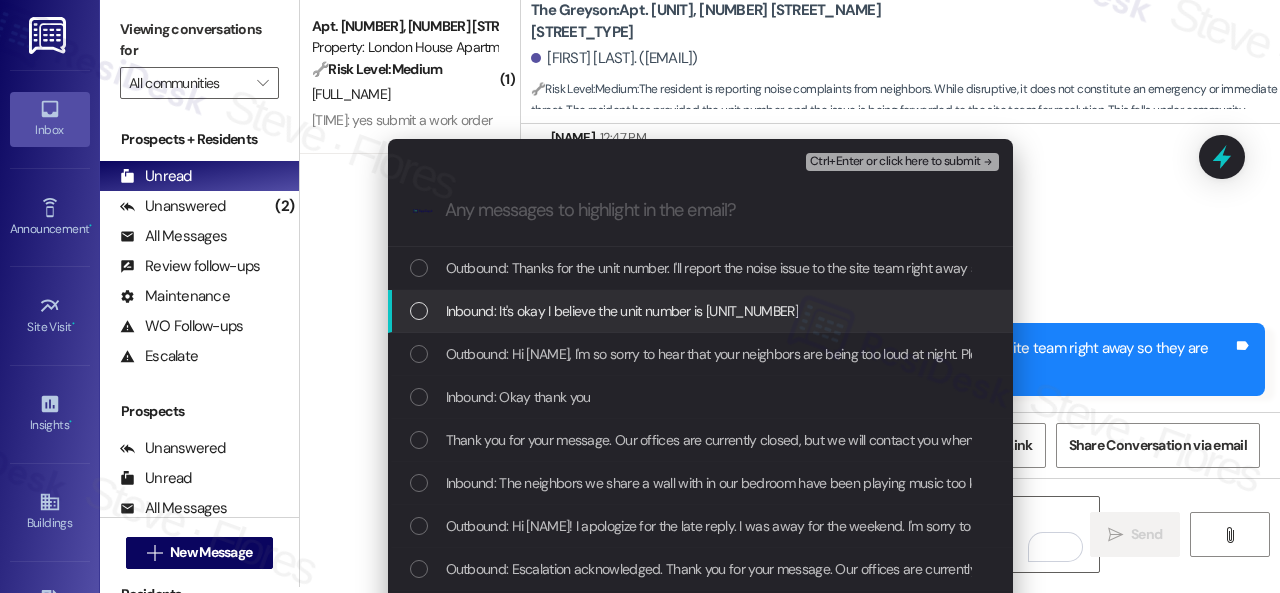 click on "Inbound: It's okay I believe the unit number is 4541" at bounding box center [622, 311] 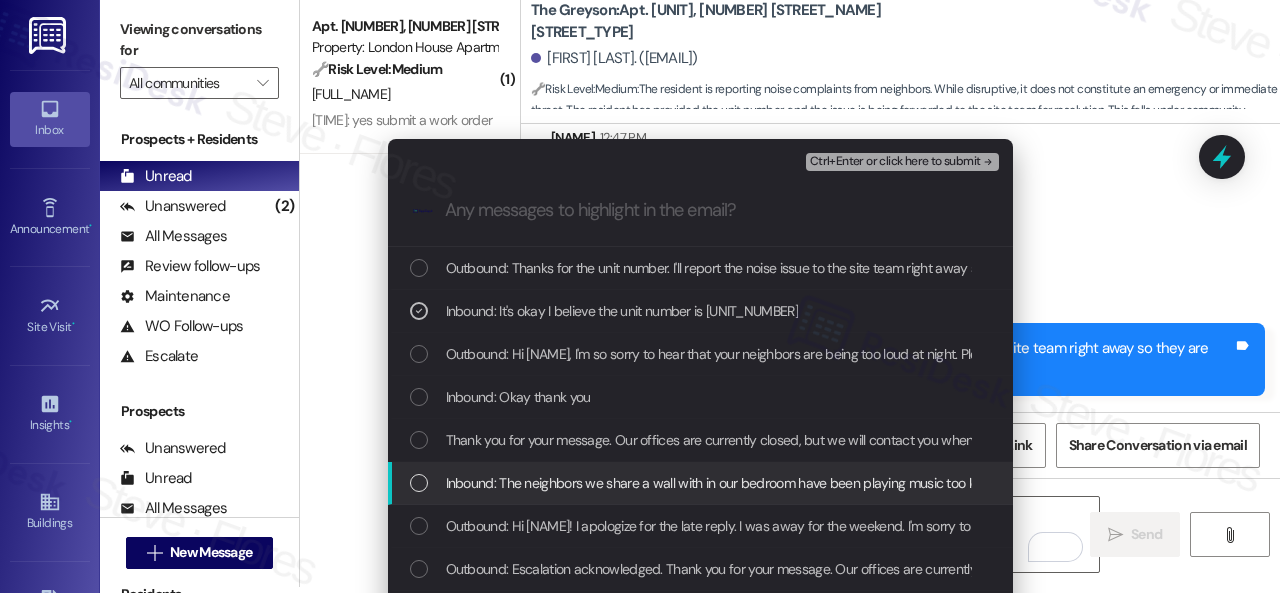 click on "Inbound: The neighbors we share a wall with in our bedroom have been playing music too loud at night and it's disturbing our sleep. I have their unit number if you like" at bounding box center (922, 483) 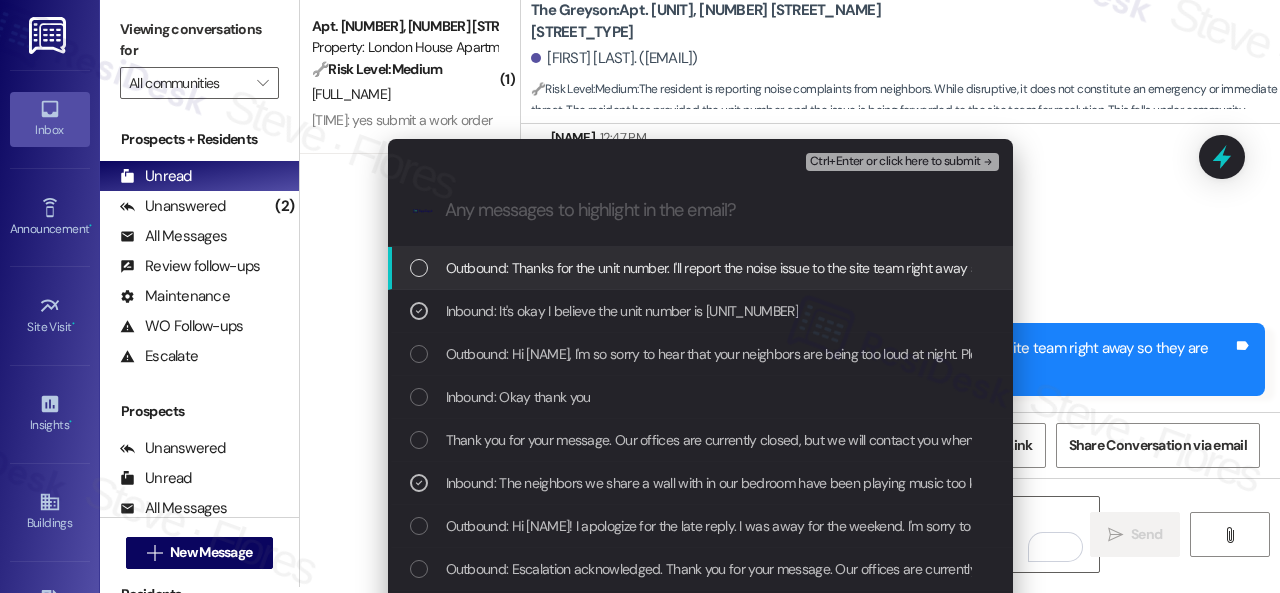 click on "Ctrl+Enter or click here to submit" at bounding box center [895, 162] 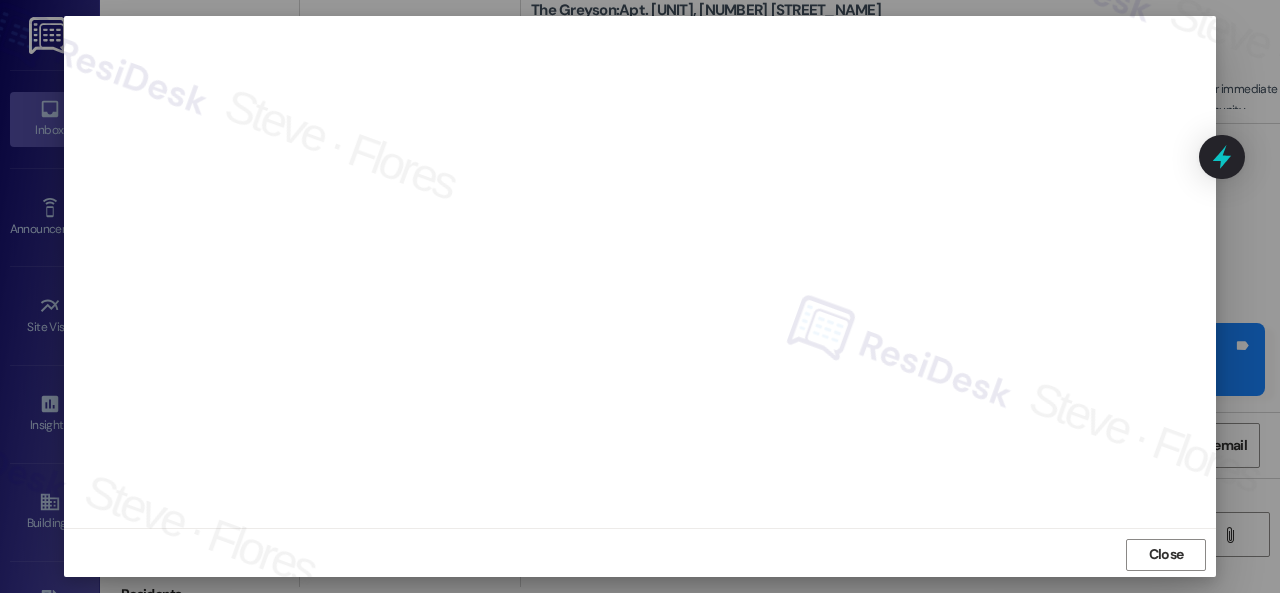 scroll, scrollTop: 25, scrollLeft: 0, axis: vertical 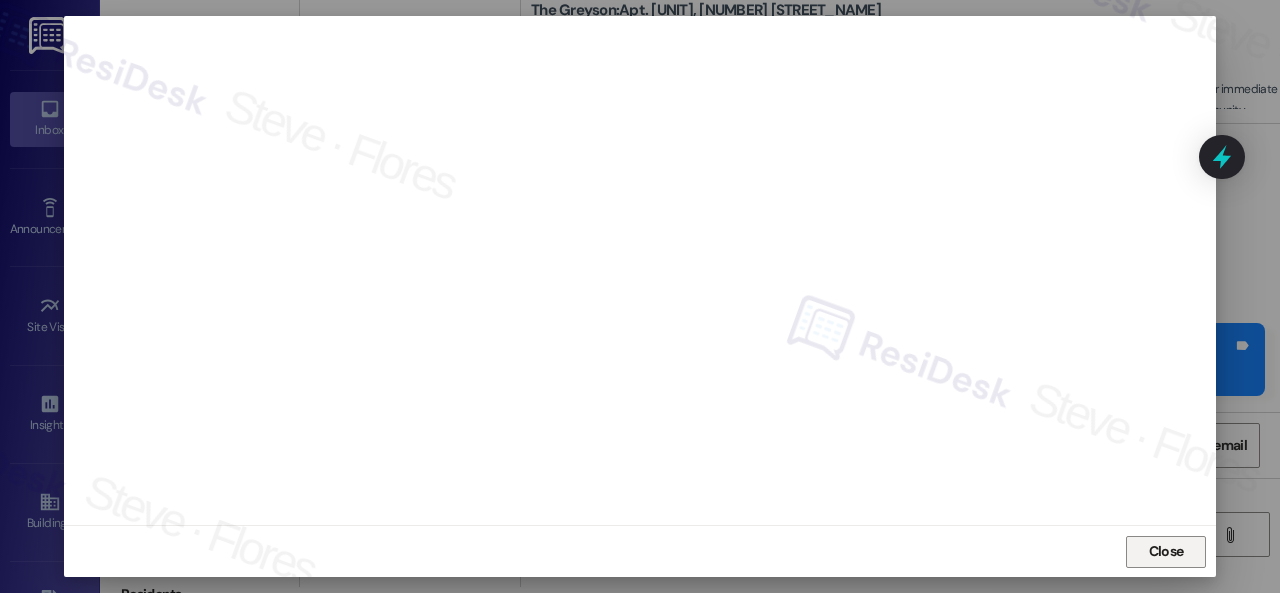 click on "Close" at bounding box center (1166, 551) 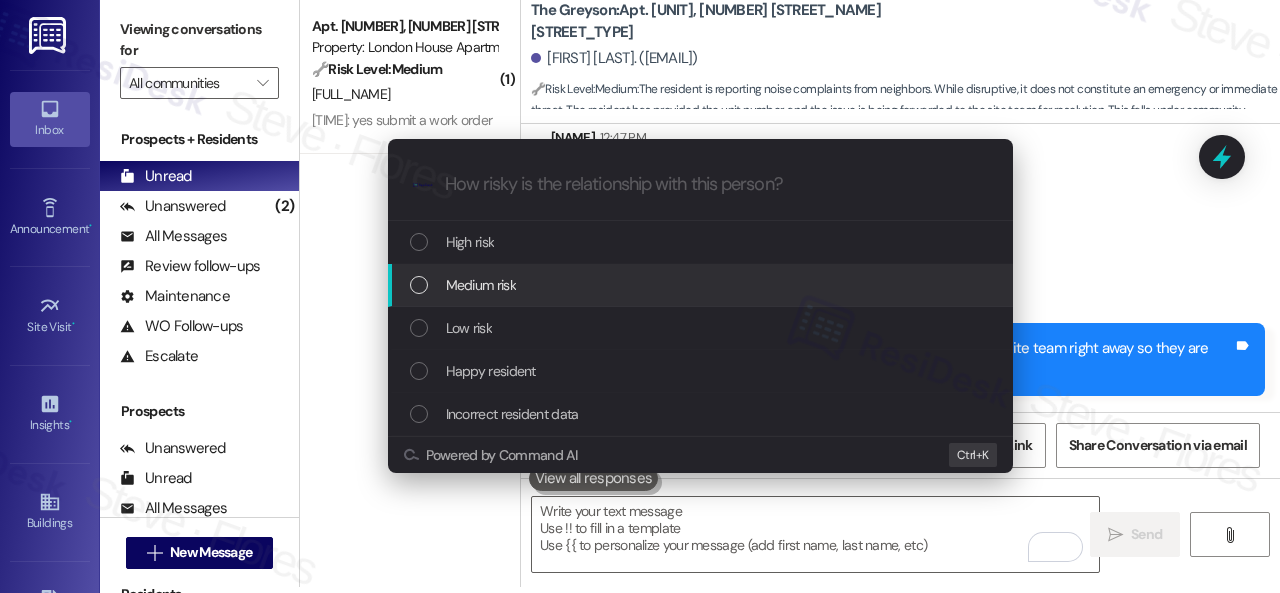 click on "Medium risk" at bounding box center [481, 285] 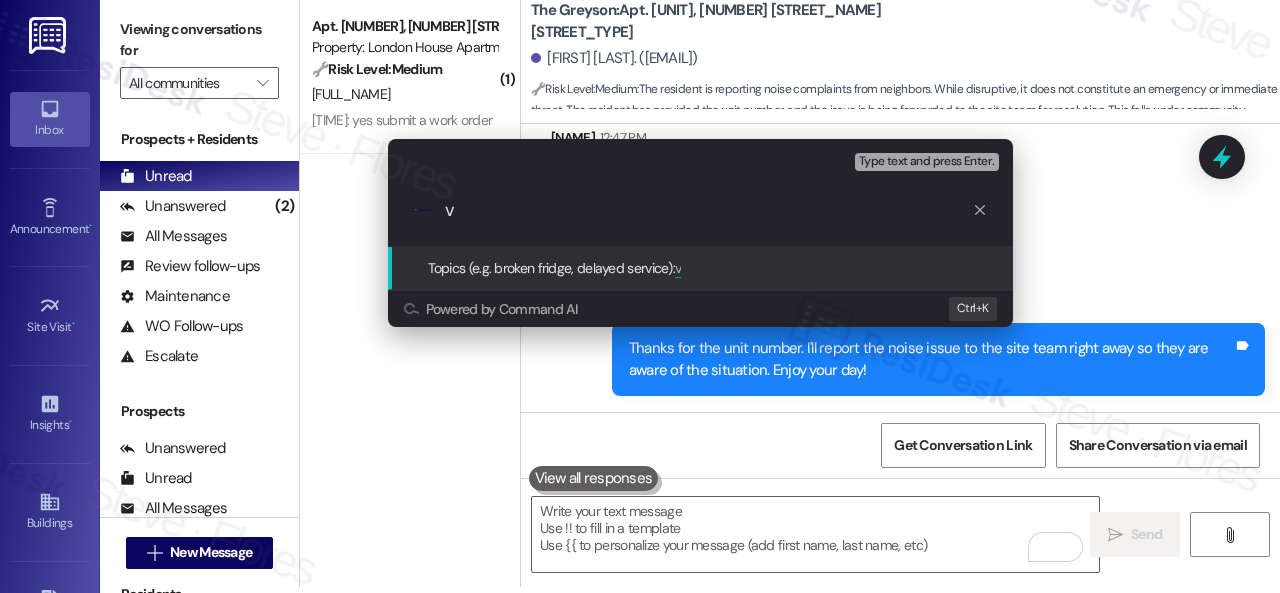 scroll, scrollTop: 0, scrollLeft: 0, axis: both 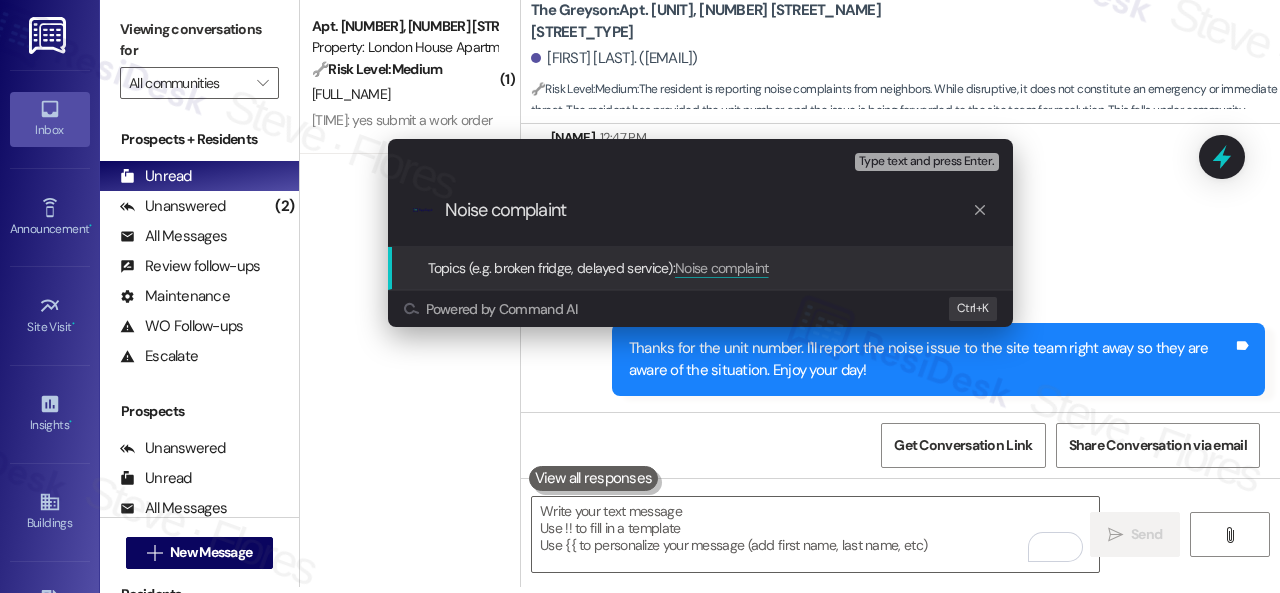type 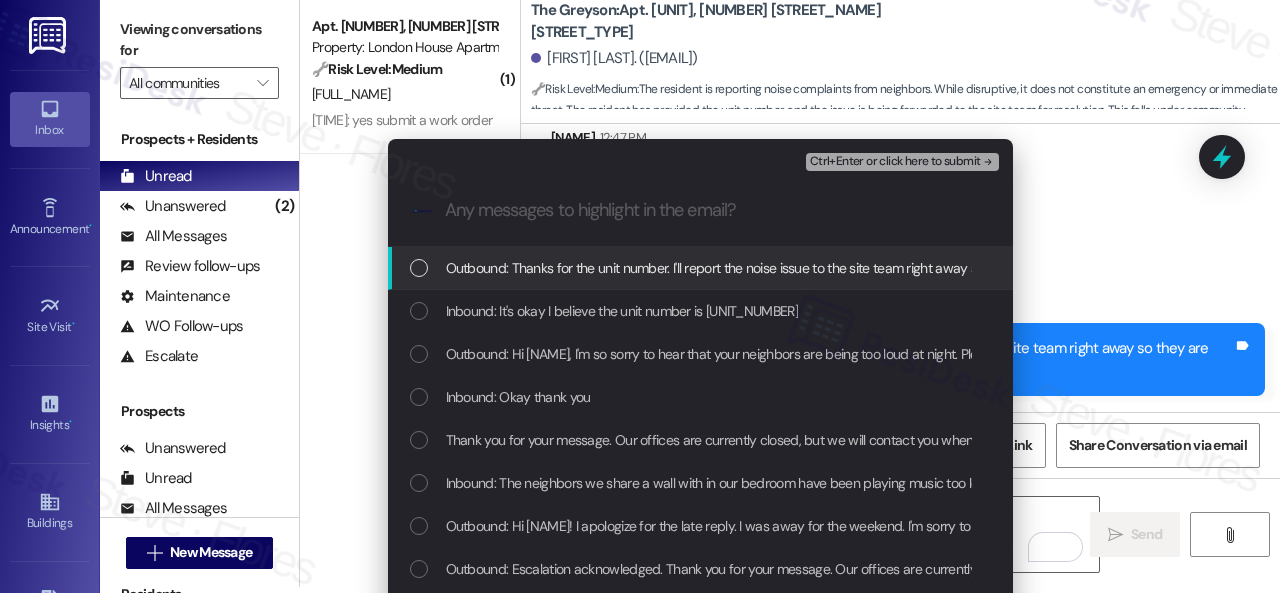 scroll, scrollTop: 0, scrollLeft: 0, axis: both 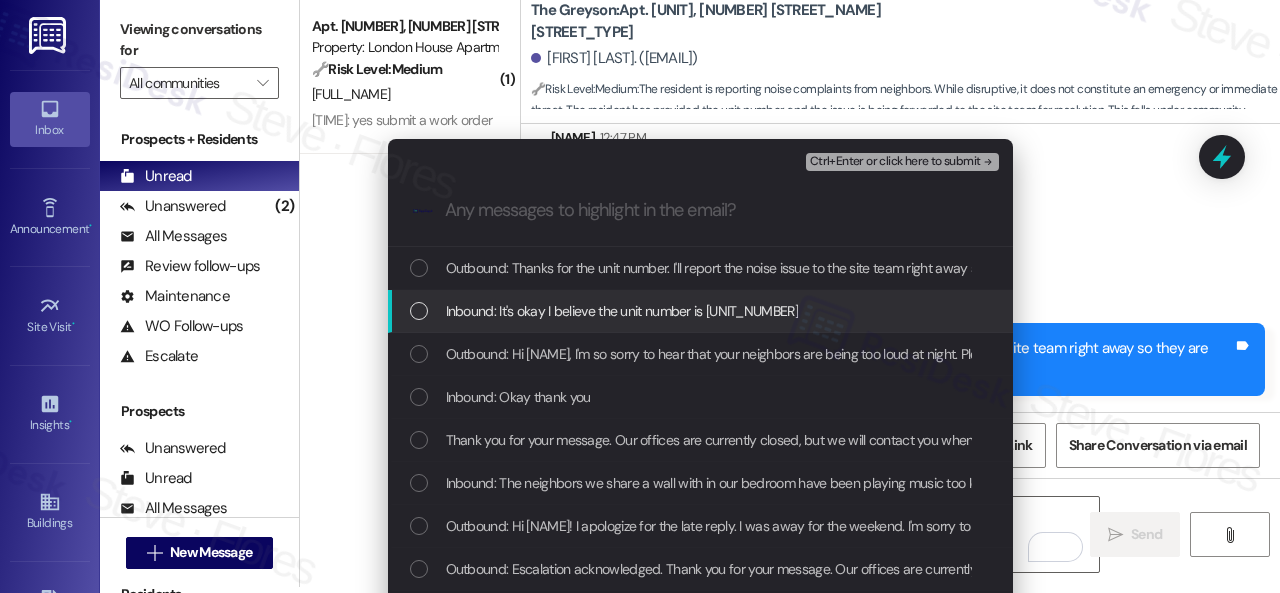 click on "Inbound: It's okay I believe the unit number is 4541" at bounding box center [622, 311] 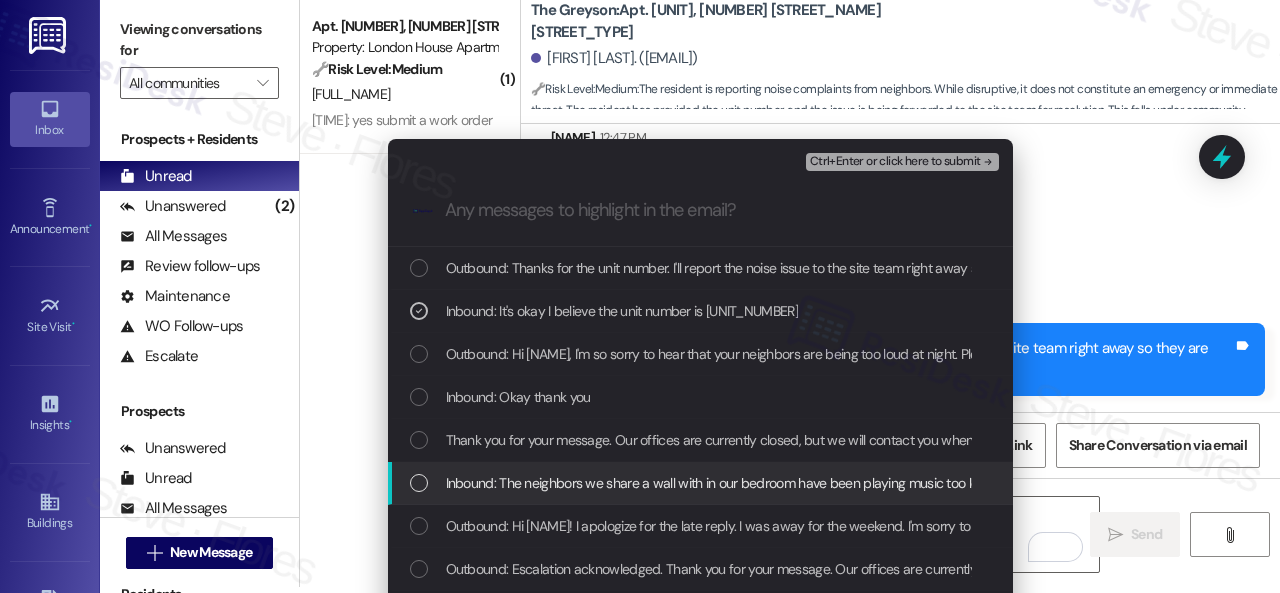 click on "Inbound: The neighbors we share a wall with in our bedroom have been playing music too loud at night and it's disturbing our sleep. I have their unit number if you like" at bounding box center [922, 483] 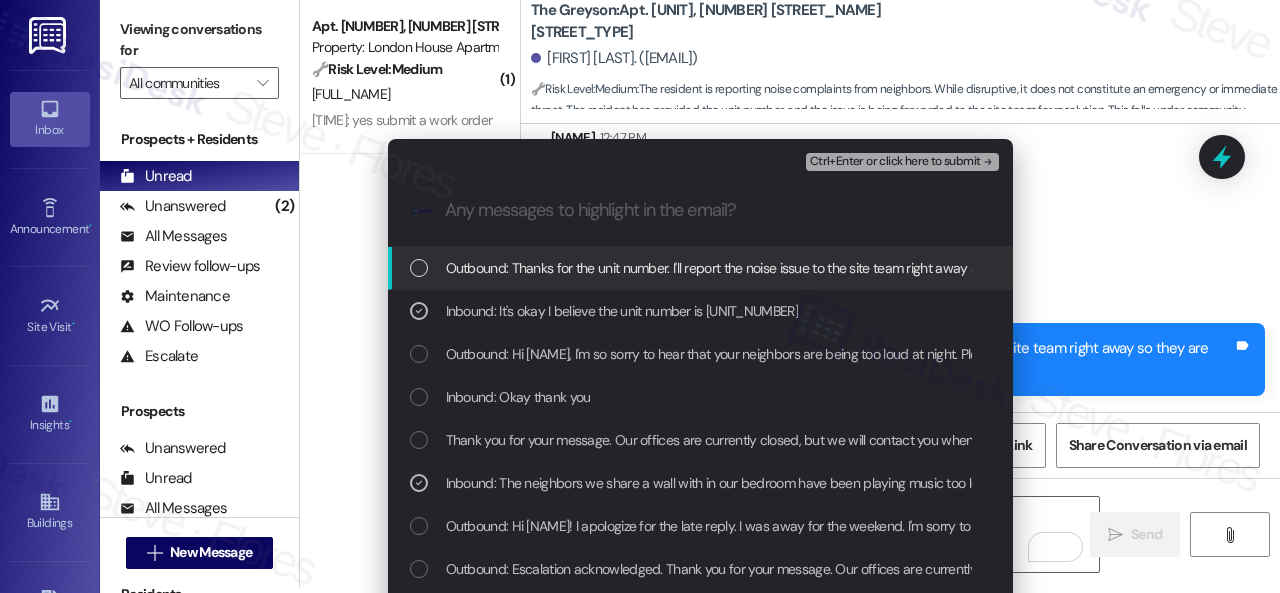 click on "Ctrl+Enter or click here to submit" at bounding box center [895, 162] 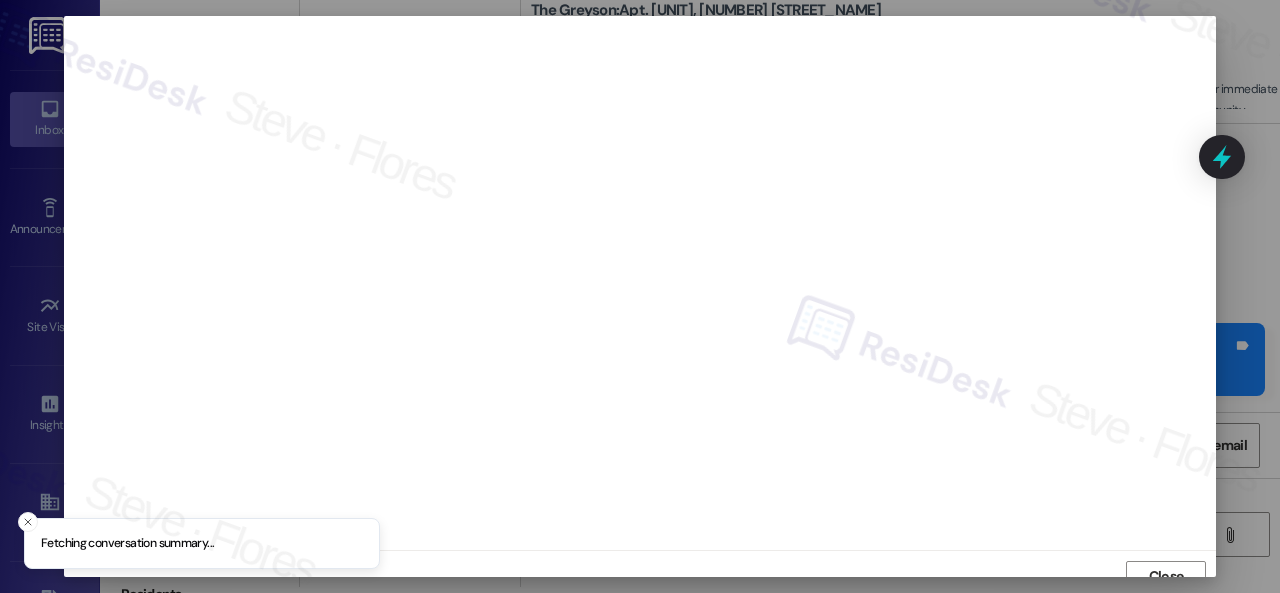 scroll, scrollTop: 15, scrollLeft: 0, axis: vertical 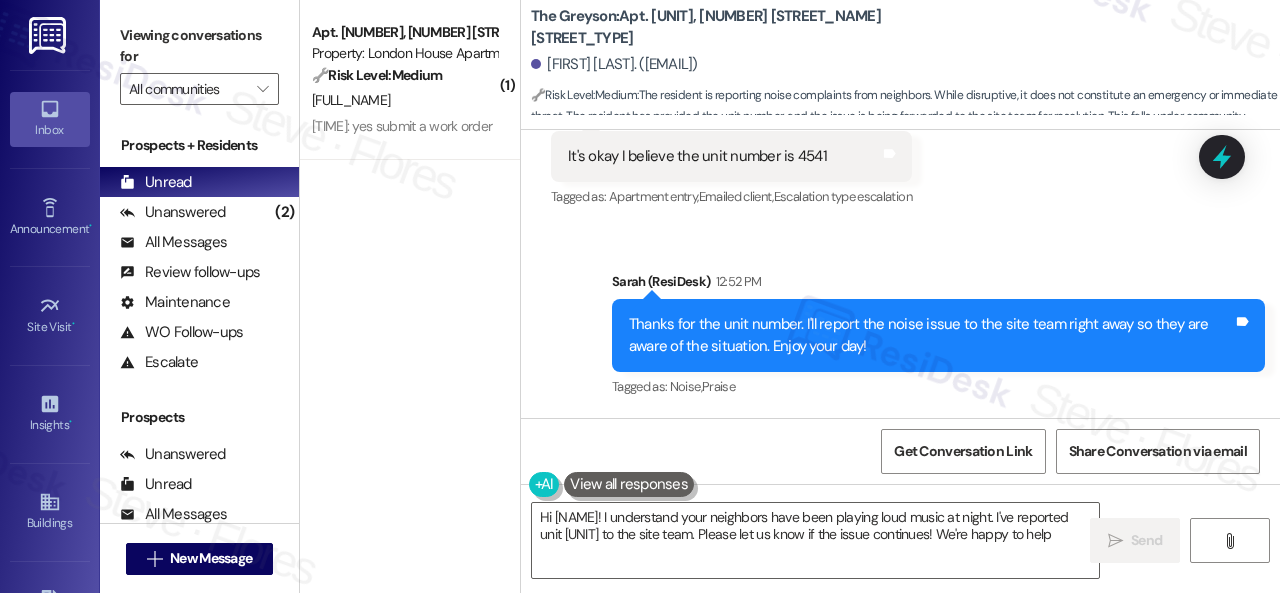 type on "Hi {{first_name}}! I understand your neighbors have been playing loud music at night. I've reported unit 4541 to the site team. Please let us know if the issue continues! We're happy to help!" 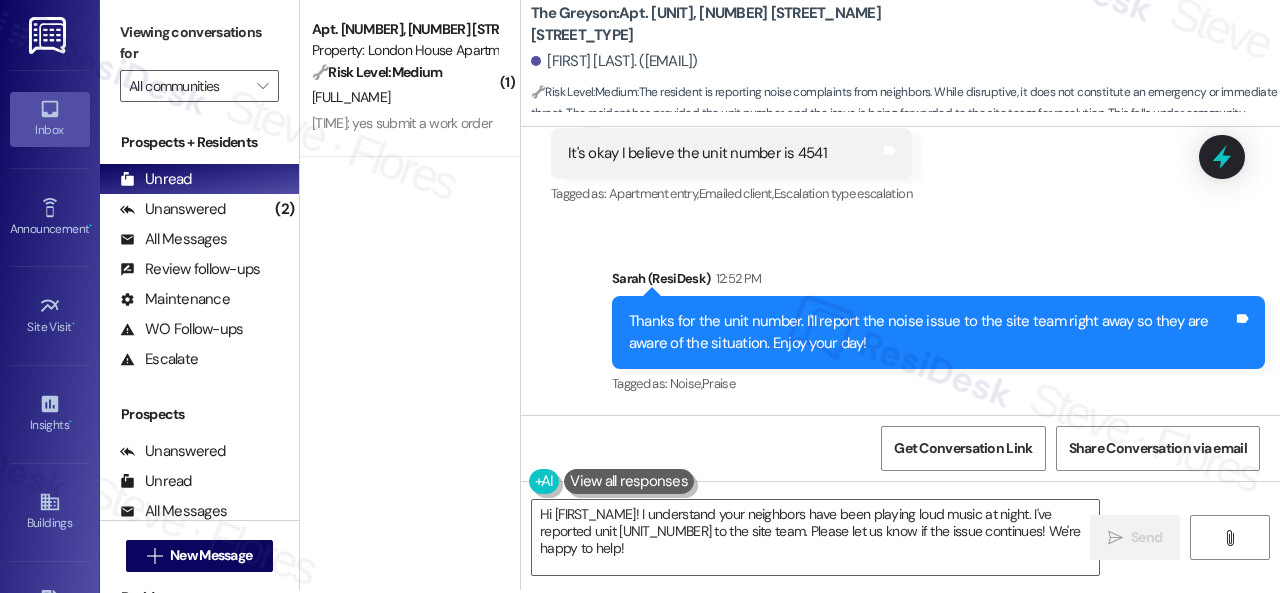 scroll, scrollTop: 6, scrollLeft: 0, axis: vertical 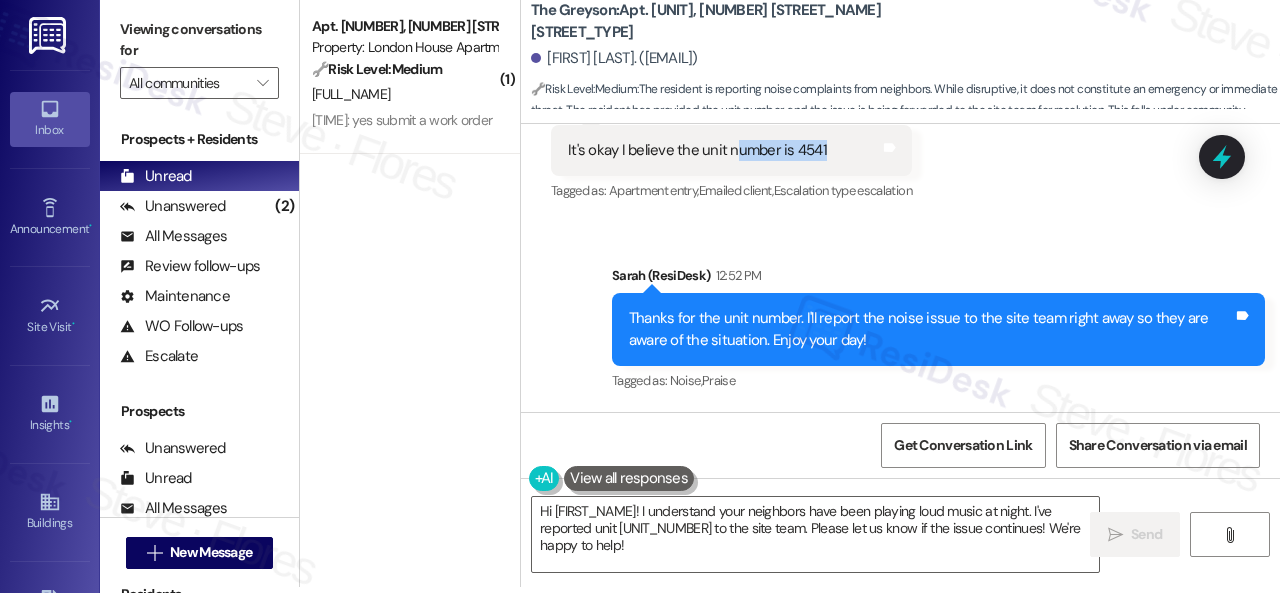 drag, startPoint x: 733, startPoint y: 145, endPoint x: 823, endPoint y: 145, distance: 90 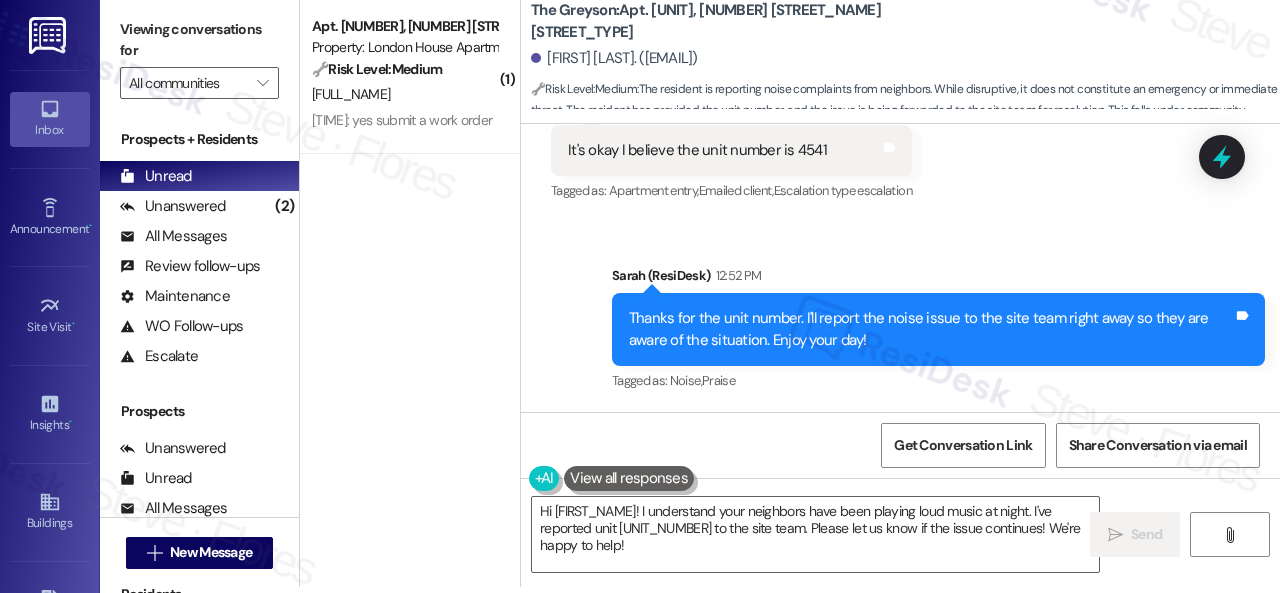drag, startPoint x: 501, startPoint y: 95, endPoint x: 419, endPoint y: 88, distance: 82.29824 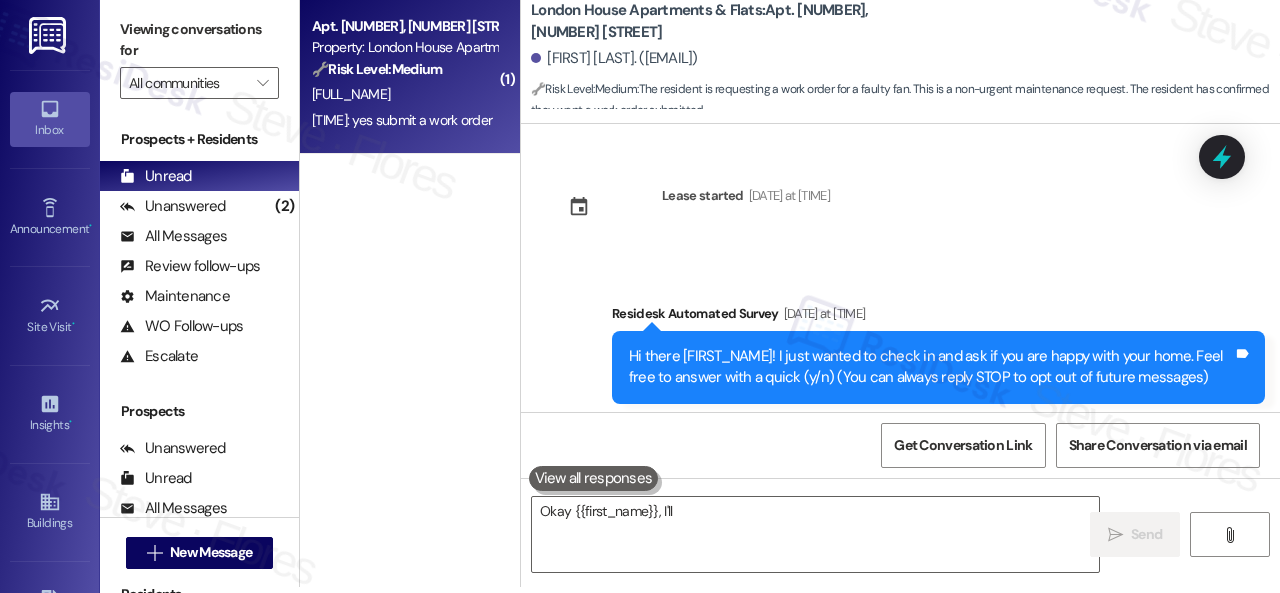 scroll, scrollTop: 0, scrollLeft: 0, axis: both 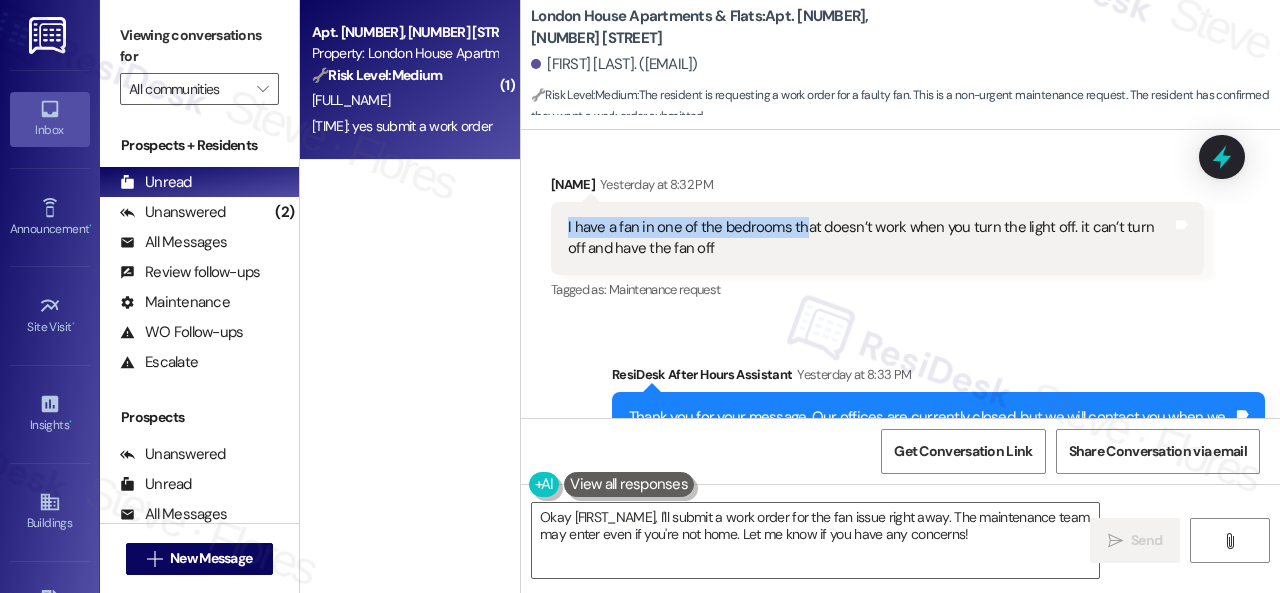 drag, startPoint x: 611, startPoint y: 226, endPoint x: 802, endPoint y: 225, distance: 191.00262 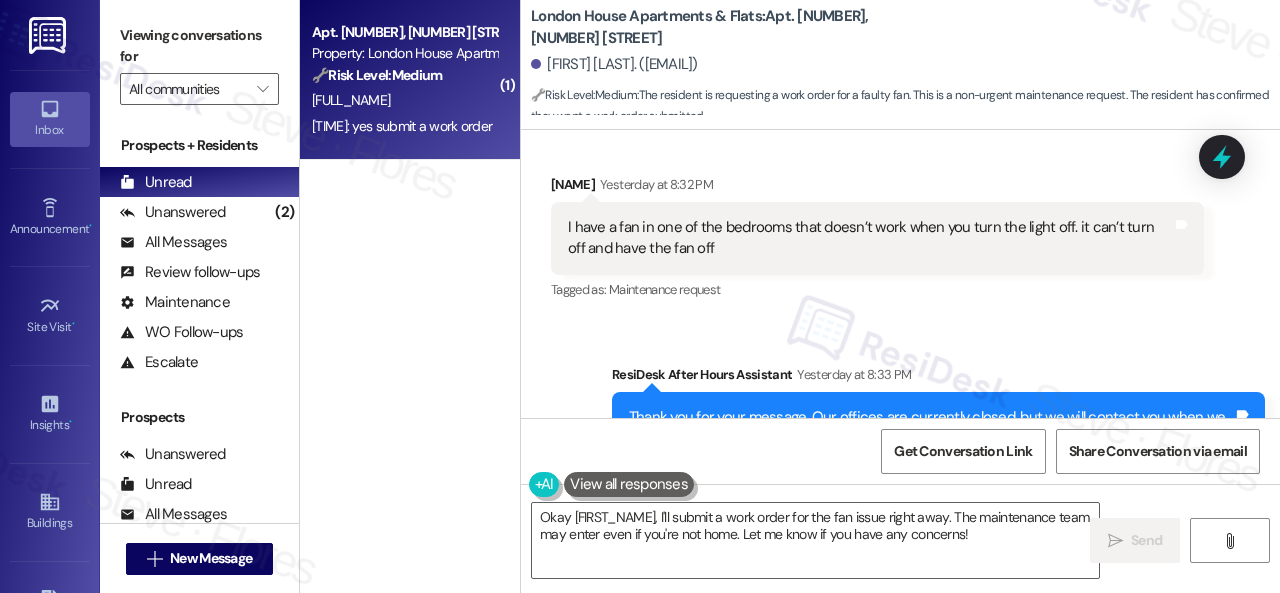 click on "Received via SMS Erva Carmino Yesterday at 8:32 PM I have a fan in one of the bedrooms that doesn’t work when you turn the light off. it can’t turn off and have the fan off  Tags and notes Tagged as:   Maintenance request Click to highlight conversations about Maintenance request" at bounding box center (877, 239) 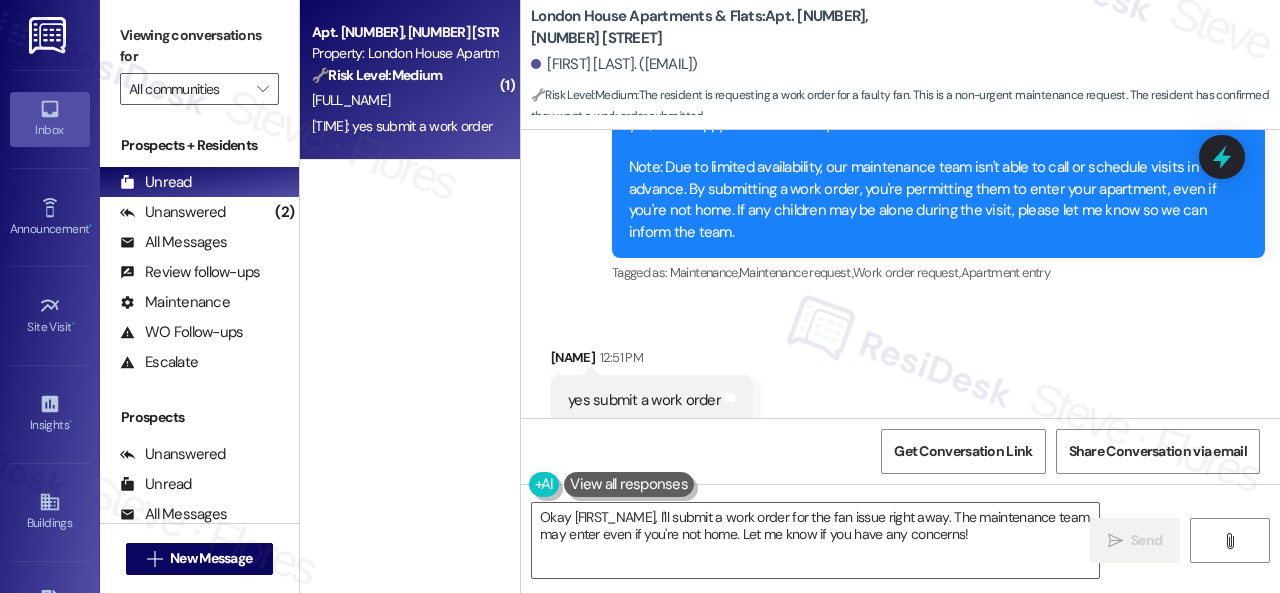scroll, scrollTop: 2909, scrollLeft: 0, axis: vertical 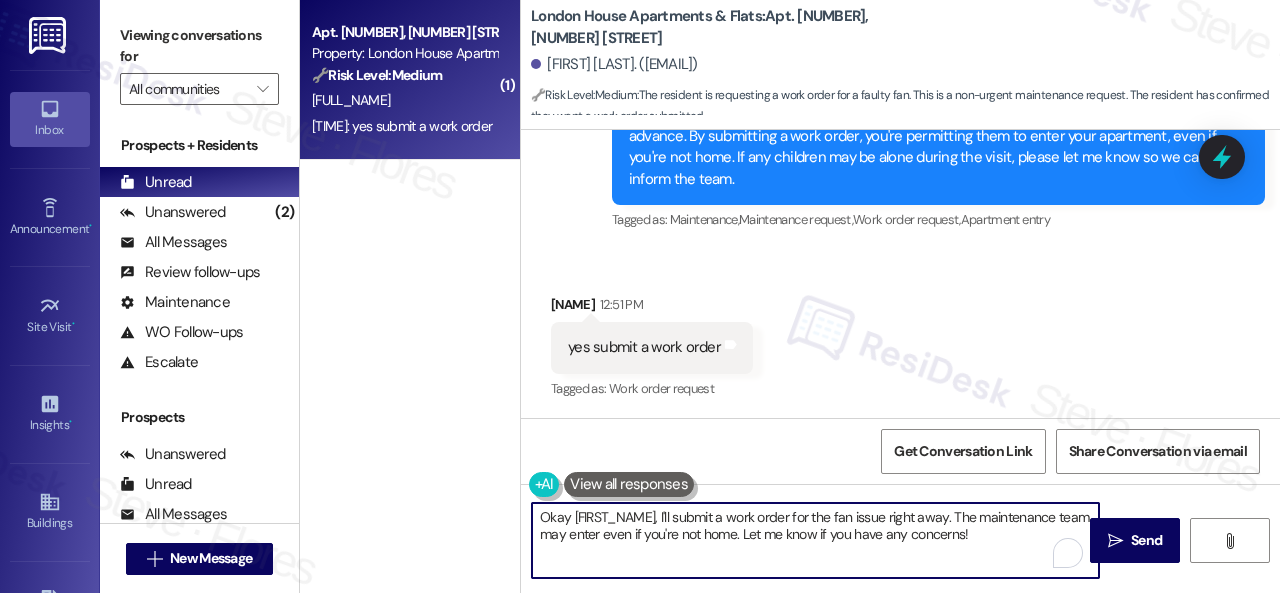drag, startPoint x: 1039, startPoint y: 542, endPoint x: 426, endPoint y: 495, distance: 614.79913 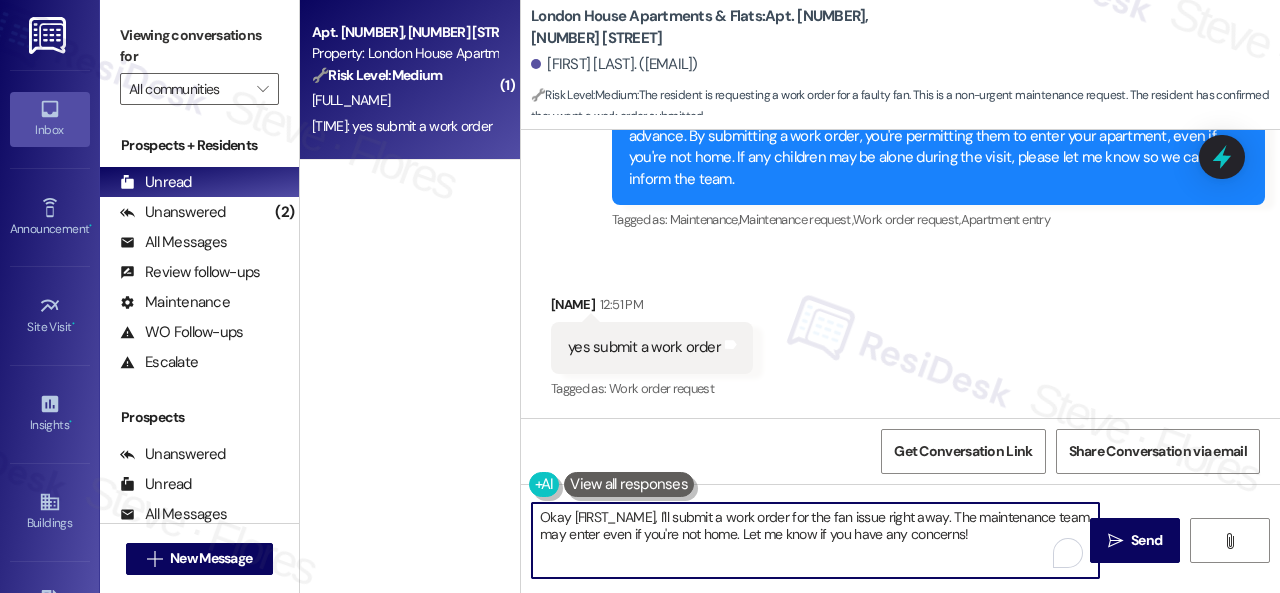 click on "( 1 ) Apt. 027121C, 12901 Lord Nelson Dr Property: London House Apartments & Flats 🔧  Risk Level:  Medium The resident is requesting a work order for a faulty fan. This is a non-urgent maintenance request. The resident has confirmed they want a work order submitted. E. Carmino 12:51 PM: yes submit a work order 12:51 PM: yes submit a work order London House Apartments & Flats:  Apt. 027121C, 12901 Lord Nelson Dr       Erva Carmino. (ervacarmino@gmail.com)   🔧  Risk Level:  Medium :  The resident is requesting a work order for a faulty fan. This is a non-urgent maintenance request. The resident has confirmed they want a work order submitted. Lease started Nov 12, 2024 at 7:00 PM Survey, sent via SMS Residesk Automated Survey Feb 11, 2025 at 12:45 PM Hi there Erva! I just wanted to check in and ask if you are happy with your home.  Feel free to answer with a quick (y/n) (You can always reply STOP to opt out of future messages) Tags and notes Tagged as:   Quarterly check-in Survey, sent via SMS" at bounding box center (790, 296) 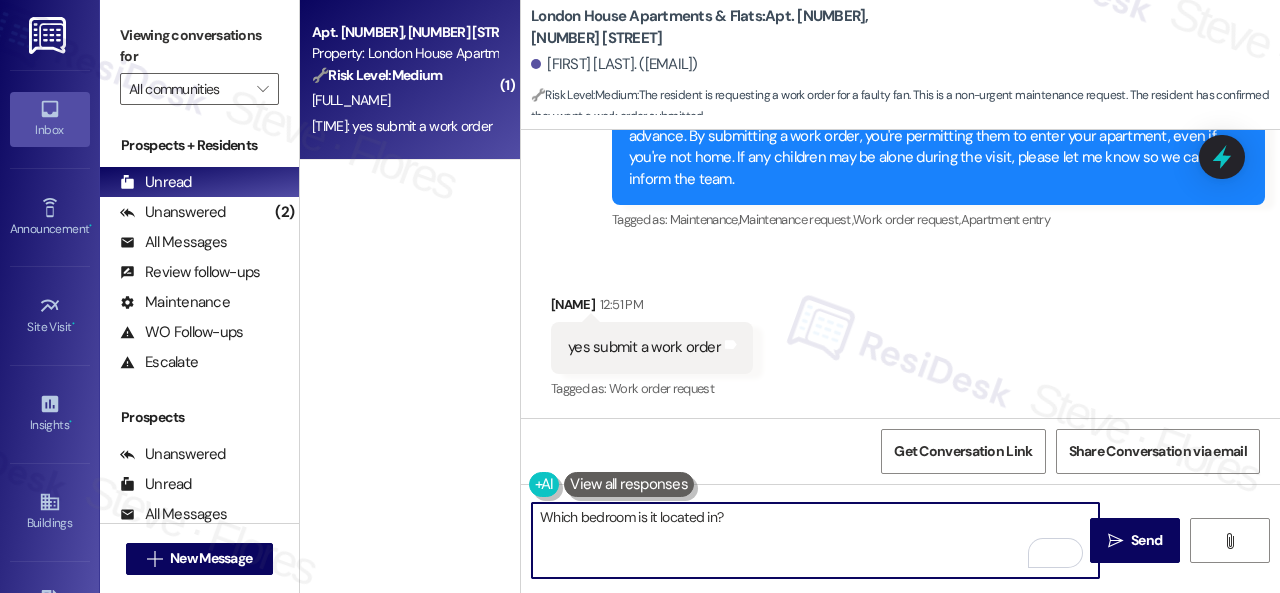 click on "Which bedroom is it located in?" at bounding box center (815, 540) 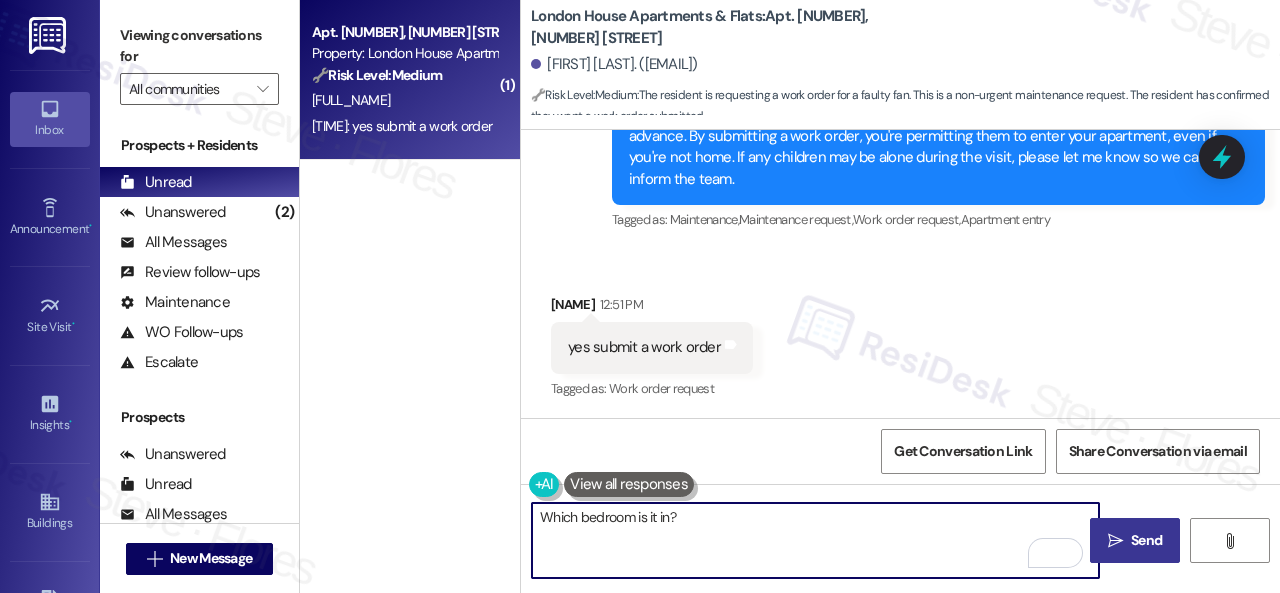 type on "Which bedroom is it in?" 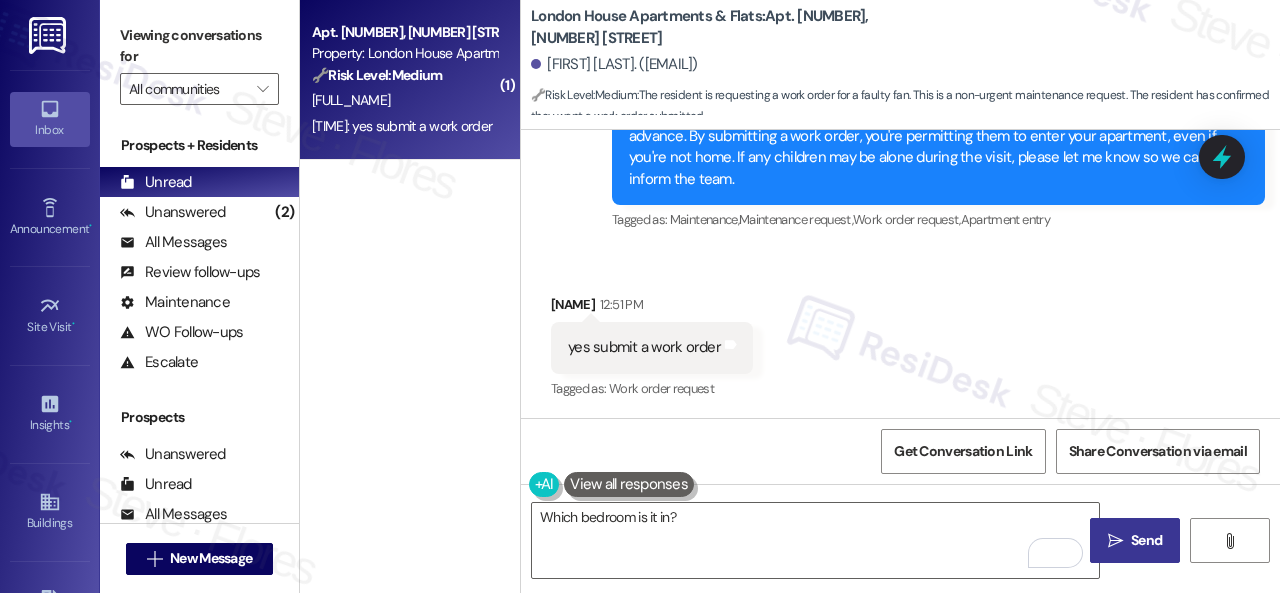 click on " Send" at bounding box center (1135, 540) 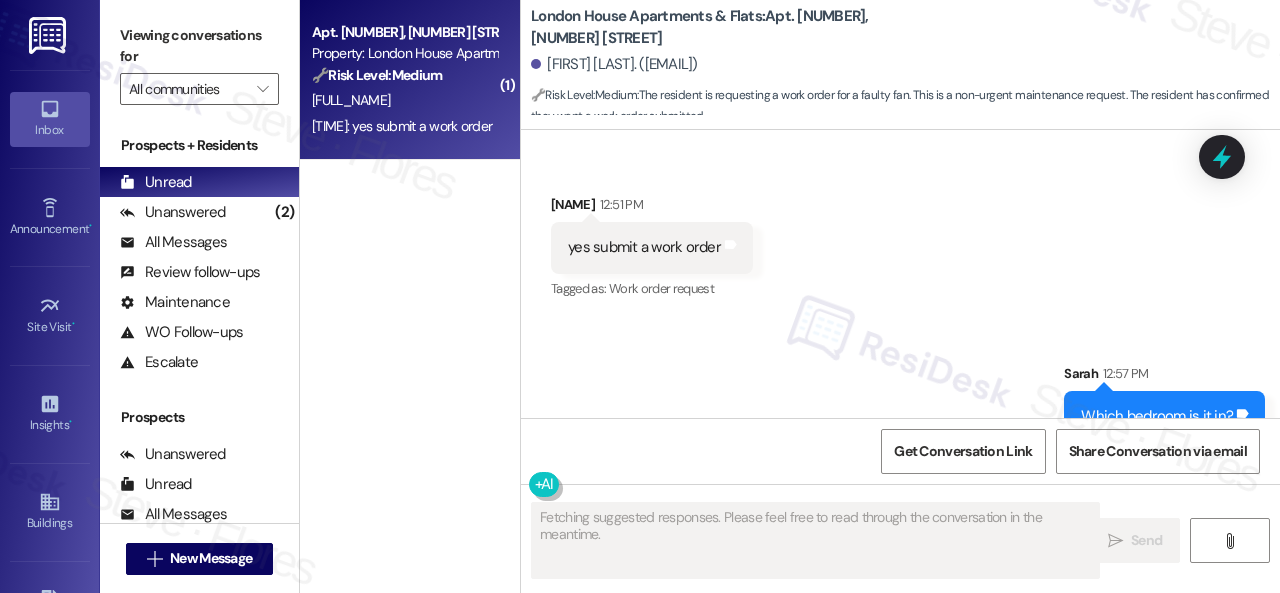 scroll, scrollTop: 3050, scrollLeft: 0, axis: vertical 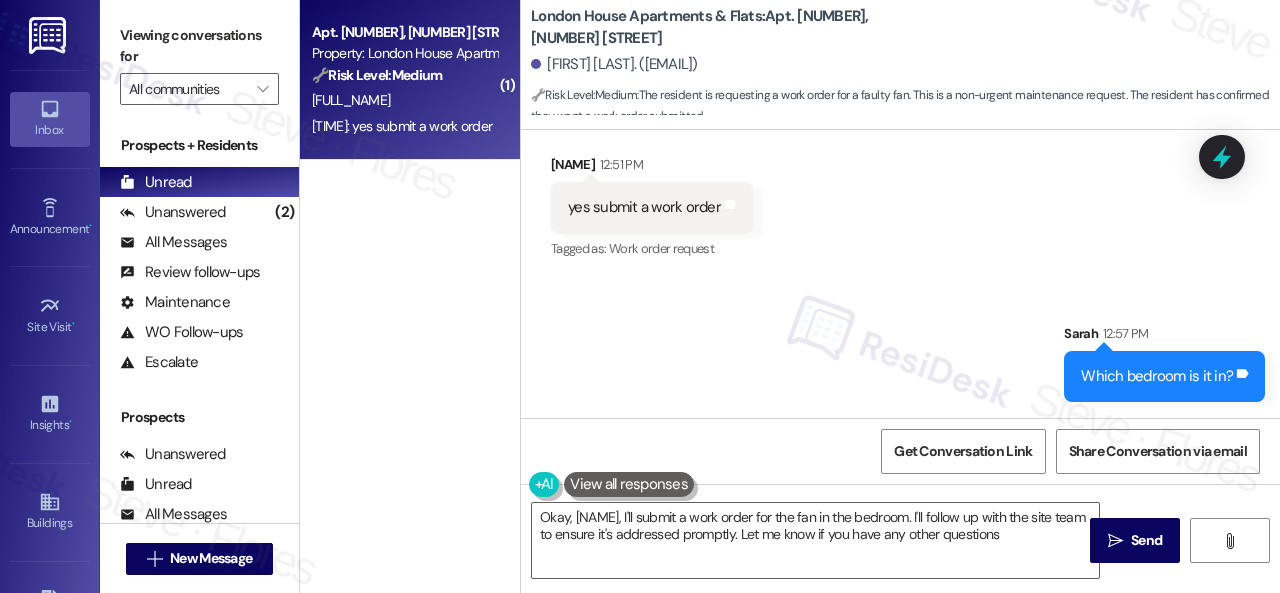 type on "Okay, {{first_name}}, I'll submit a work order for the fan in the bedroom. I'll follow up with the site team to ensure it's addressed promptly. Let me know if you have any other questions!" 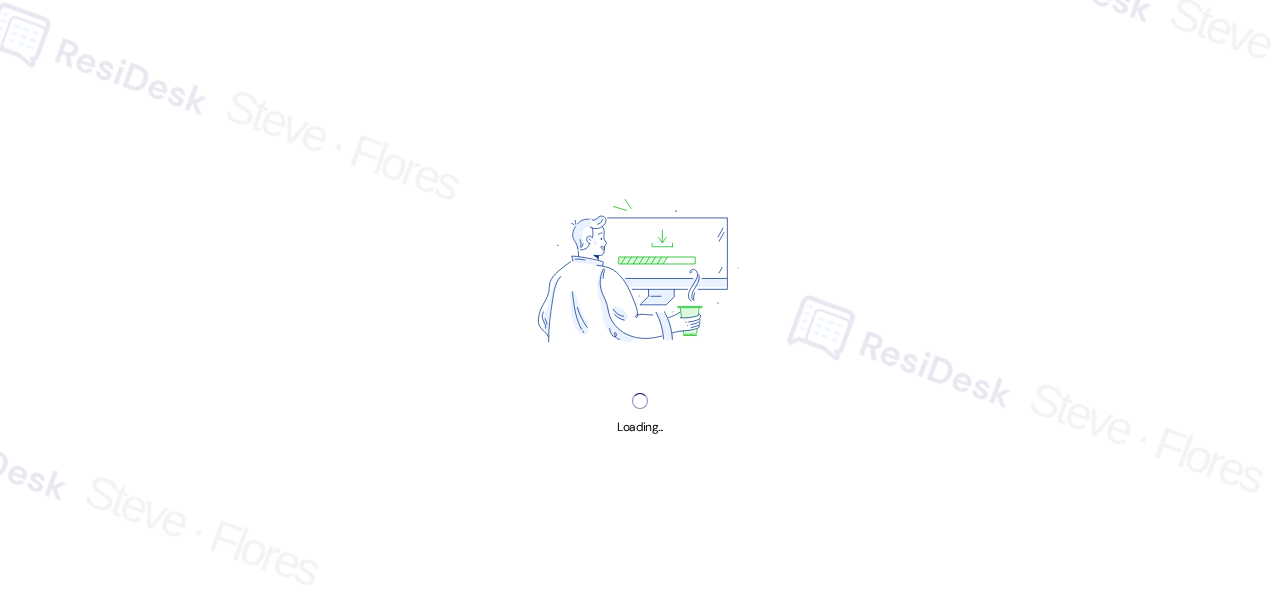 scroll, scrollTop: 0, scrollLeft: 0, axis: both 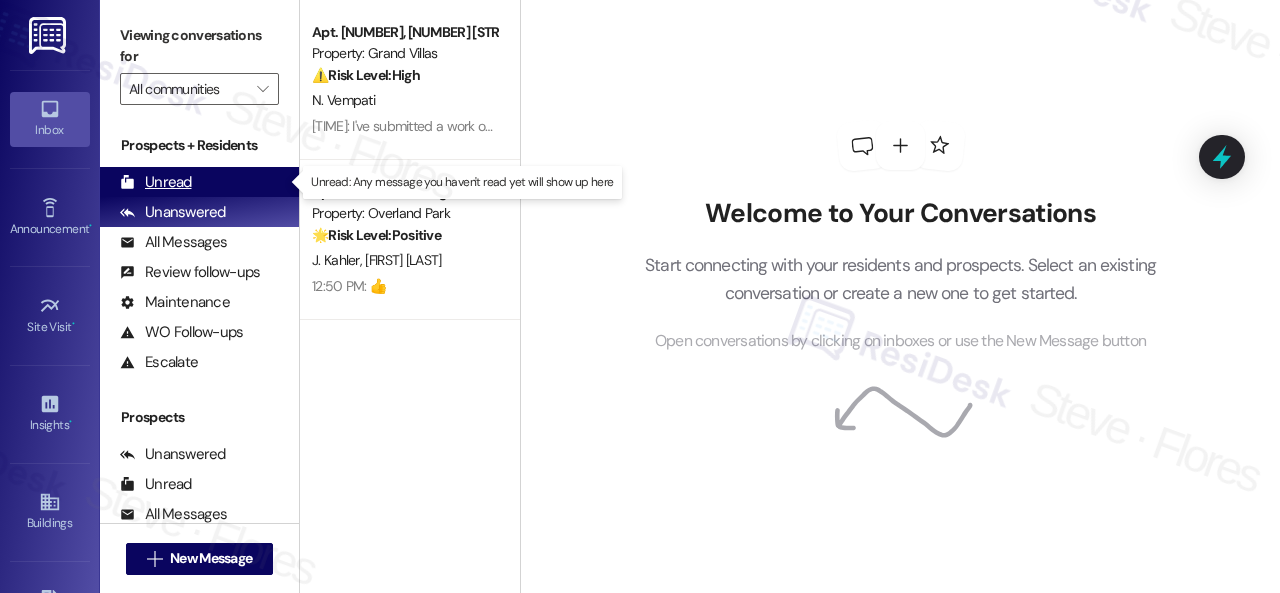 click on "Unread" at bounding box center (156, 182) 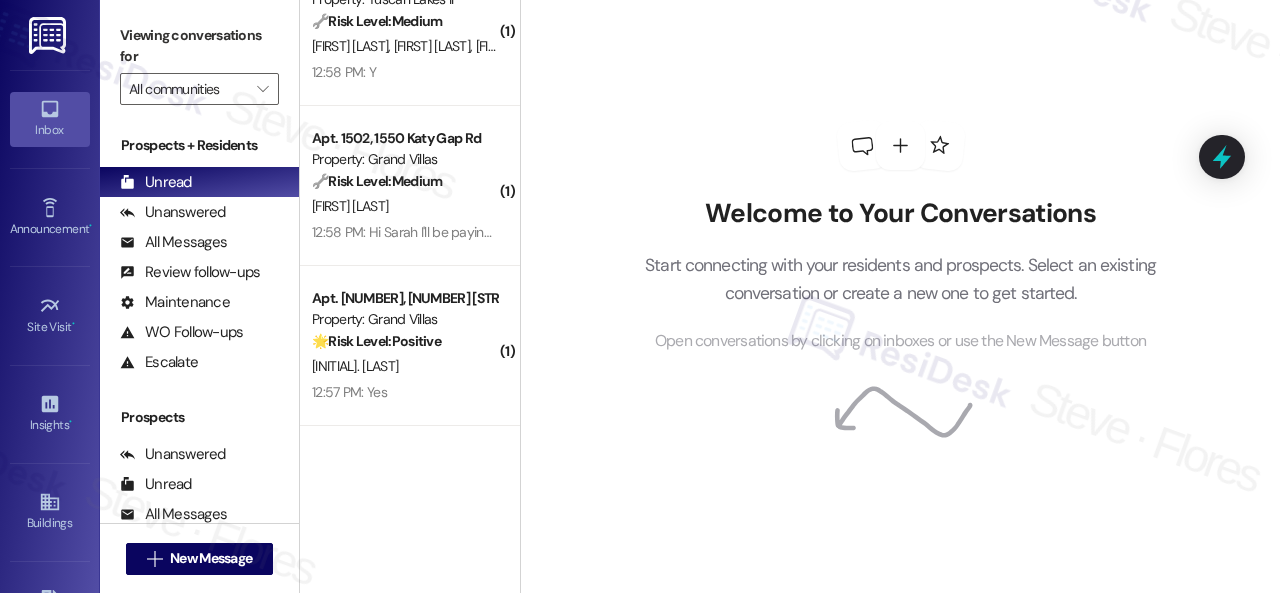 scroll, scrollTop: 348, scrollLeft: 0, axis: vertical 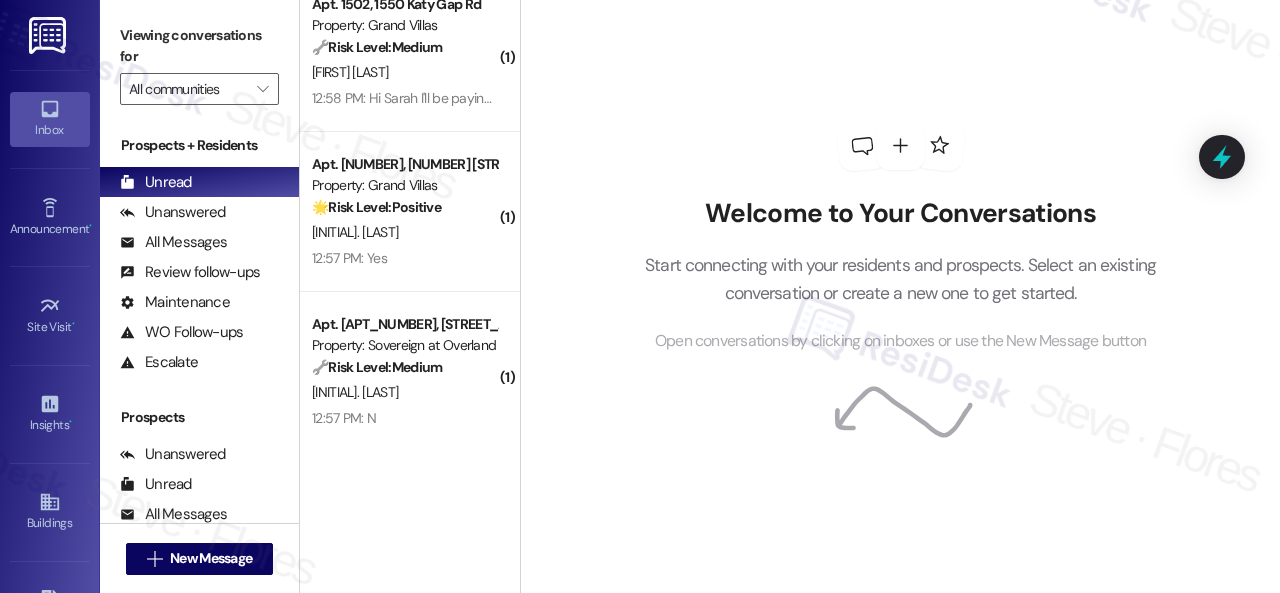 click on "12:57 PM: Yes 12:57 PM: Yes" at bounding box center (404, 258) 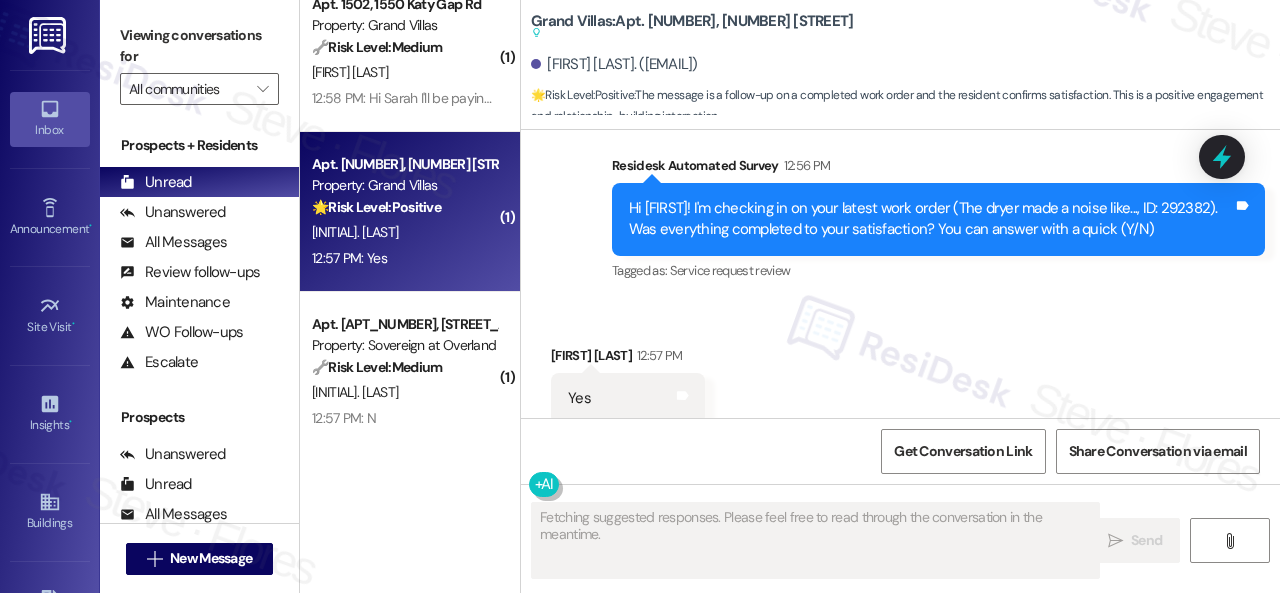 scroll, scrollTop: 6048, scrollLeft: 0, axis: vertical 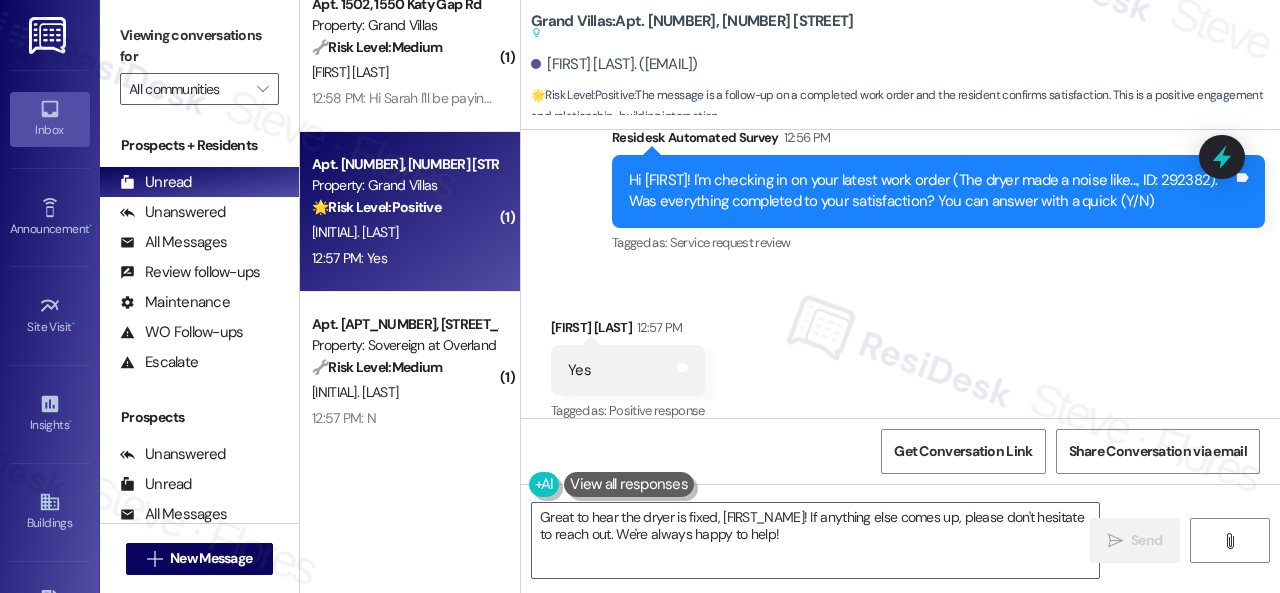 click on "Received via SMS [FIRST] [LAST] [TIME] Yes Tags and notes Tagged as: Positive response Click to highlight conversations about Positive response" at bounding box center [900, 356] 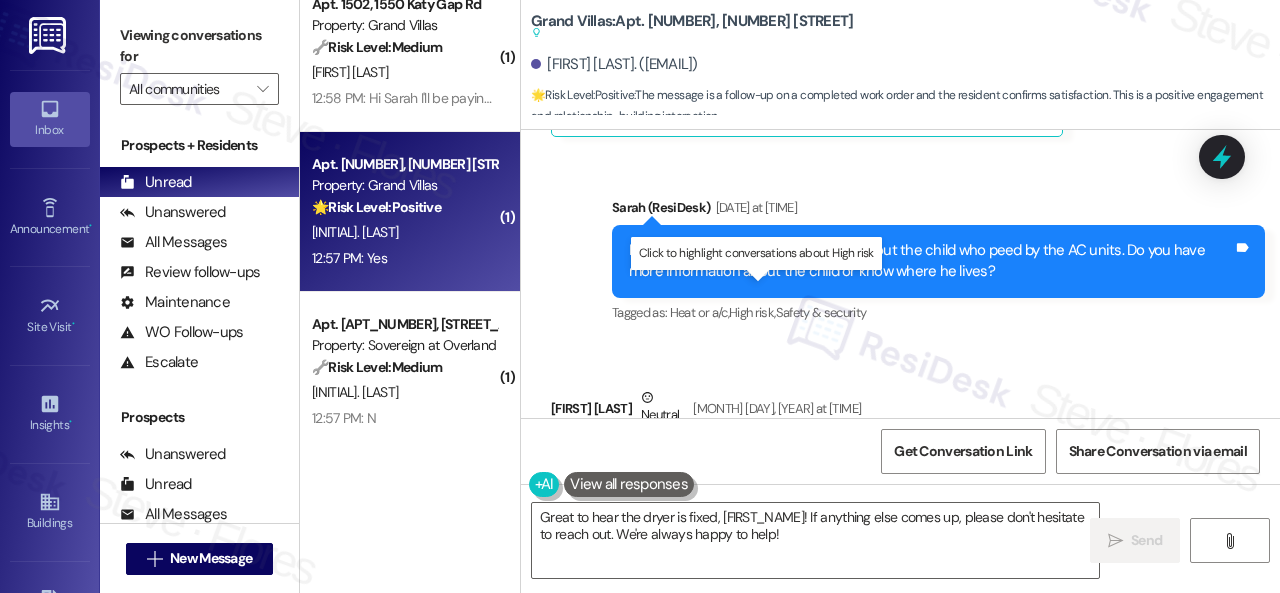 scroll, scrollTop: 5448, scrollLeft: 0, axis: vertical 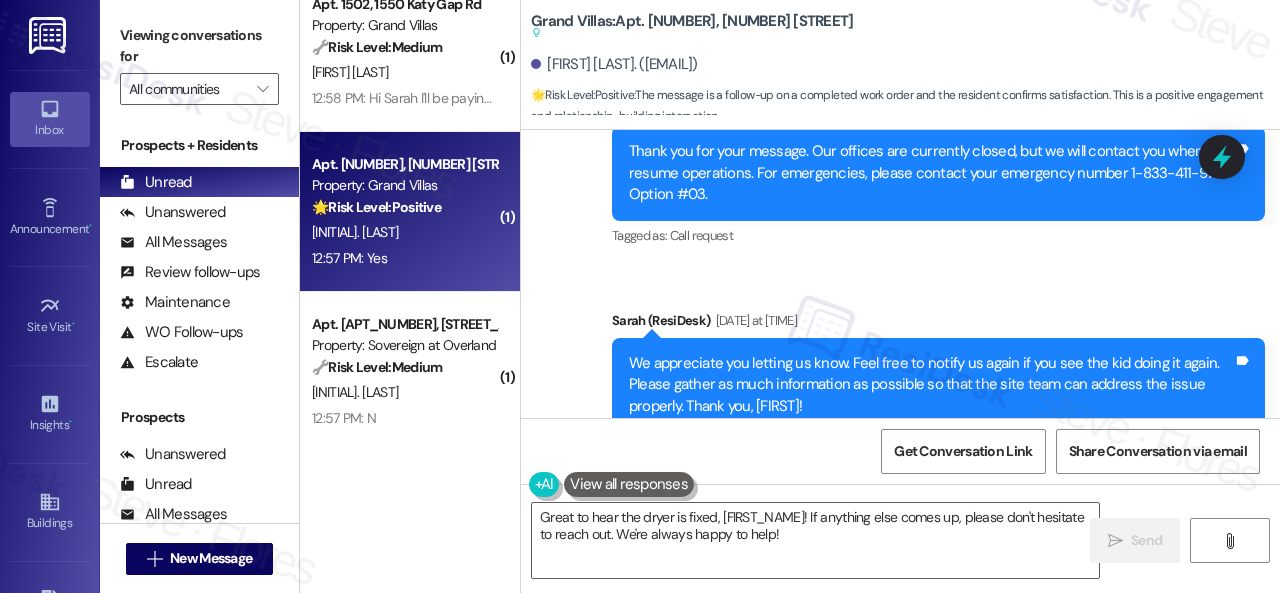 drag, startPoint x: 826, startPoint y: 537, endPoint x: 510, endPoint y: 463, distance: 324.54892 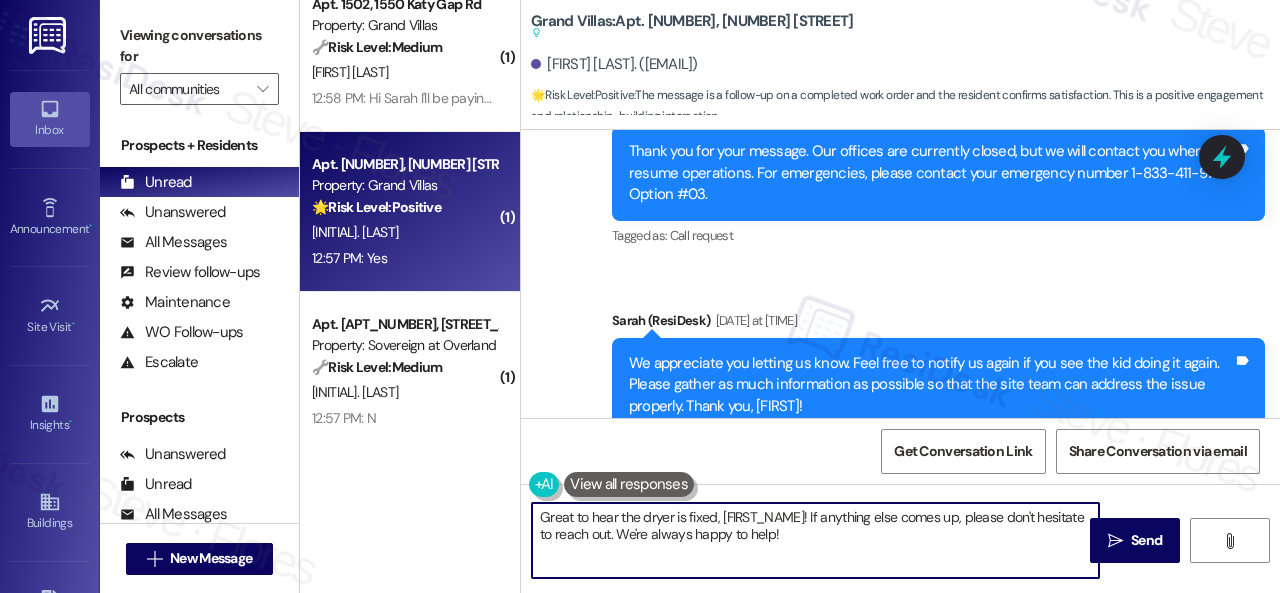 paste on "Happy to hear everything's all set! If {{property}} met your expectations, please reply with "Yes." If not, no worries - we'd appreciate any feedback so we can keep getting better. Thanks" 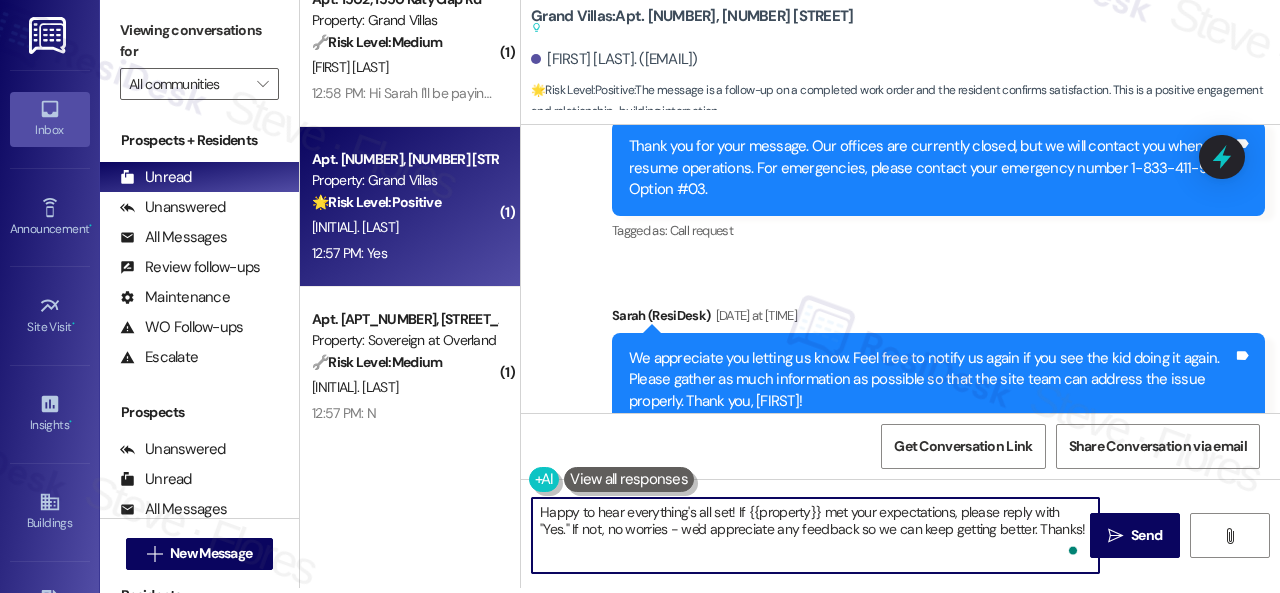 scroll, scrollTop: 6, scrollLeft: 0, axis: vertical 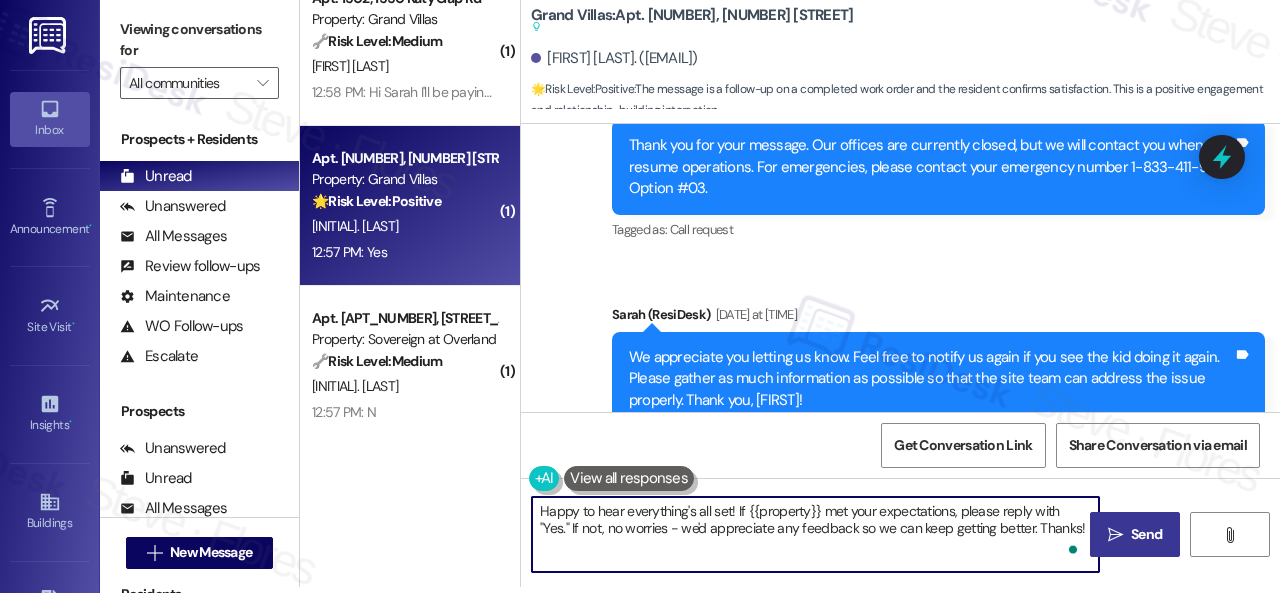 type on "Happy to hear everything's all set! If {{property}} met your expectations, please reply with "Yes." If not, no worries - we'd appreciate any feedback so we can keep getting better. Thanks!" 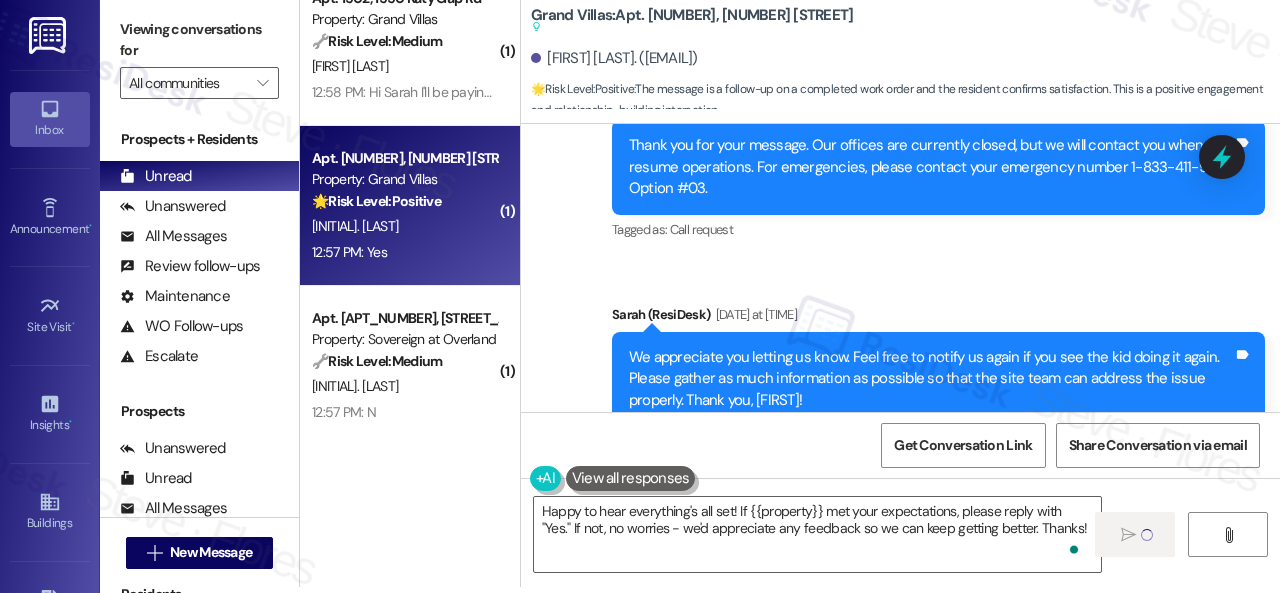 type 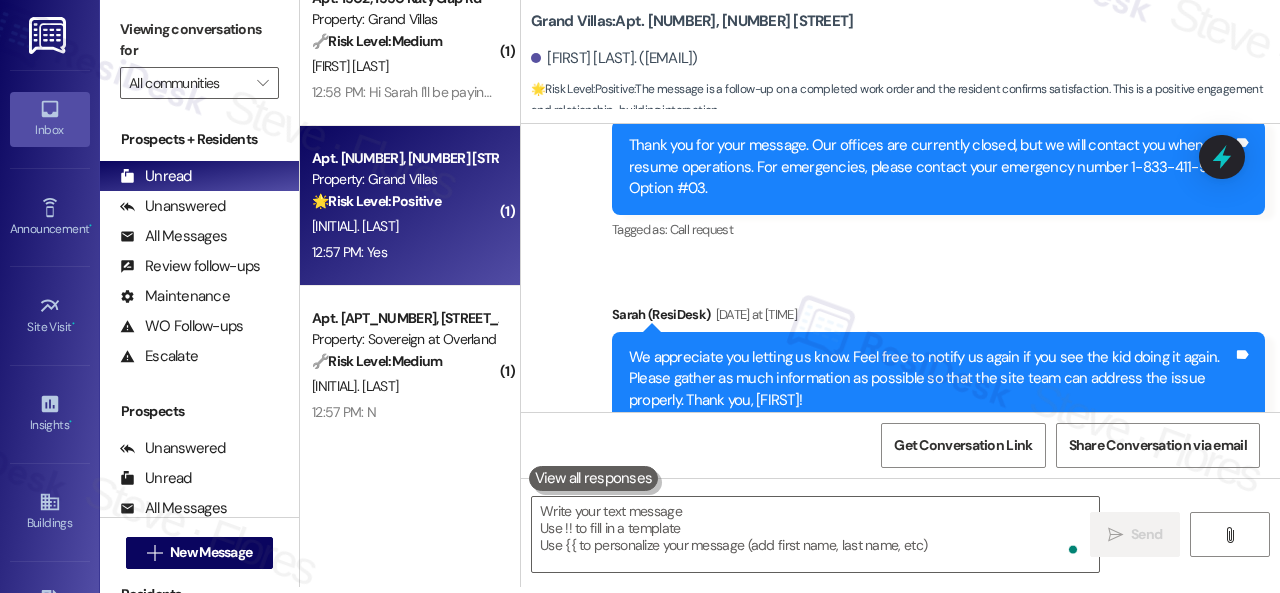 scroll, scrollTop: 0, scrollLeft: 0, axis: both 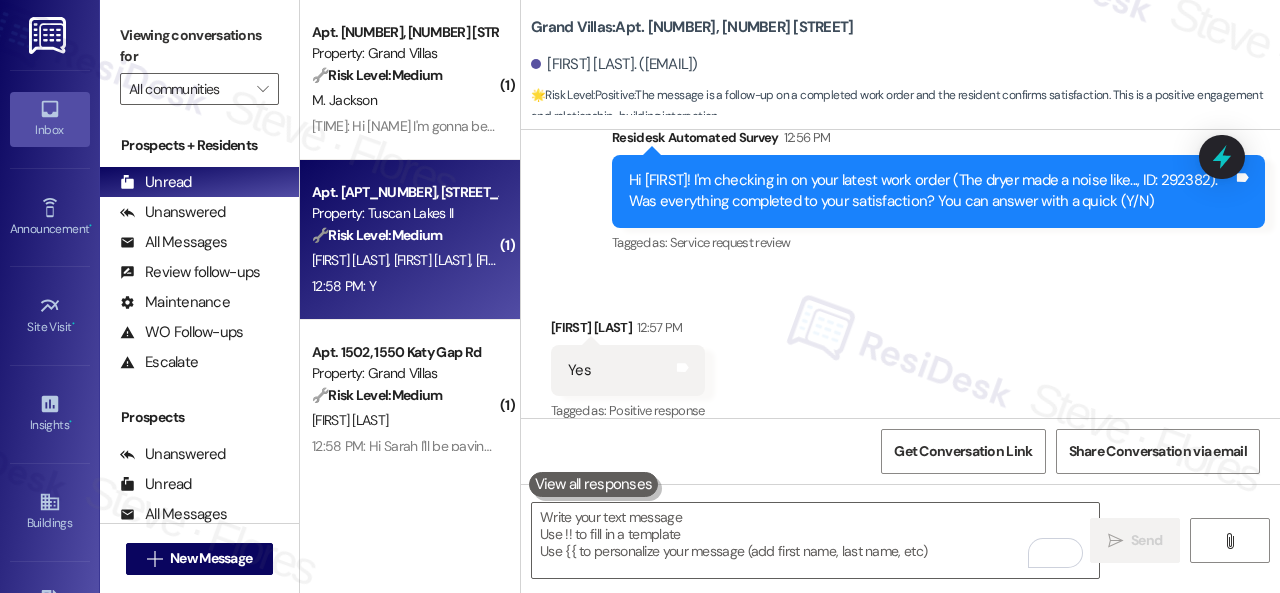 click on "12:58 PM: Y 12:58 PM: Y" at bounding box center [404, 286] 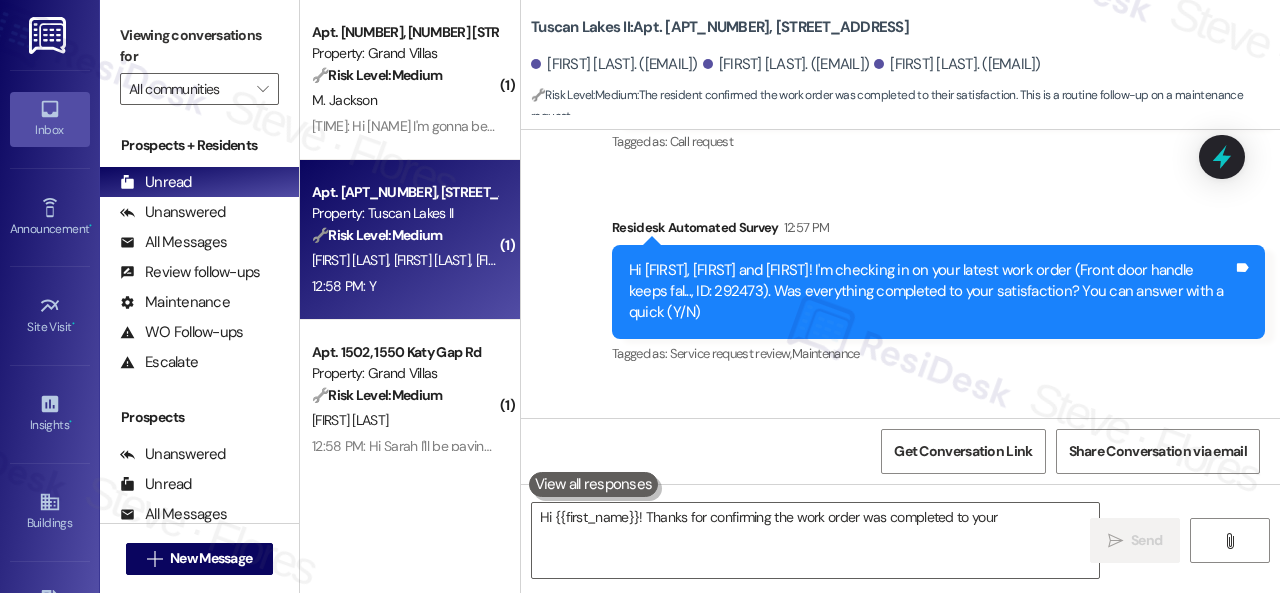 scroll, scrollTop: 1637, scrollLeft: 0, axis: vertical 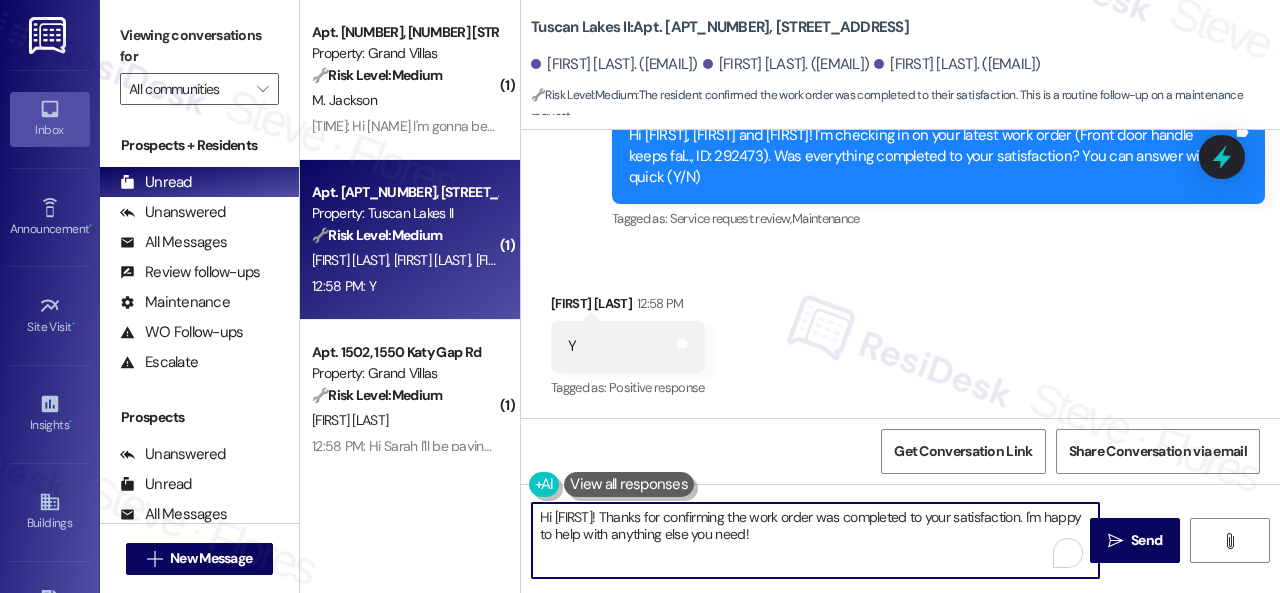 drag, startPoint x: 813, startPoint y: 539, endPoint x: 450, endPoint y: 504, distance: 364.6834 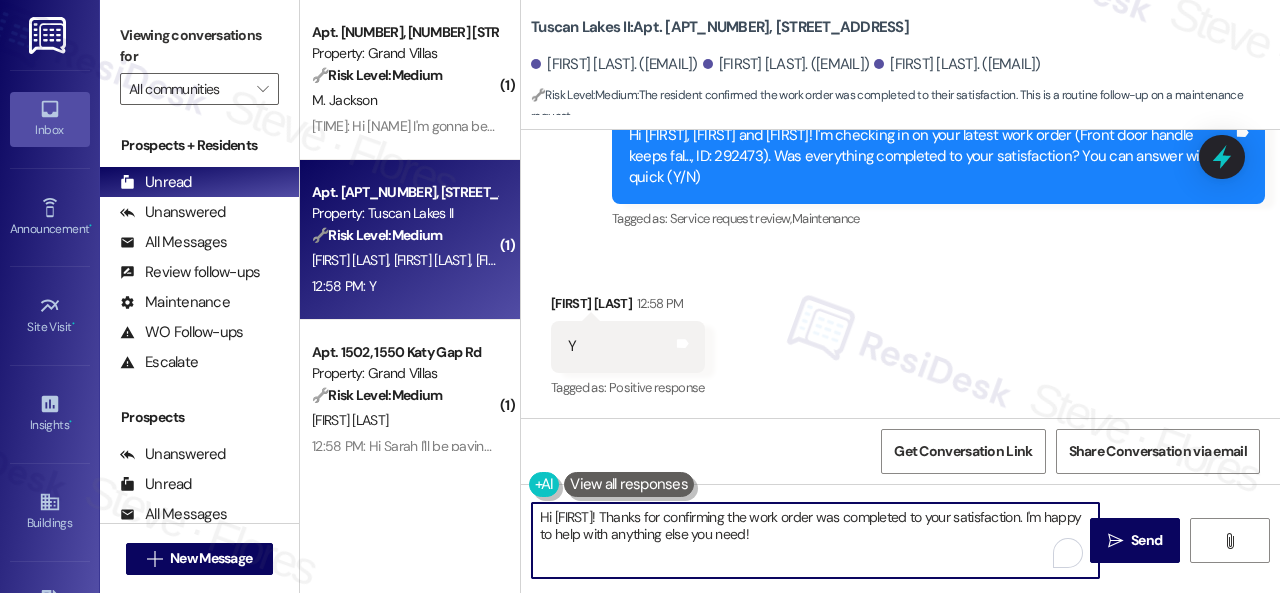 click on "( [PHONE] ) Apt. [NUMBER], [NUMBER] [STREET] Property: Grand Villas 🔧 Risk Level: Medium Resident indicates they will pay rent tonight. This is a routine update on rent payment, no immediate issues or disputes are present. [FIRST] [LAST] [TIME]: Hi [FIRST] I'm gonna be paying it tonight [TIME]: Hi [FIRST] I'm gonna be paying it tonight ( [PHONE] ) Apt. [NUMBER], [NUMBER] [STREET] Property: Tuscan Lakes II 🔧 Risk Level: Medium The resident confirmed the work order was completed to their satisfaction. This is a routine follow-up on a maintenance request. [FIRST] [LAST] [FIRST] [LAST] [TIME]: Y [TIME]: Y ( [PHONE] ) Apt. [NUMBER], [NUMBER] [STREET] Property: Grand Villas 🔧 Risk Level: Medium Resident responded to a rent reminder indicating they will pay tomorrow. This is a standard communication regarding rent payment, with no indication of dispute or inability to pay. [FIRST] [LAST] [TIME]: Hi [FIRST] I'll be paying tomorrow morning [TIME]: Hi [FIRST] I'll be paying tomorrow morning ( [PHONE] ) Apt. [NUMBER], [NUMBER] [STREET] 🌟 Positive (" at bounding box center [790, 296] 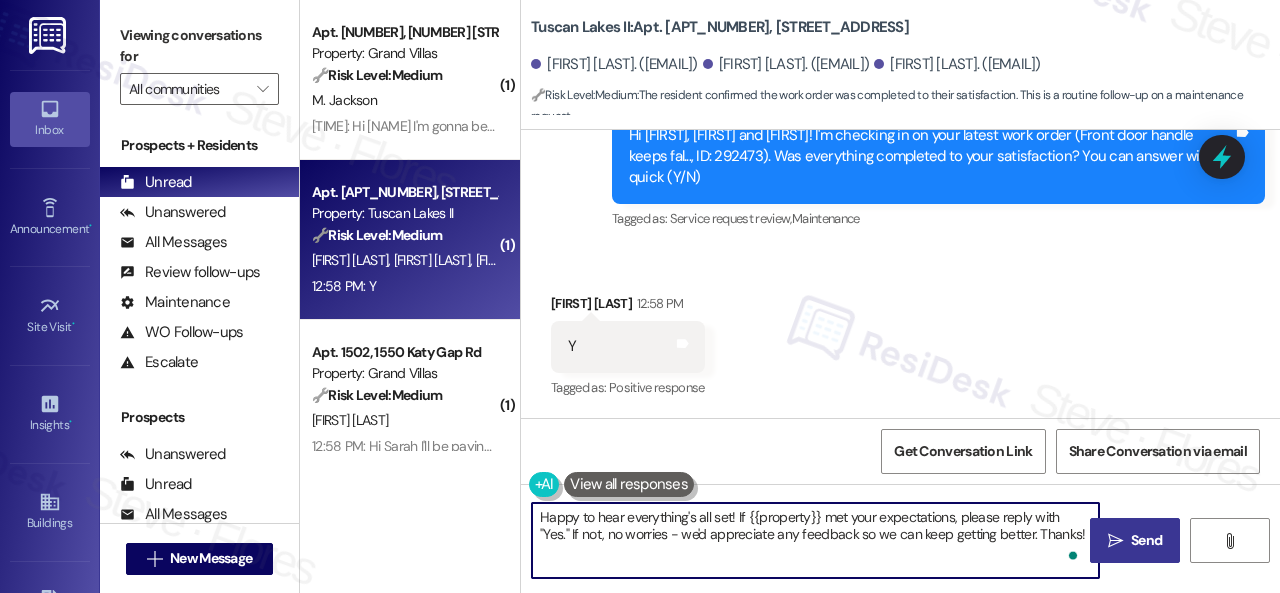 type on "Happy to hear everything's all set! If {{property}} met your expectations, please reply with "Yes." If not, no worries - we'd appreciate any feedback so we can keep getting better. Thanks!" 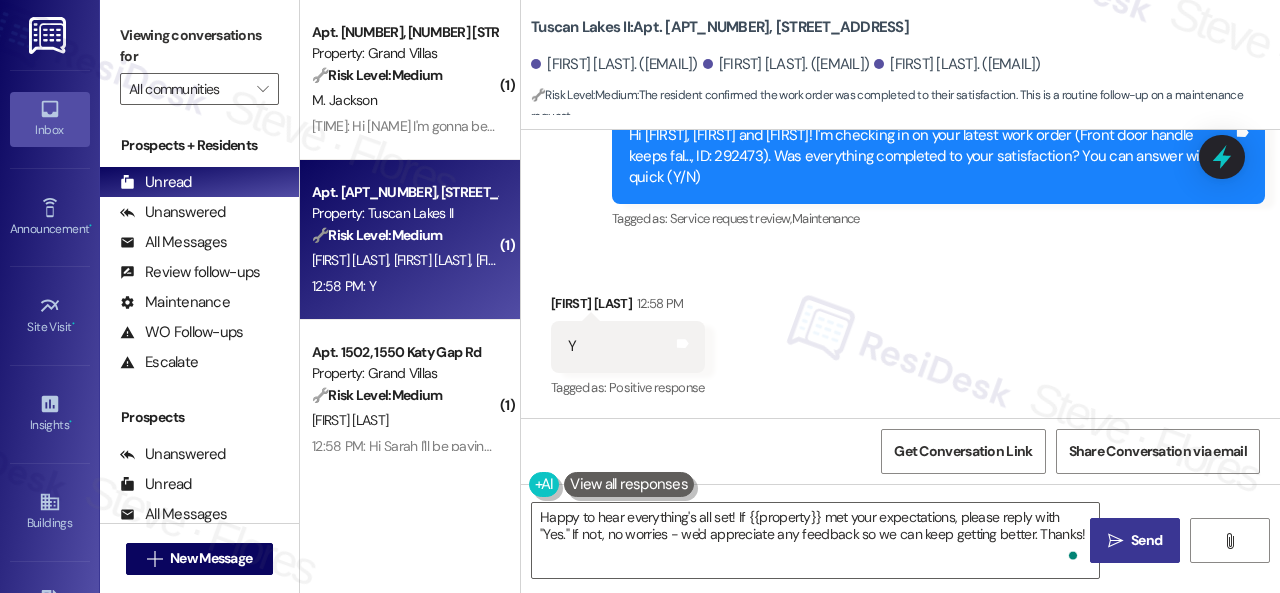 click on "Send" at bounding box center [1146, 540] 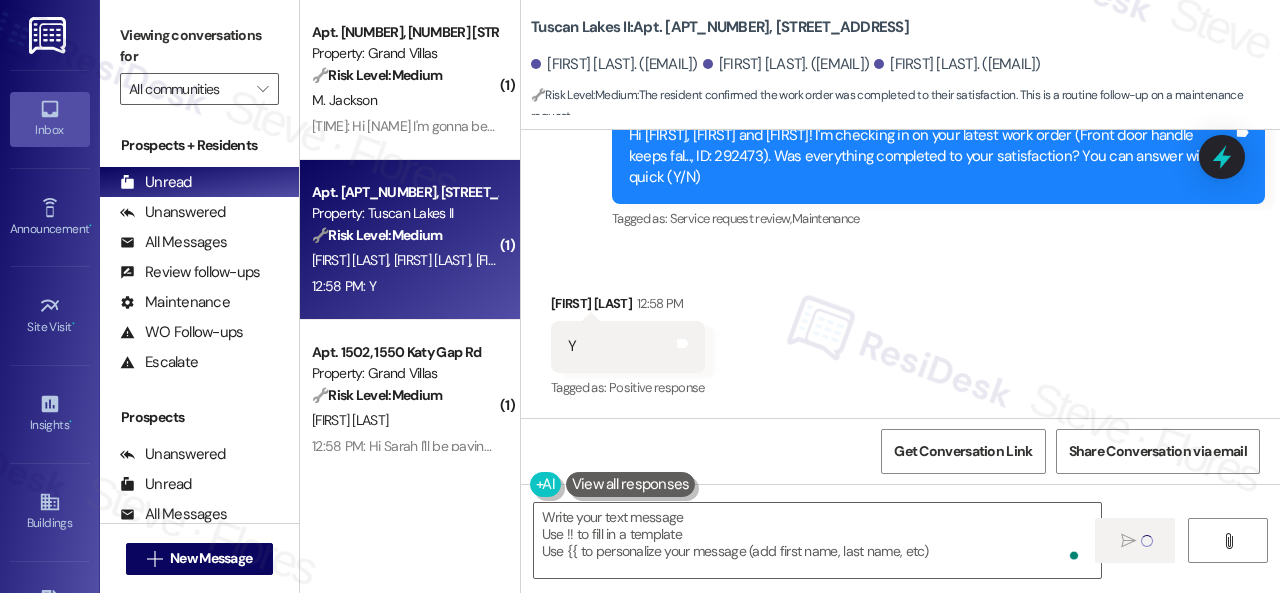 type on "Fetching suggested responses. Please feel free to read through the conversation in the meantime." 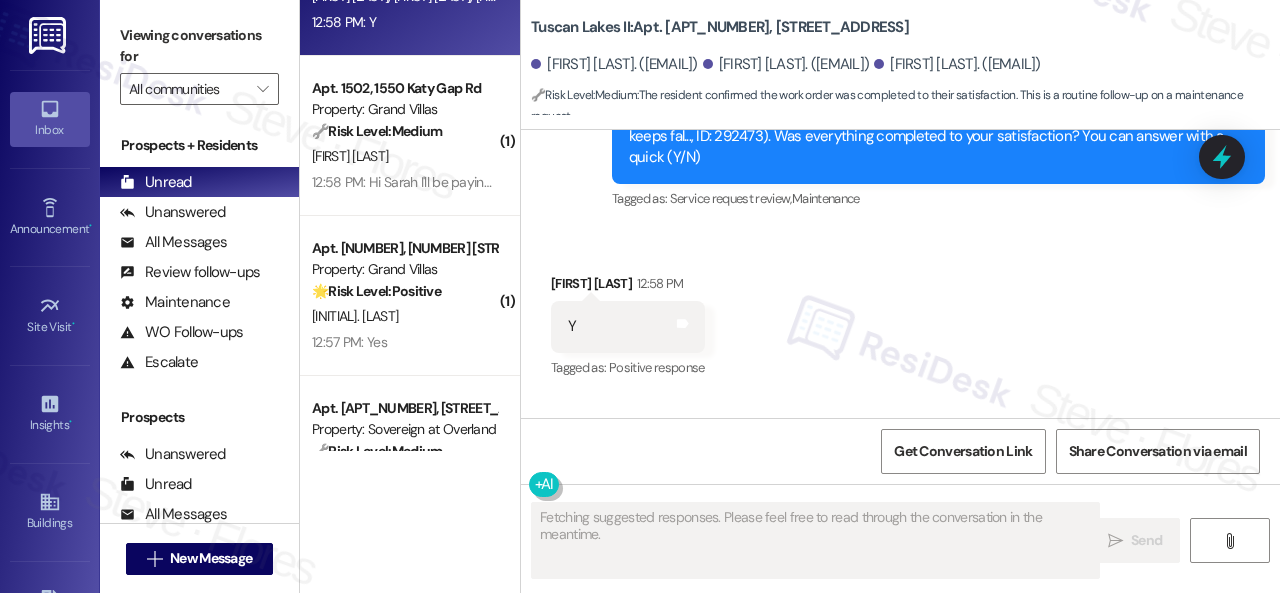 scroll, scrollTop: 300, scrollLeft: 0, axis: vertical 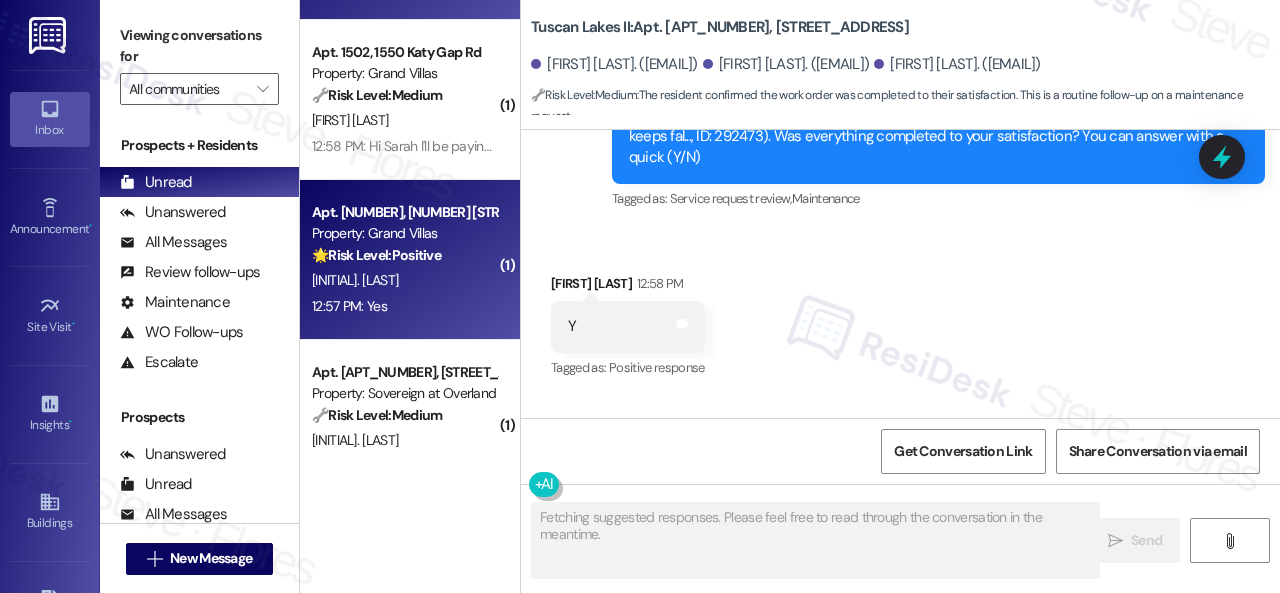 click on "12:57 PM: Yes 12:57 PM: Yes" at bounding box center [404, 306] 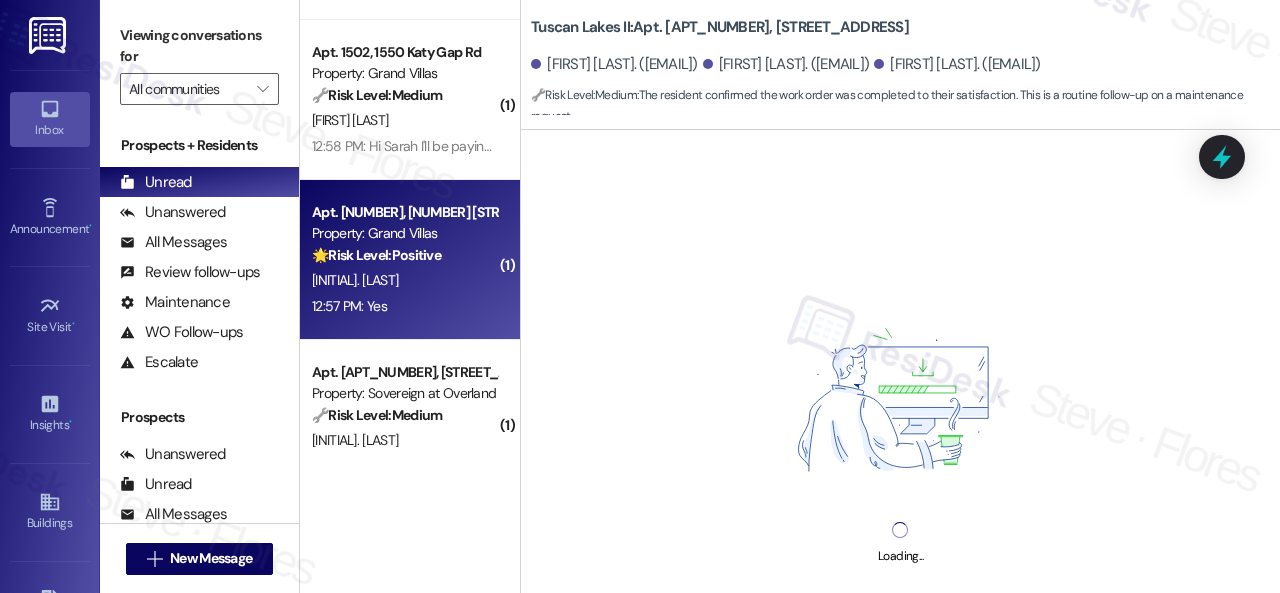 scroll, scrollTop: 348, scrollLeft: 0, axis: vertical 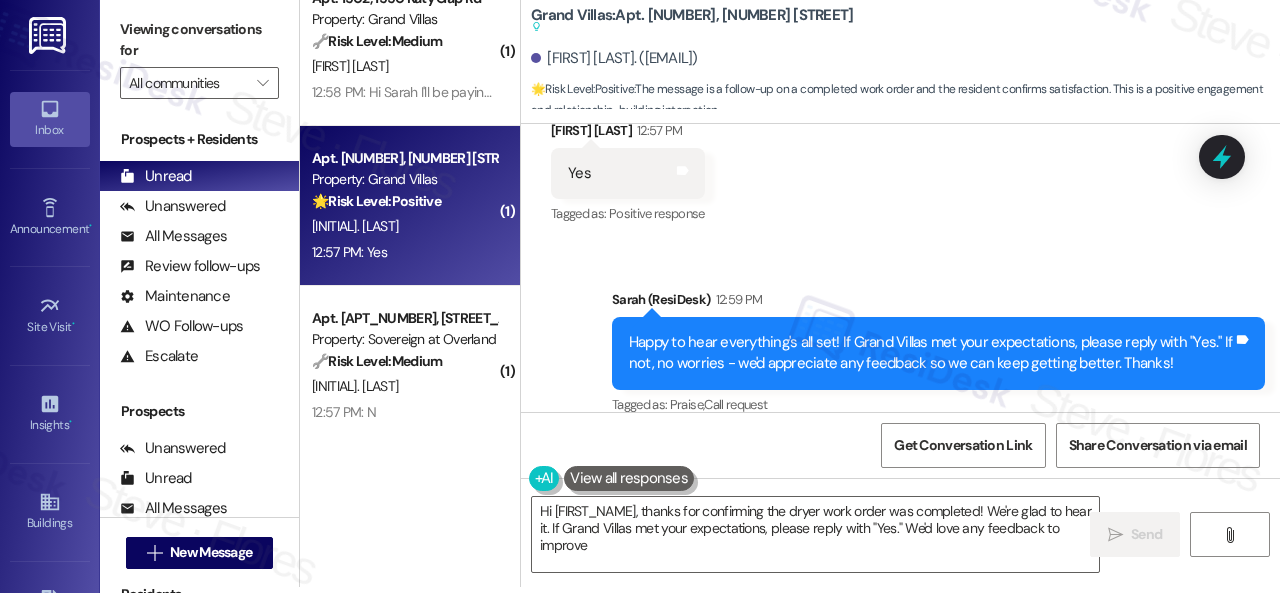 type on "Hi [FIRST], thanks for confirming the dryer work order was completed! We're glad to hear it. If Grand Villas met your expectations, please reply with "Yes." We'd love any feedback to improve!" 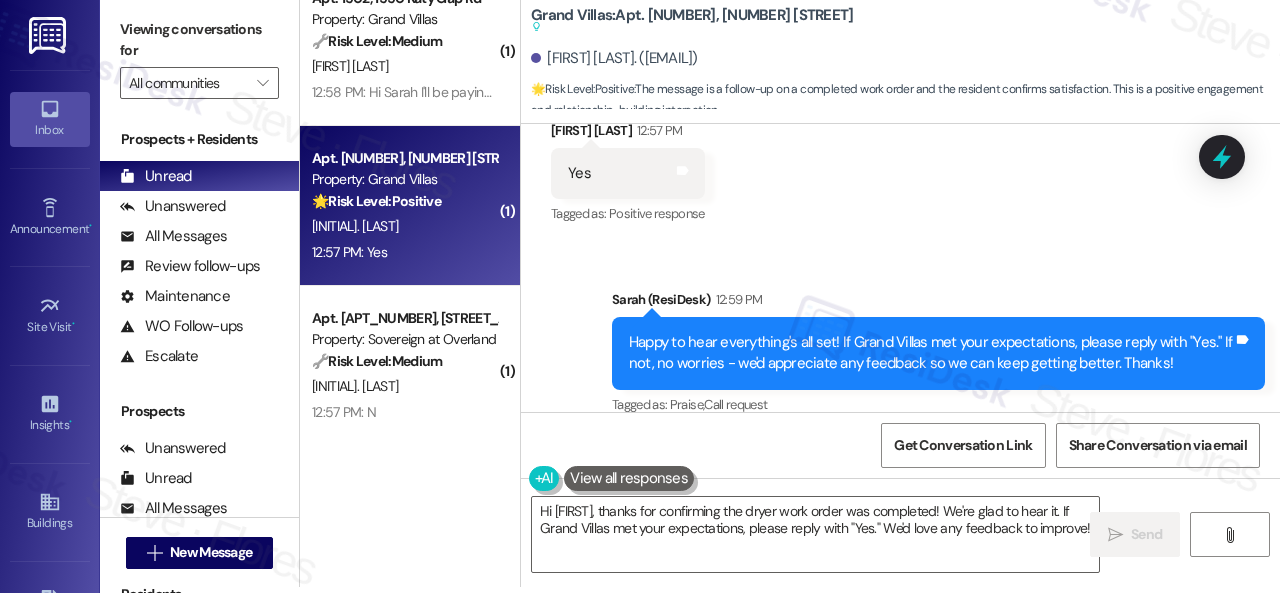 click on "[INITIAL]. [LAST]" at bounding box center (404, 226) 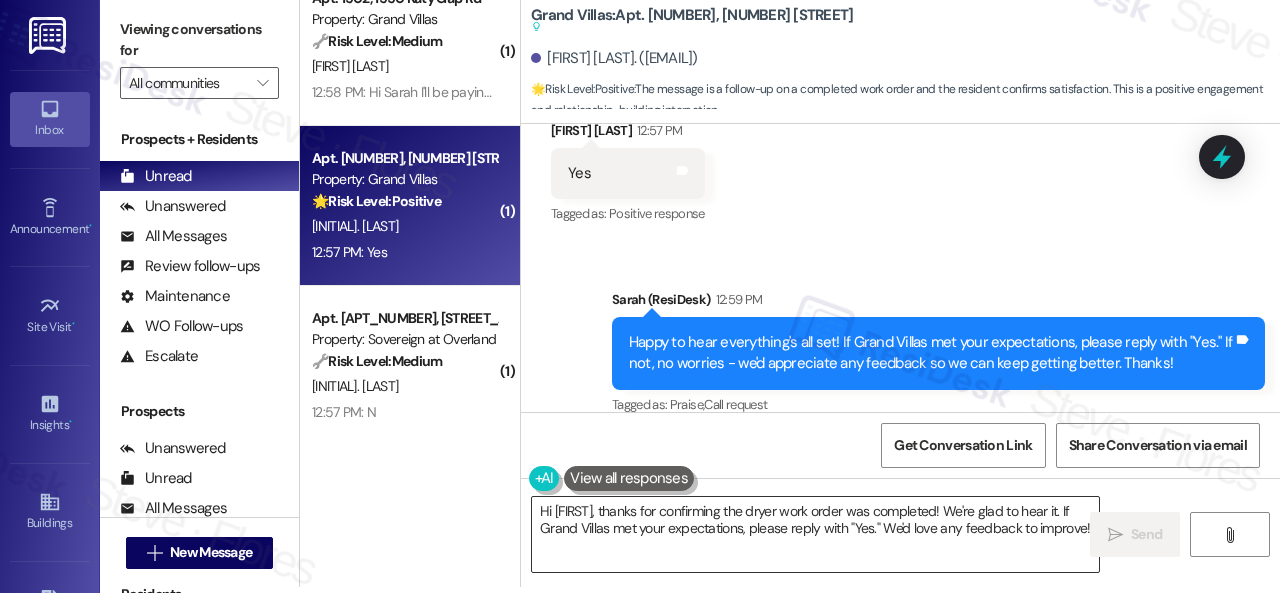 click on "Hi [FIRST], thanks for confirming the dryer work order was completed! We're glad to hear it. If Grand Villas met your expectations, please reply with "Yes." We'd love any feedback to improve!" at bounding box center (815, 534) 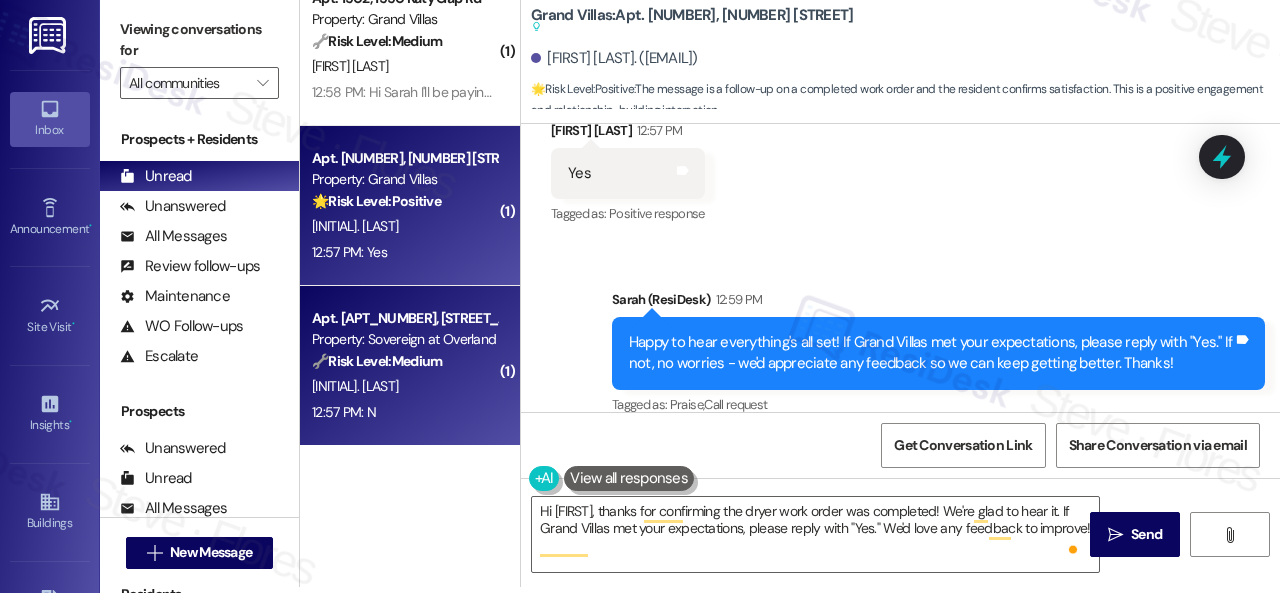 click on "[INITIAL]. [LAST]" at bounding box center (404, 386) 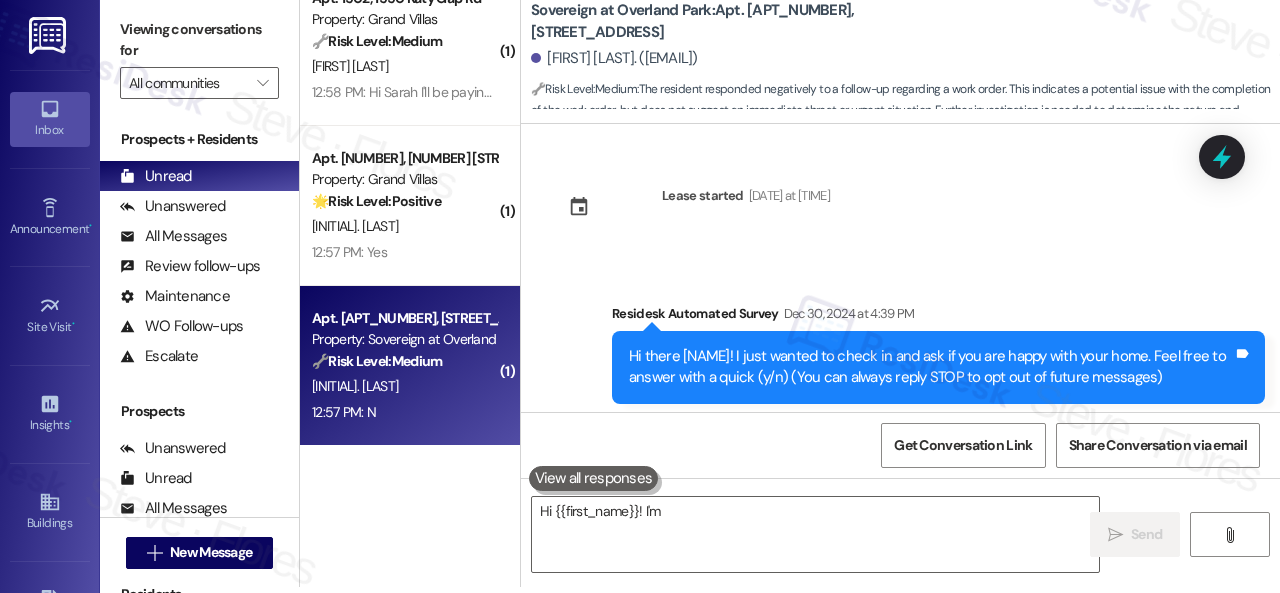 scroll, scrollTop: 0, scrollLeft: 0, axis: both 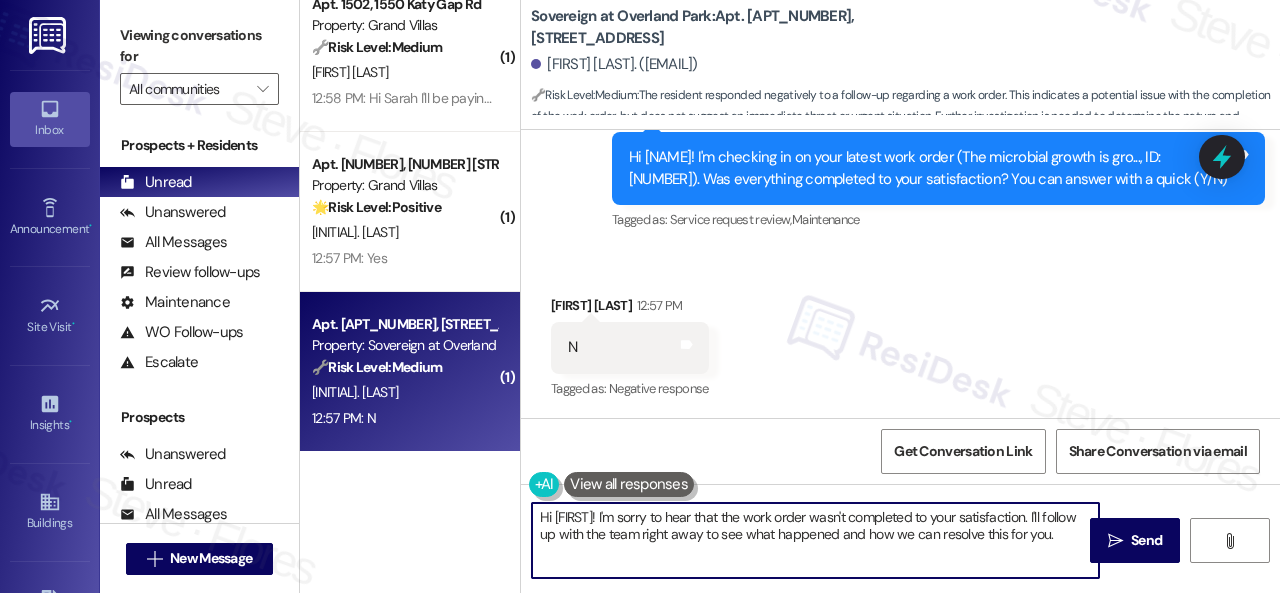 drag, startPoint x: 572, startPoint y: 547, endPoint x: 475, endPoint y: 481, distance: 117.32433 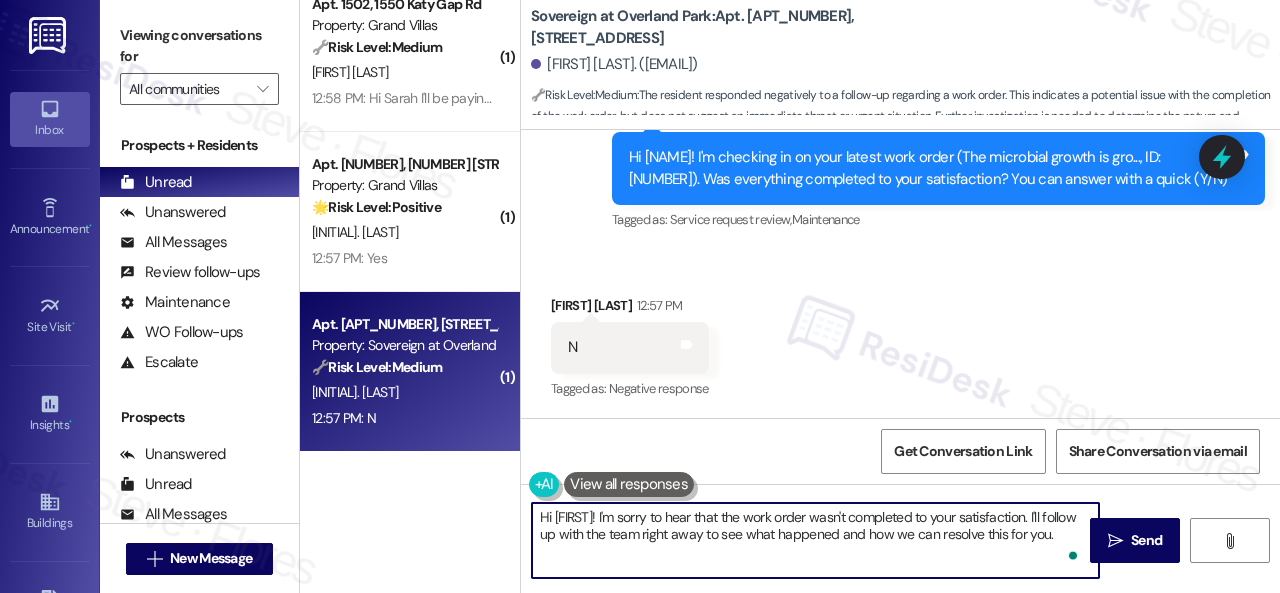 paste on "I'm sorry that the work order wasn't completed to your satisfaction. Can you please provide more details about what went wrong or what needs to be addressed?" 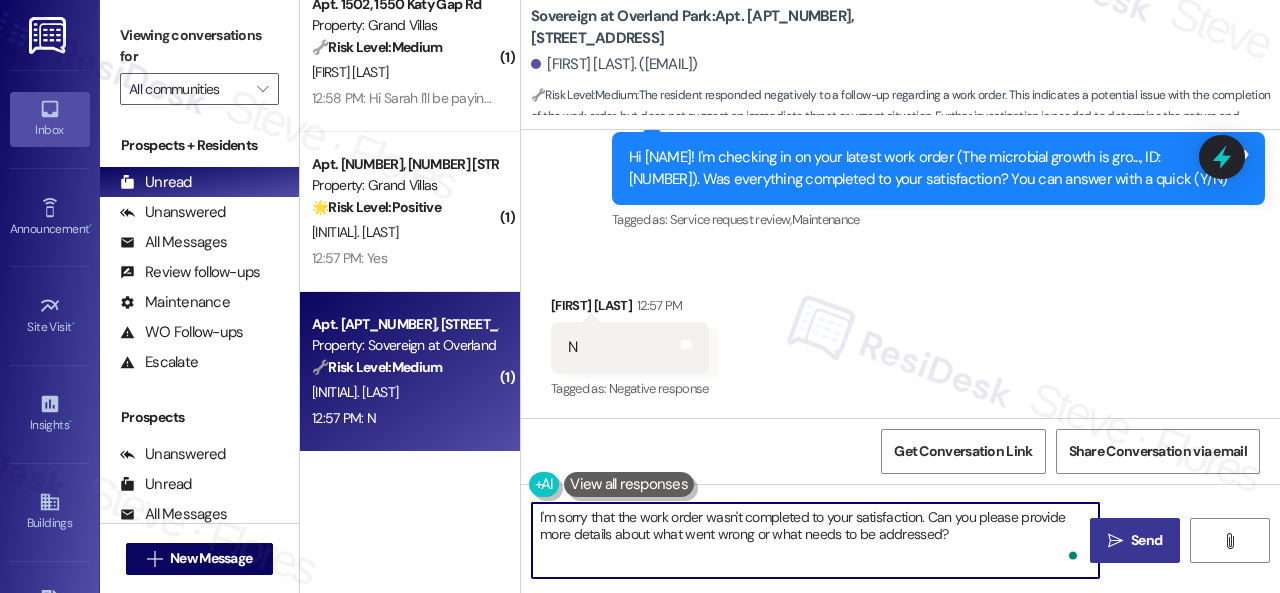 type on "I'm sorry that the work order wasn't completed to your satisfaction. Can you please provide more details about what went wrong or what needs to be addressed?" 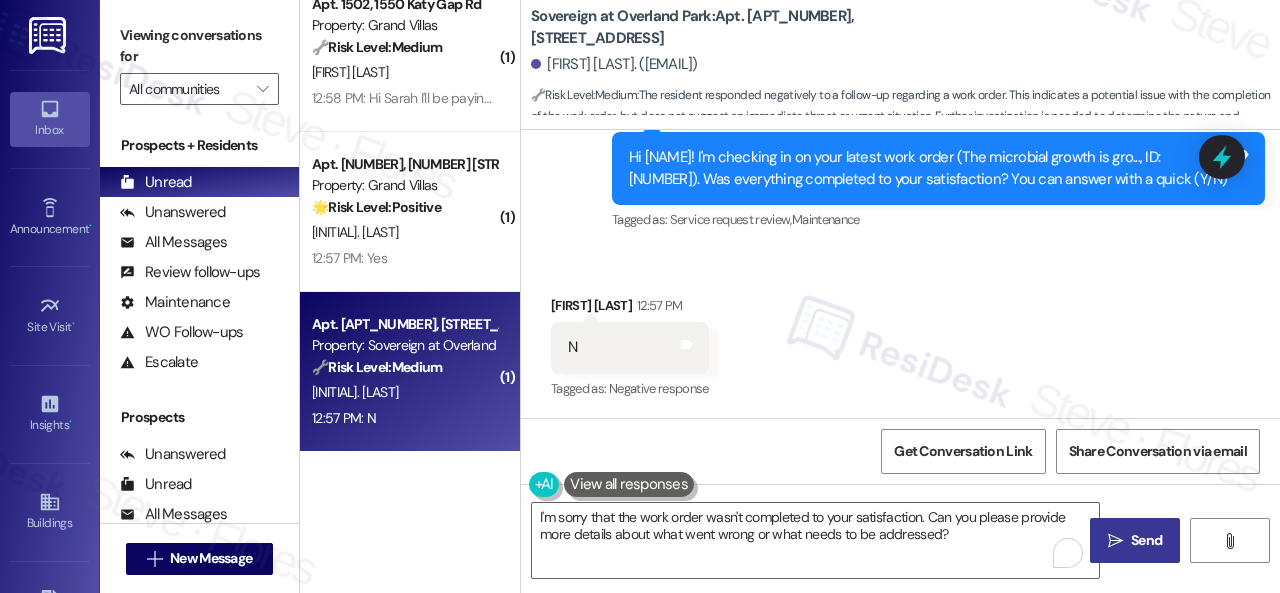 click on "Send" at bounding box center [1146, 540] 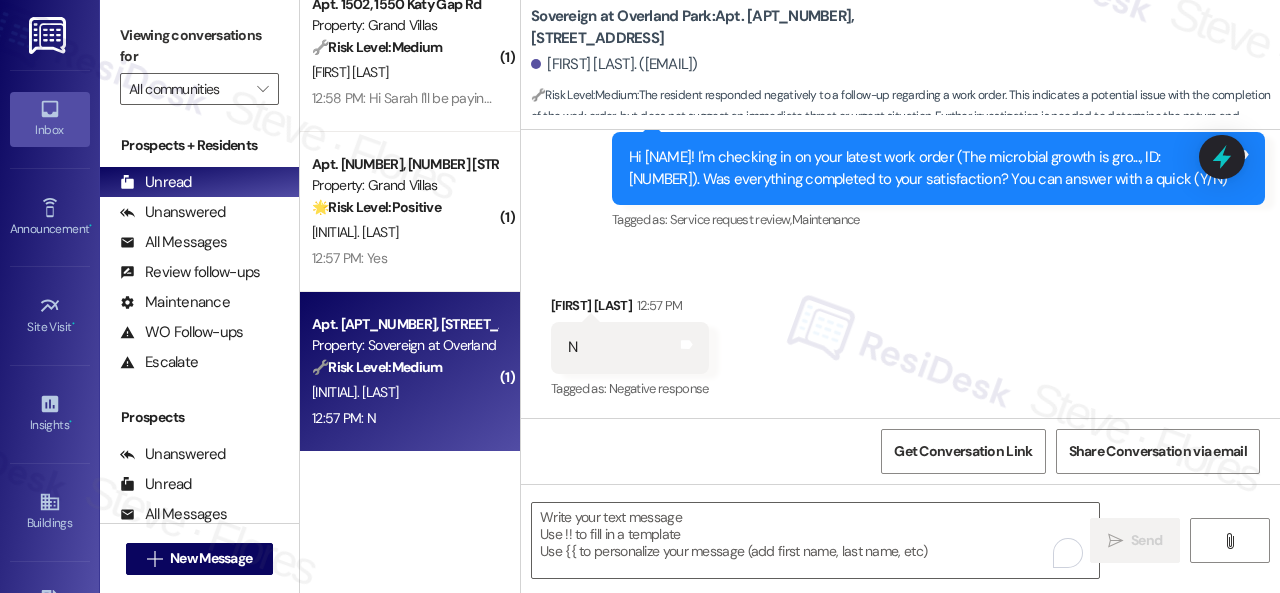 type on "Fetching suggested responses. Please feel free to read through the conversation in the meantime." 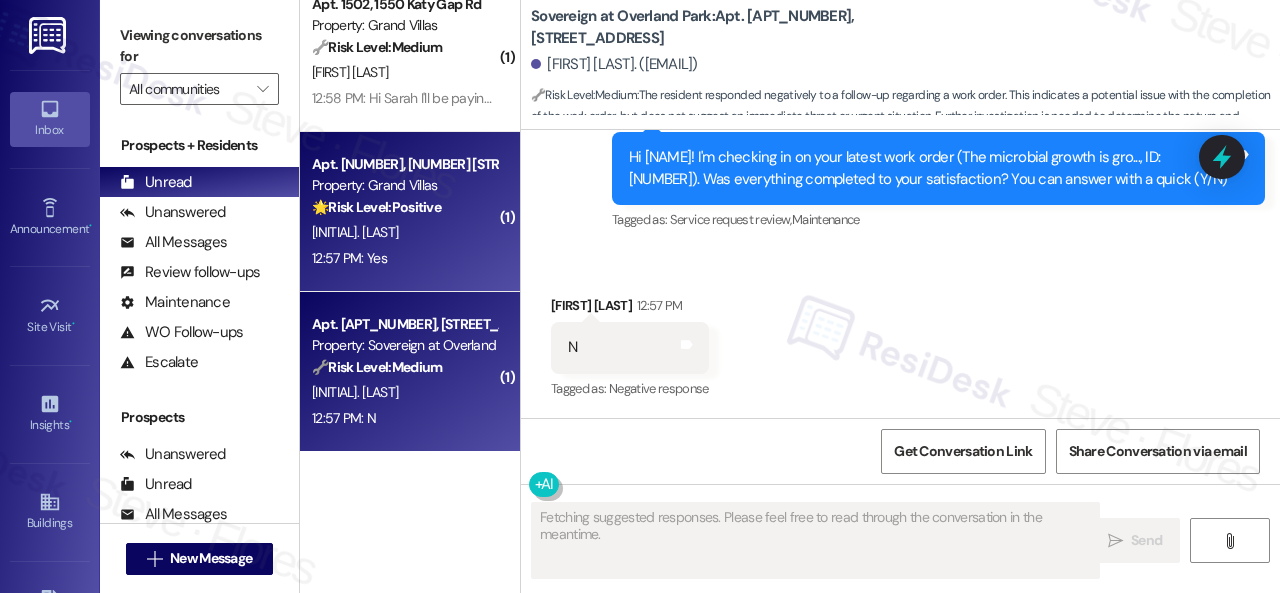 click on "[INITIAL]. [LAST]" at bounding box center [404, 232] 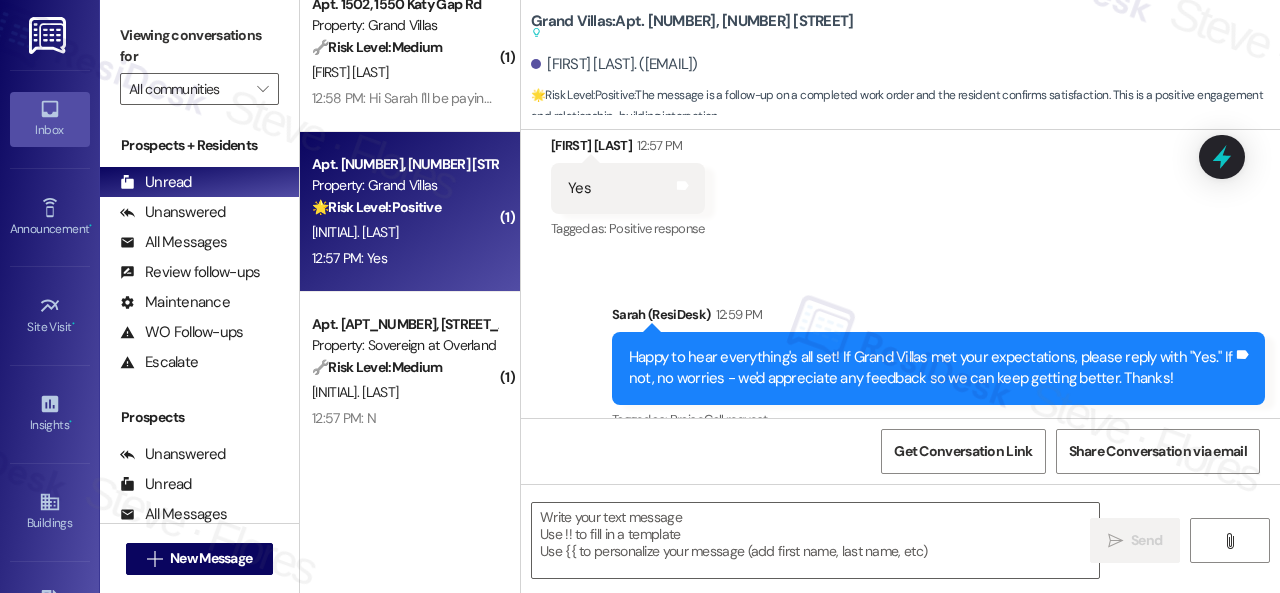 scroll, scrollTop: 6239, scrollLeft: 0, axis: vertical 